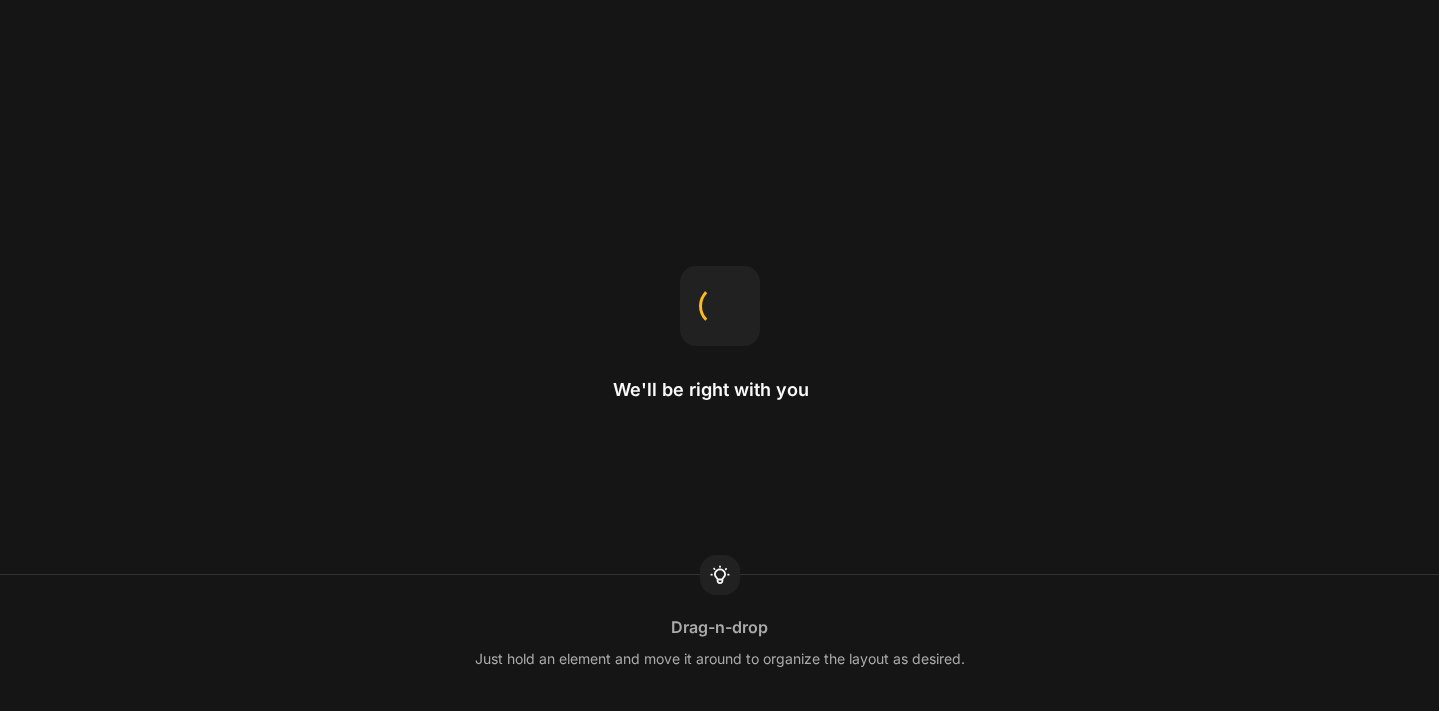 scroll, scrollTop: 0, scrollLeft: 0, axis: both 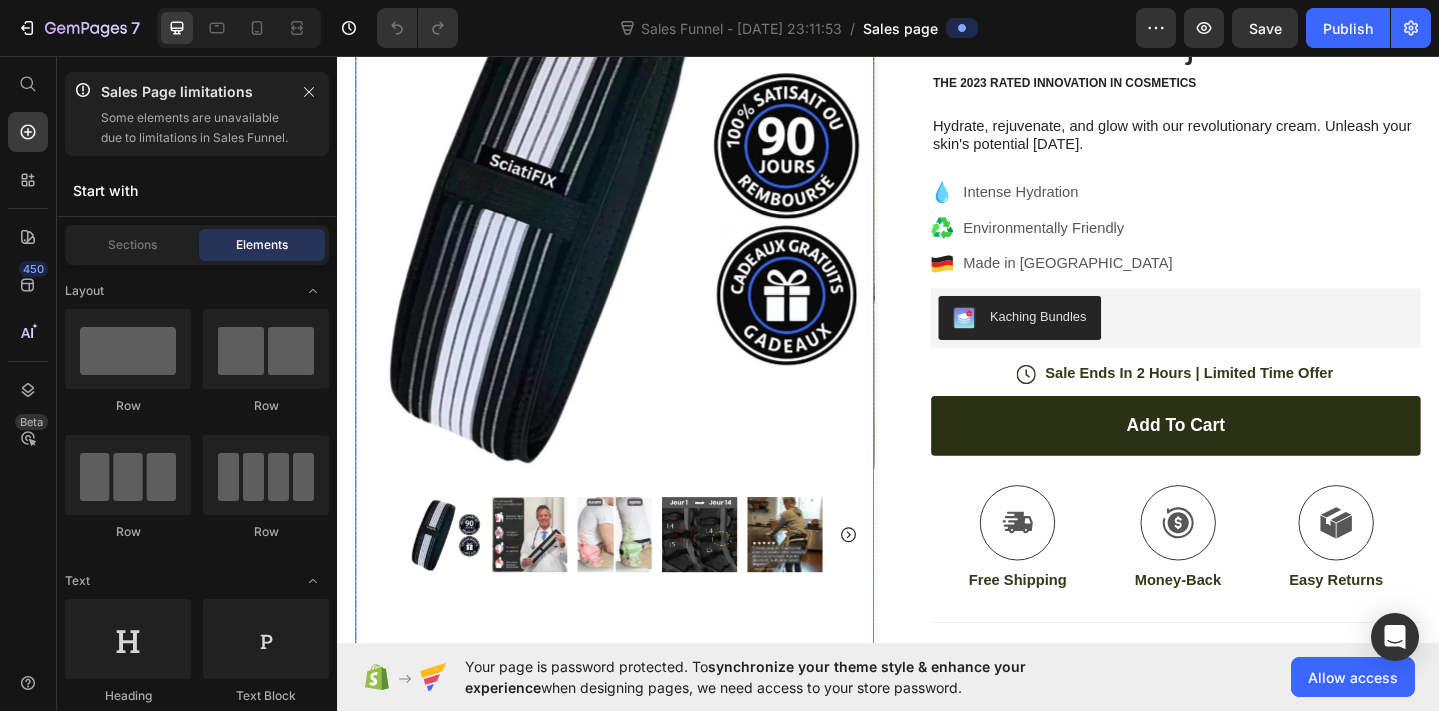 click at bounding box center [547, 577] 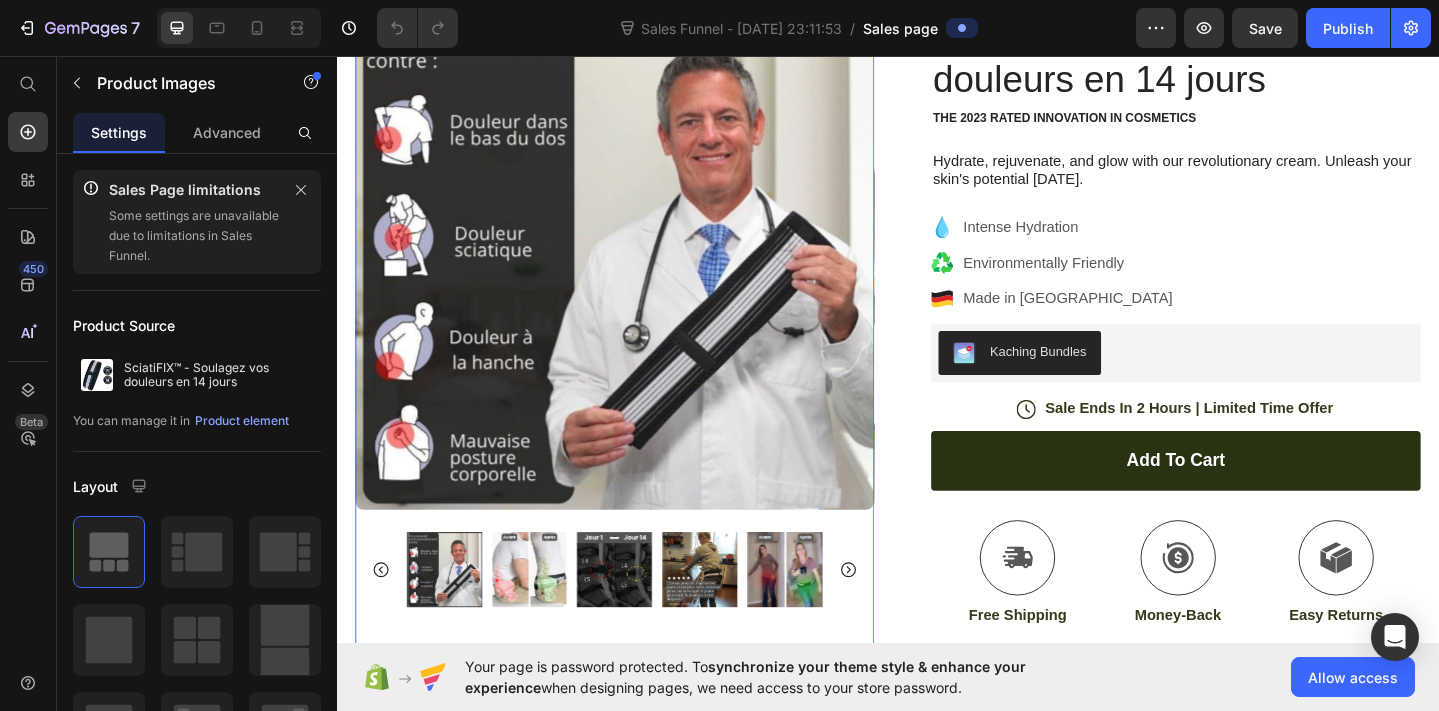 scroll, scrollTop: 196, scrollLeft: 0, axis: vertical 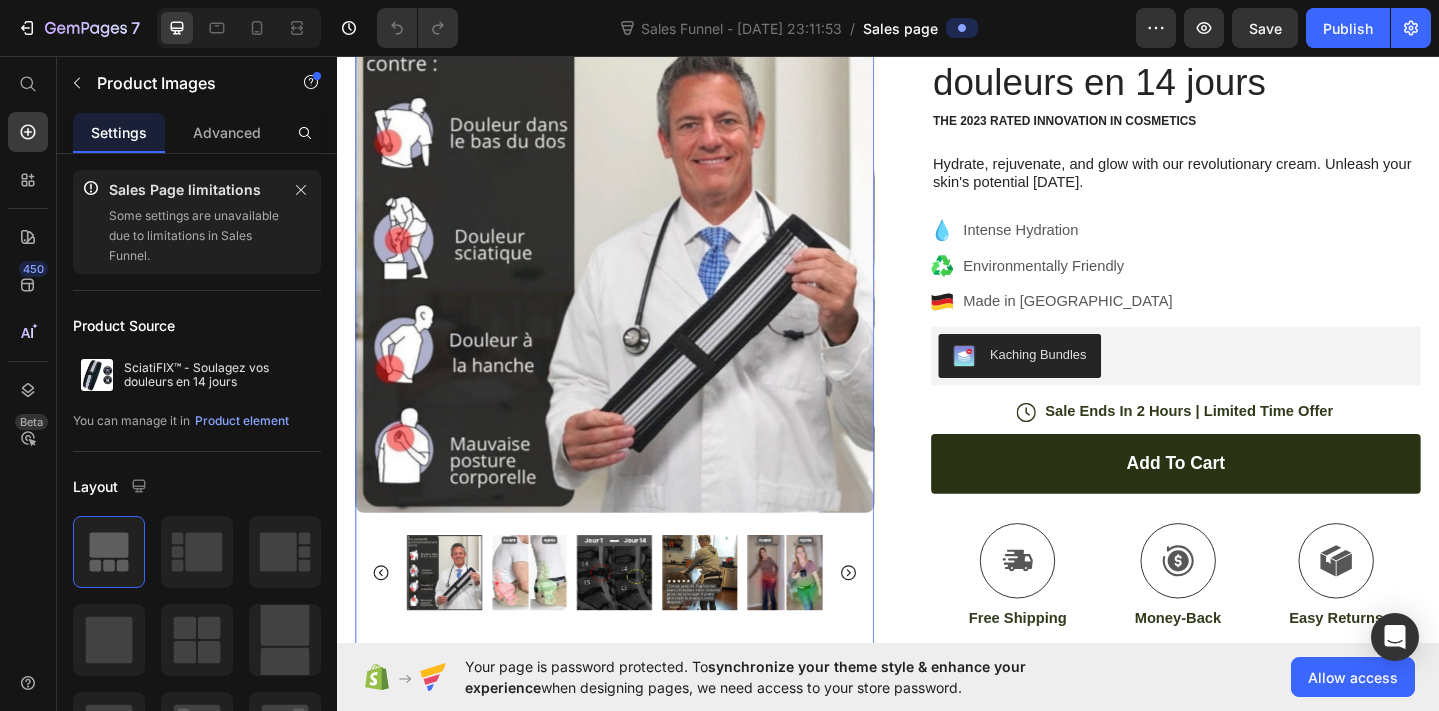 click at bounding box center (547, 619) 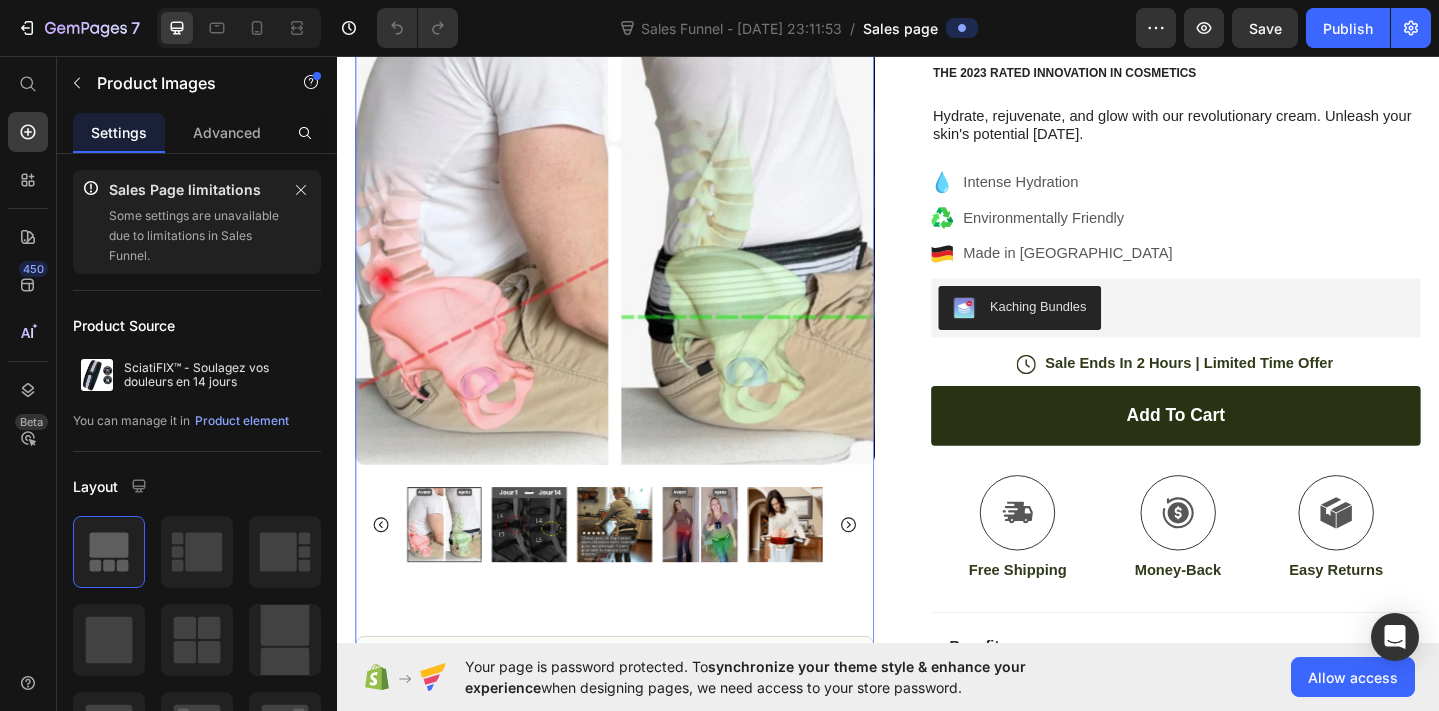scroll, scrollTop: 255, scrollLeft: 0, axis: vertical 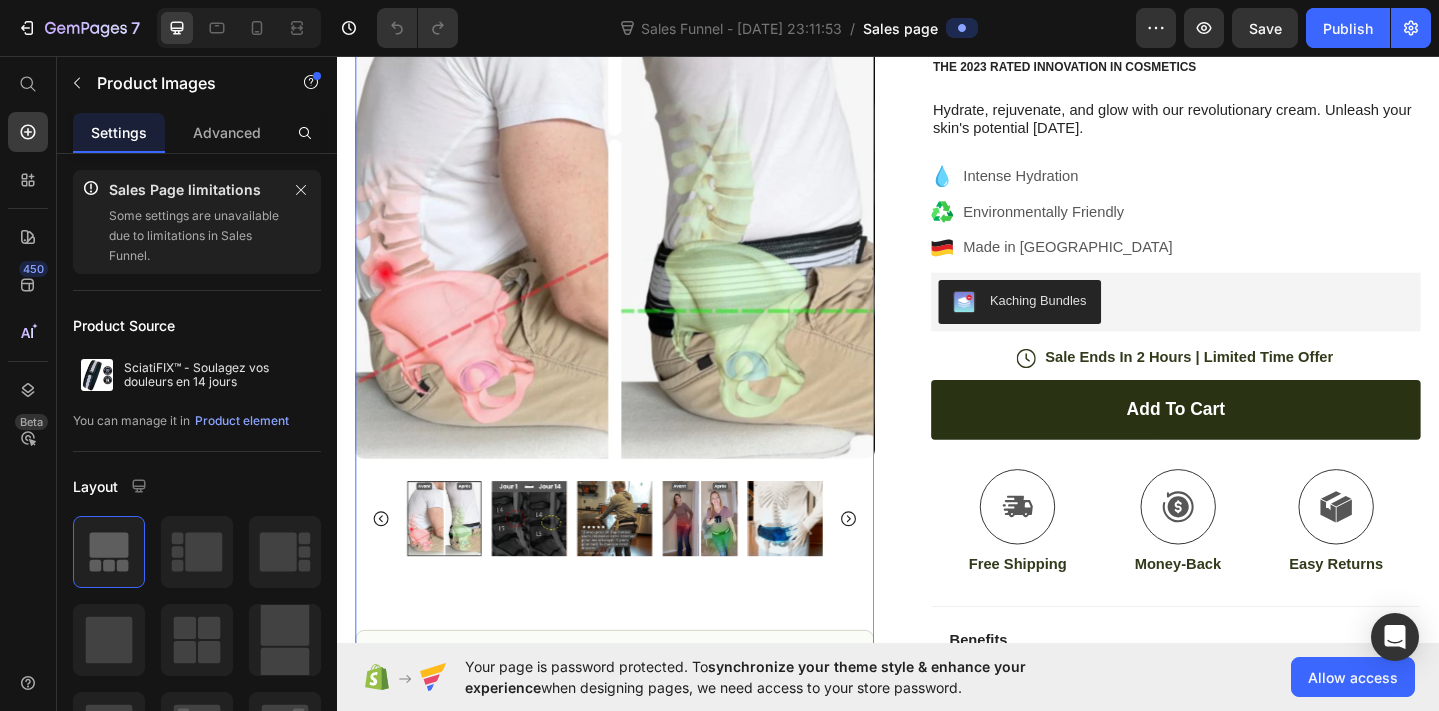 click at bounding box center (547, 560) 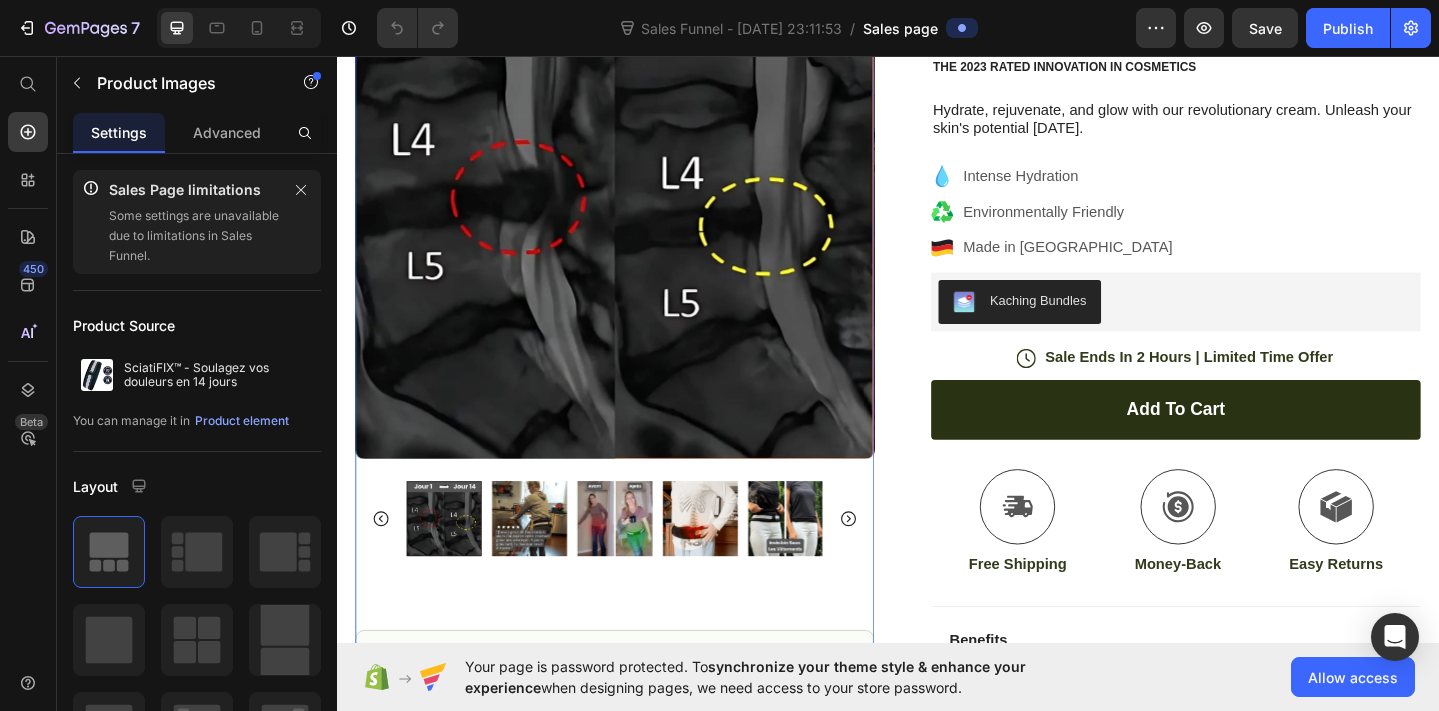 click at bounding box center [547, 560] 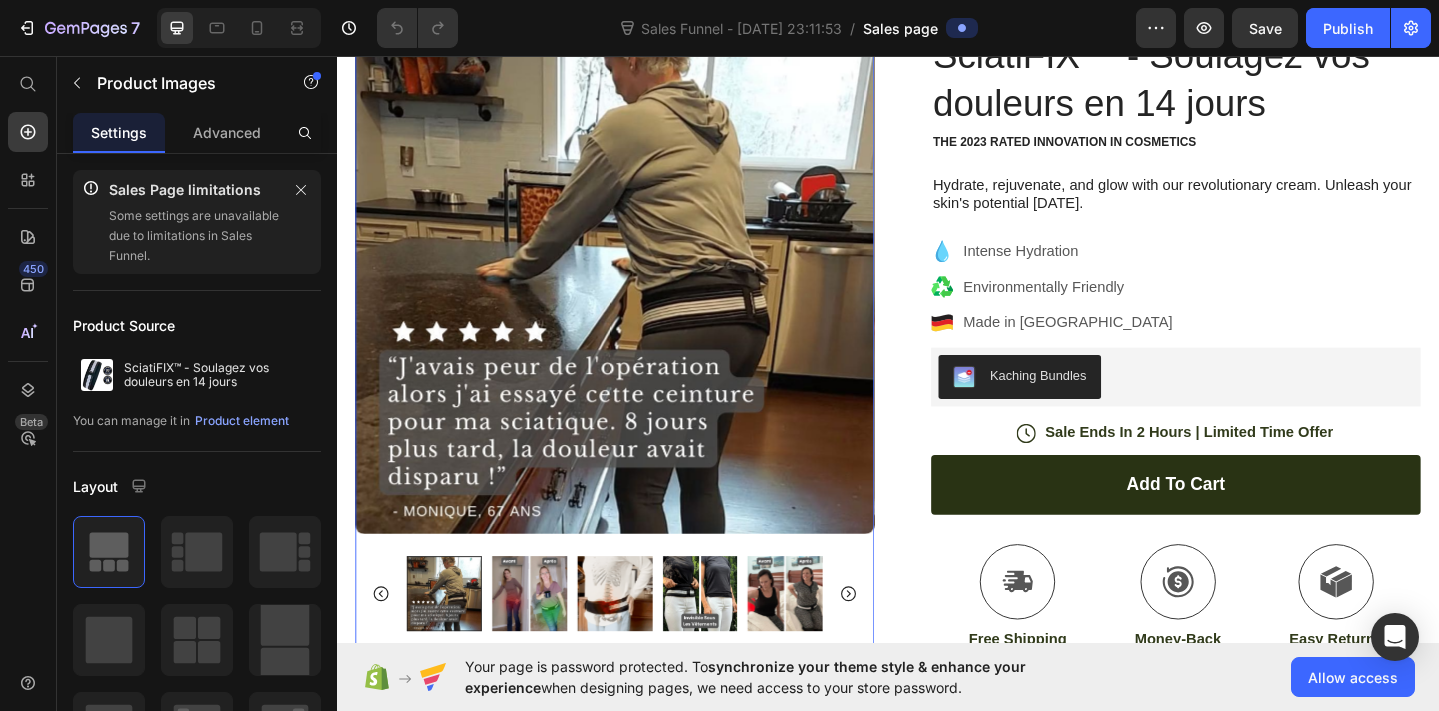 scroll, scrollTop: 175, scrollLeft: 0, axis: vertical 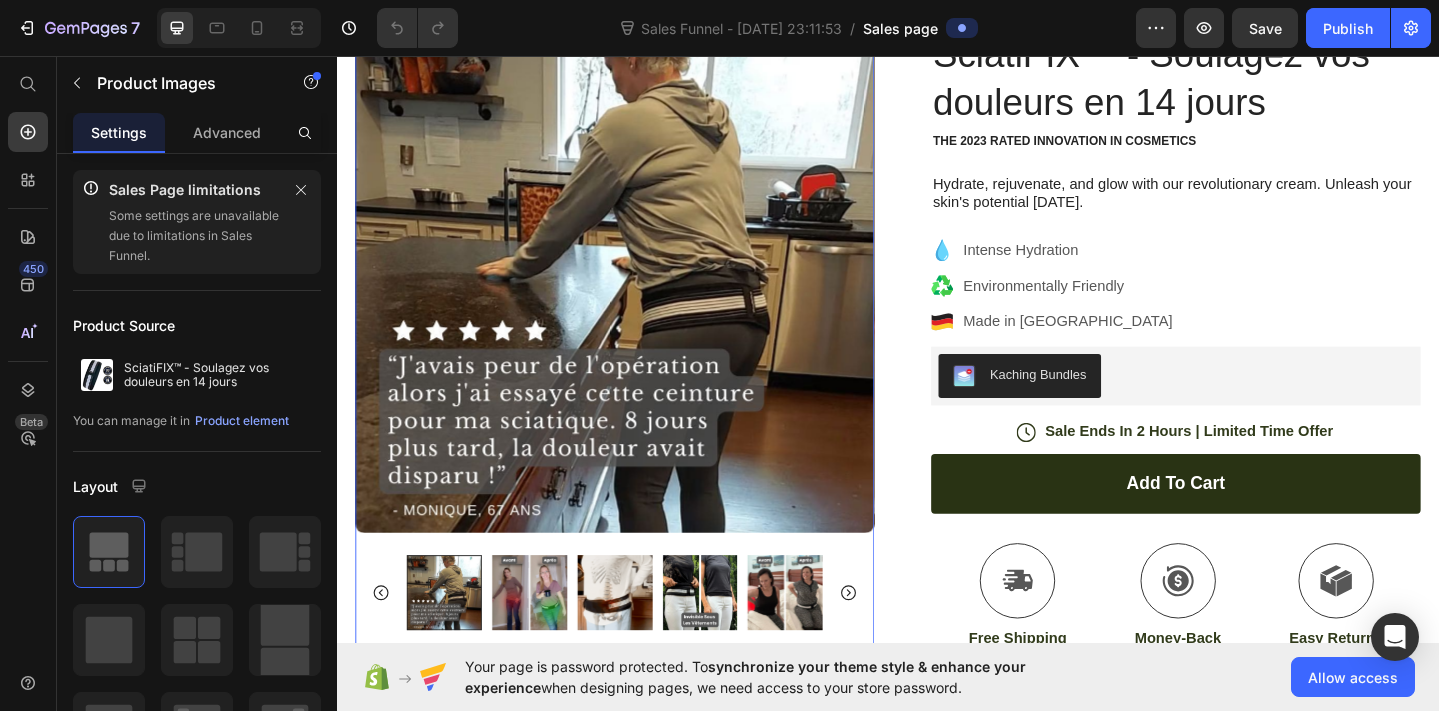 click at bounding box center (547, 640) 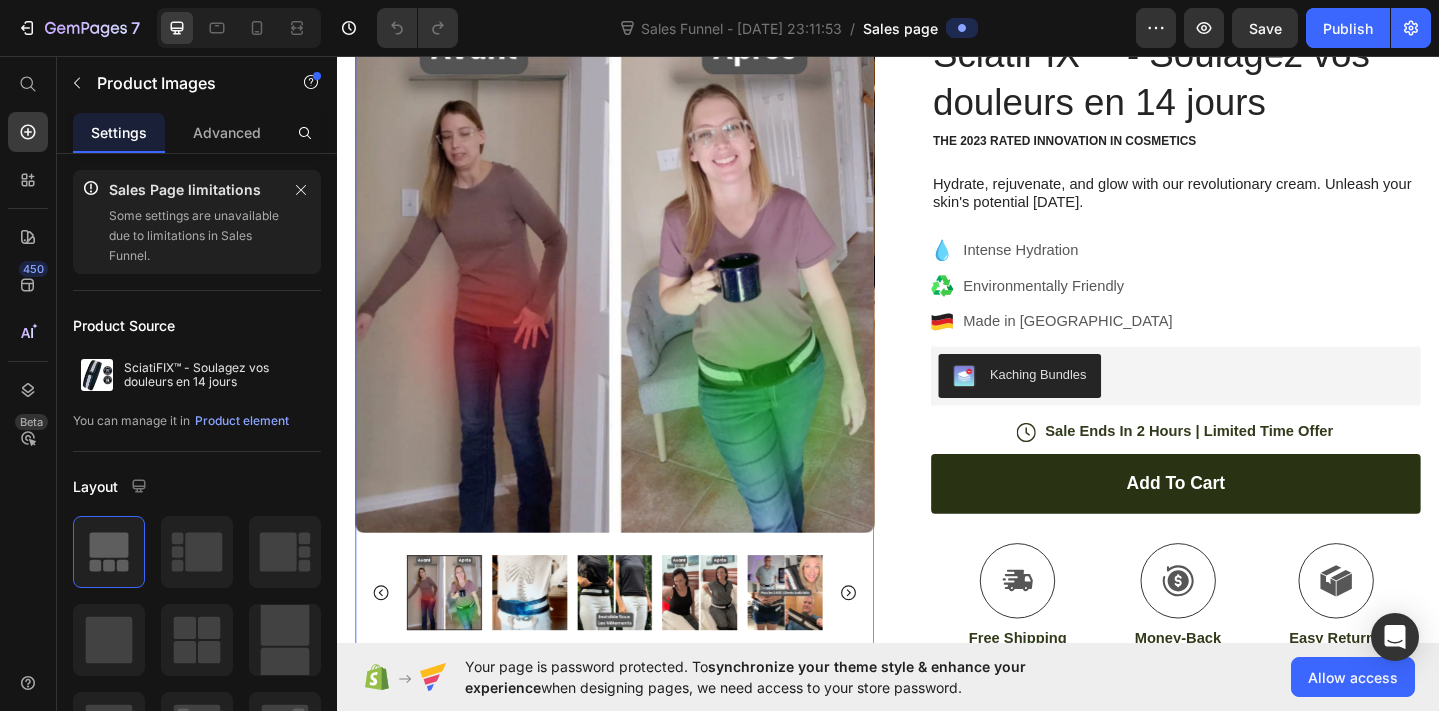 scroll, scrollTop: 220, scrollLeft: 0, axis: vertical 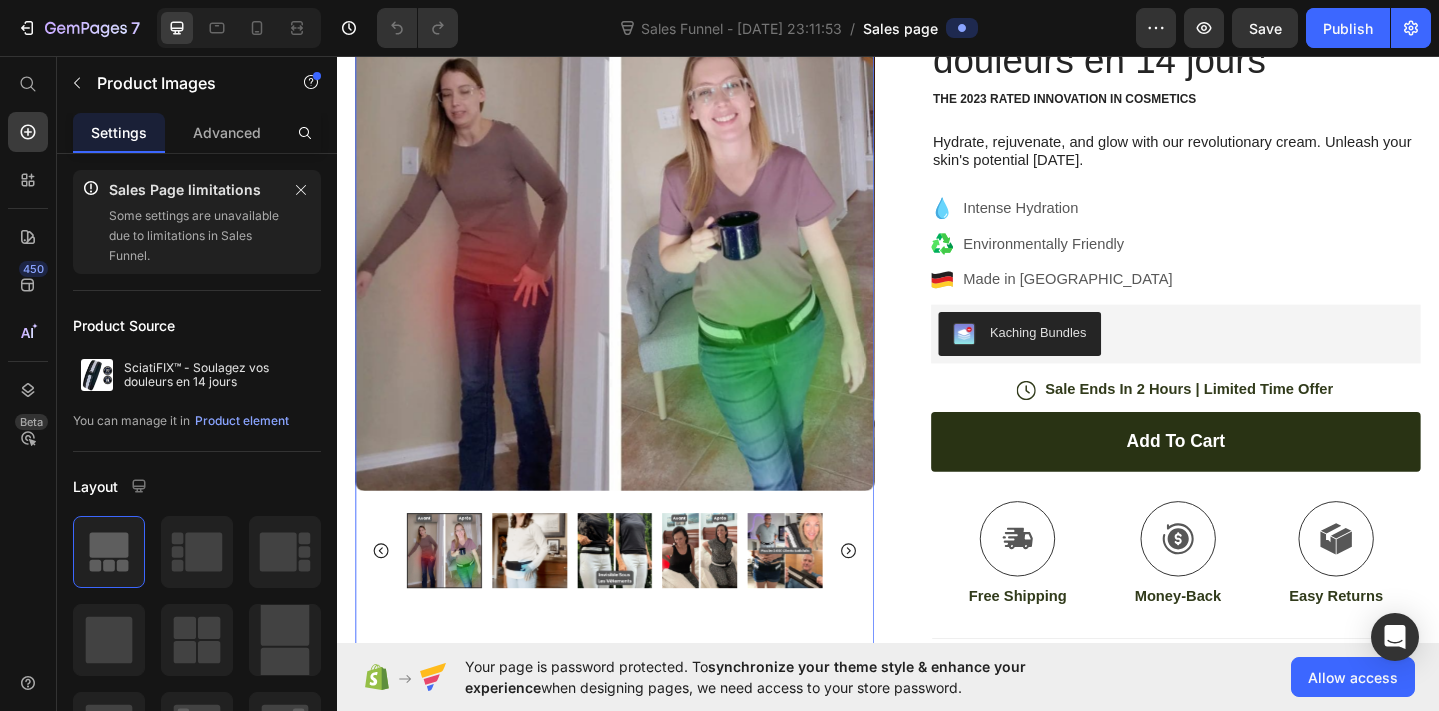 click at bounding box center [547, 595] 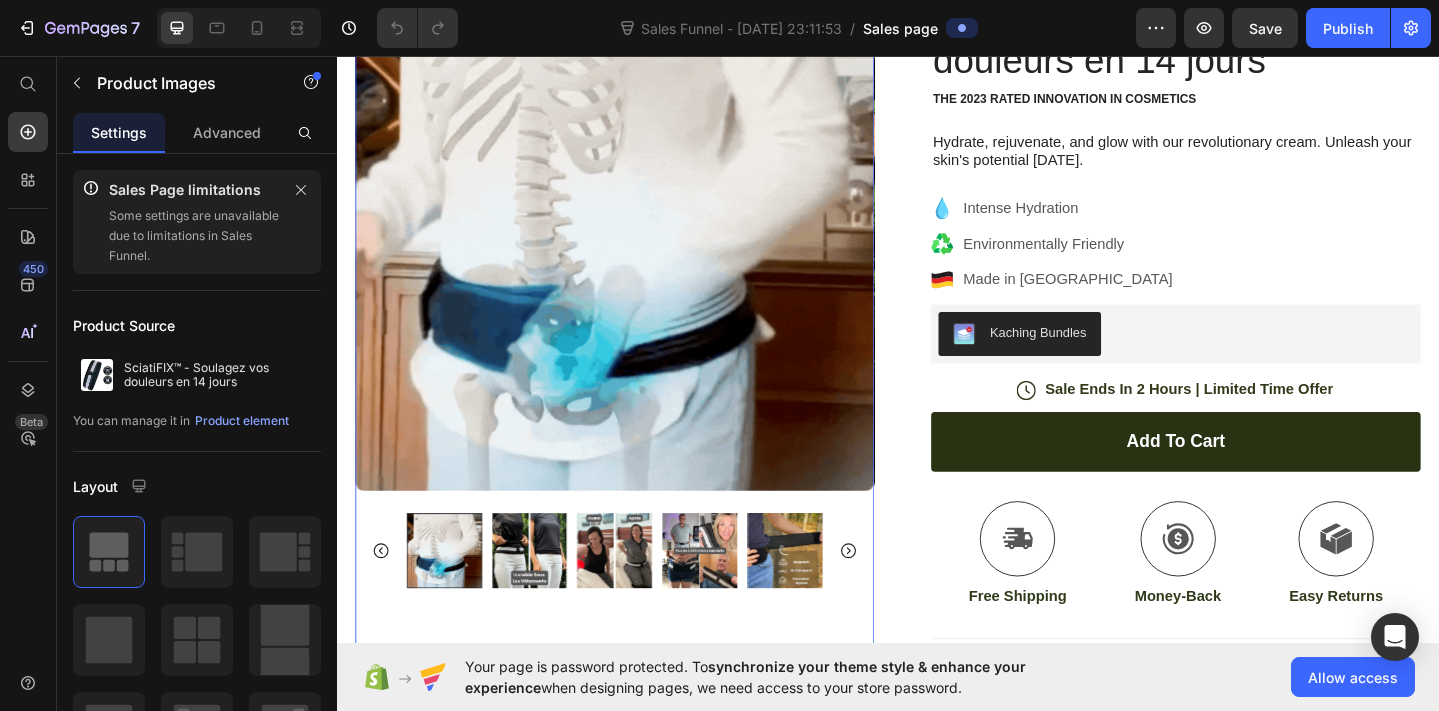 click at bounding box center [640, 595] 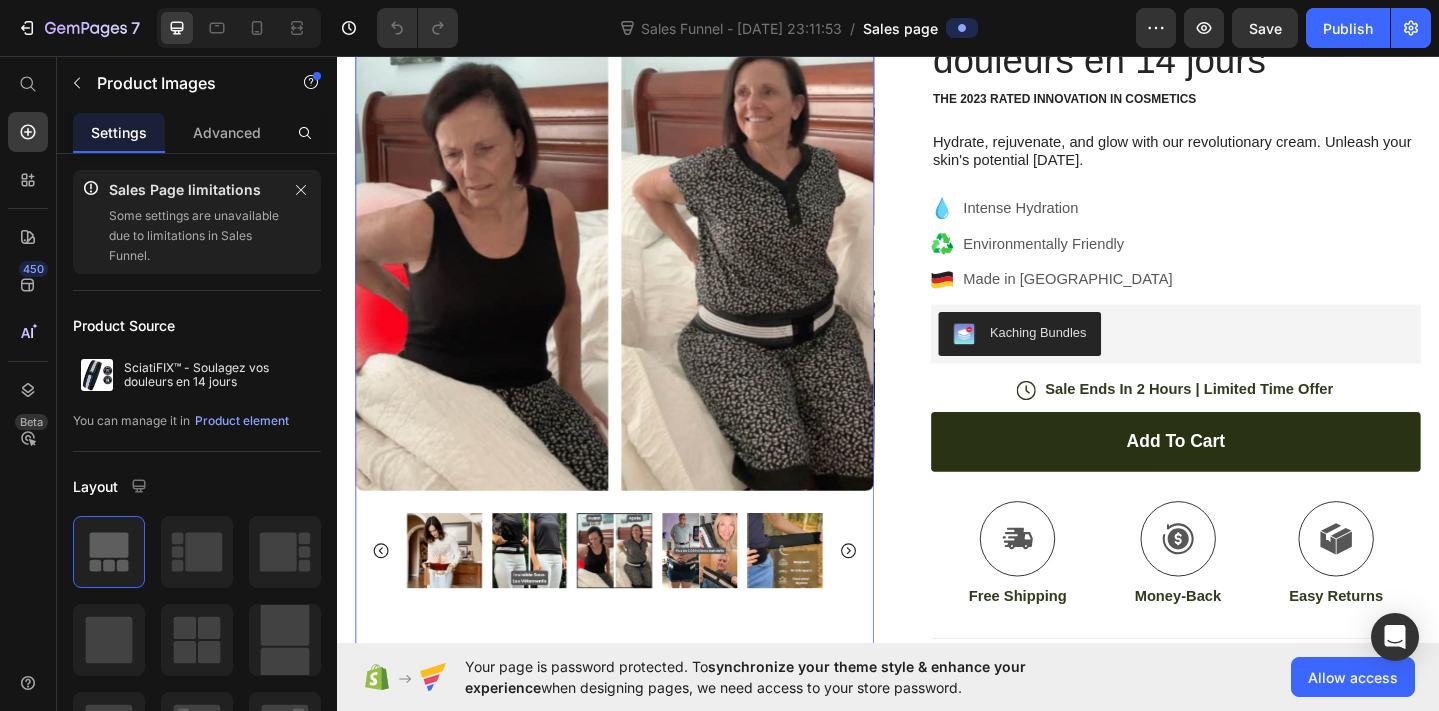 click at bounding box center (732, 595) 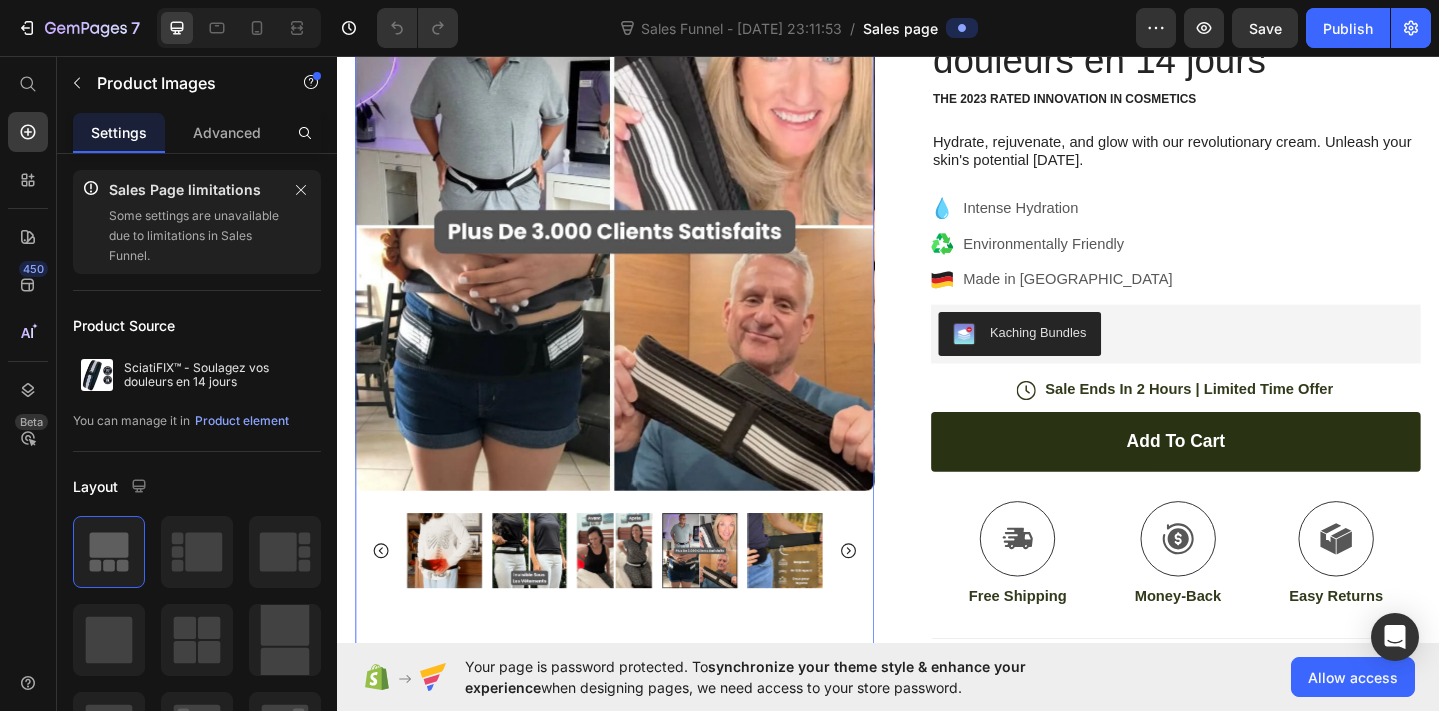 click at bounding box center (825, 595) 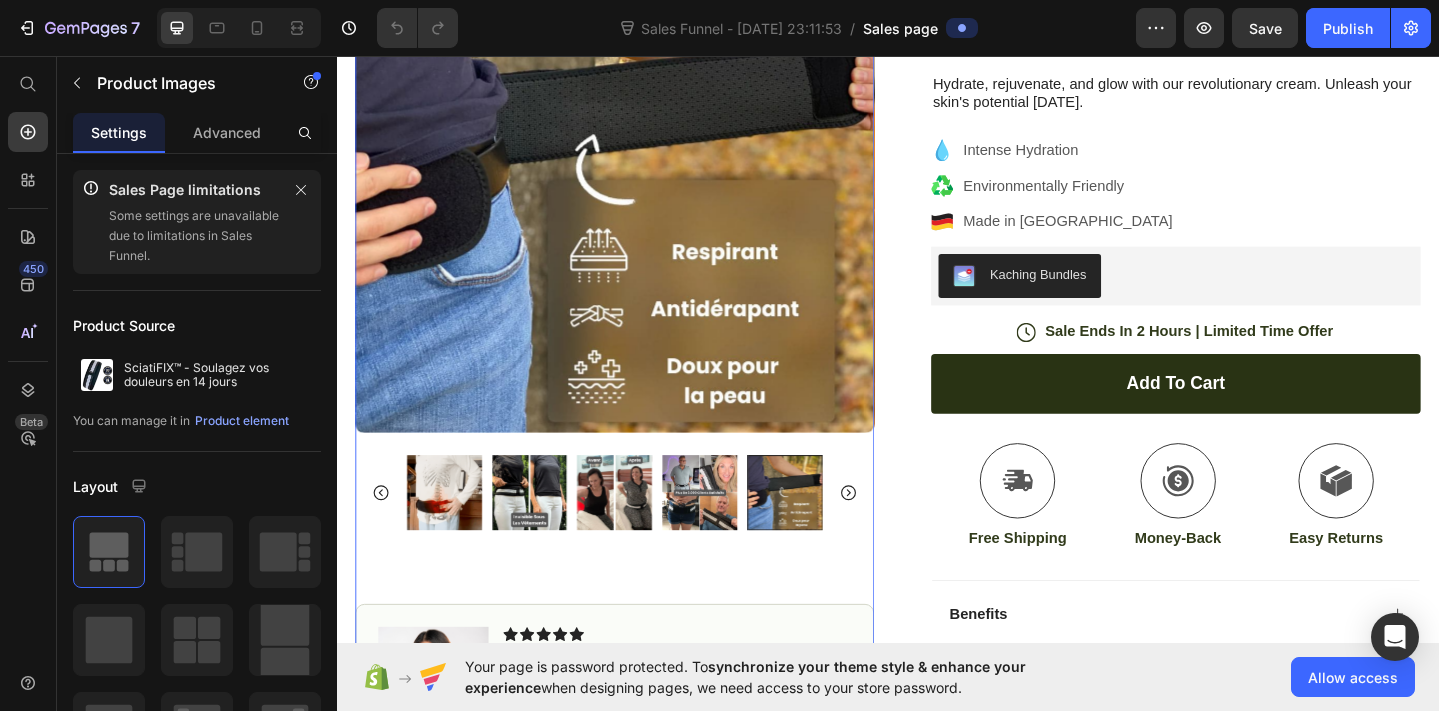 scroll, scrollTop: 302, scrollLeft: 0, axis: vertical 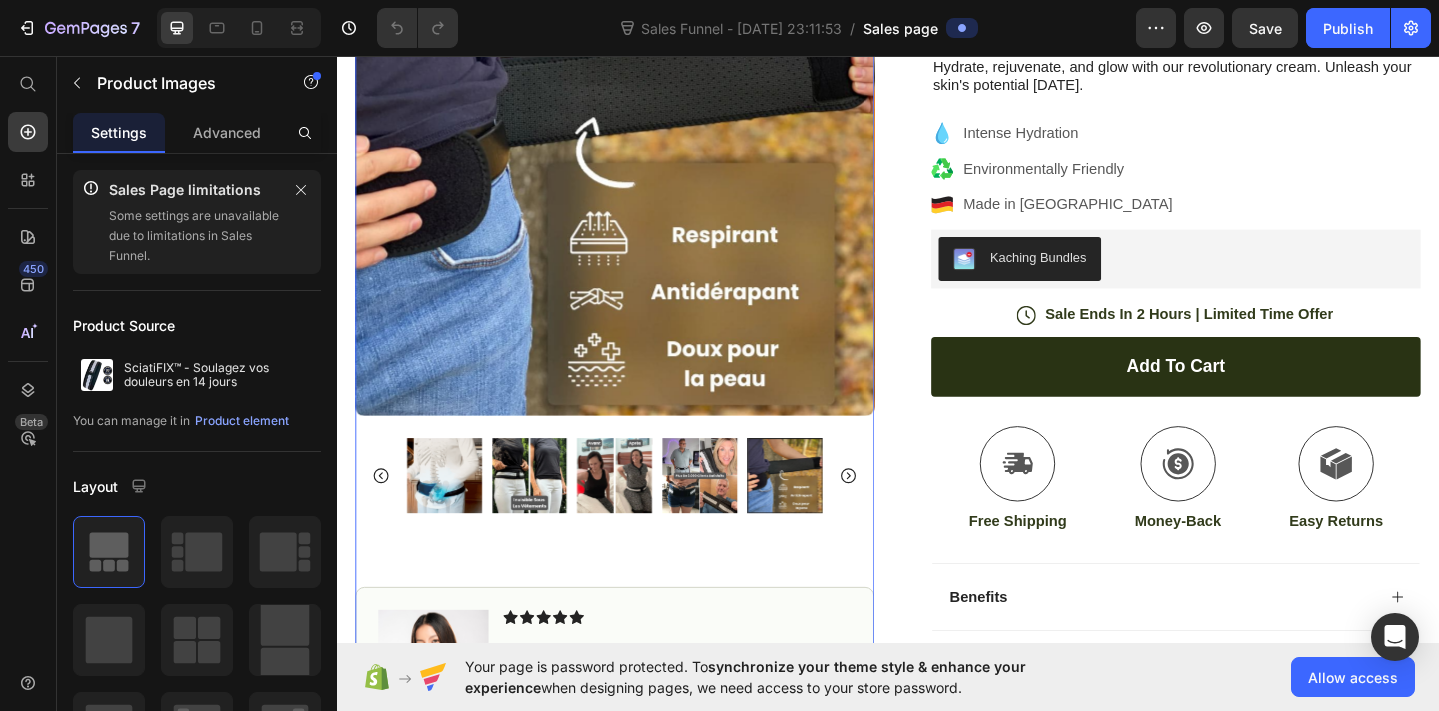 click at bounding box center [732, 513] 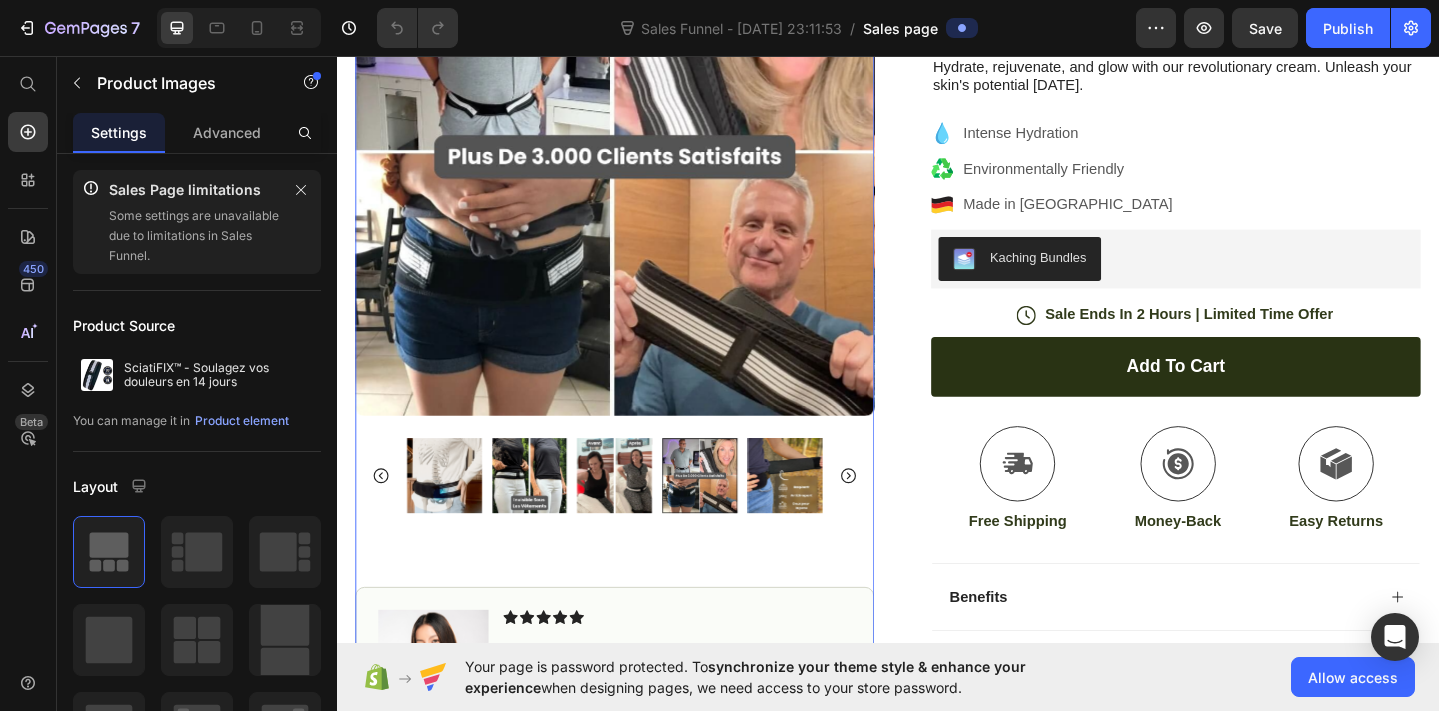 click at bounding box center (639, 513) 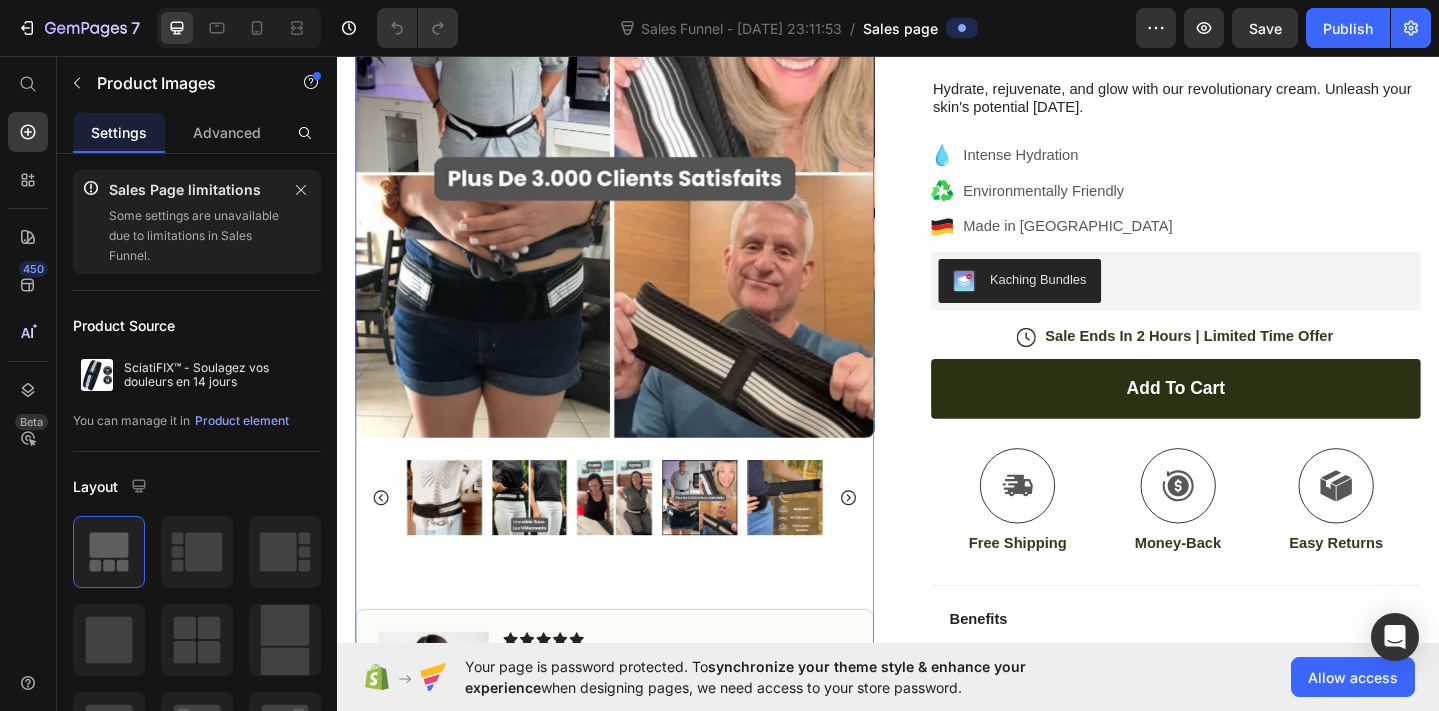 click at bounding box center (825, 537) 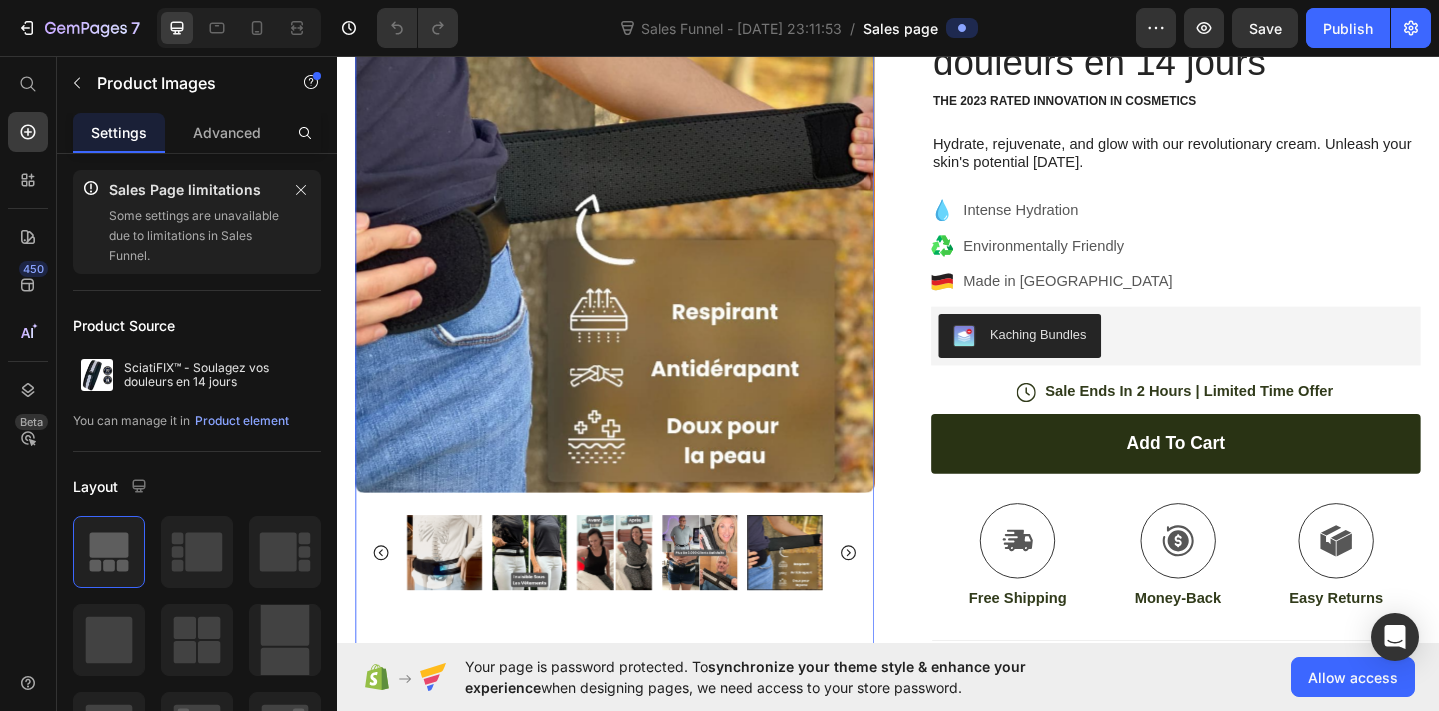 scroll, scrollTop: 282, scrollLeft: 0, axis: vertical 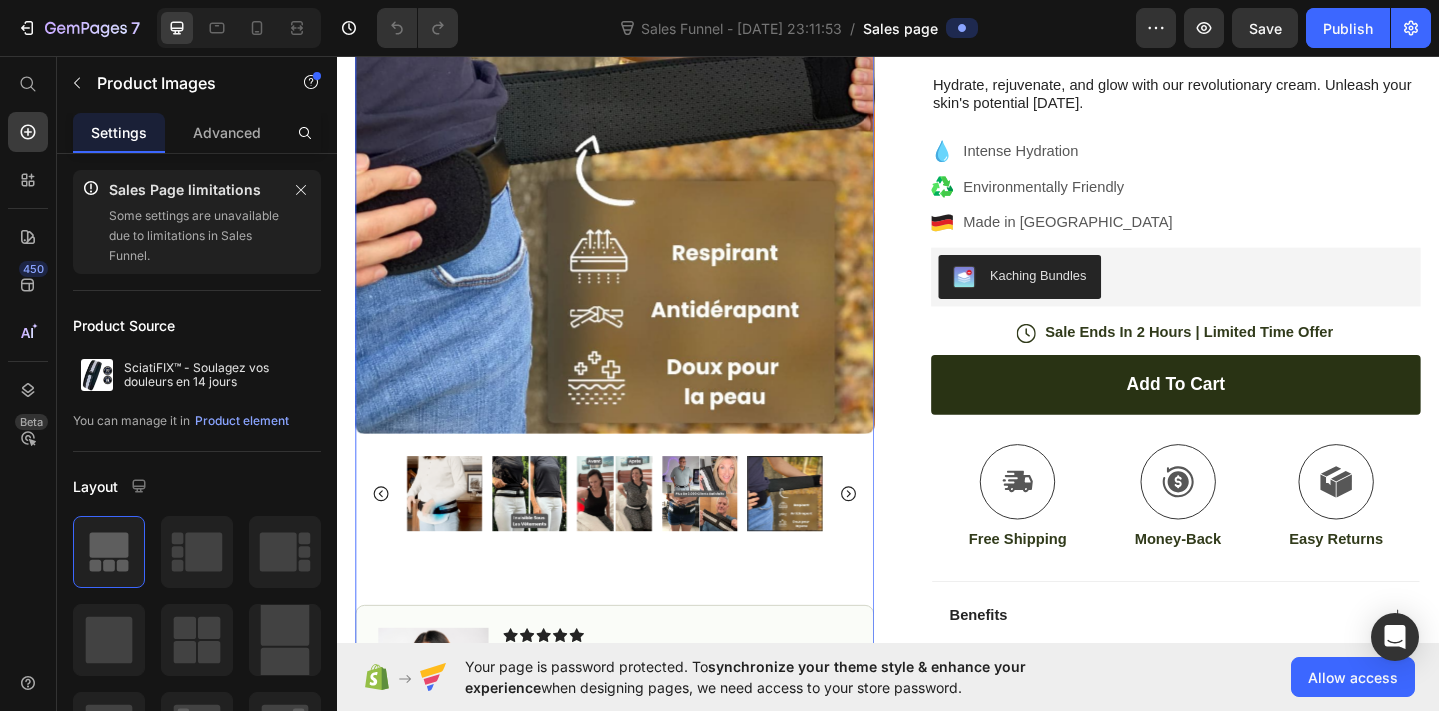 click at bounding box center (640, 533) 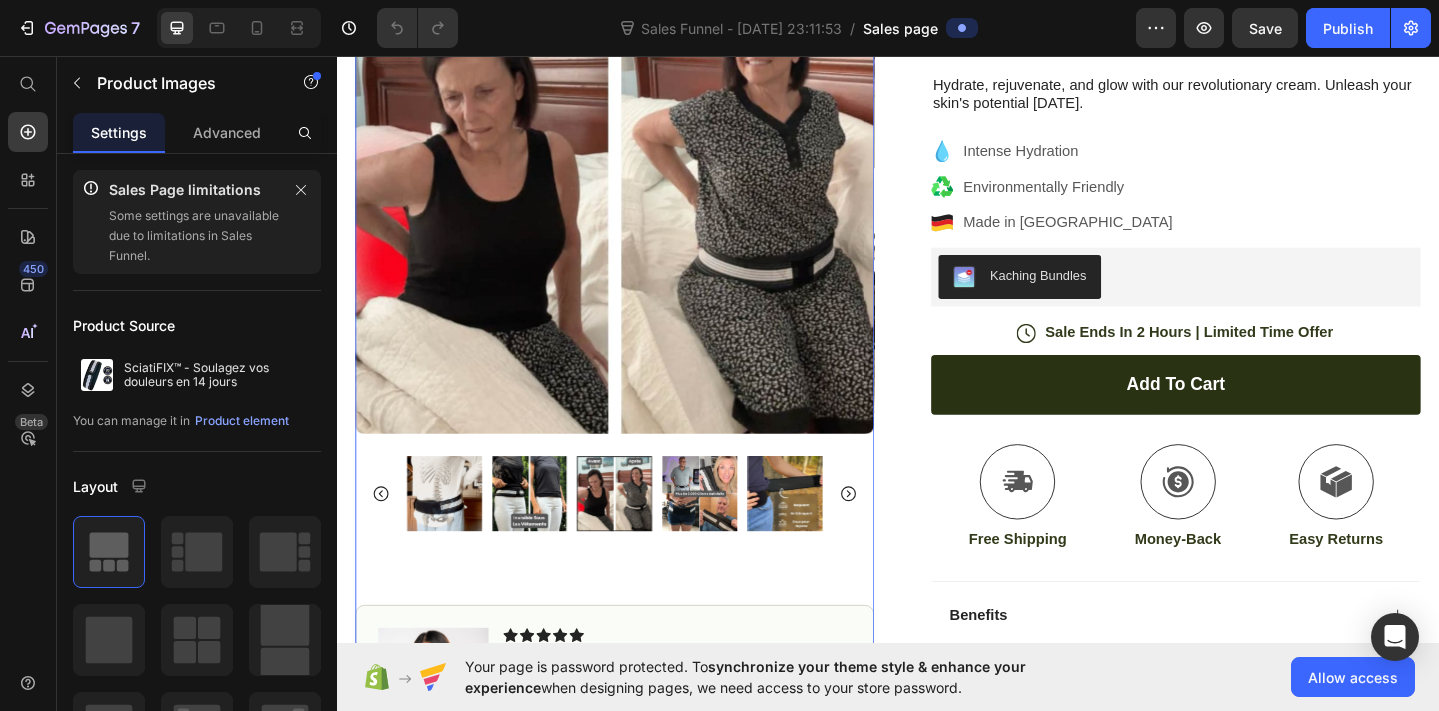 click at bounding box center [547, 533] 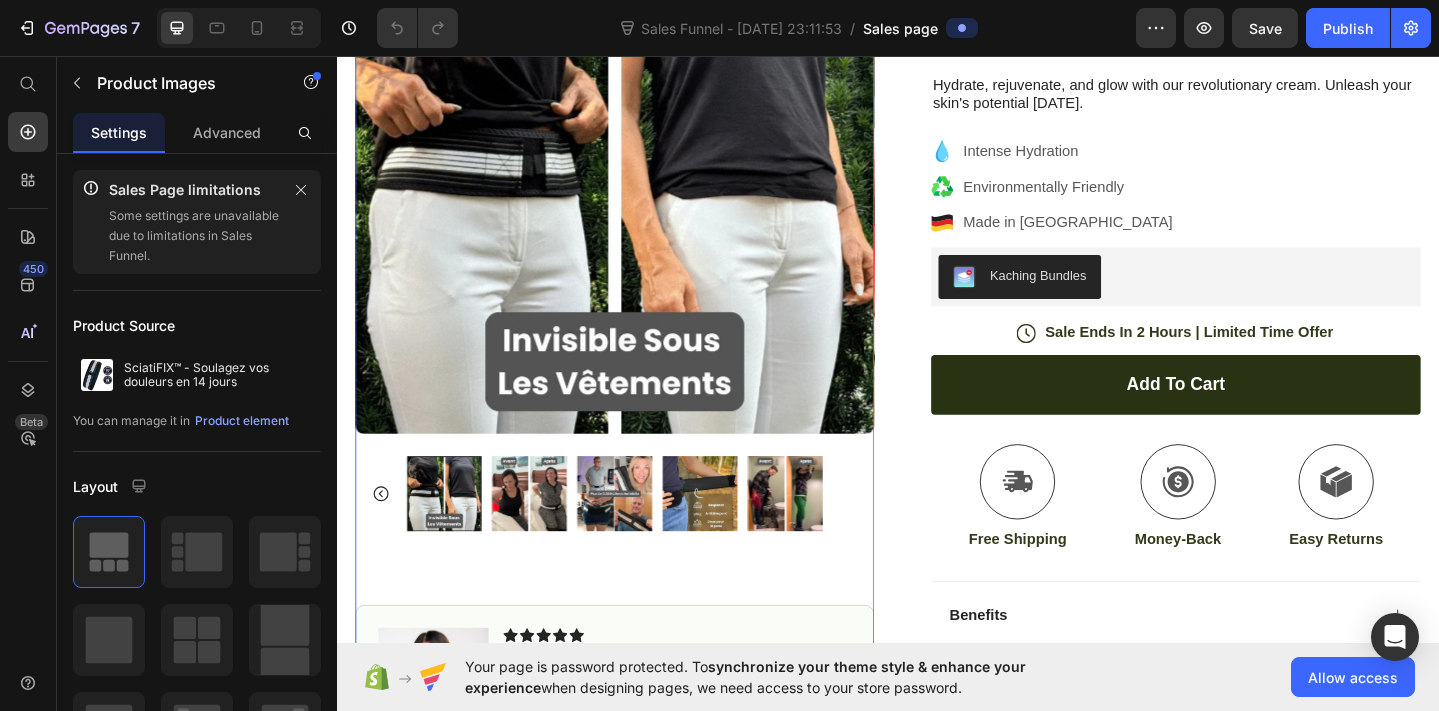 click at bounding box center [454, 533] 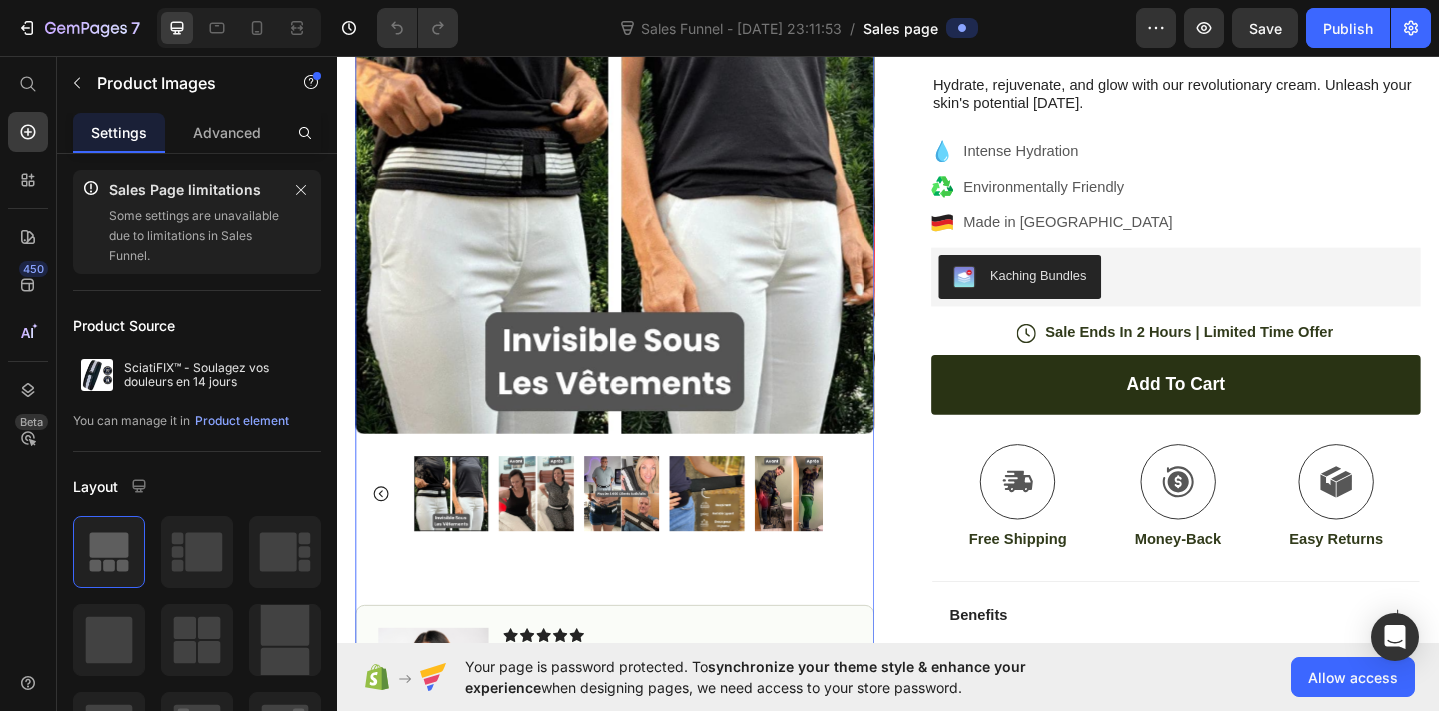 click 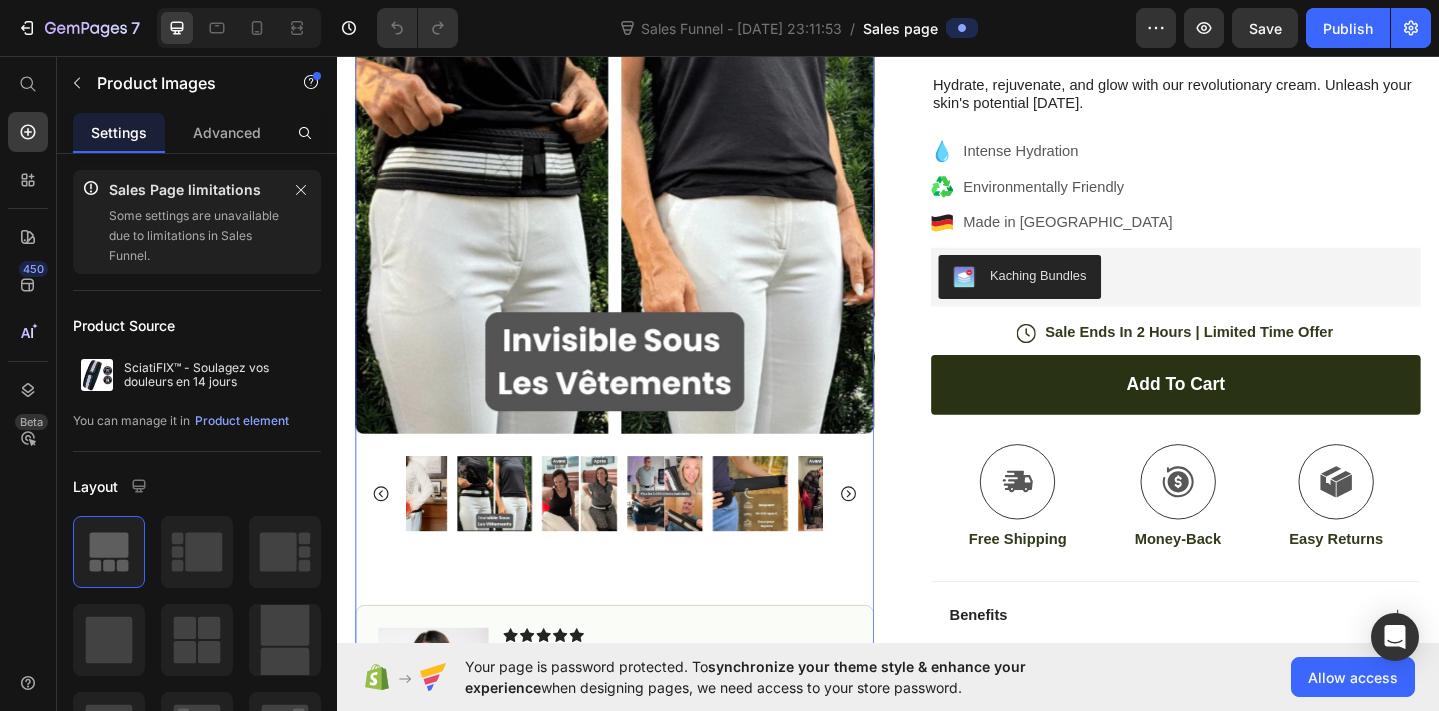 click 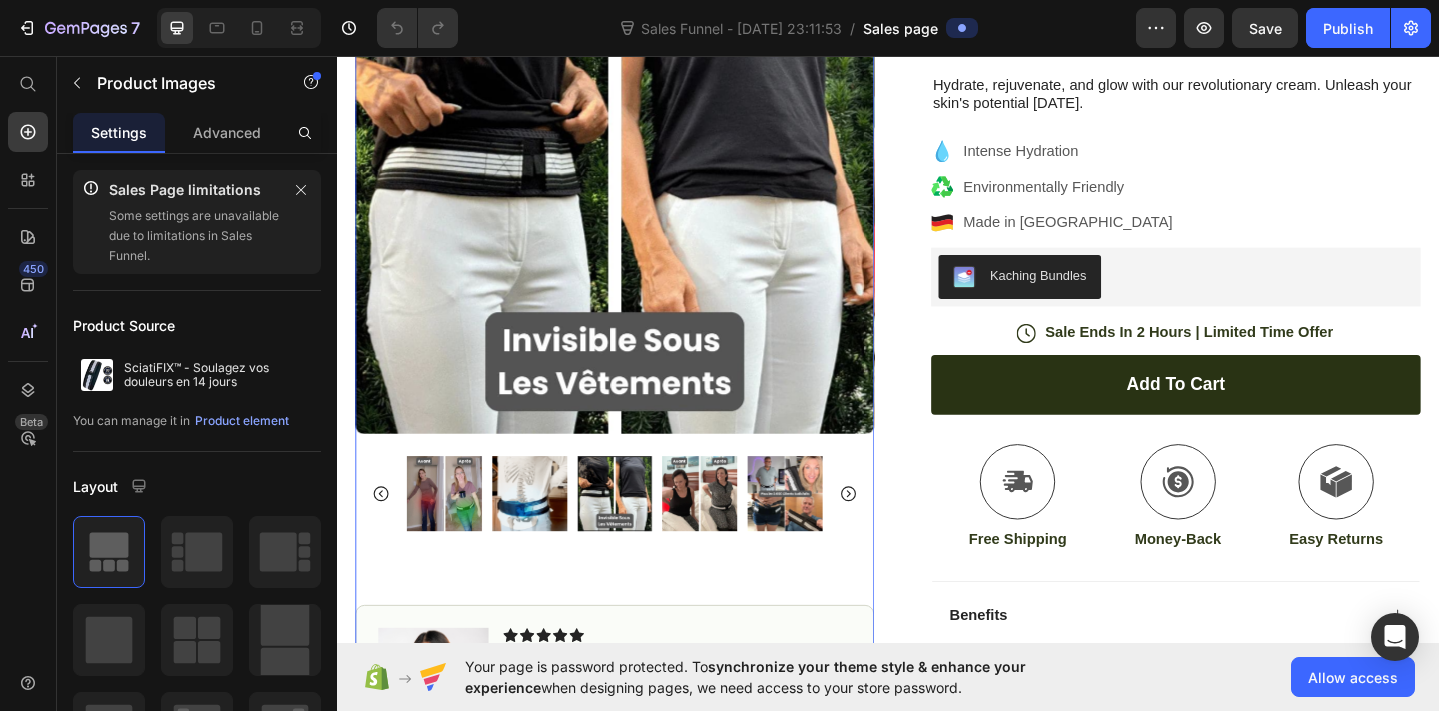 click 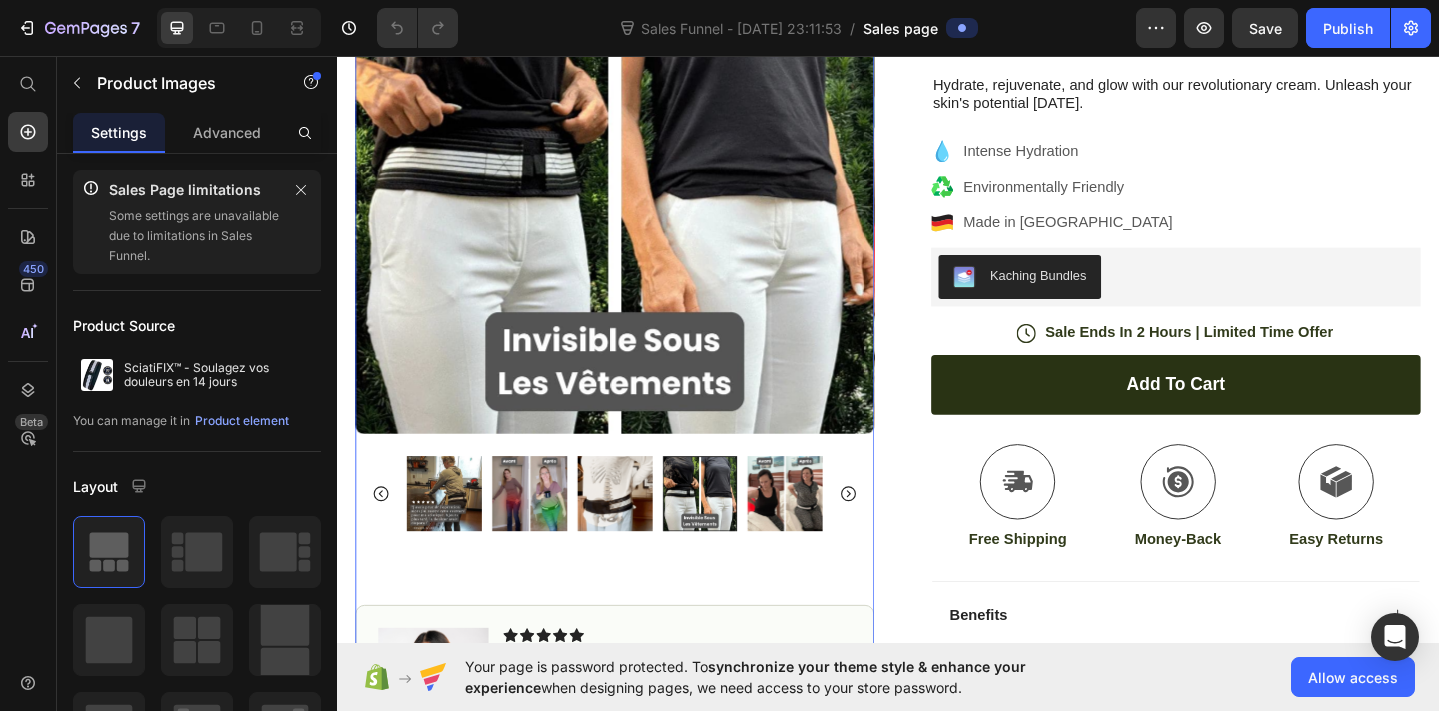 click 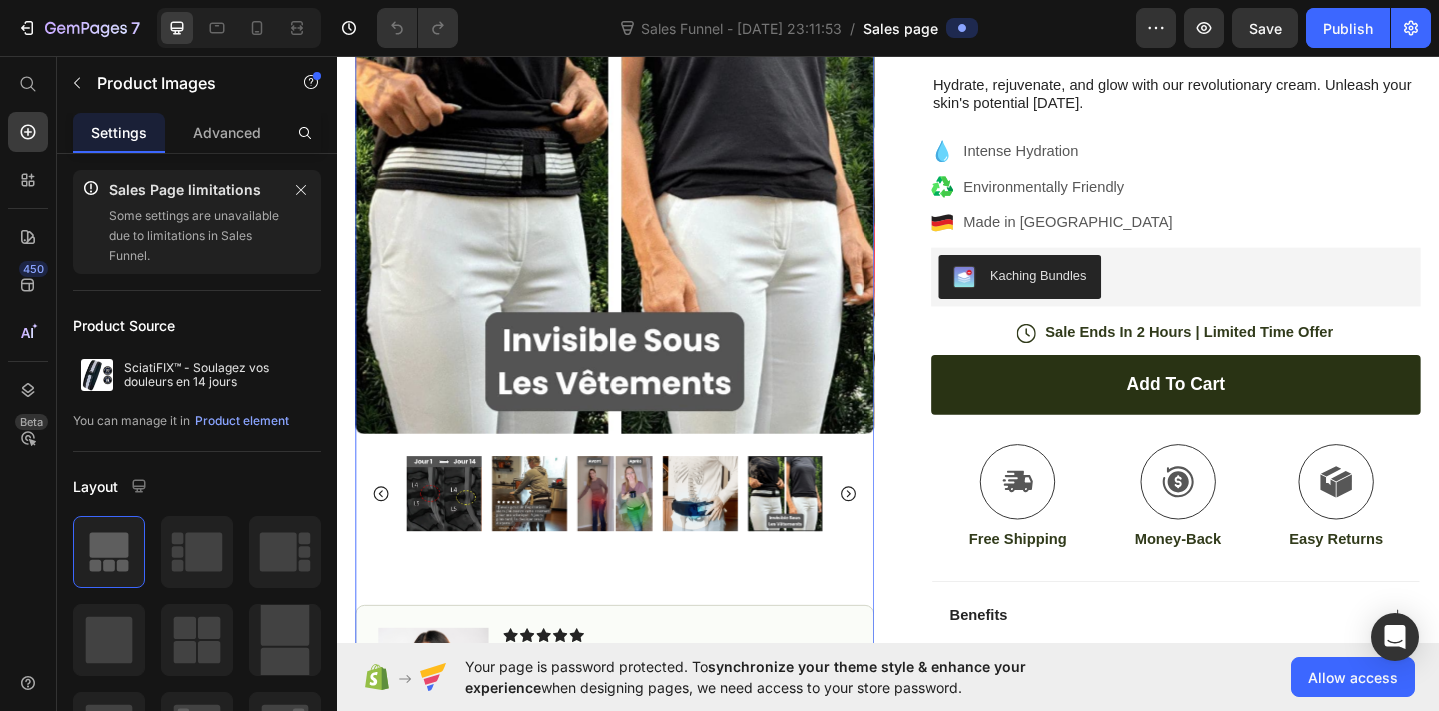 click 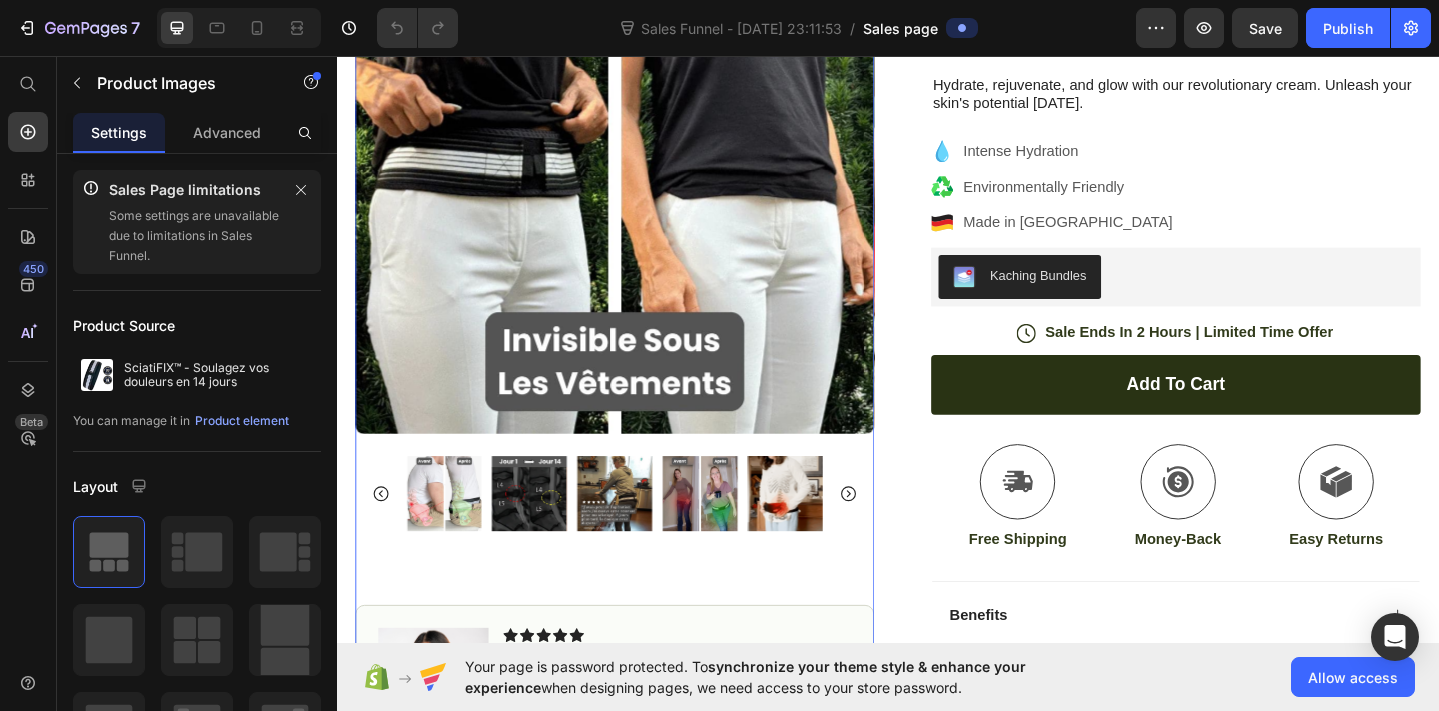click 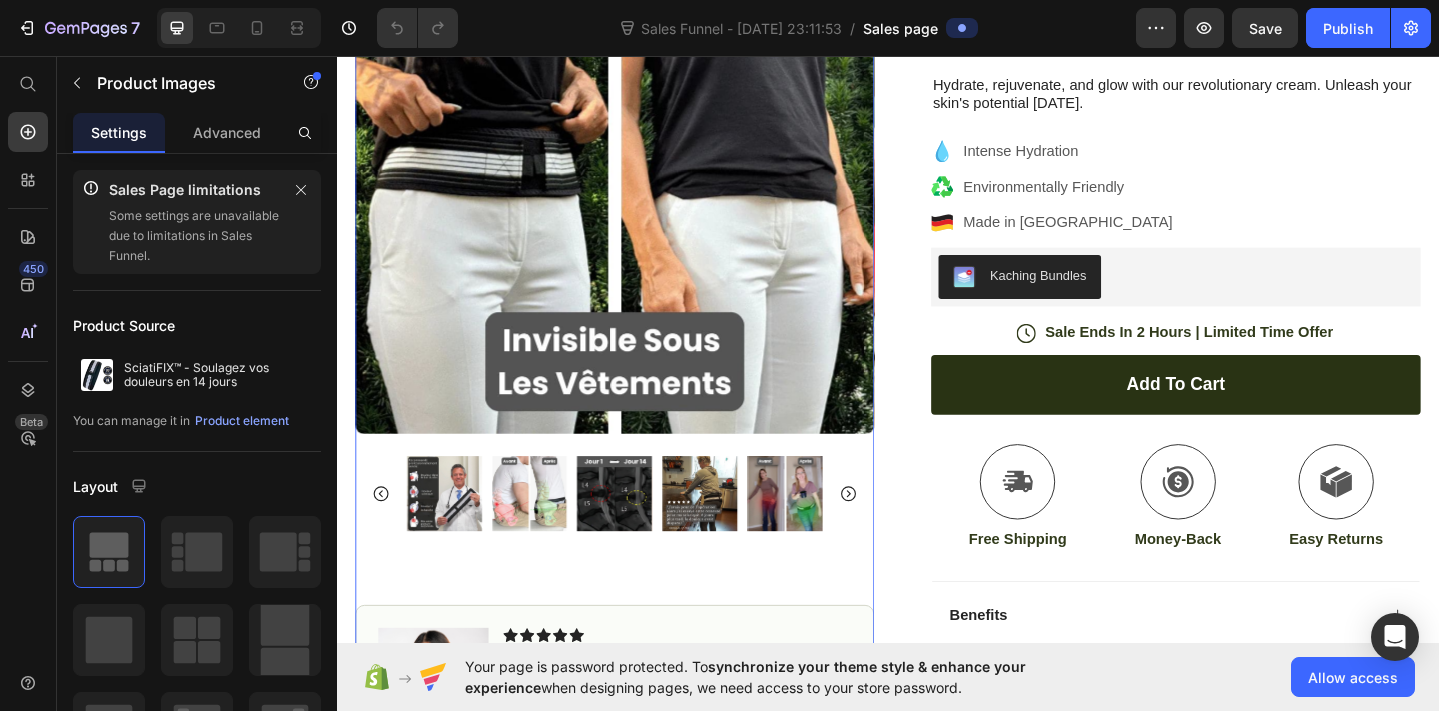 click 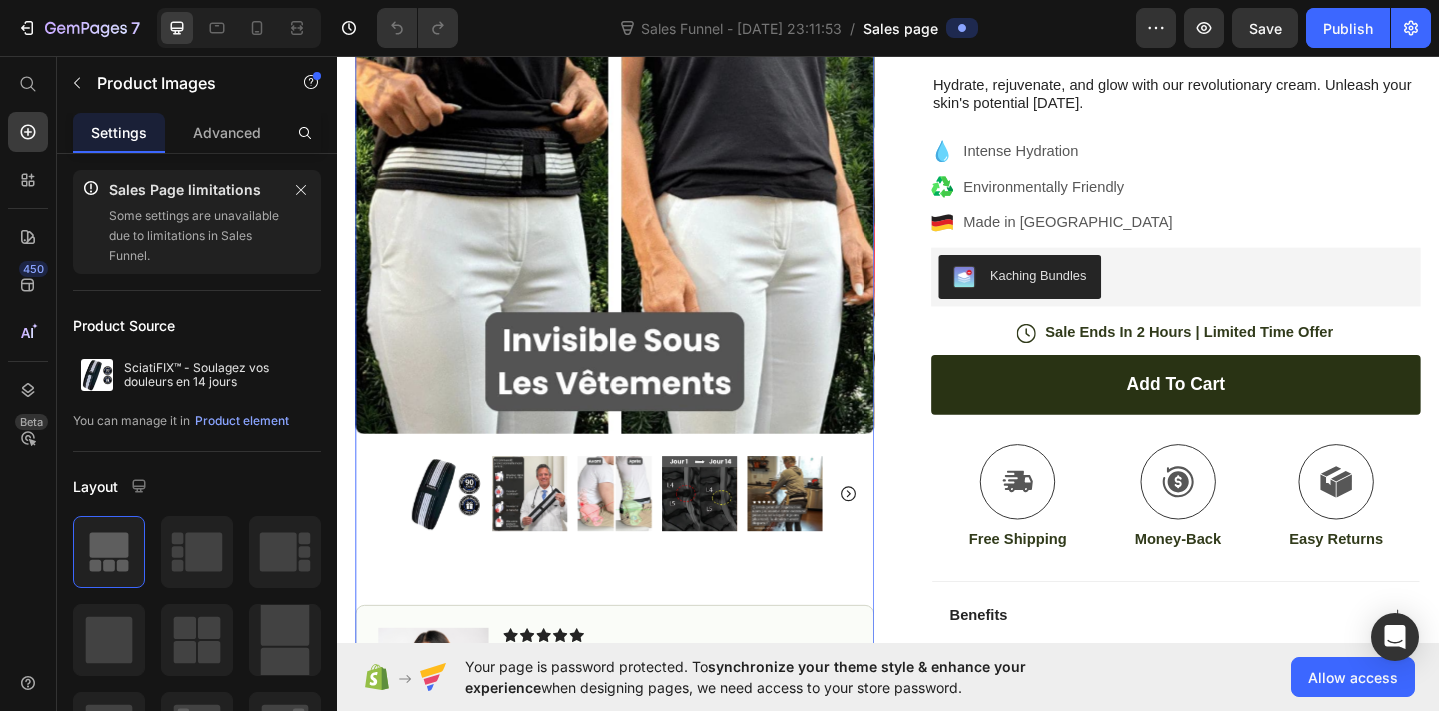 click at bounding box center [454, 533] 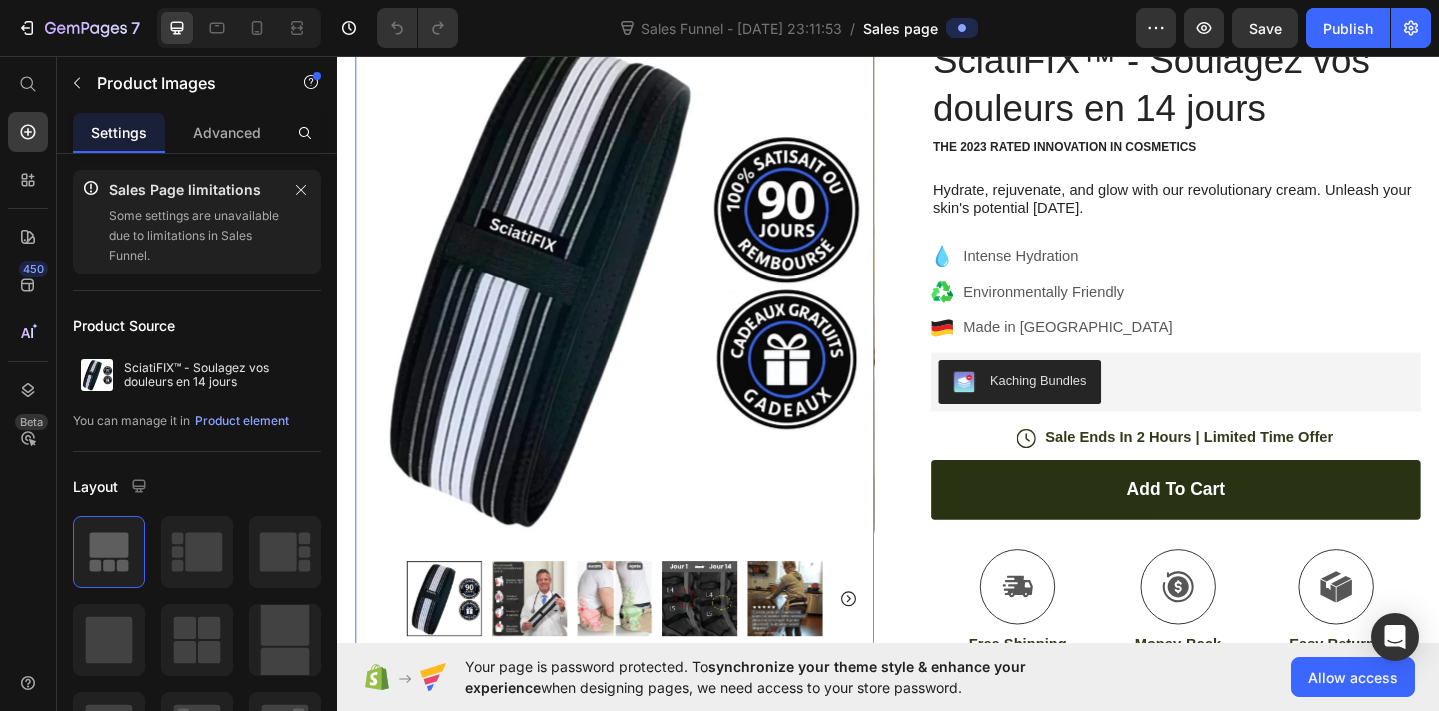 scroll, scrollTop: 249, scrollLeft: 0, axis: vertical 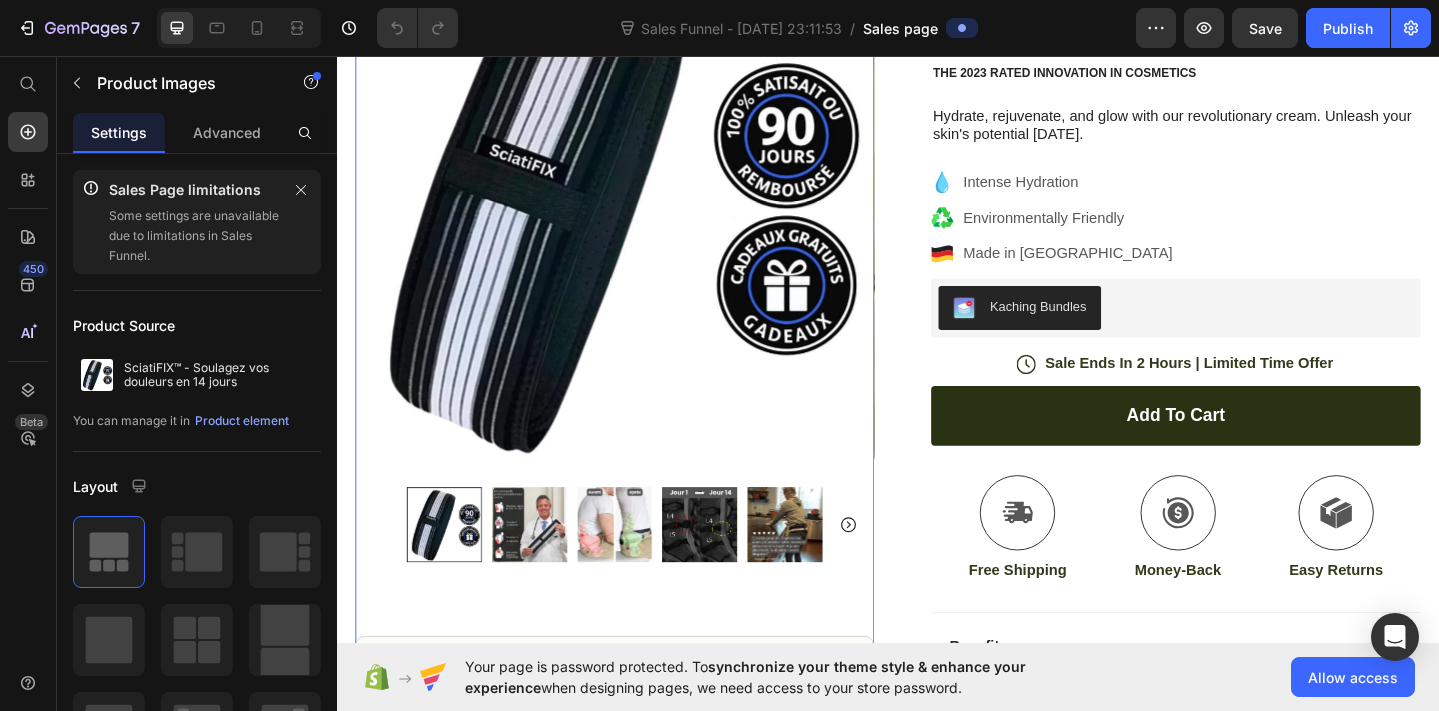 click at bounding box center (547, 566) 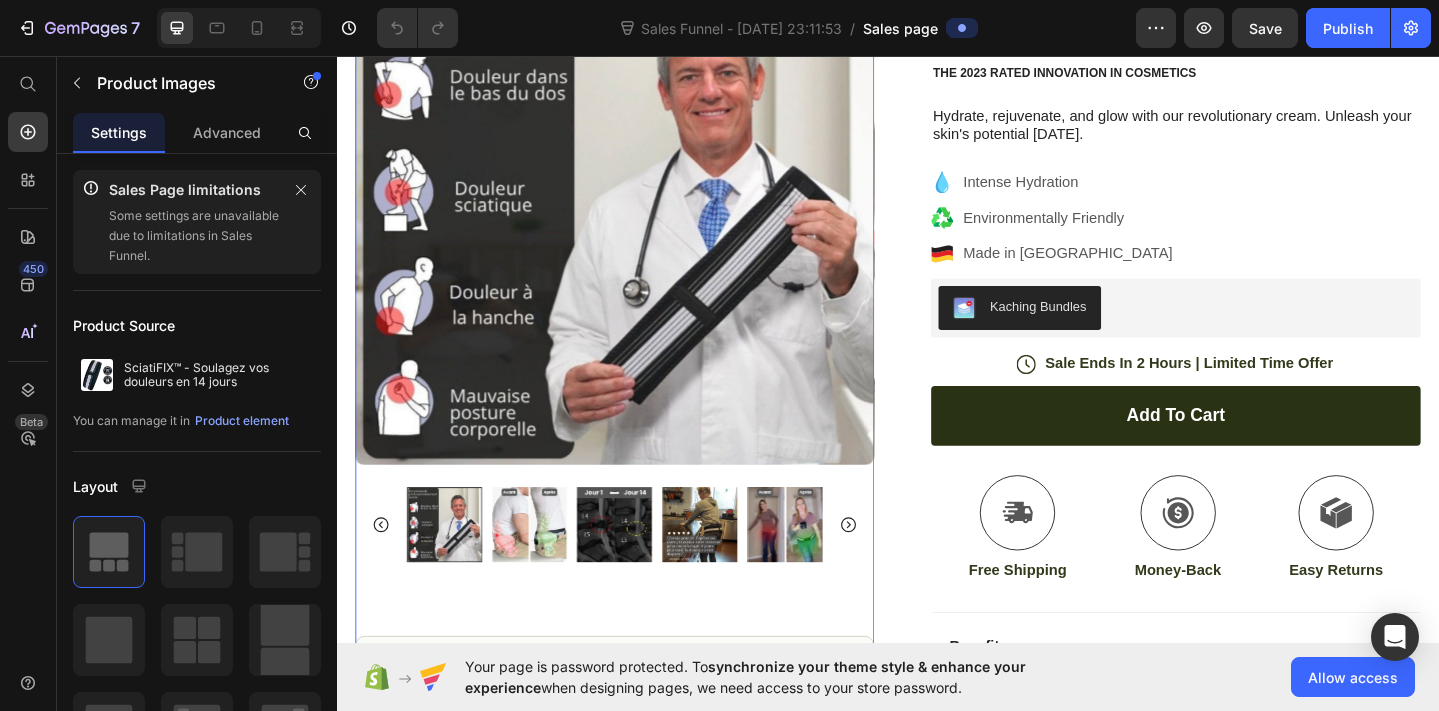click at bounding box center [547, 566] 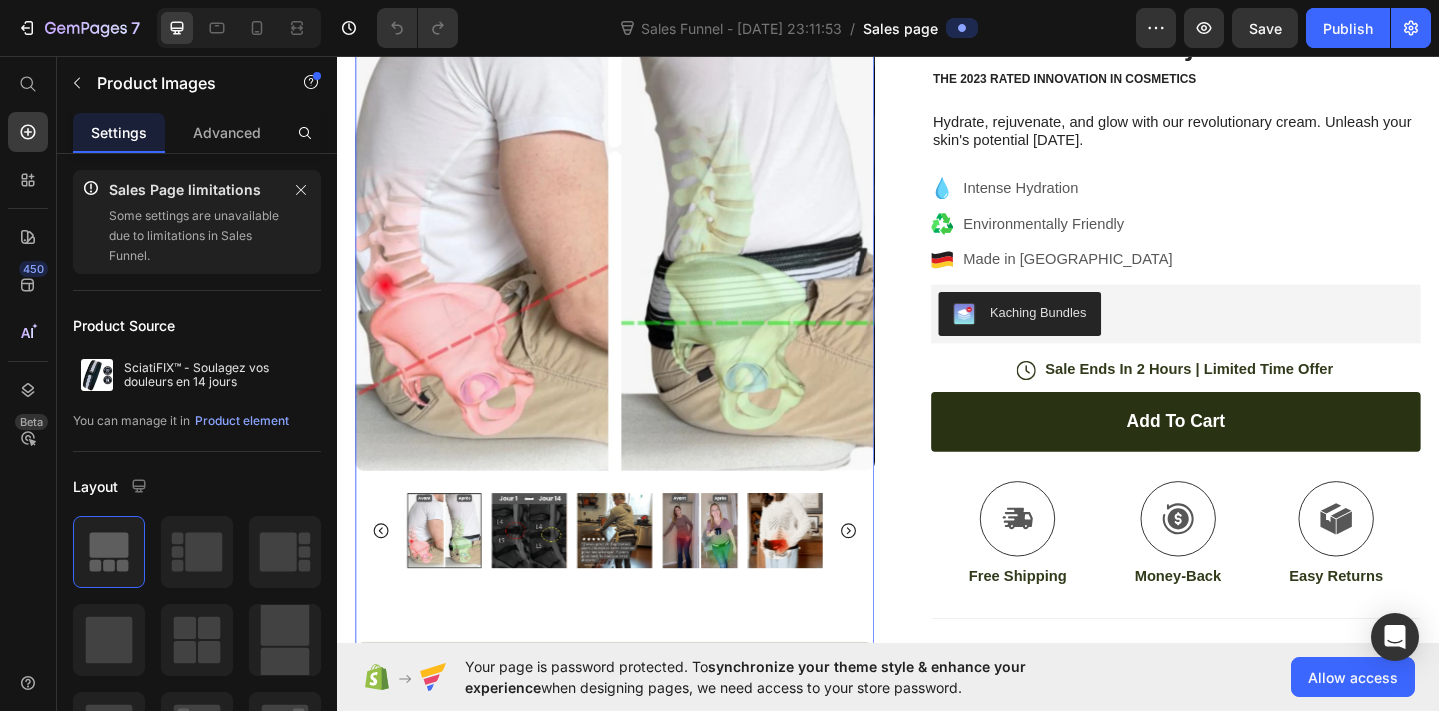 scroll, scrollTop: 261, scrollLeft: 0, axis: vertical 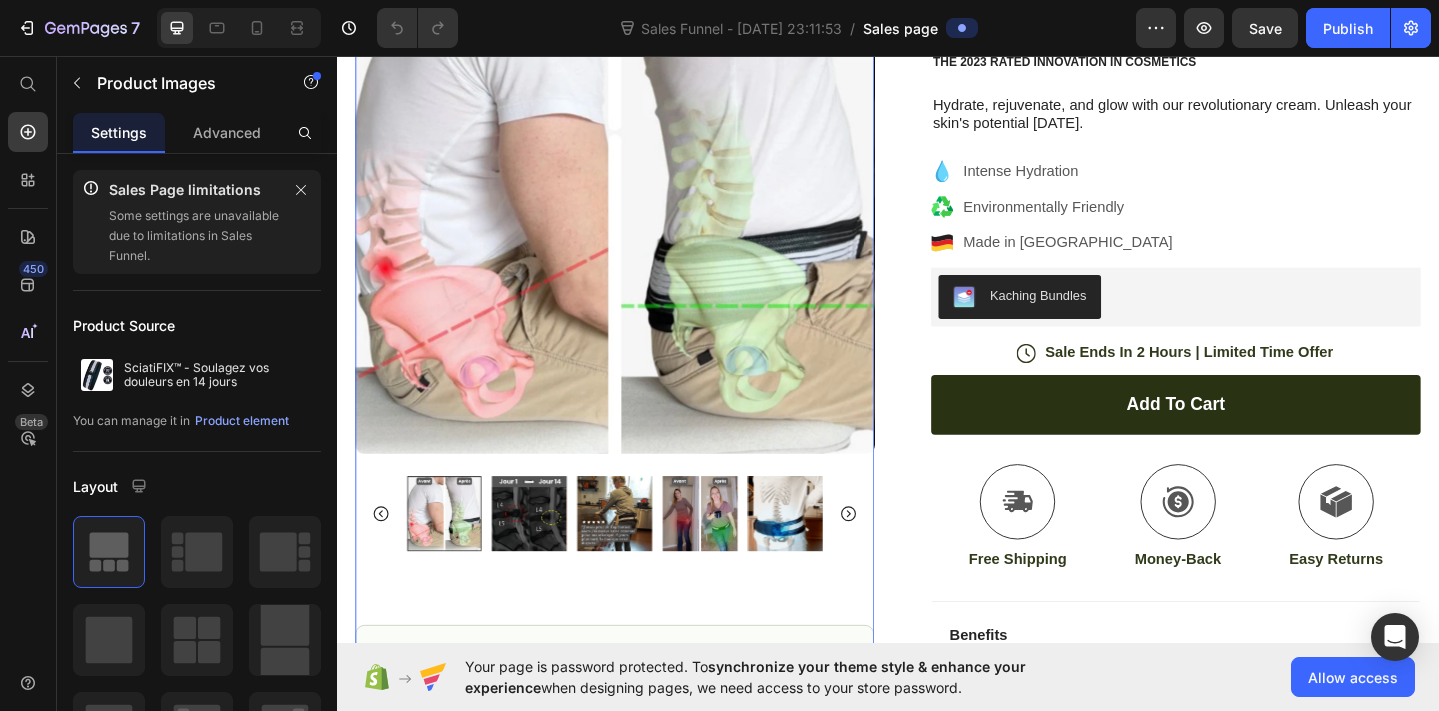 click at bounding box center (547, 554) 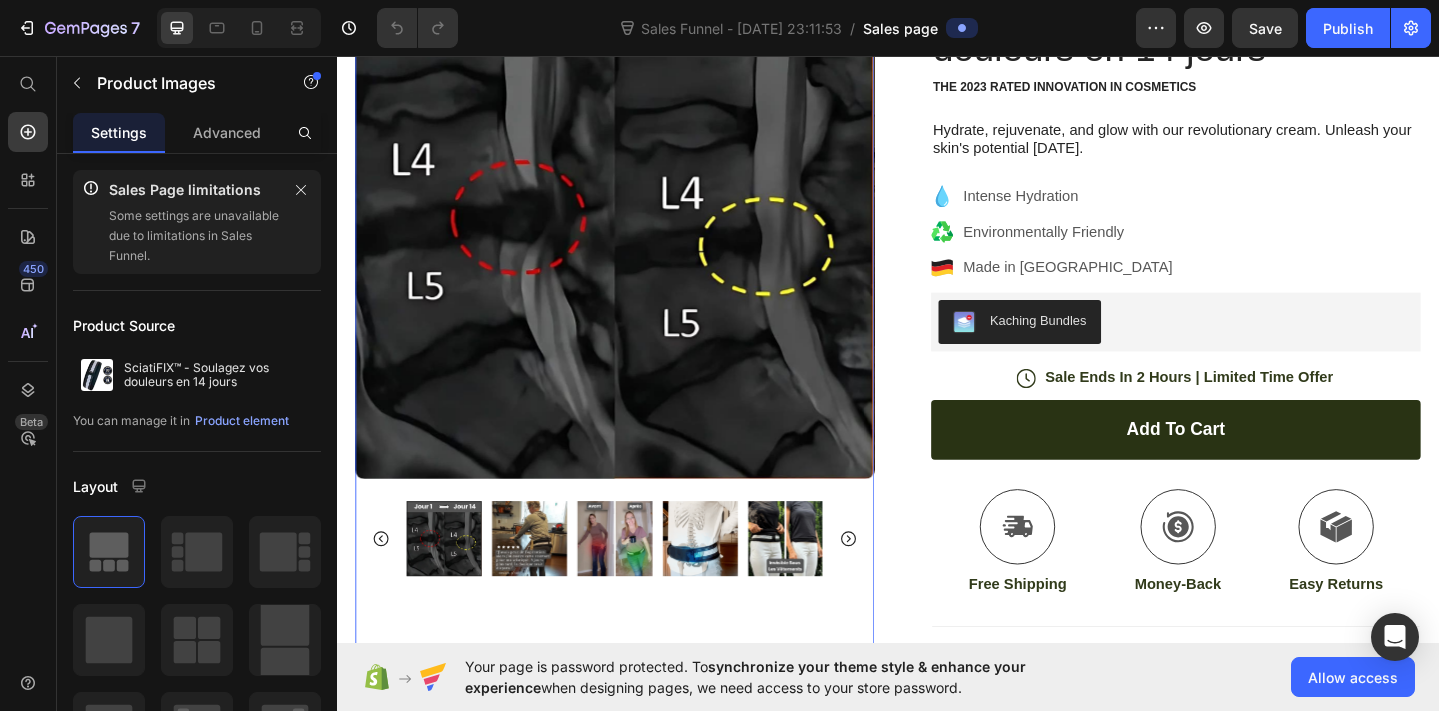 scroll, scrollTop: 235, scrollLeft: 0, axis: vertical 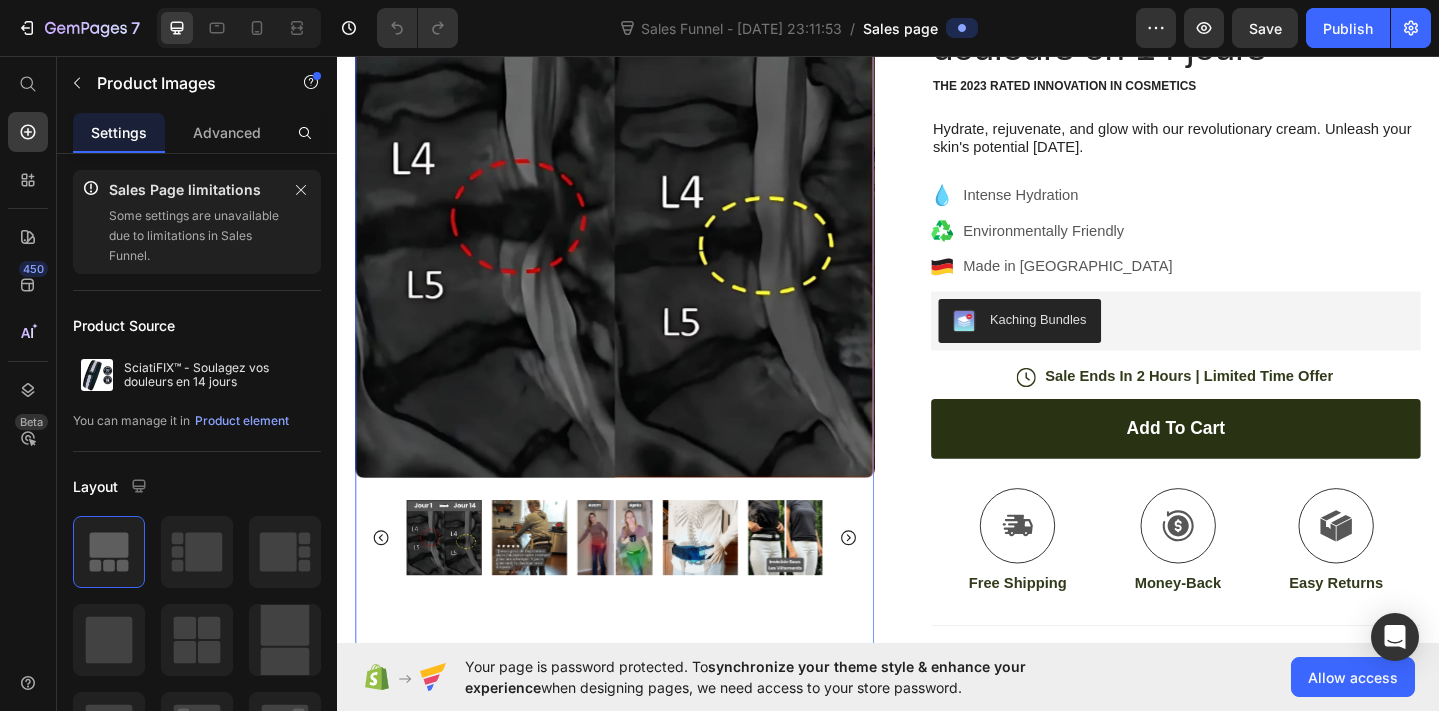 click at bounding box center [547, 580] 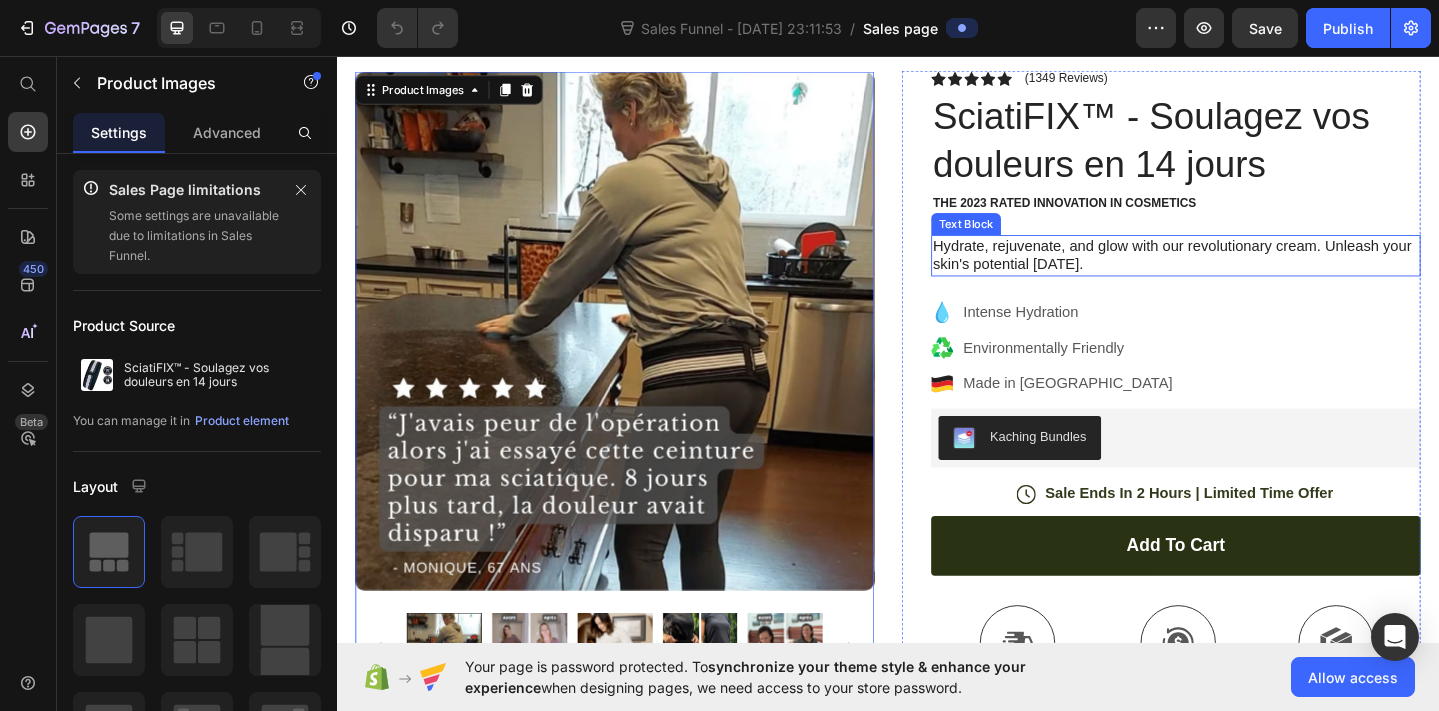 scroll, scrollTop: 191, scrollLeft: 0, axis: vertical 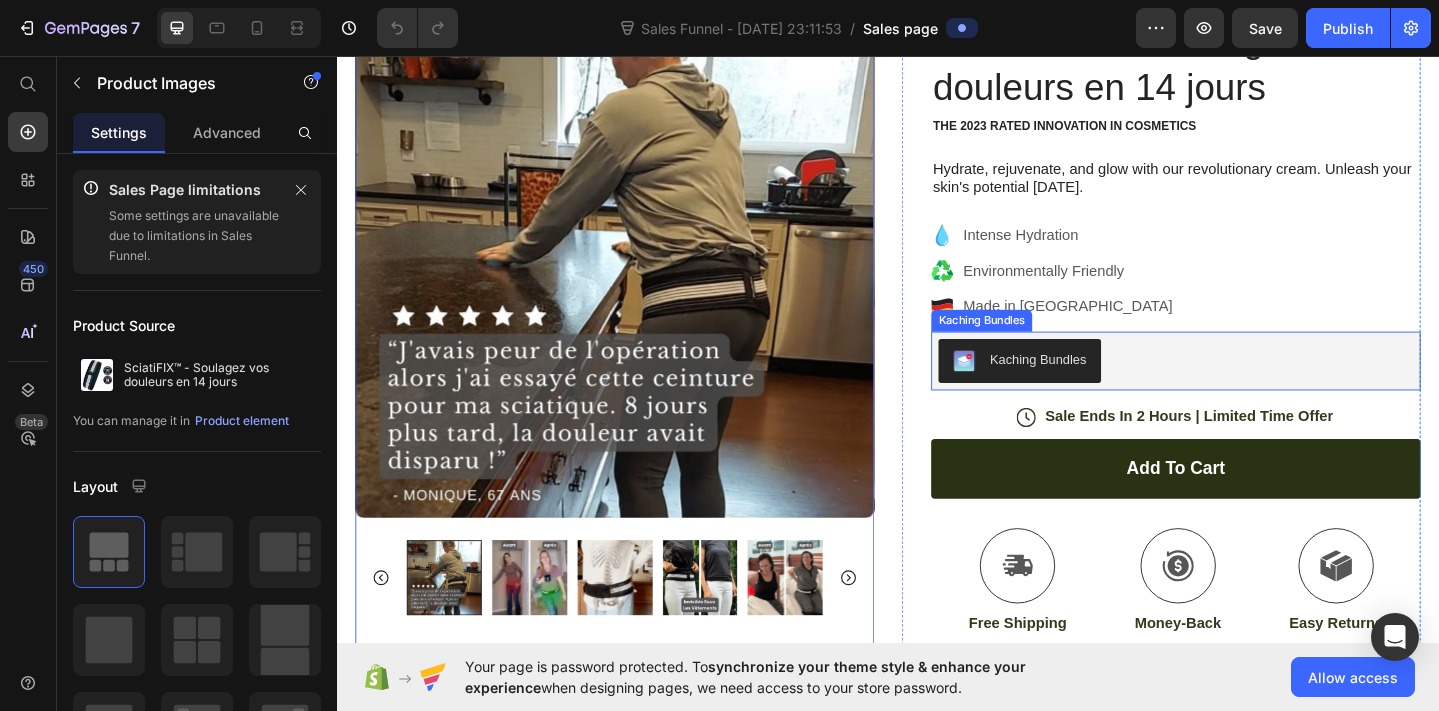 click on "Kaching Bundles" at bounding box center (1250, 388) 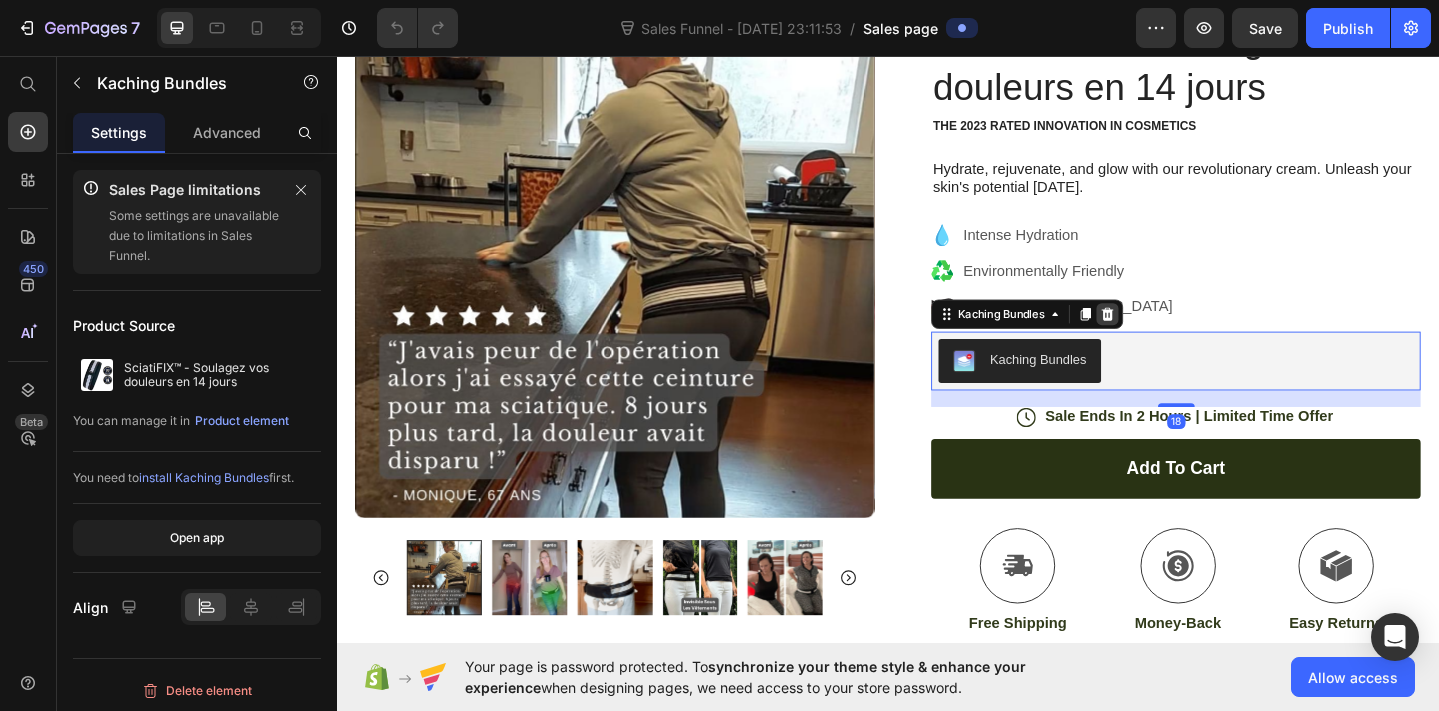click 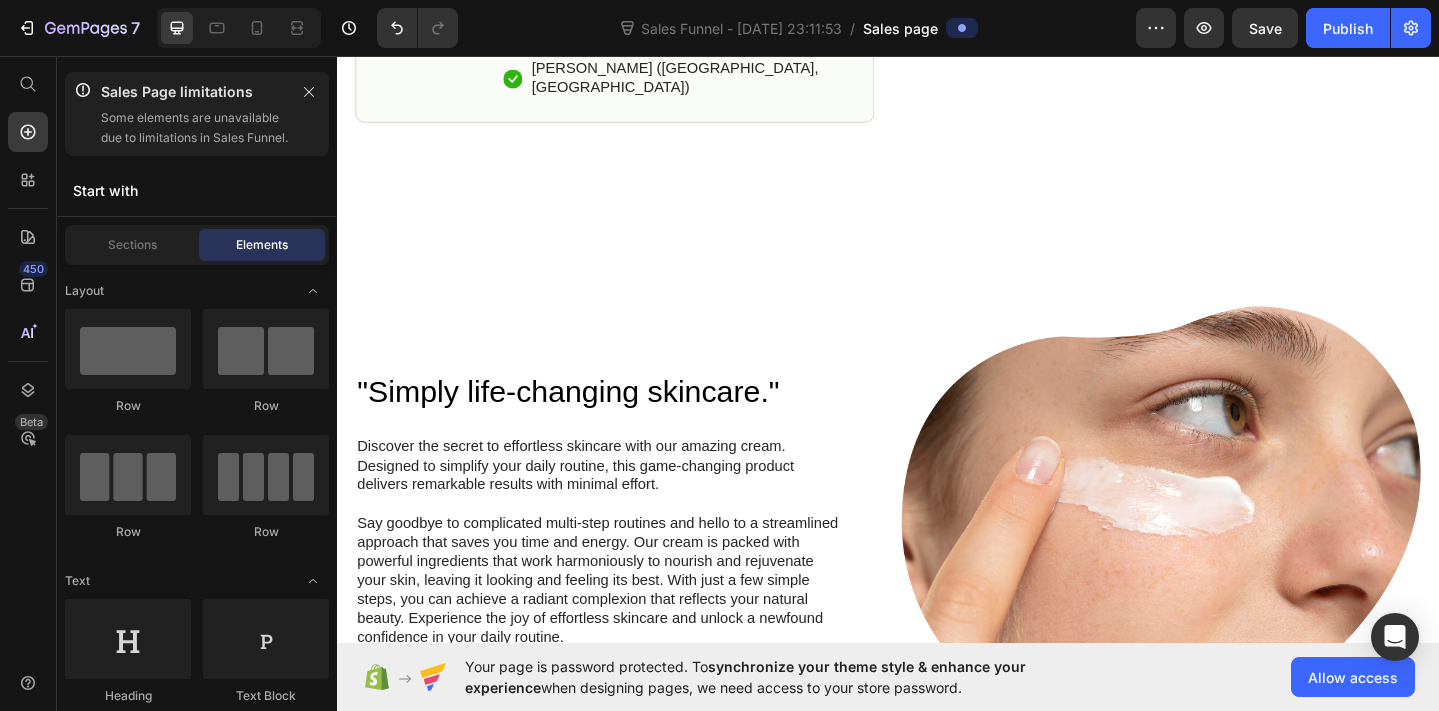 scroll, scrollTop: 862, scrollLeft: 0, axis: vertical 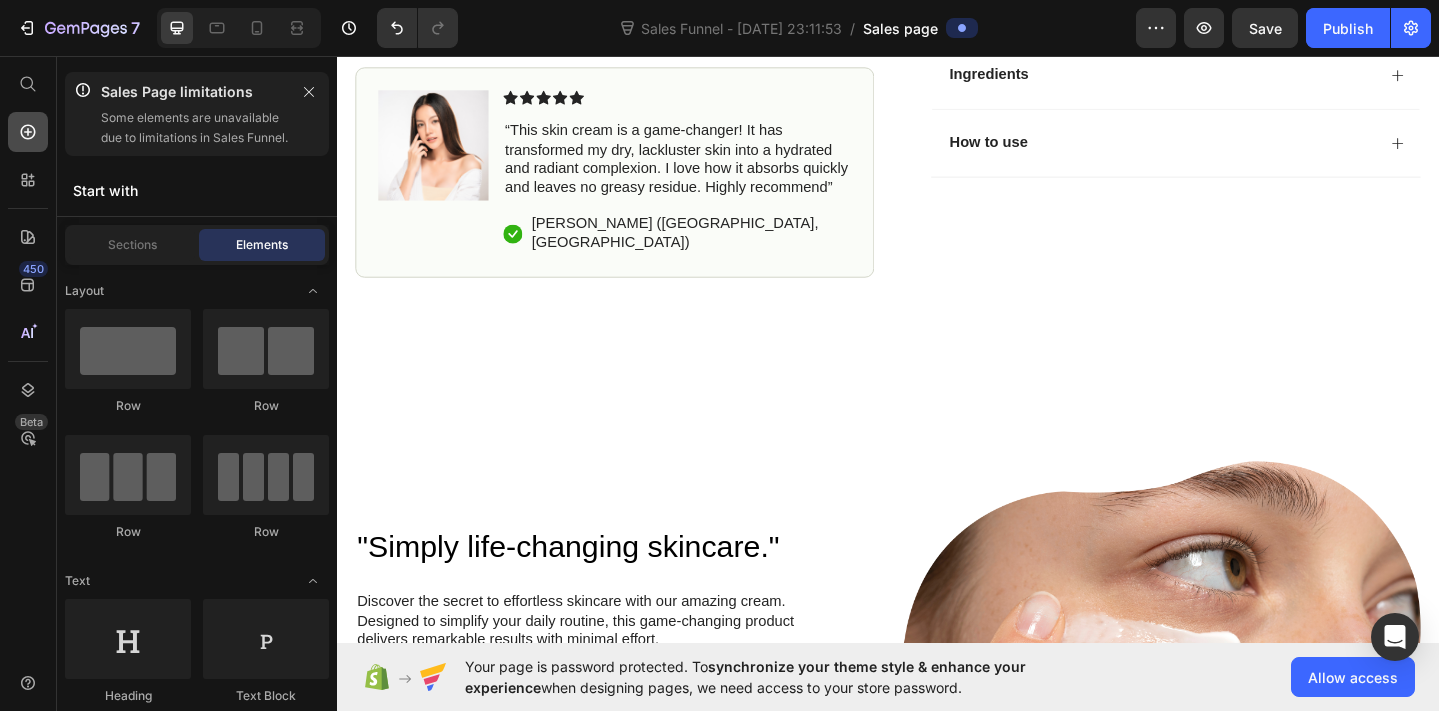 click 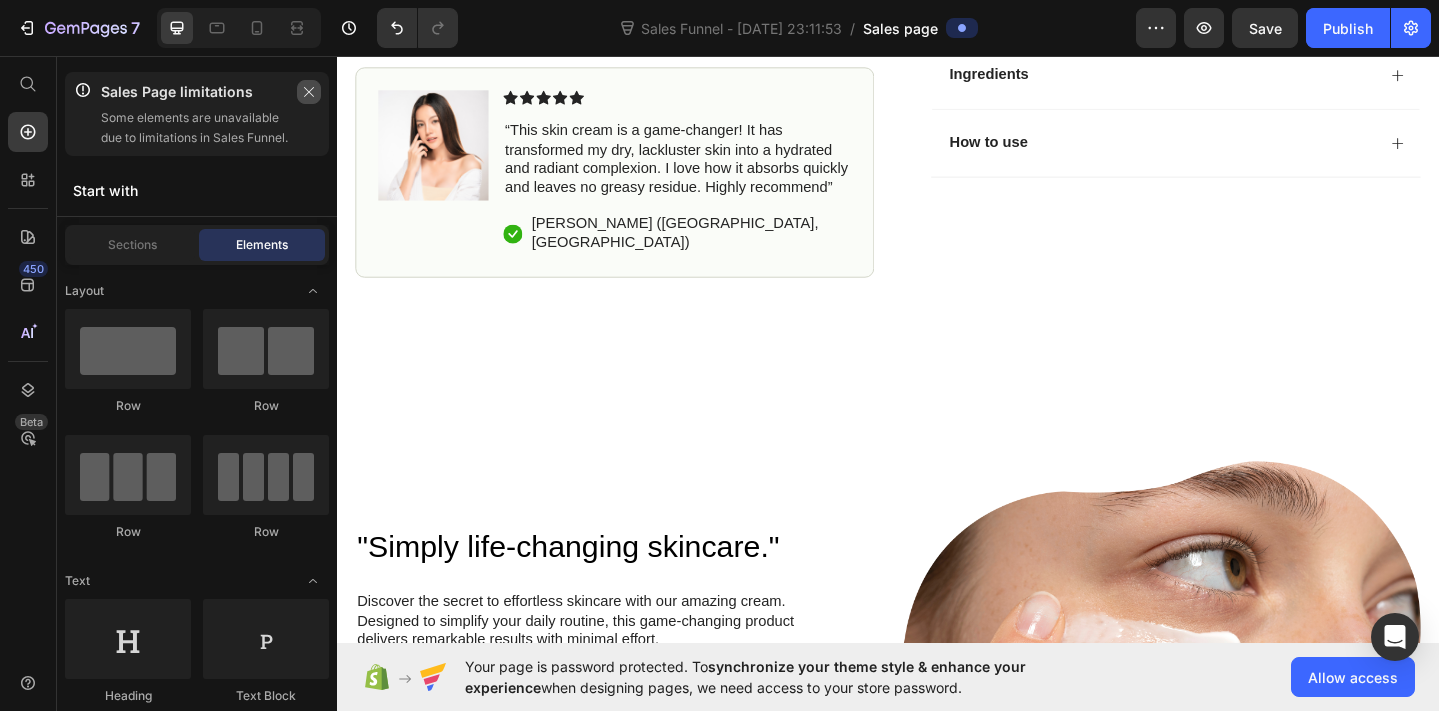click 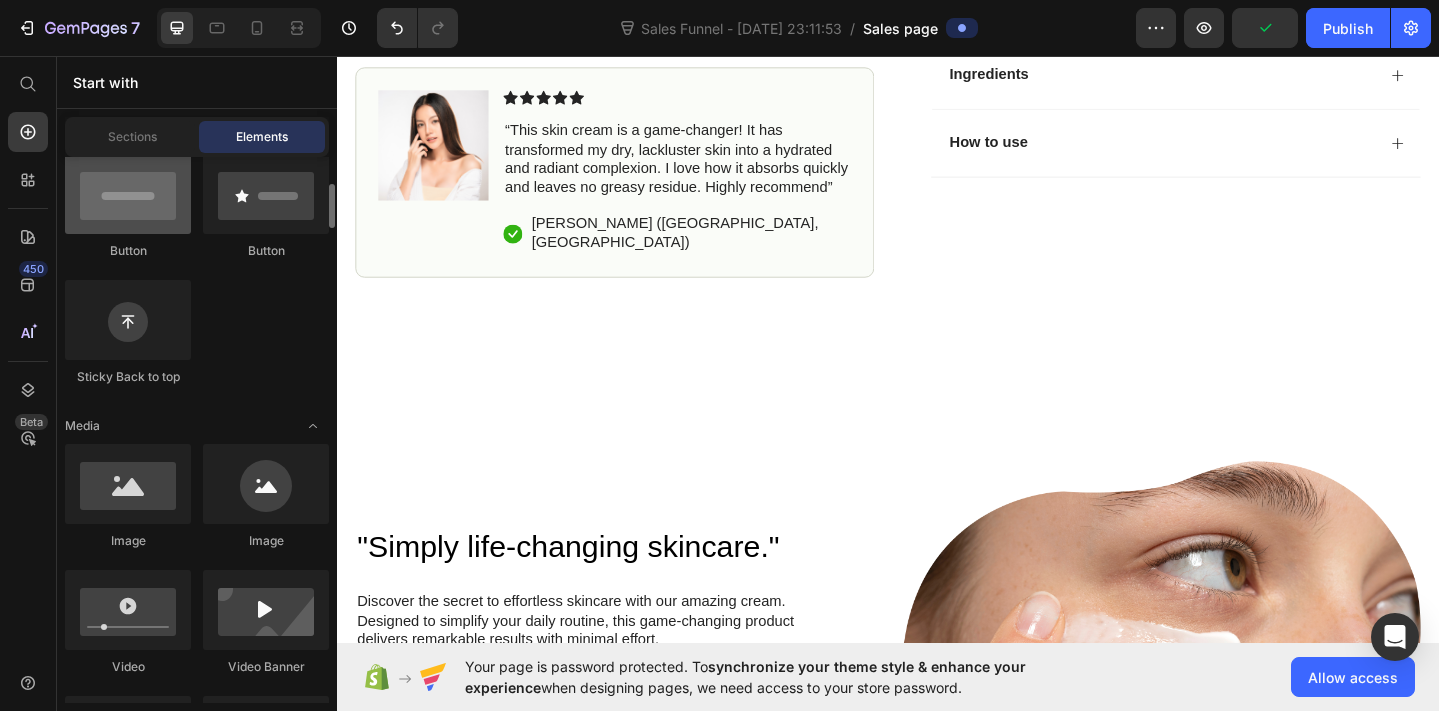 scroll, scrollTop: 507, scrollLeft: 0, axis: vertical 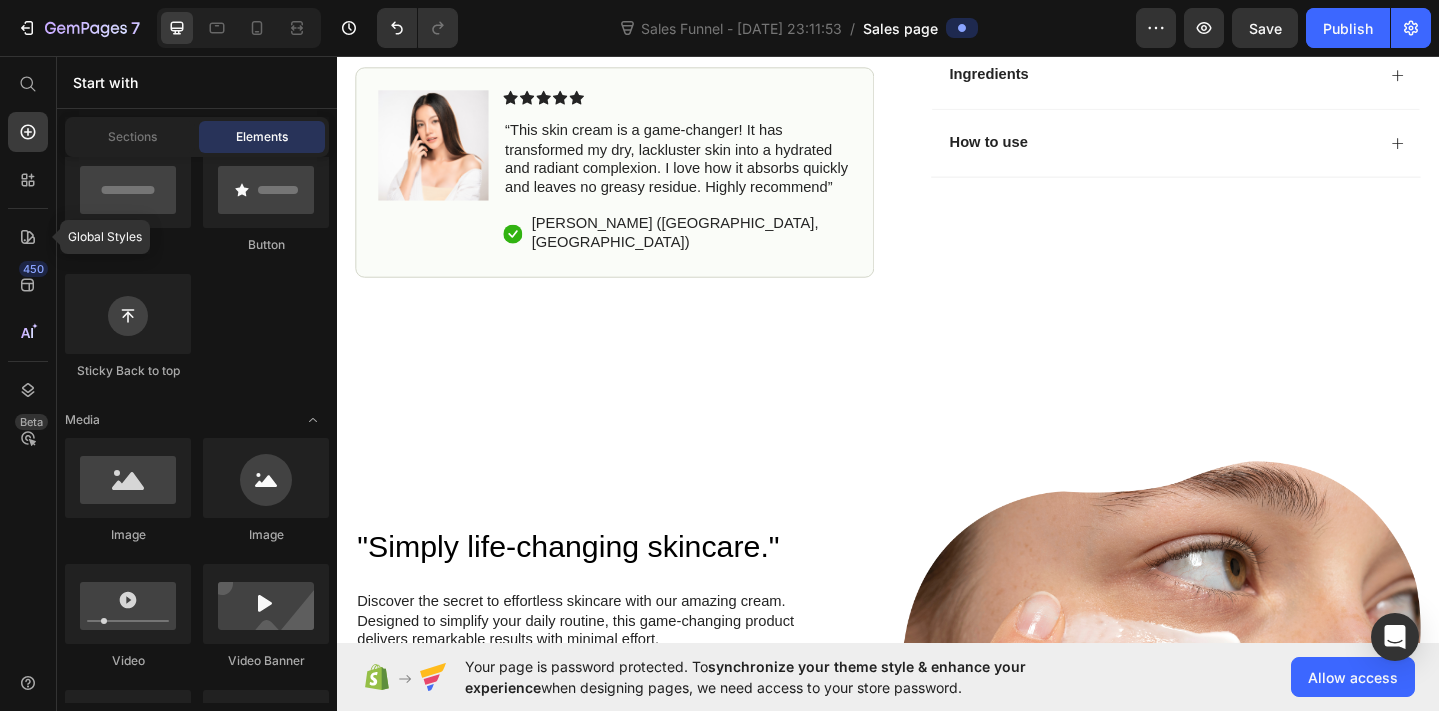 click on "Global Styles 450 Beta" at bounding box center [28, 363] 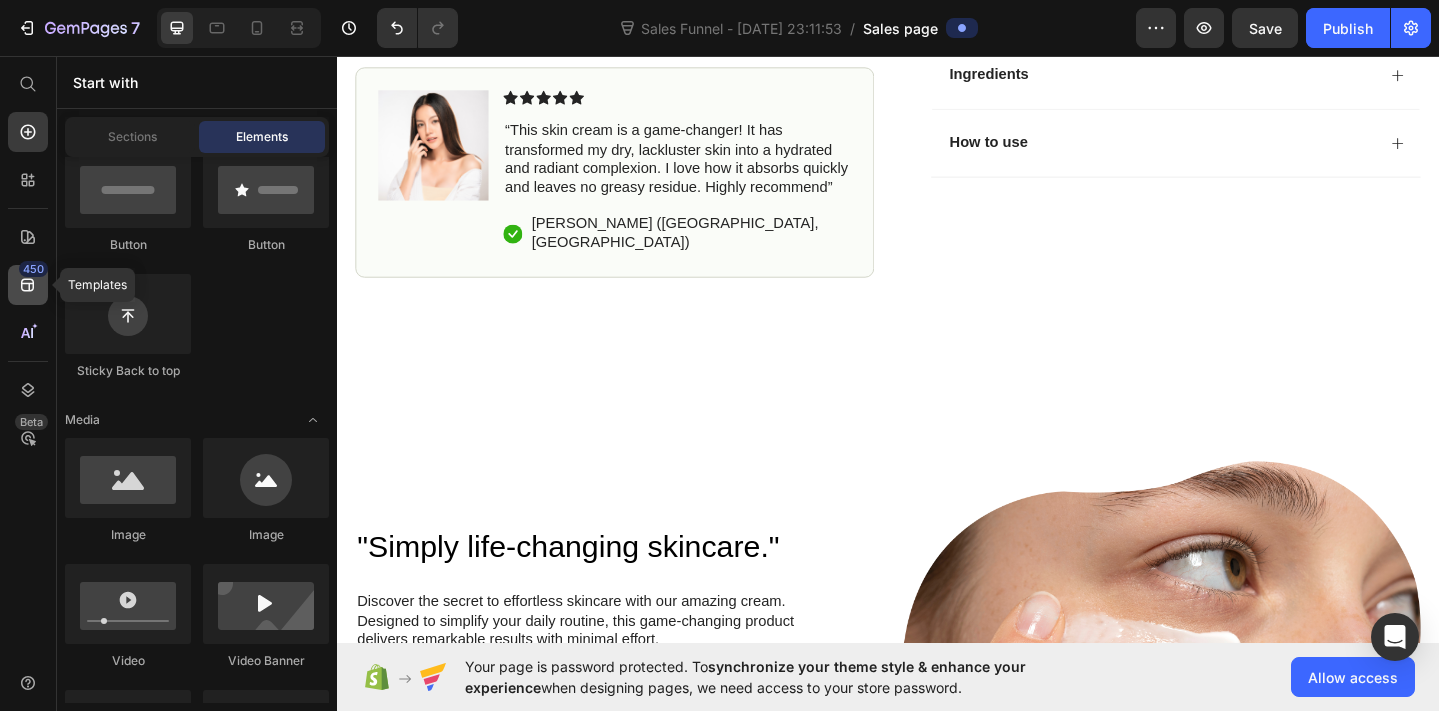 click on "450" at bounding box center (33, 269) 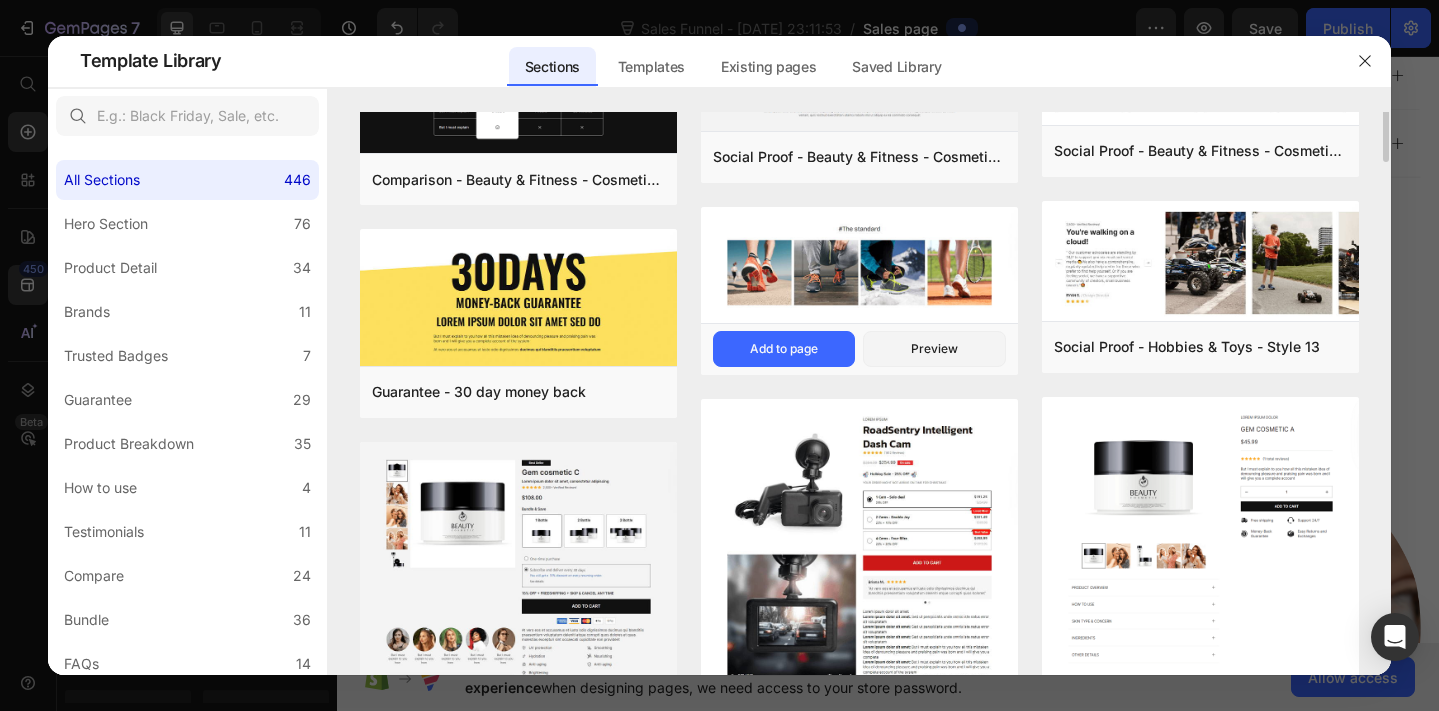 scroll, scrollTop: 0, scrollLeft: 0, axis: both 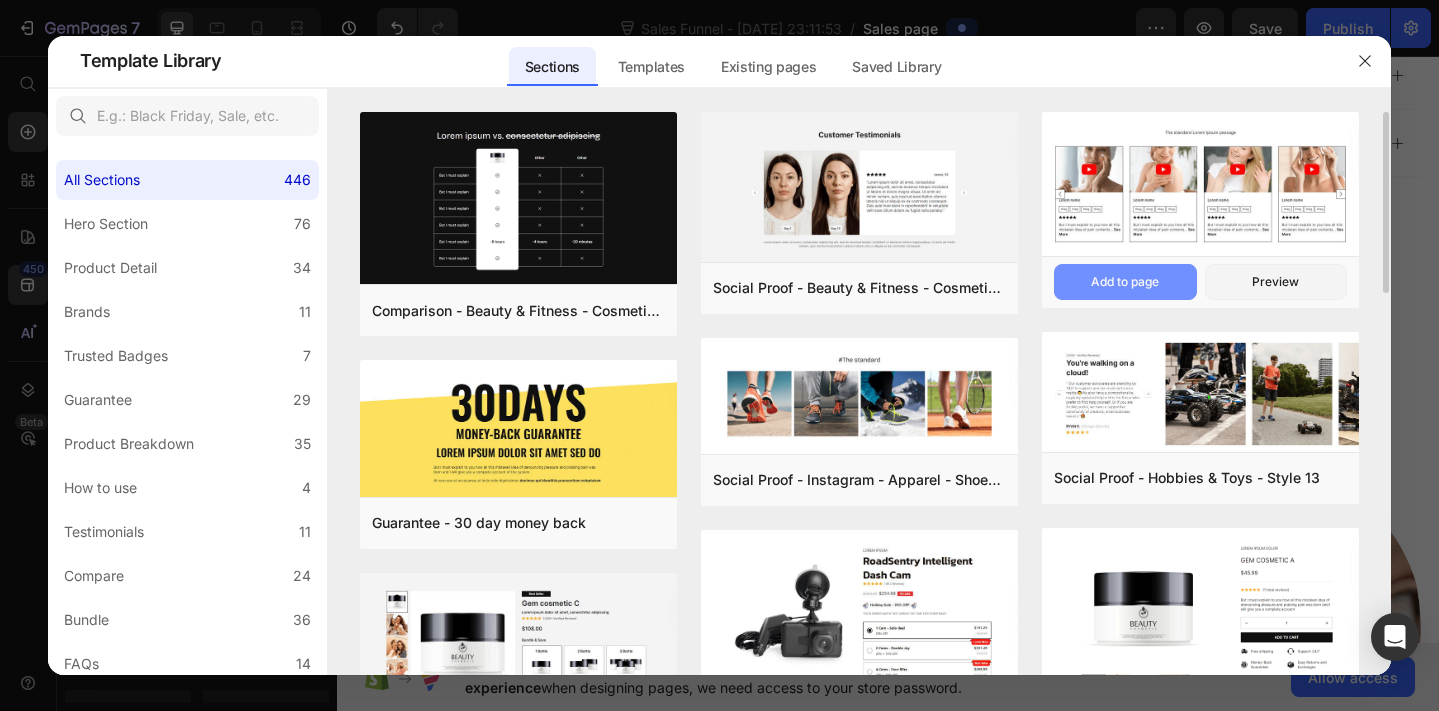 click on "Add to page" at bounding box center [1125, 282] 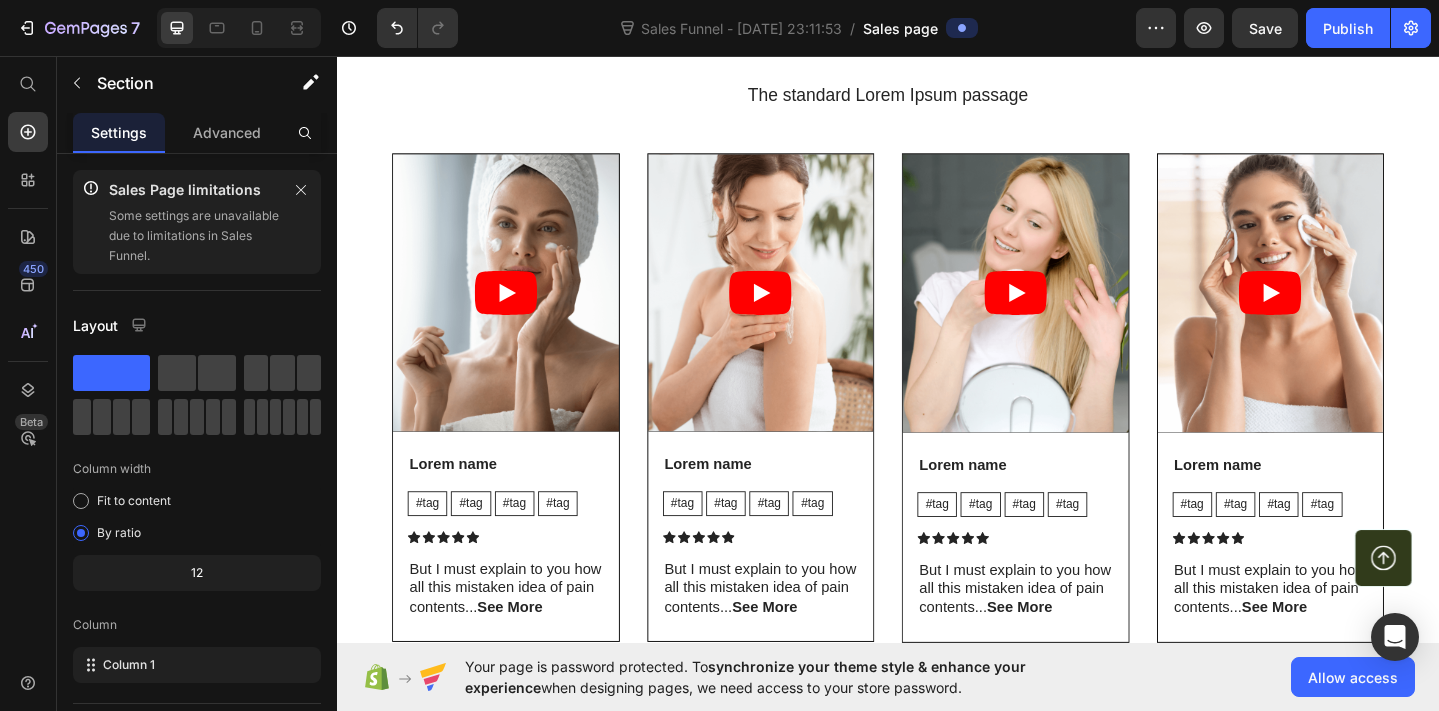 scroll, scrollTop: 5846, scrollLeft: 0, axis: vertical 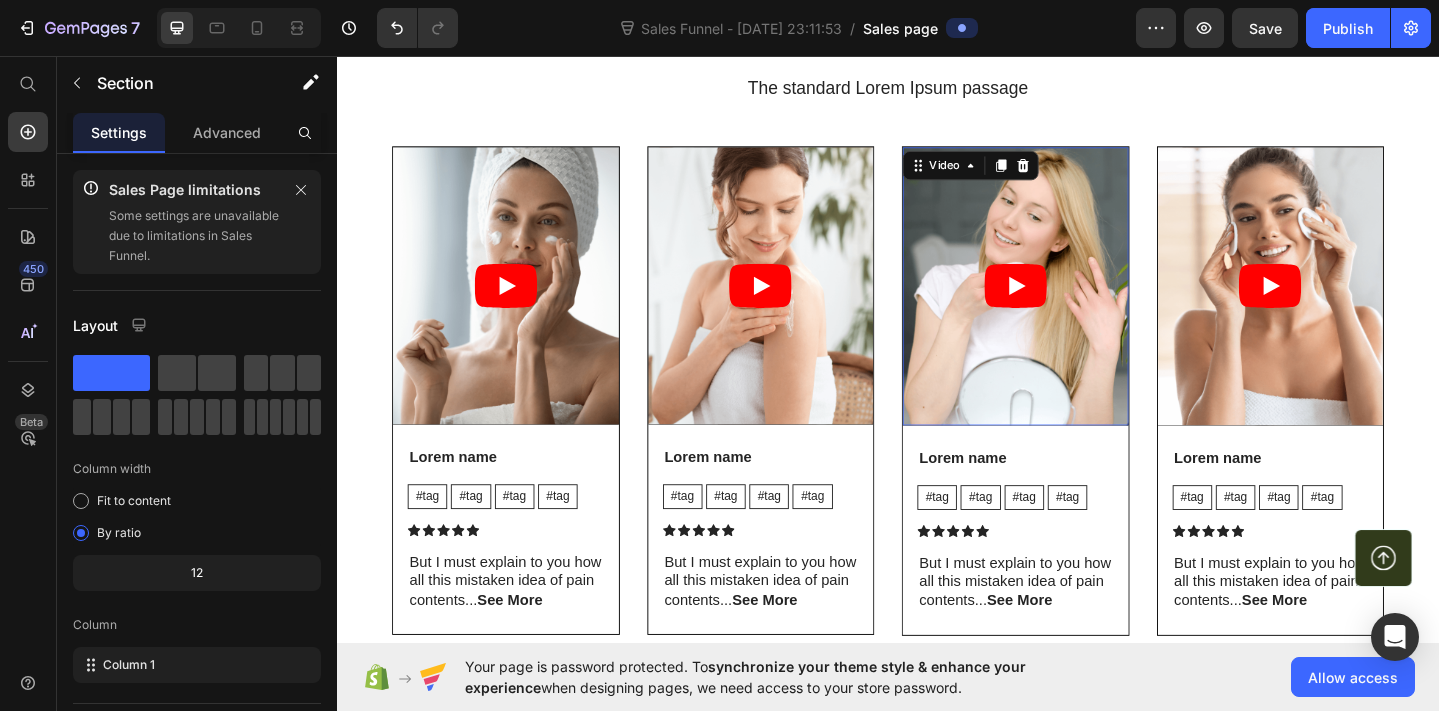 click at bounding box center [1076, 306] 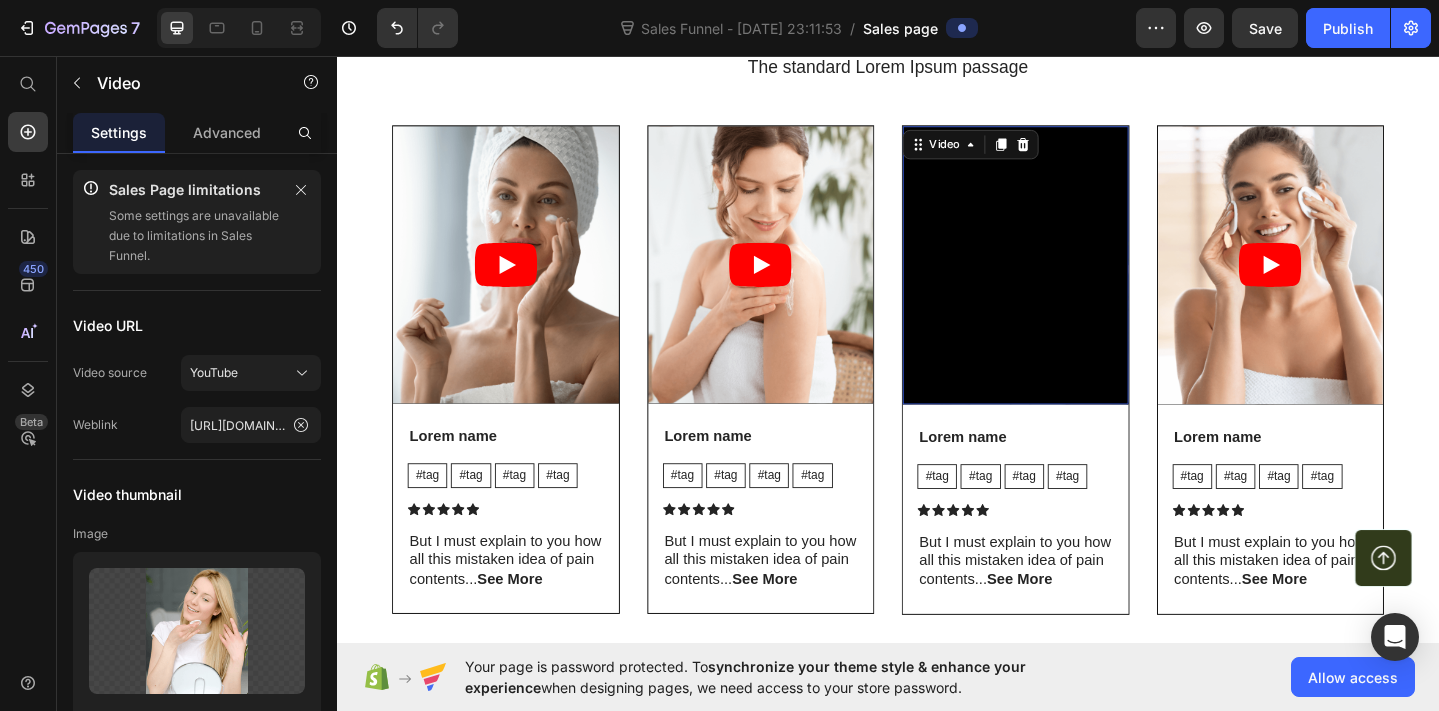 scroll, scrollTop: 5873, scrollLeft: 0, axis: vertical 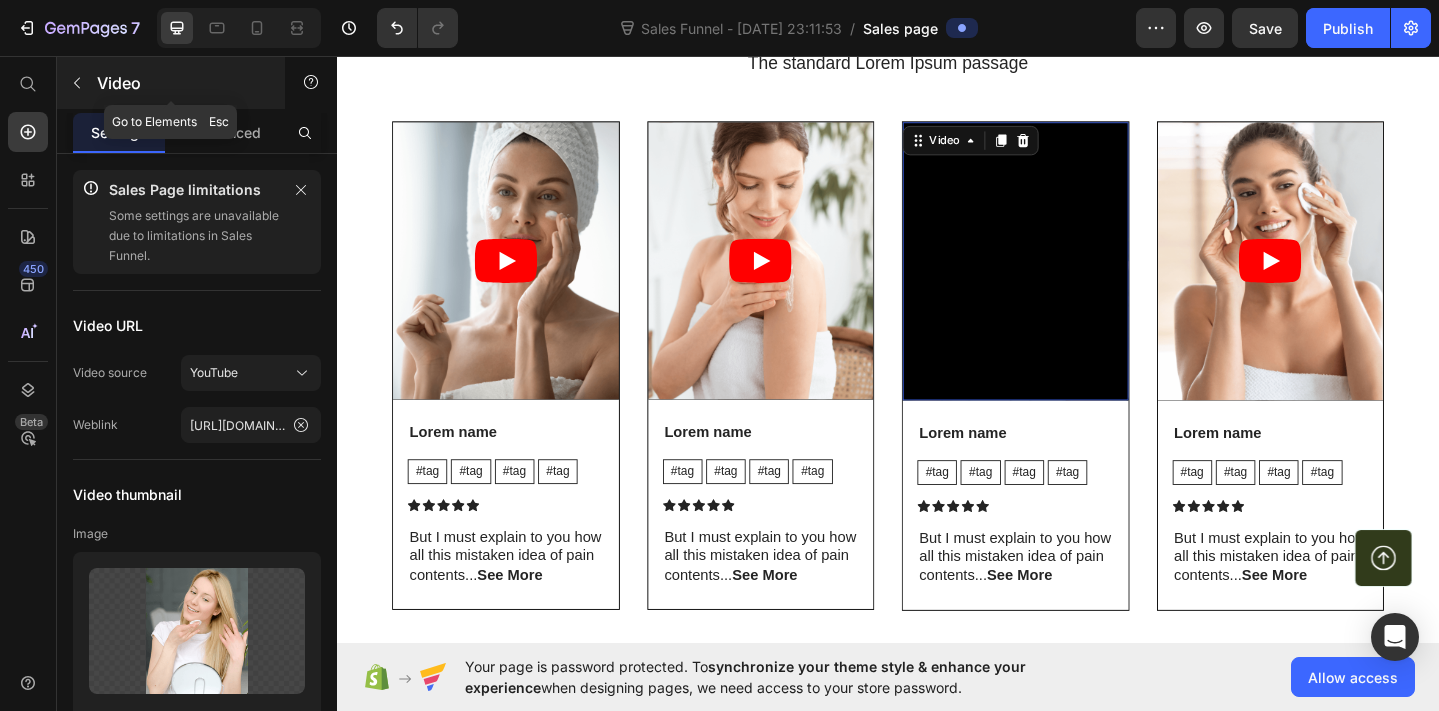 click 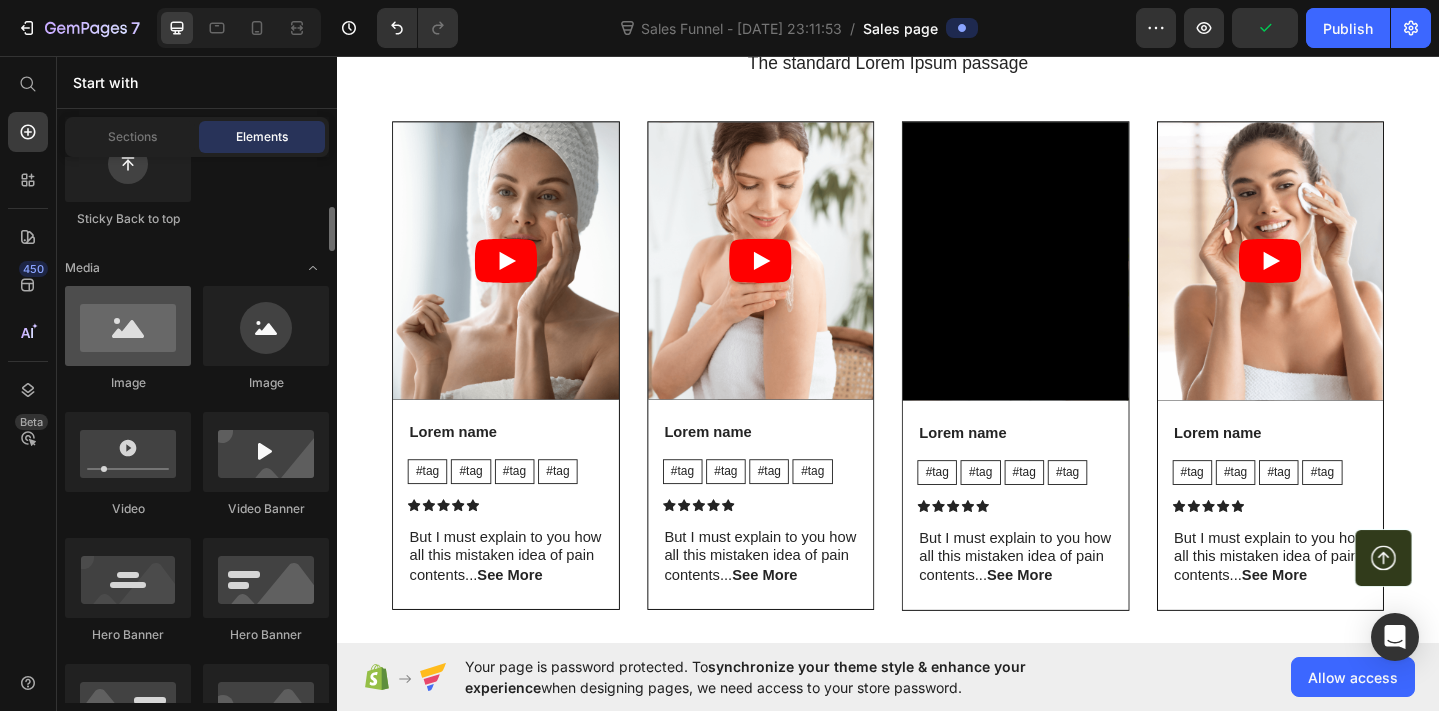 scroll, scrollTop: 656, scrollLeft: 0, axis: vertical 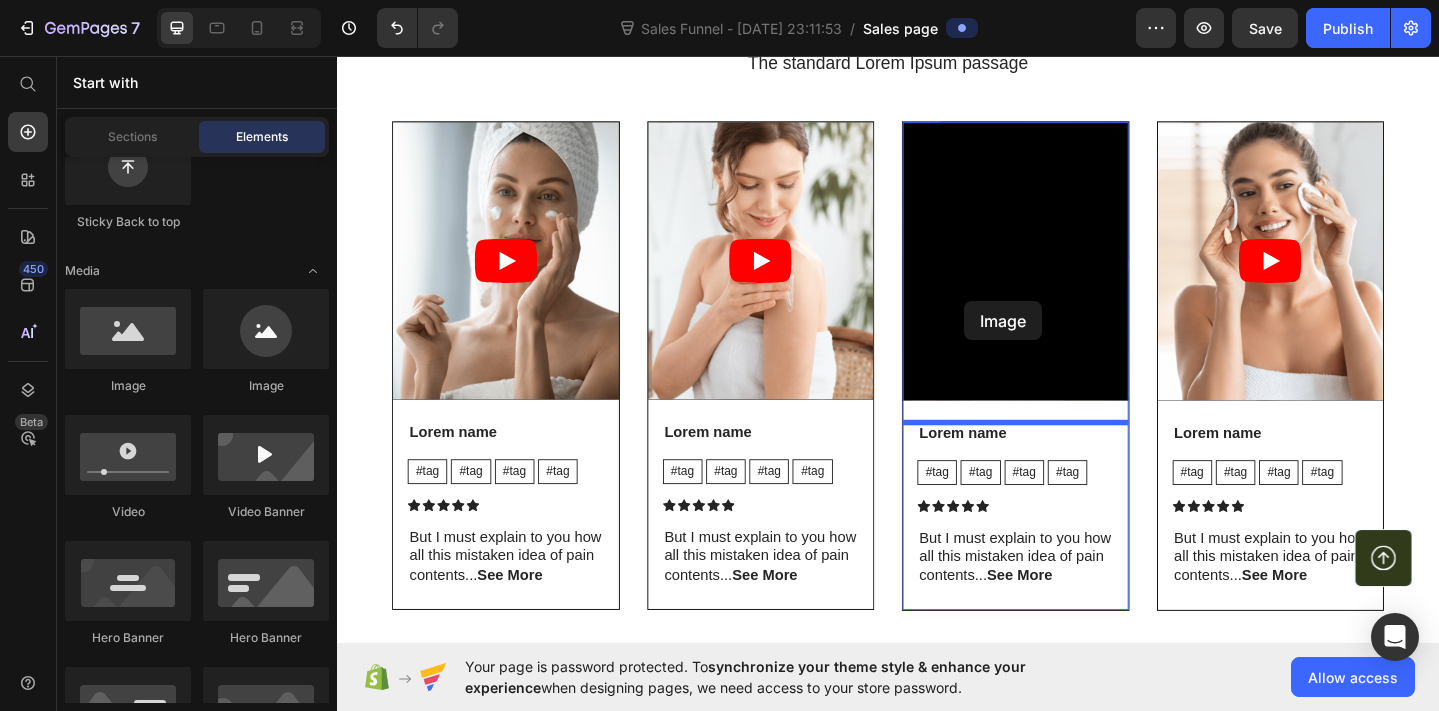 drag, startPoint x: 485, startPoint y: 401, endPoint x: 1020, endPoint y: 323, distance: 540.65607 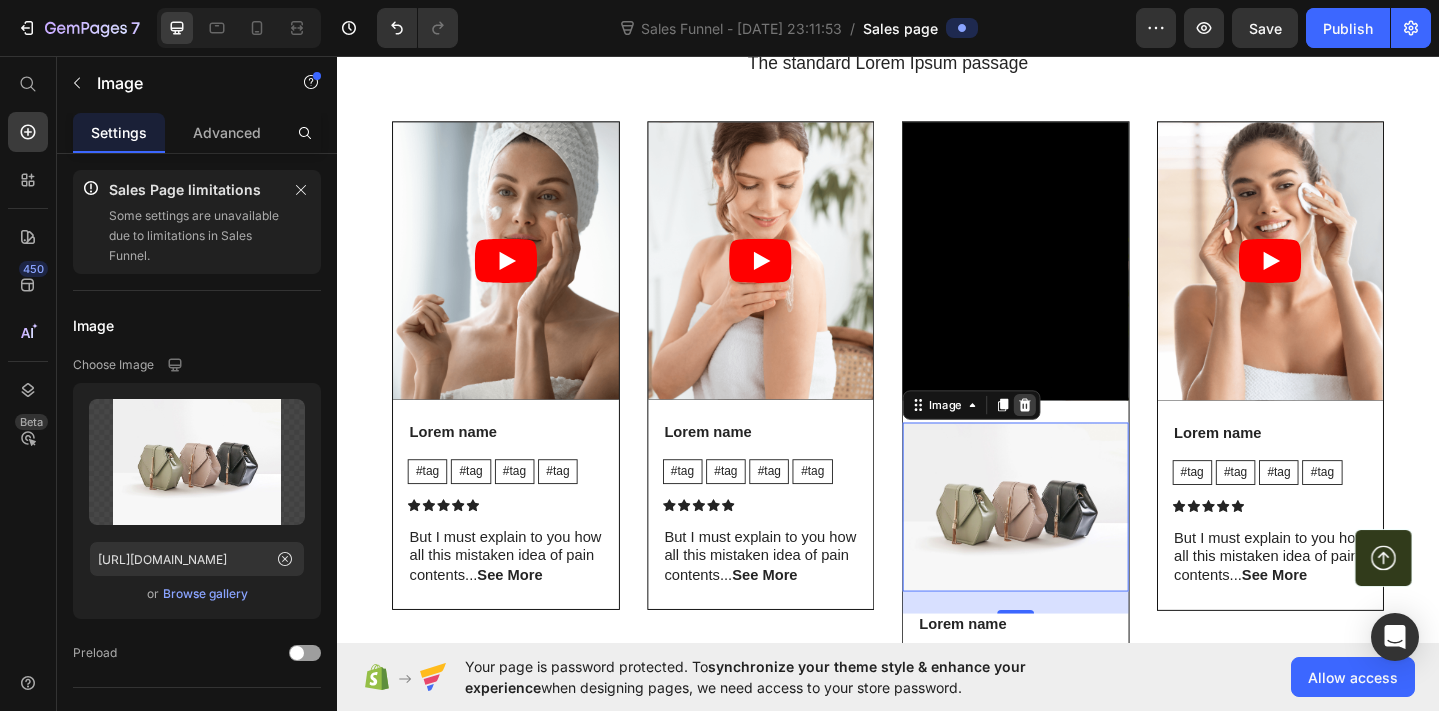 click 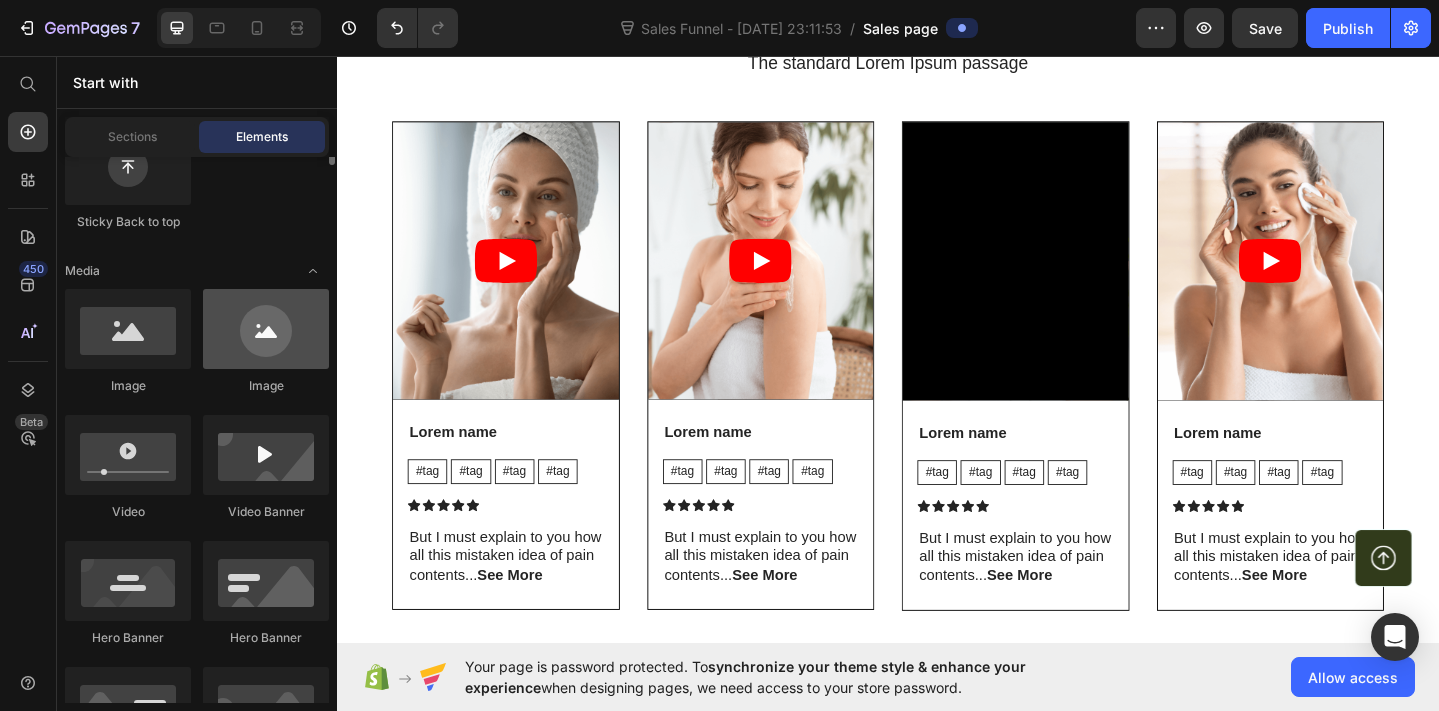 scroll, scrollTop: 0, scrollLeft: 0, axis: both 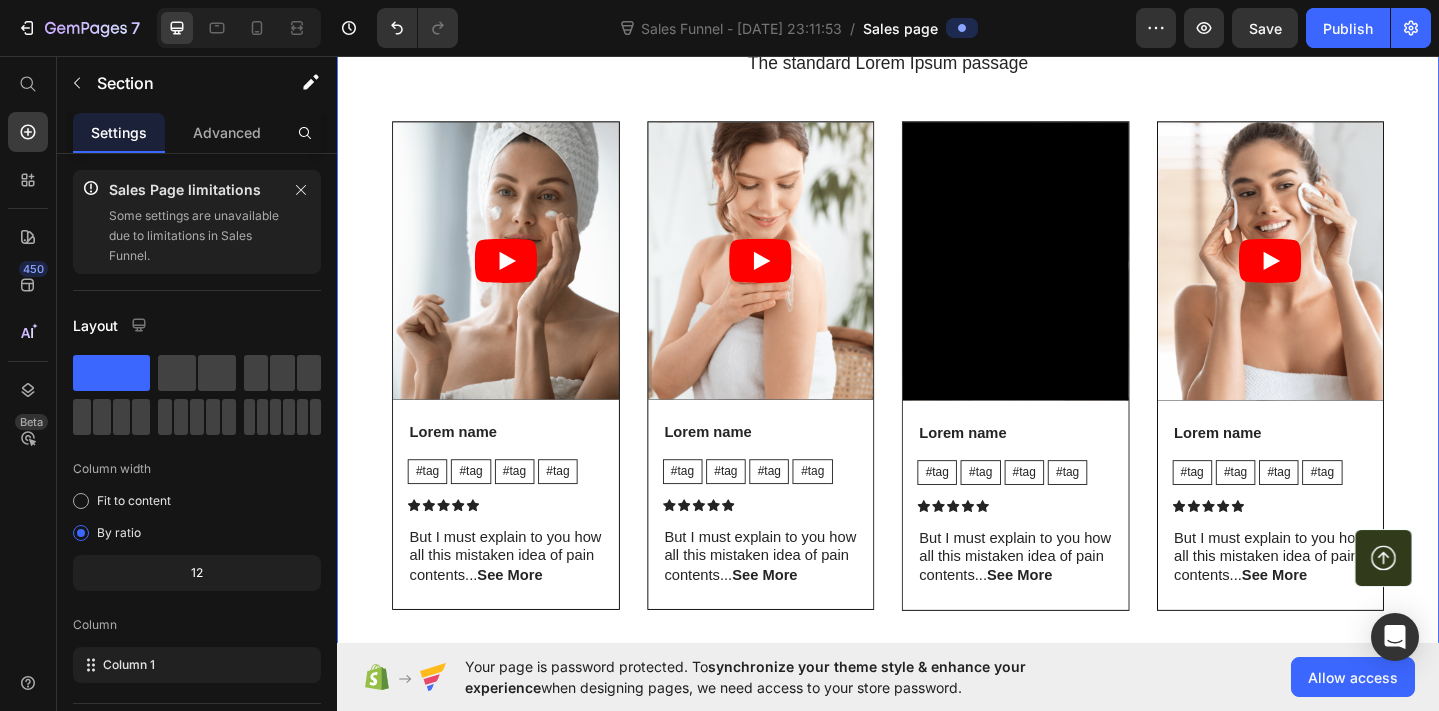 click on "The standard Lorem Ipsum passage Heading Video Lorem name Text Block #tag Text Block #tag Text Block #tag Text Block #tag Text Block Row Icon Icon Icon Icon Icon Icon List But I must explain to you how all this mistaken idea of pain contents...  See More Text Block Row Row Video Lorem name Text Block #tag Text Block #tag Text Block #tag Text Block #tag Text Block Row Icon Icon Icon Icon Icon Icon List But I must explain to you how all this mistaken idea of pain contents...  See More Text Block Row Row Video Lorem name Text Block #tag Text Block #tag Text Block #tag Text Block #tag Text Block Row Icon Icon Icon Icon Icon Icon List But I must explain to you how all this mistaken idea of pain contents...  See More Text Block Row Row Video Lorem name Text Block #tag Text Block #tag Text Block #tag Text Block #tag Text Block Row Icon Icon Icon Icon Icon Icon List But I must explain to you how all this mistaken idea of pain contents...  See More Text Block Row Row Carousel" at bounding box center (937, 363) 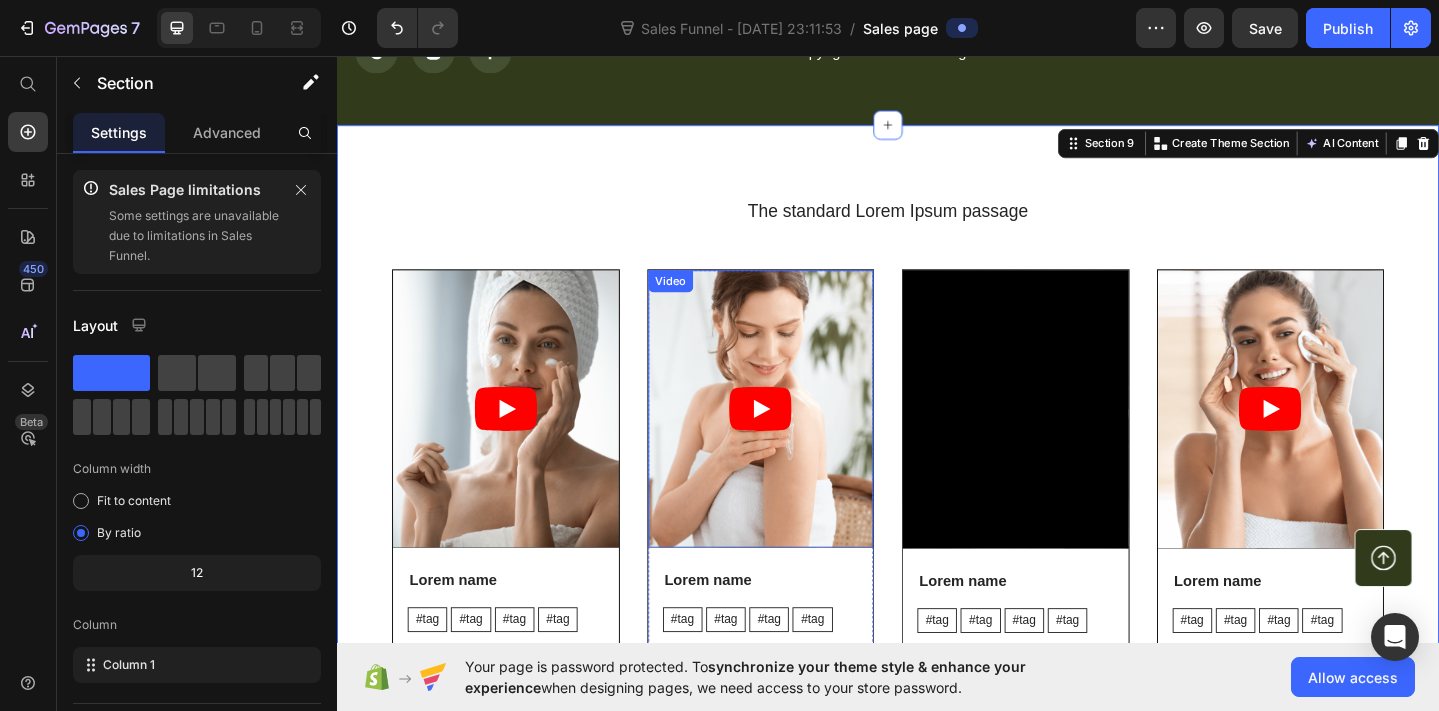 scroll, scrollTop: 5671, scrollLeft: 0, axis: vertical 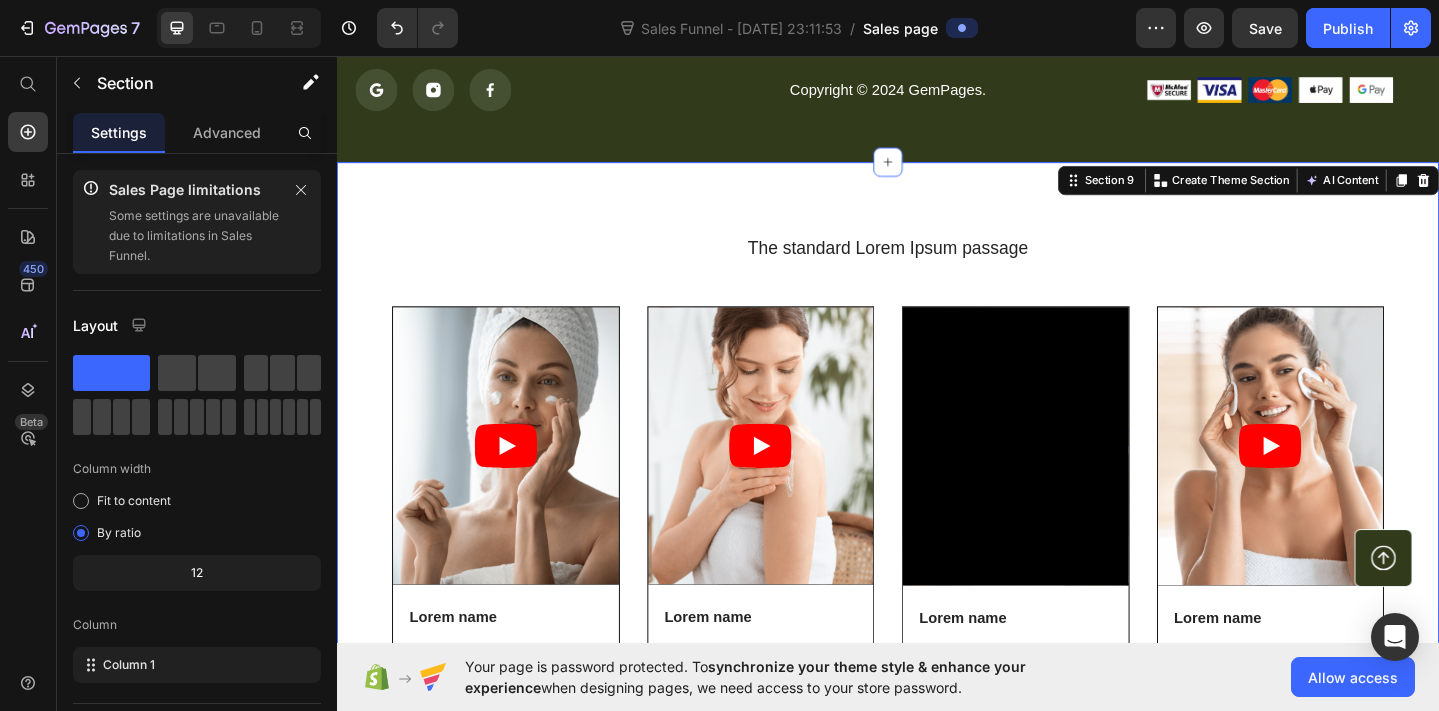 click 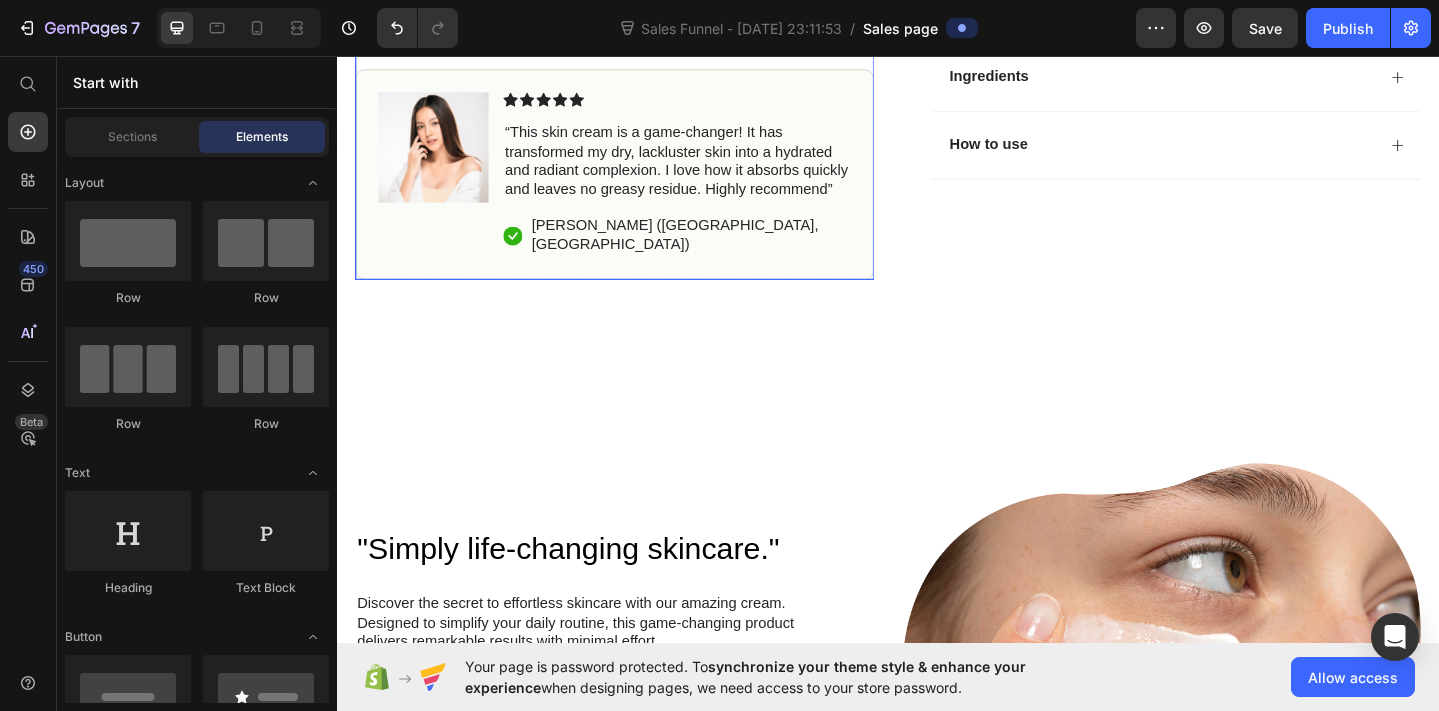 scroll, scrollTop: 879, scrollLeft: 0, axis: vertical 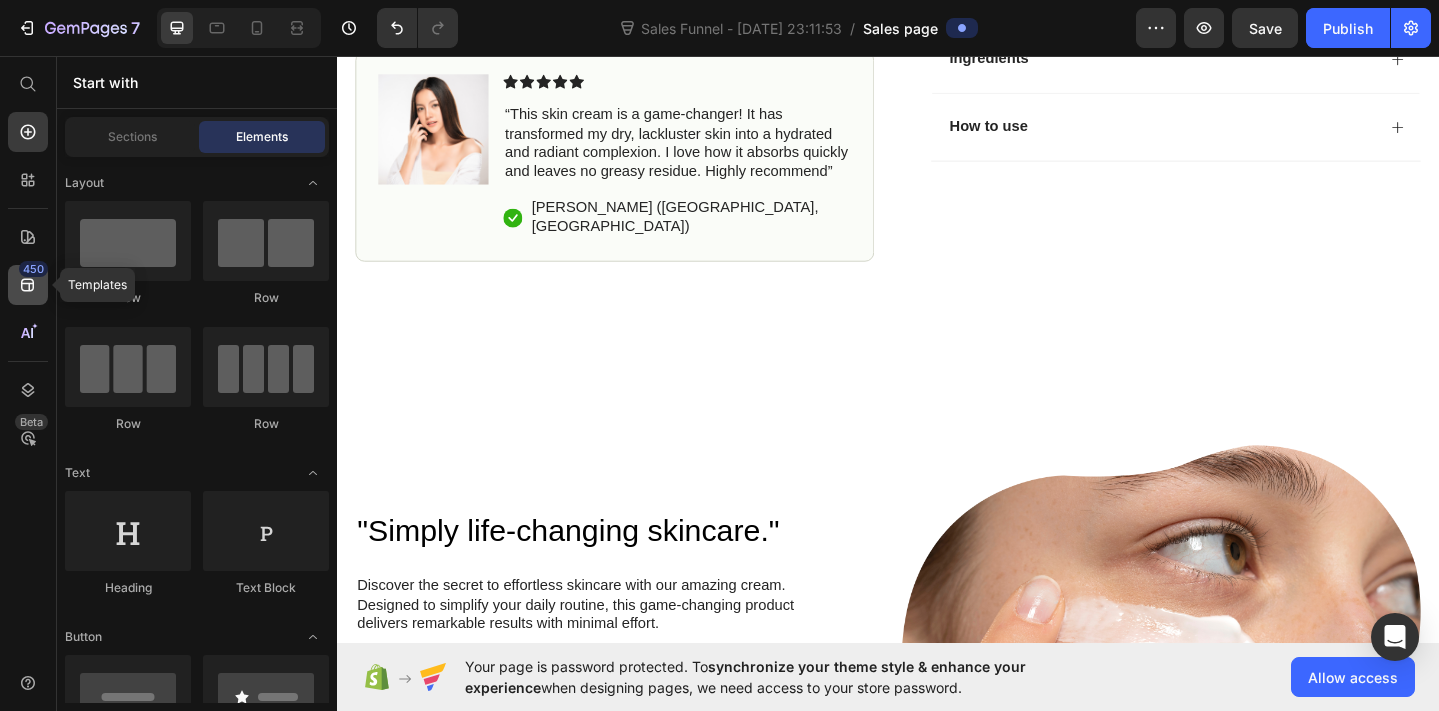 click on "450" 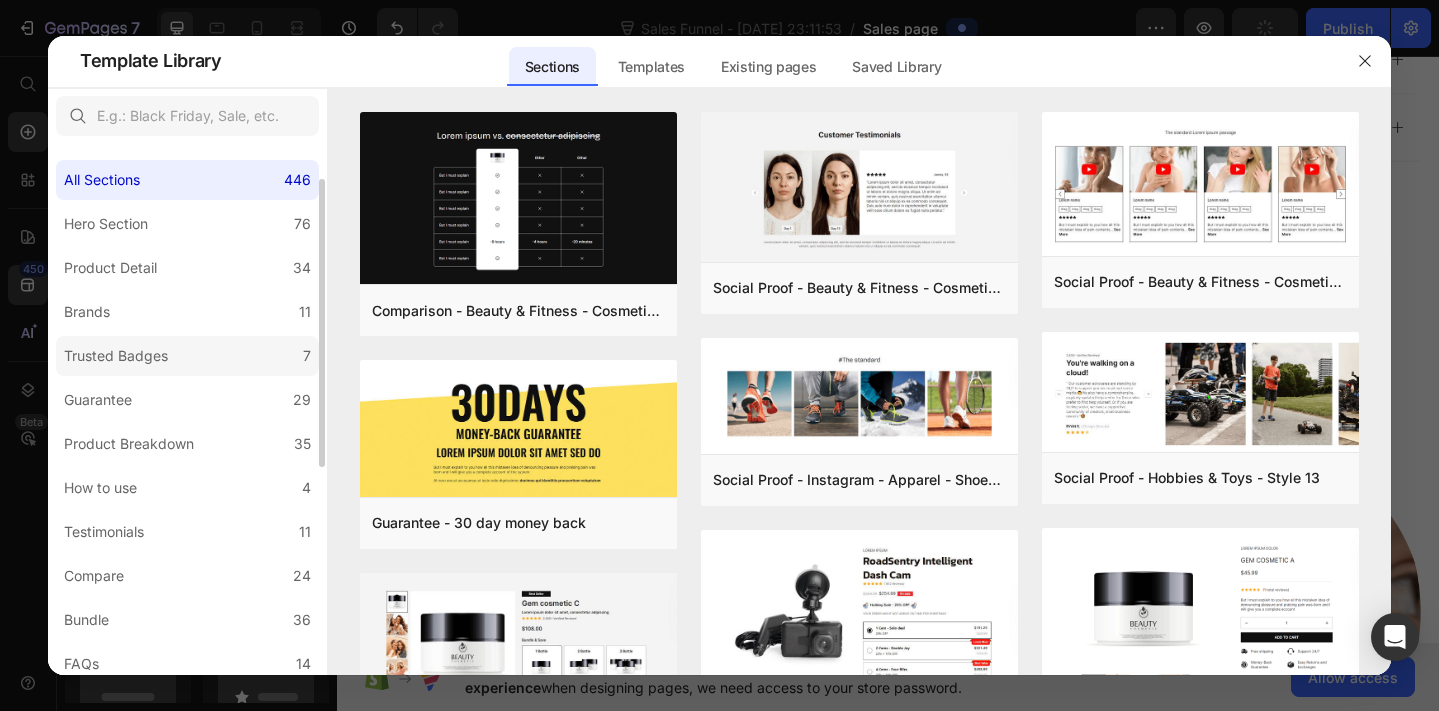 scroll, scrollTop: 42, scrollLeft: 0, axis: vertical 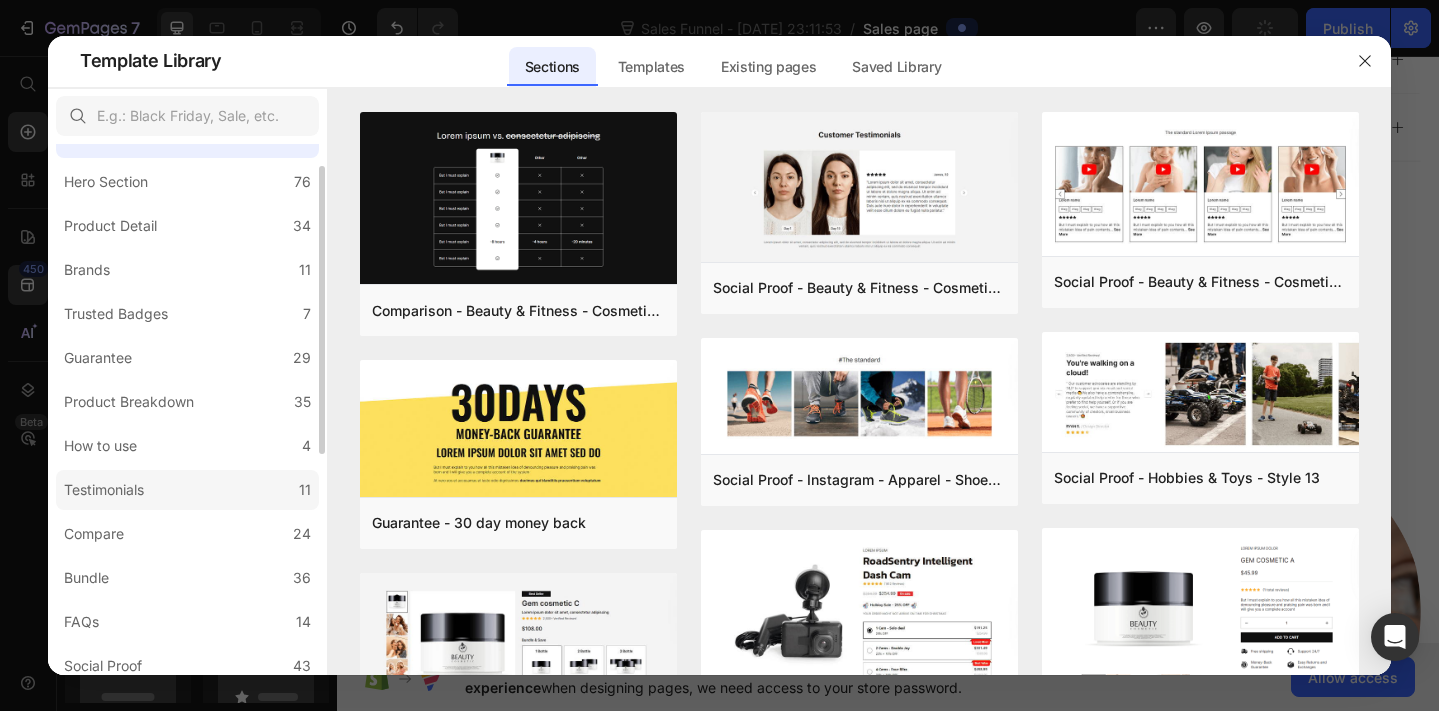 click on "Testimonials" at bounding box center [104, 490] 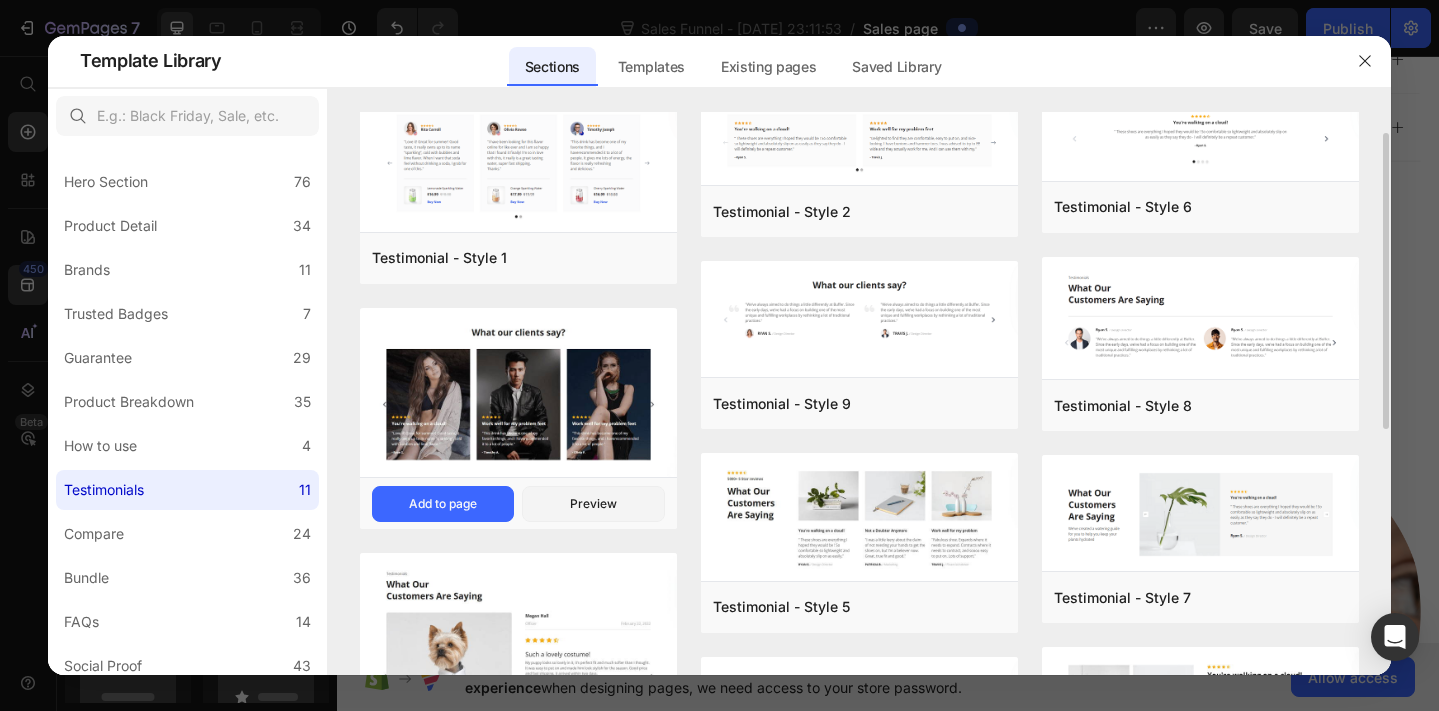 scroll, scrollTop: 50, scrollLeft: 0, axis: vertical 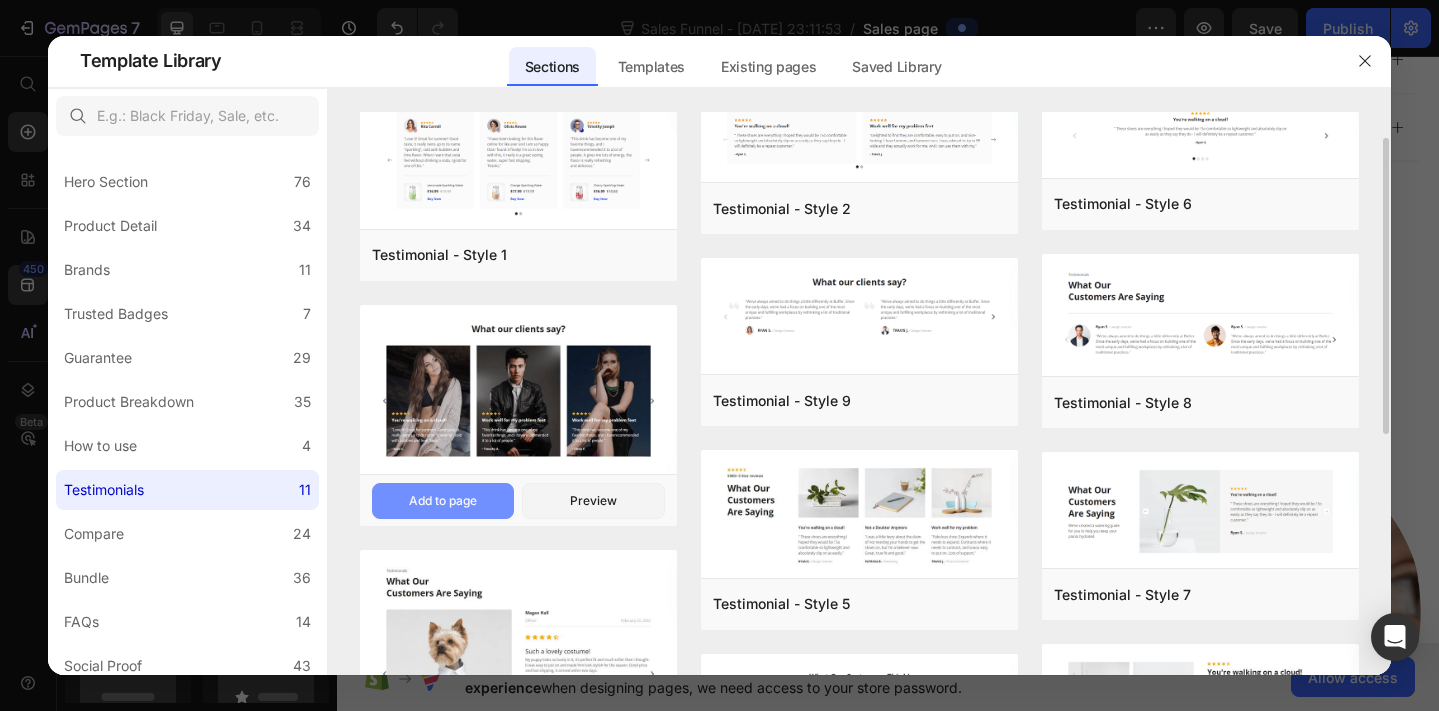 click on "Add to page" at bounding box center (443, 501) 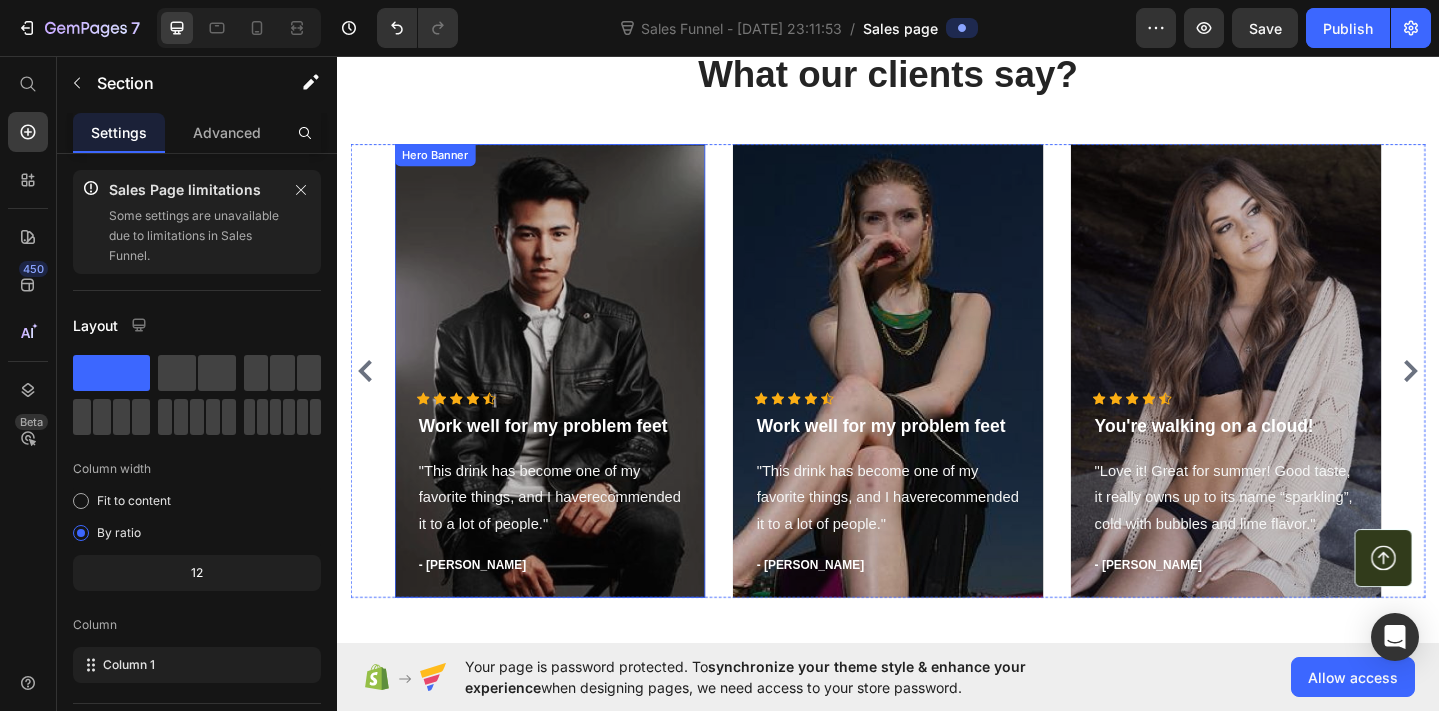 scroll, scrollTop: 5894, scrollLeft: 0, axis: vertical 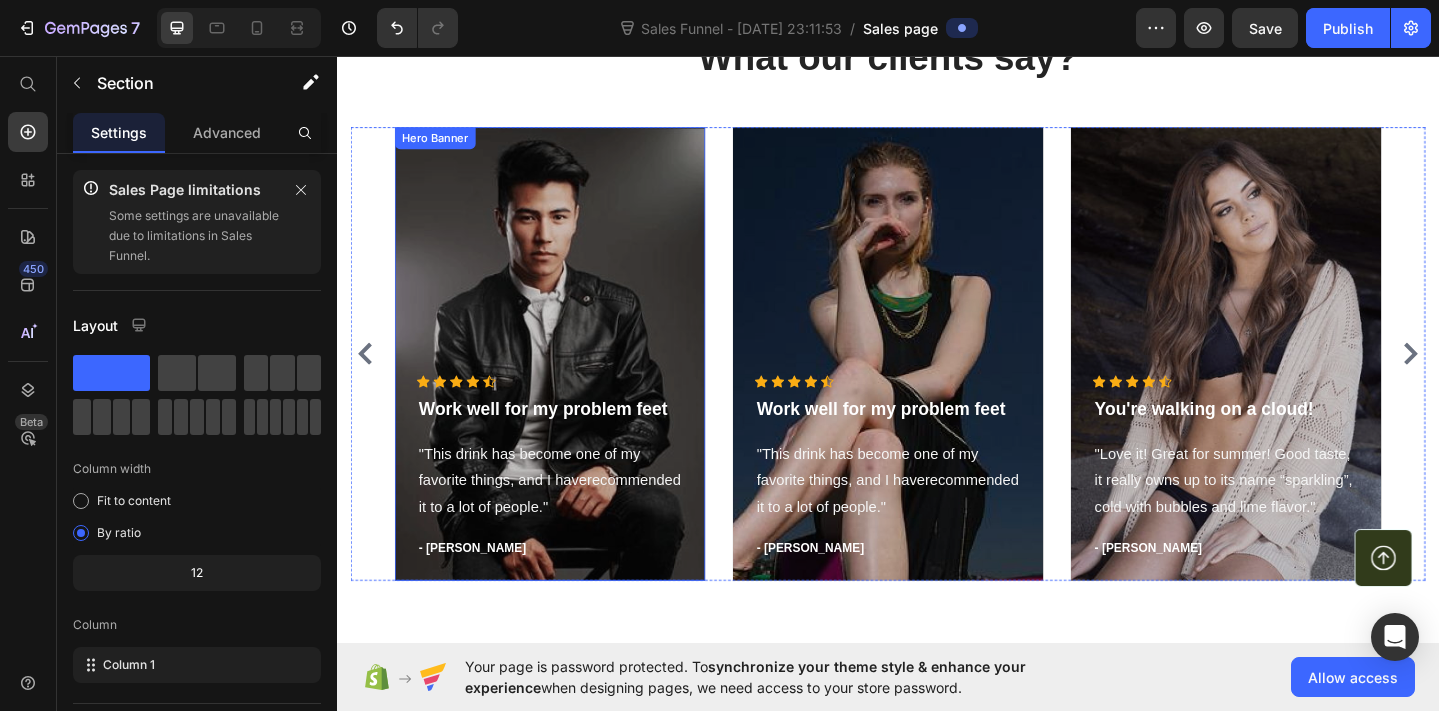 click at bounding box center [569, 380] 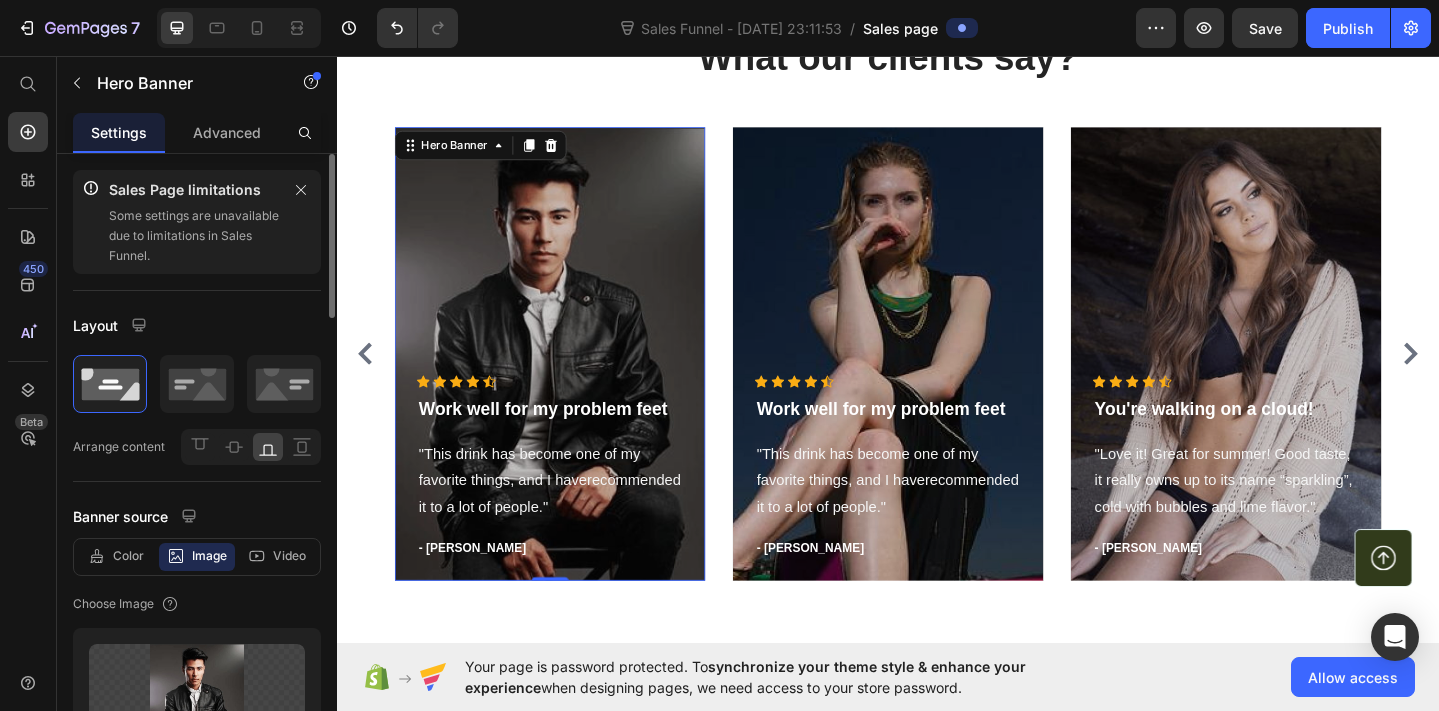 scroll, scrollTop: 258, scrollLeft: 0, axis: vertical 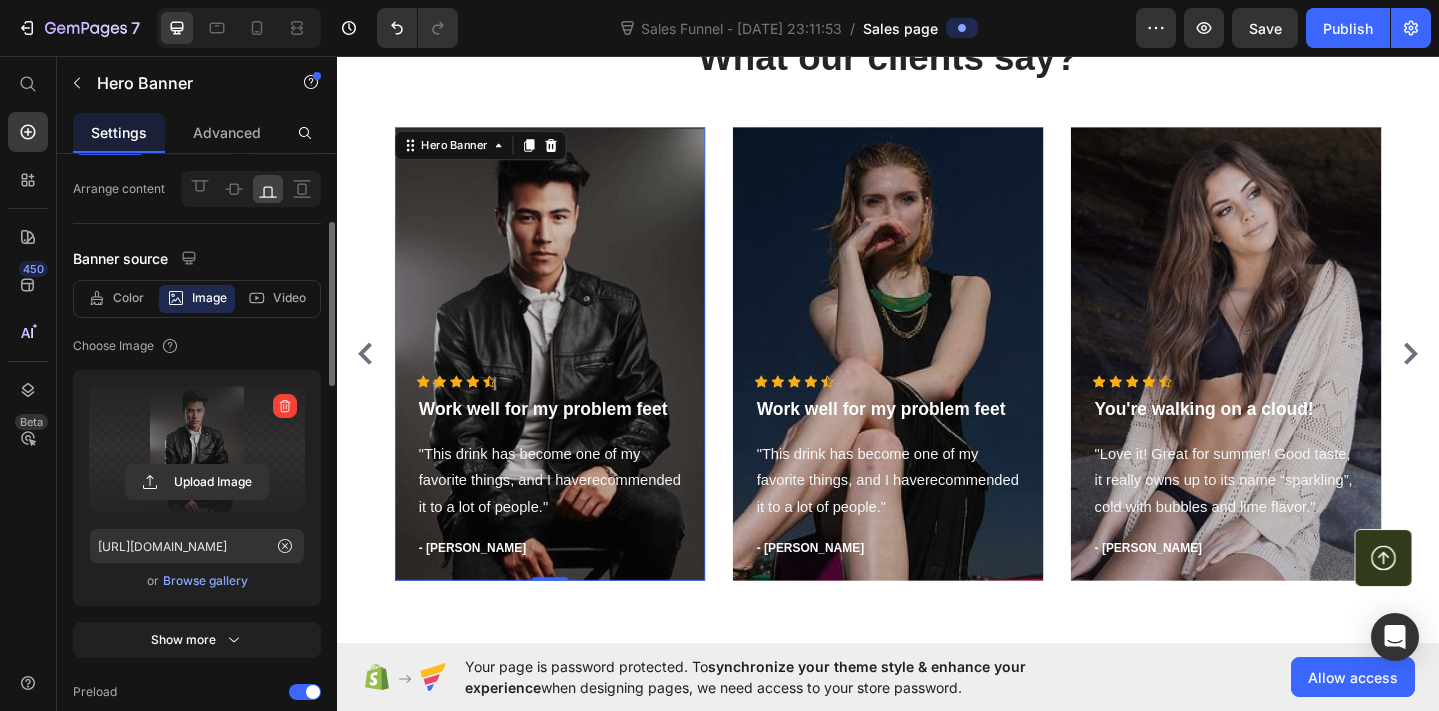 click at bounding box center (197, 449) 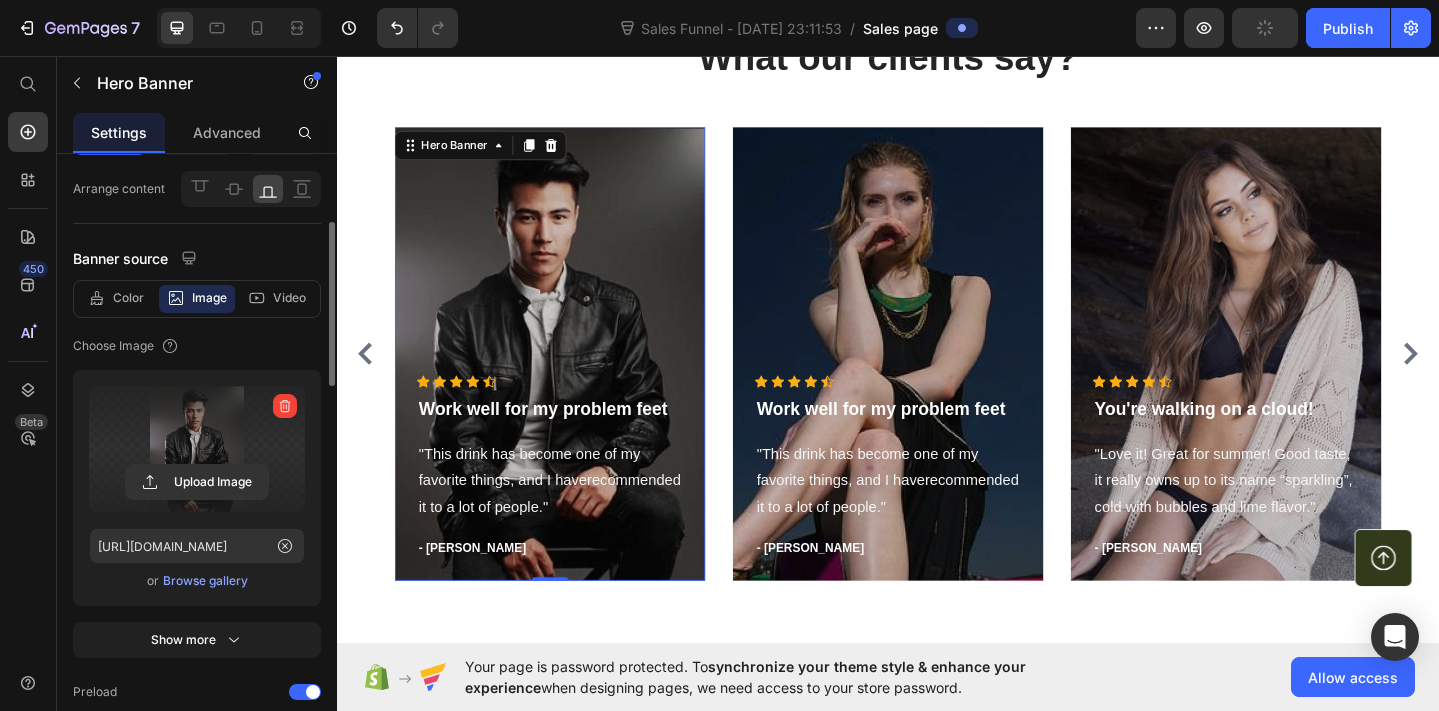type on "C:\fakepath\X3 (3).gif" 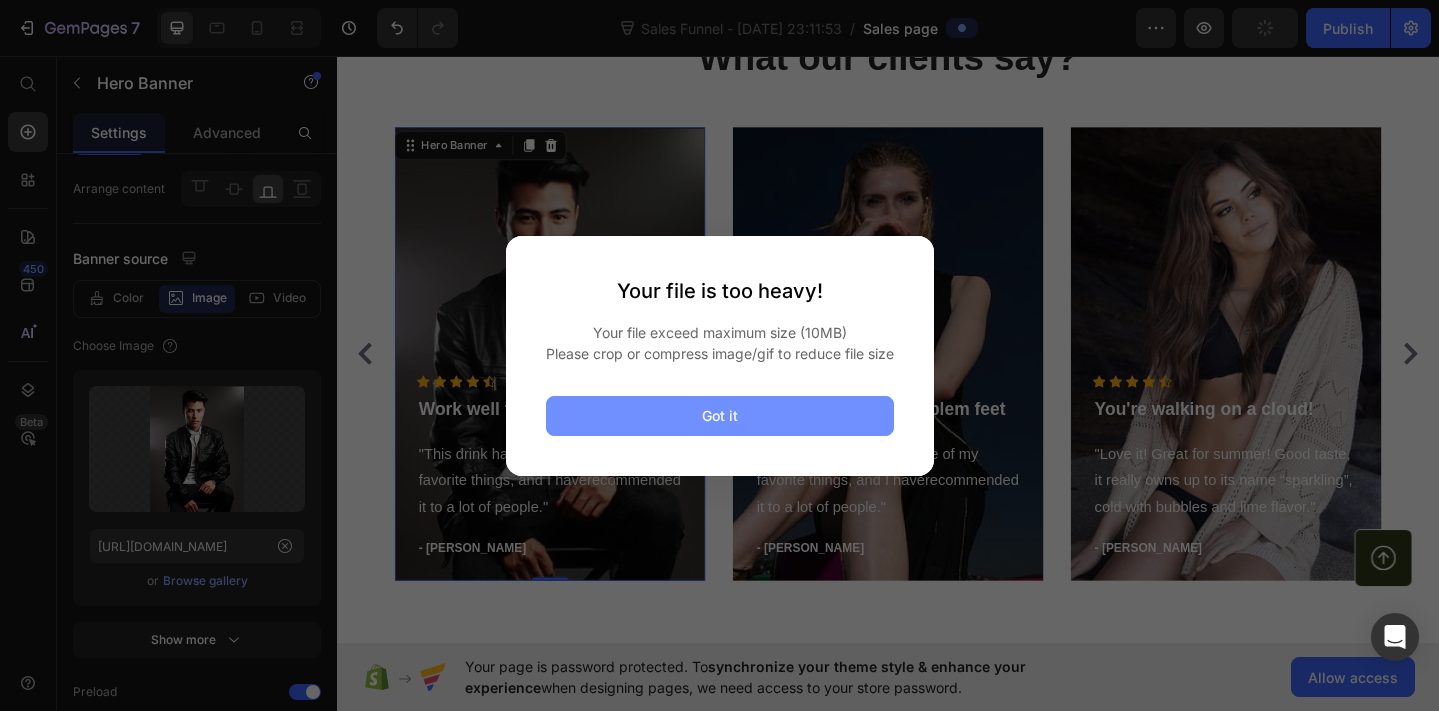 click on "Got it" at bounding box center [720, 416] 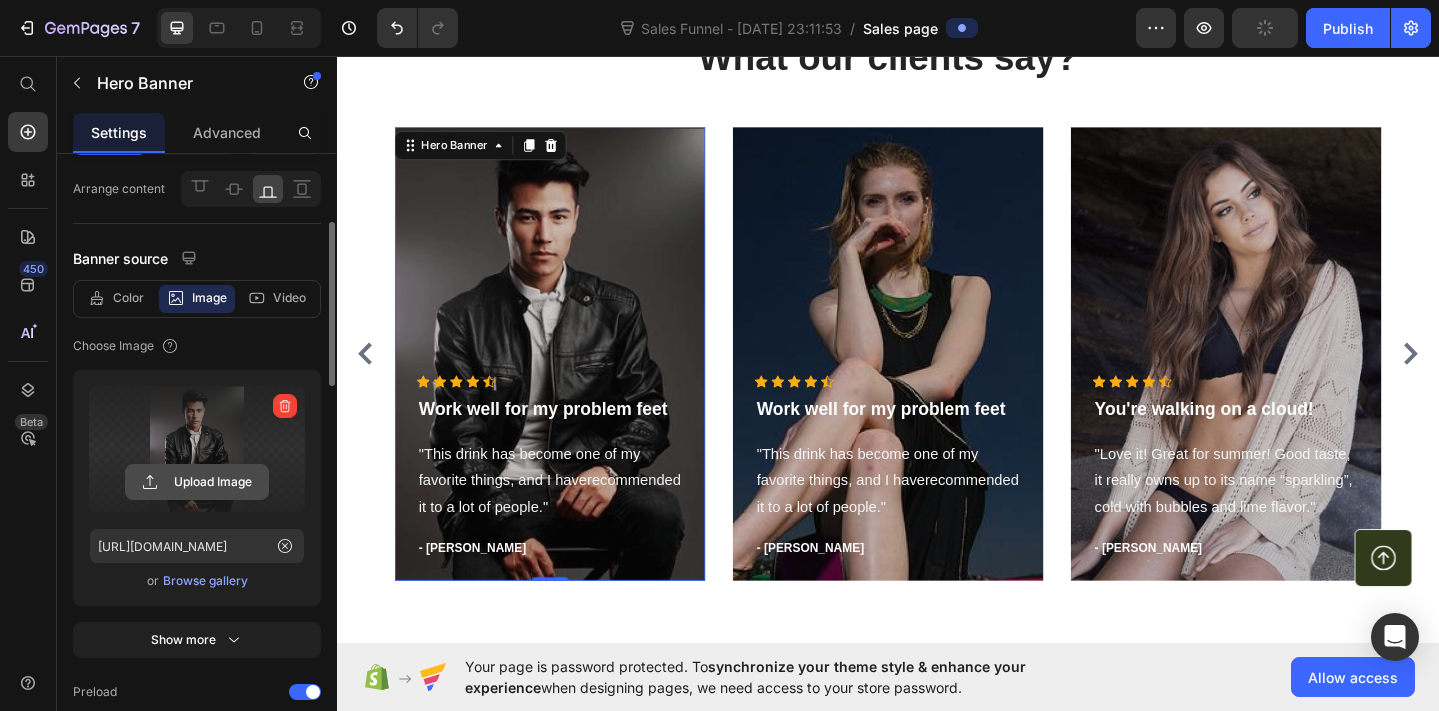 click 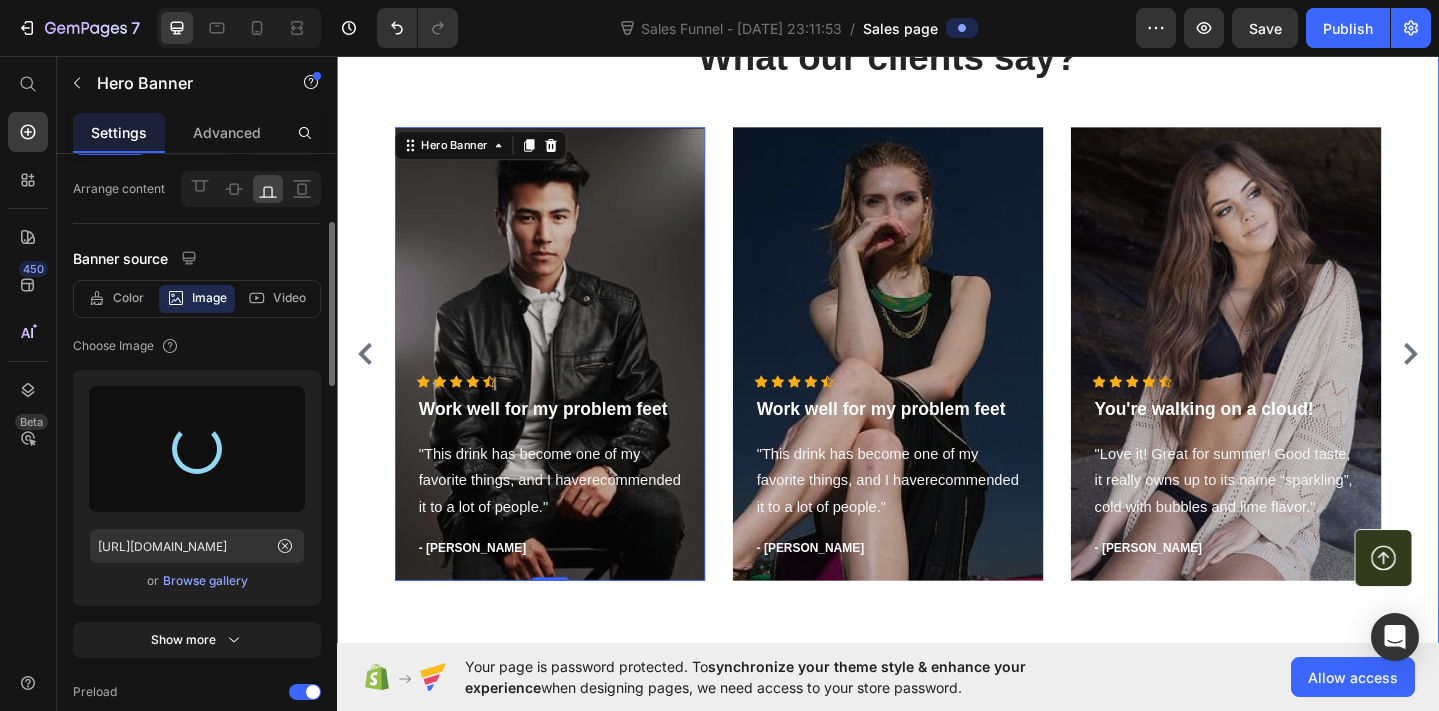 type on "[URL][DOMAIN_NAME]" 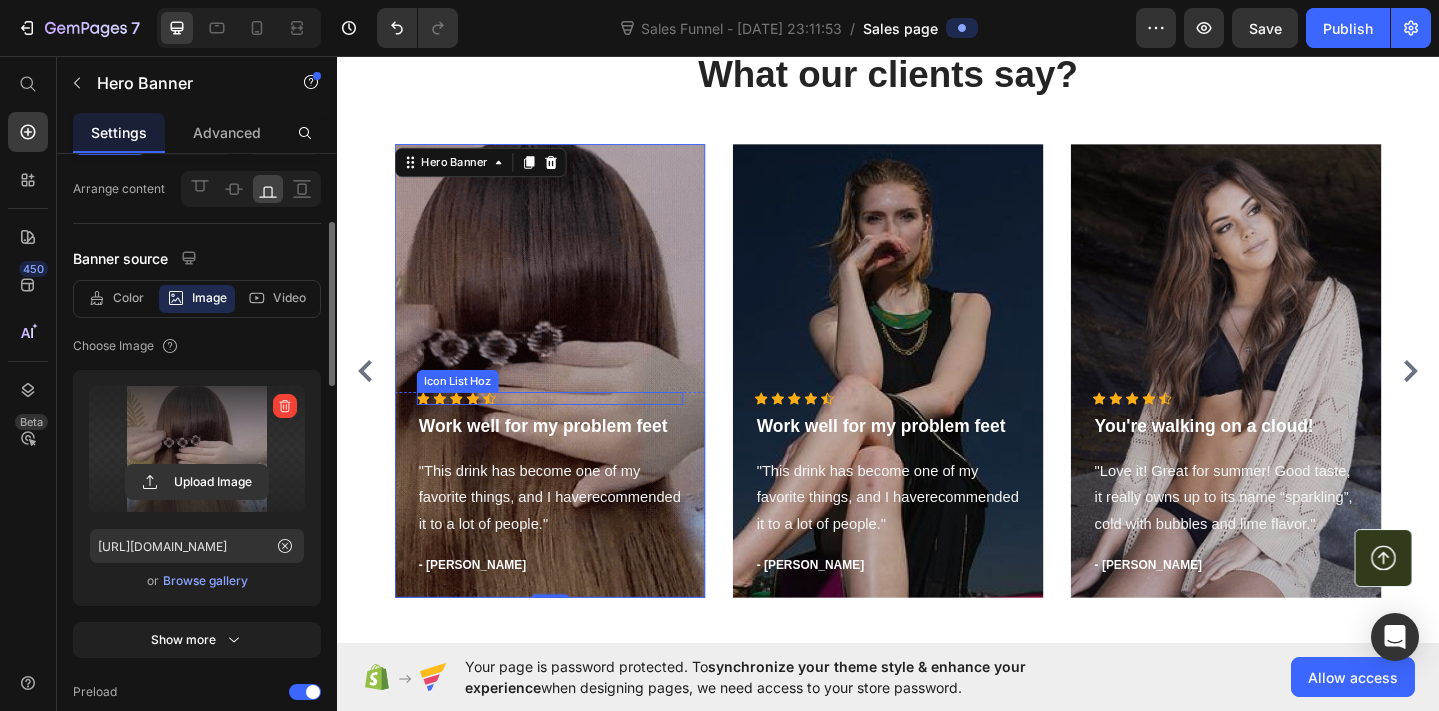 scroll, scrollTop: 5874, scrollLeft: 0, axis: vertical 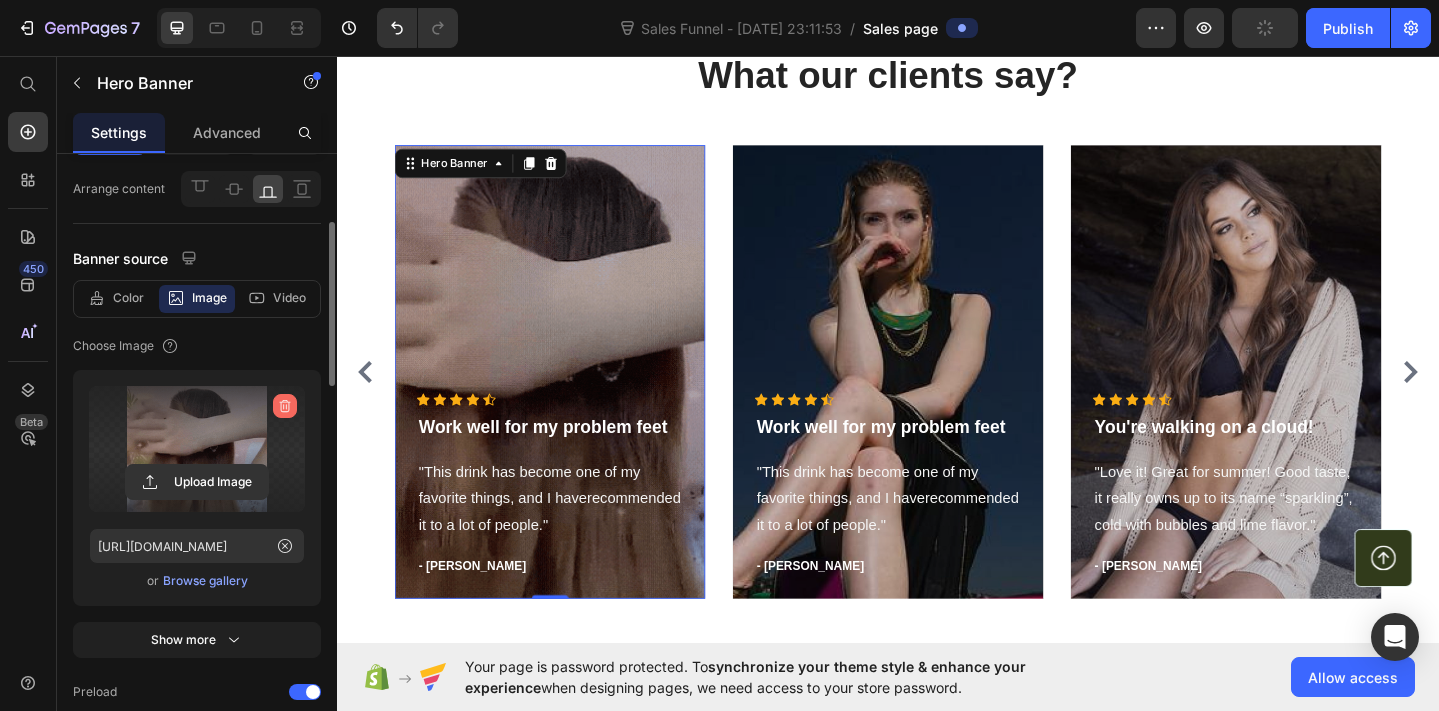click 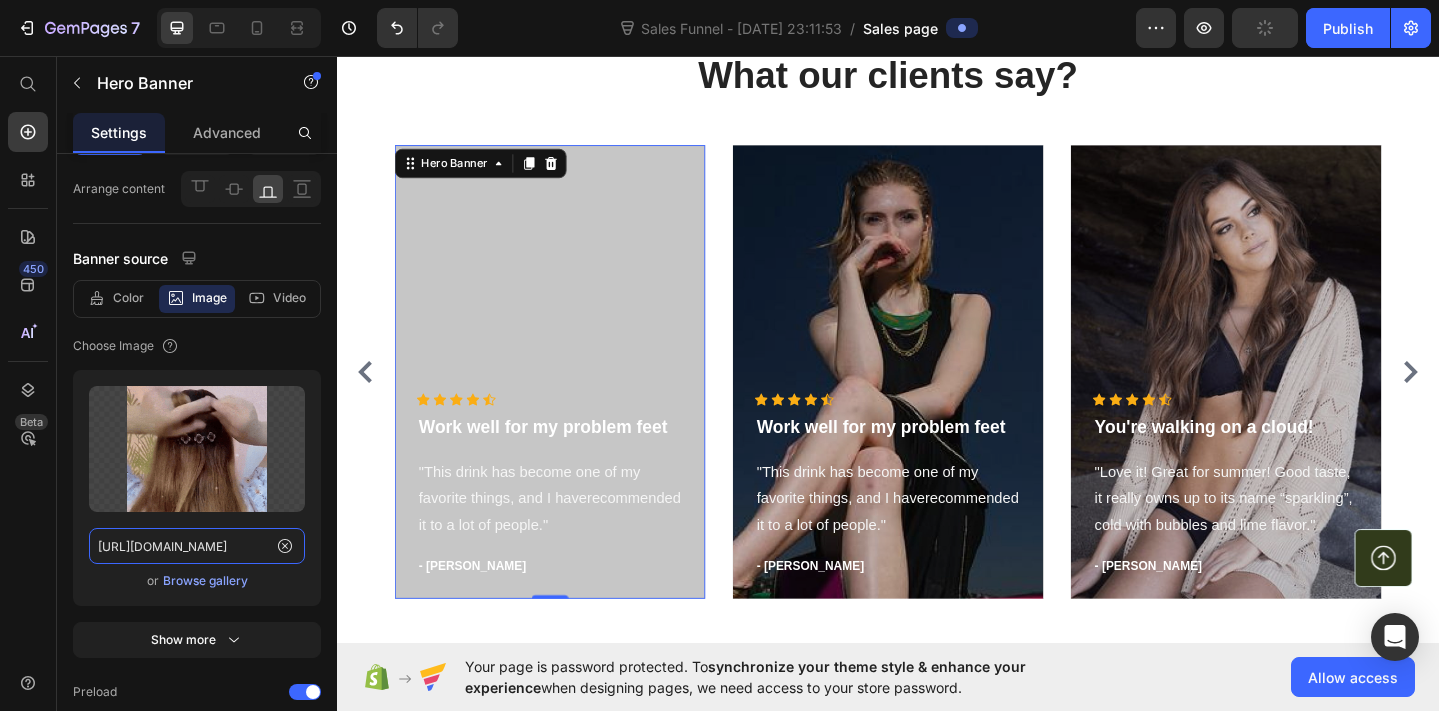 type 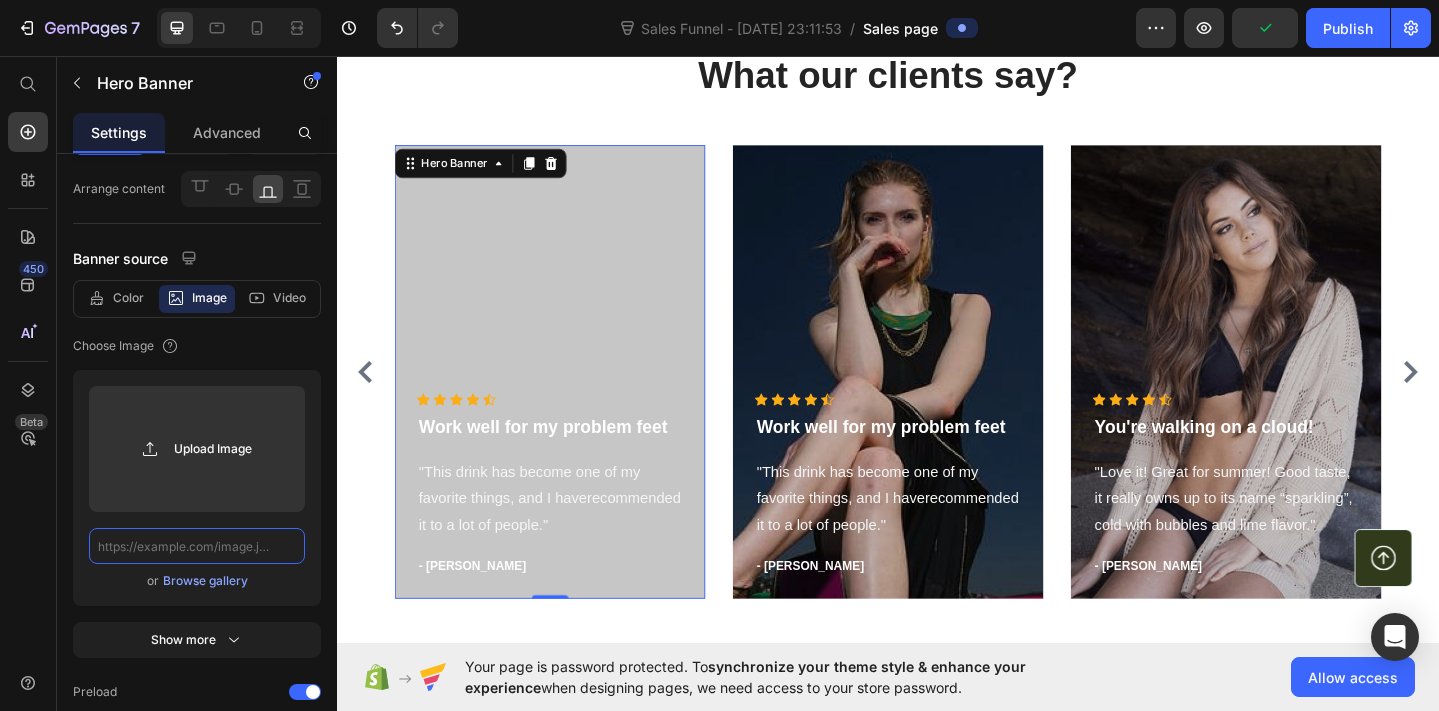 scroll, scrollTop: 0, scrollLeft: 0, axis: both 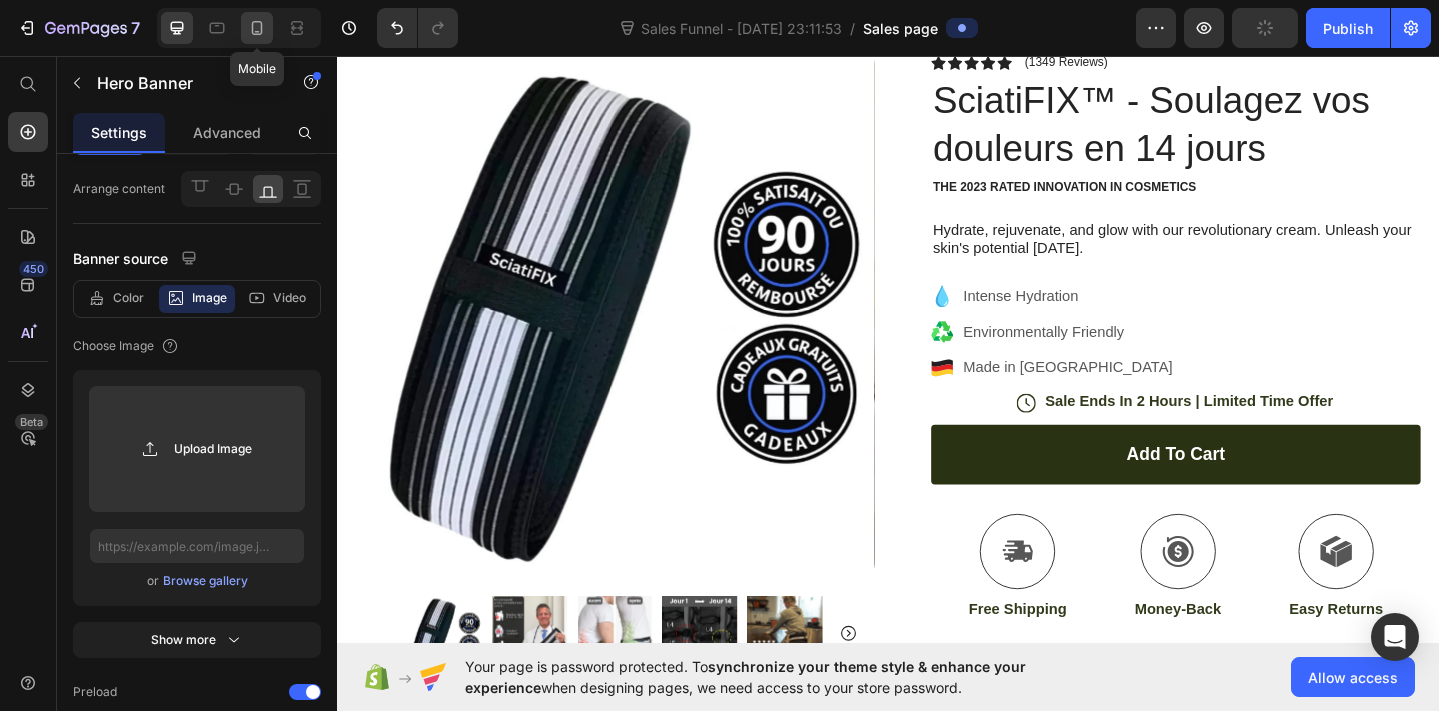 click 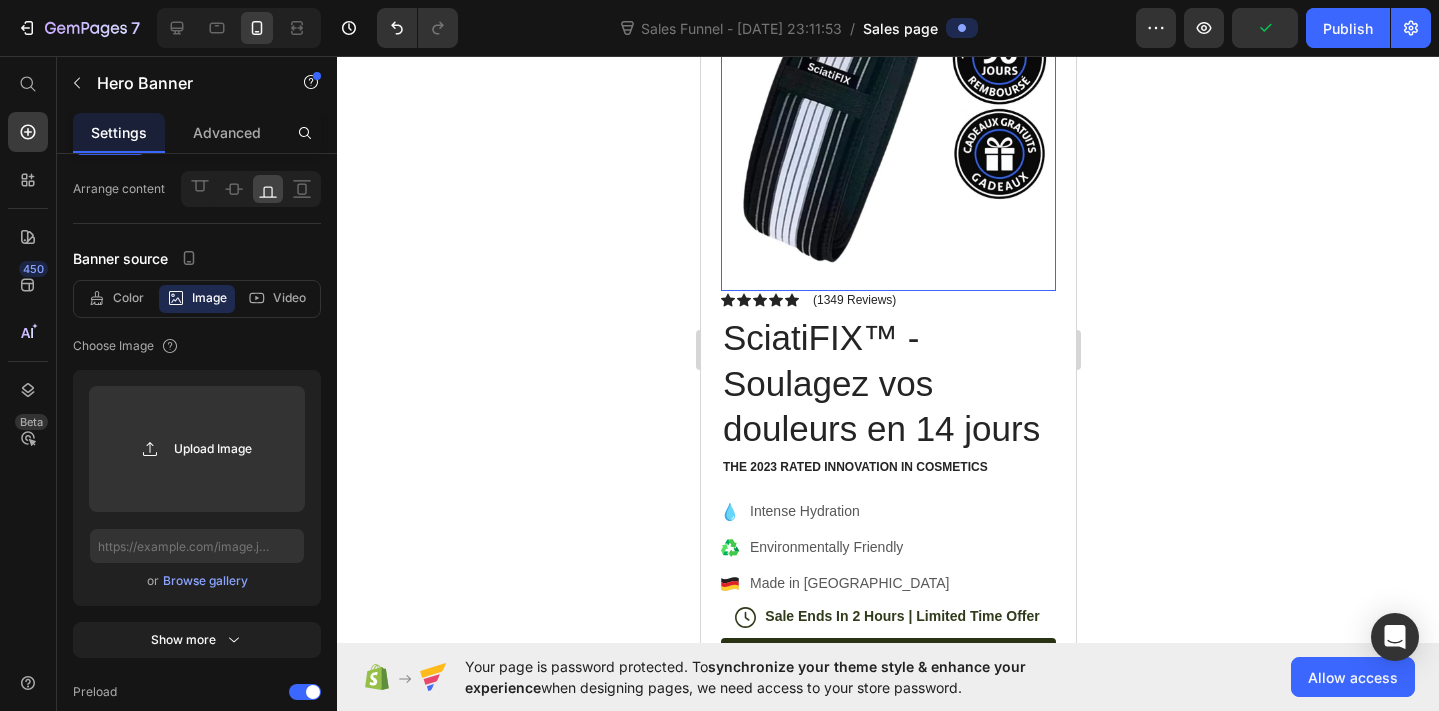 scroll, scrollTop: 0, scrollLeft: 0, axis: both 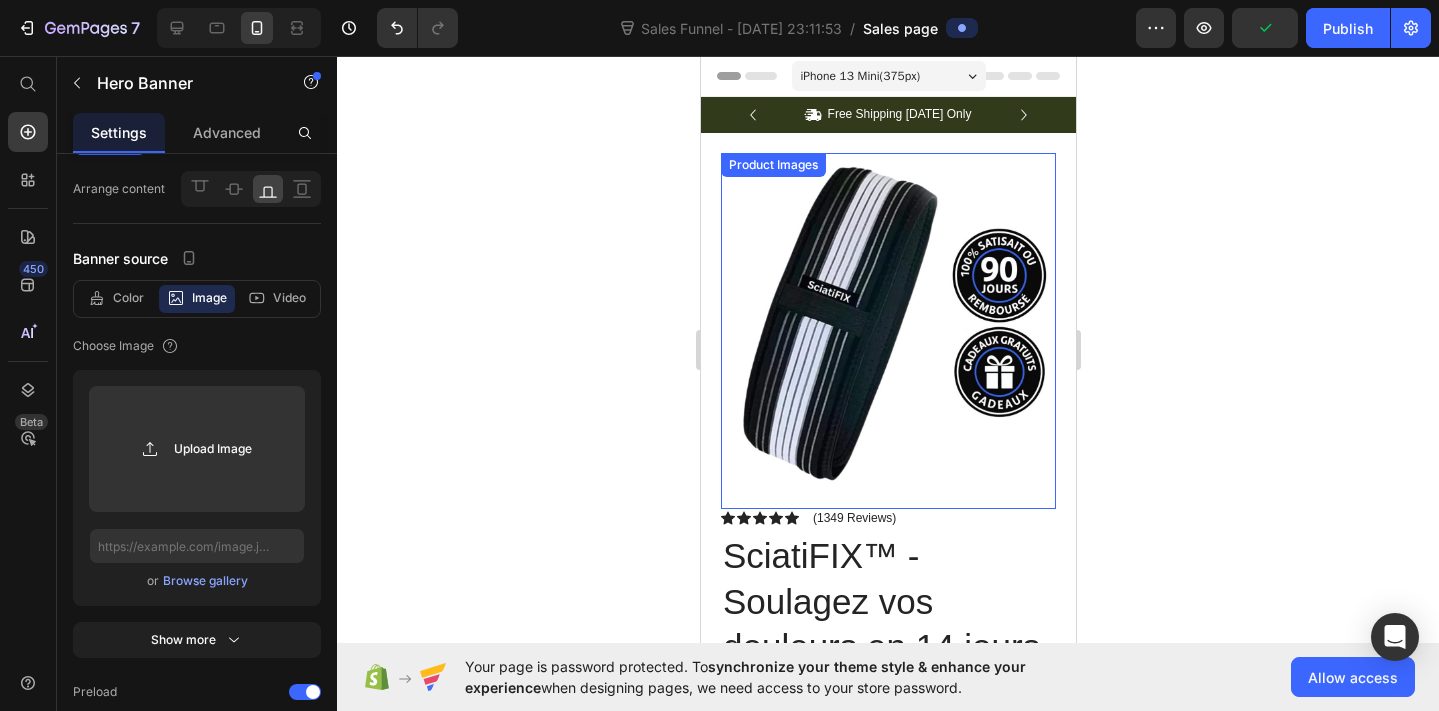 click at bounding box center [887, 320] 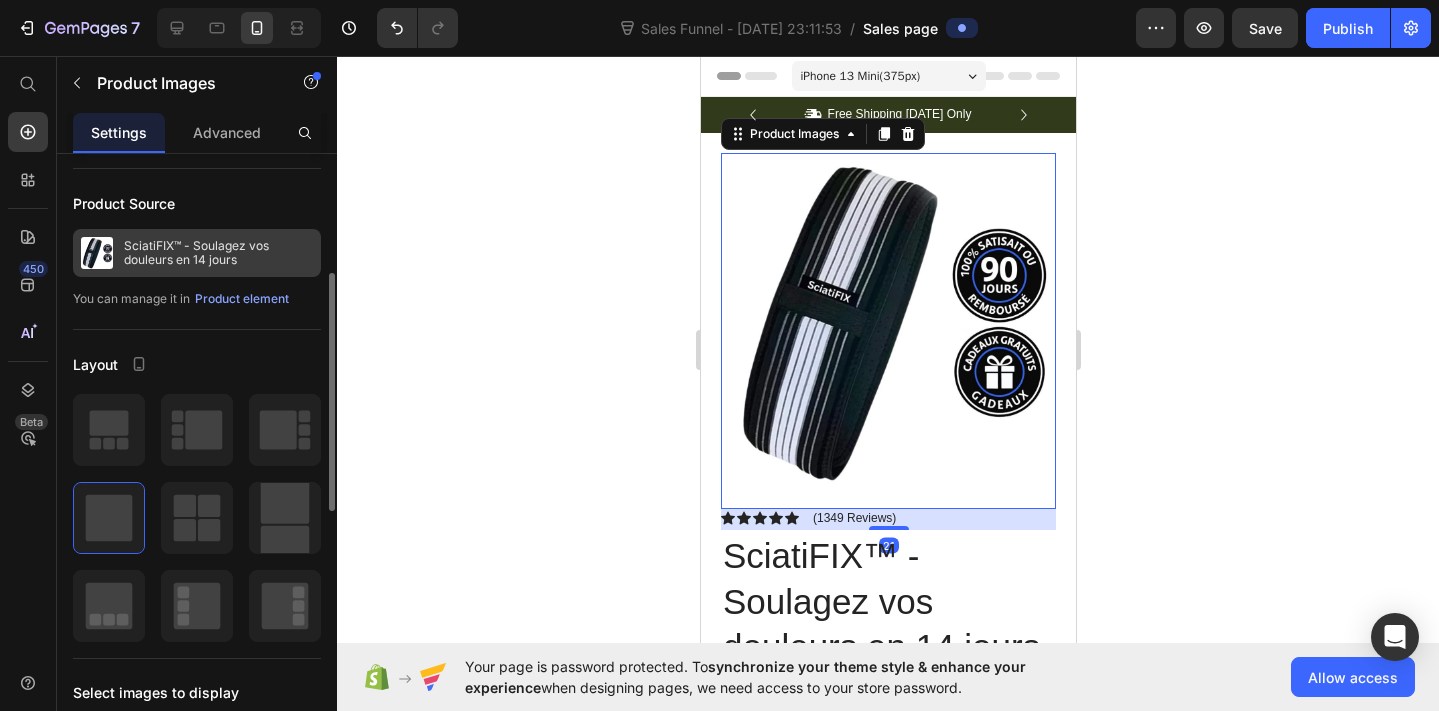 scroll, scrollTop: 177, scrollLeft: 0, axis: vertical 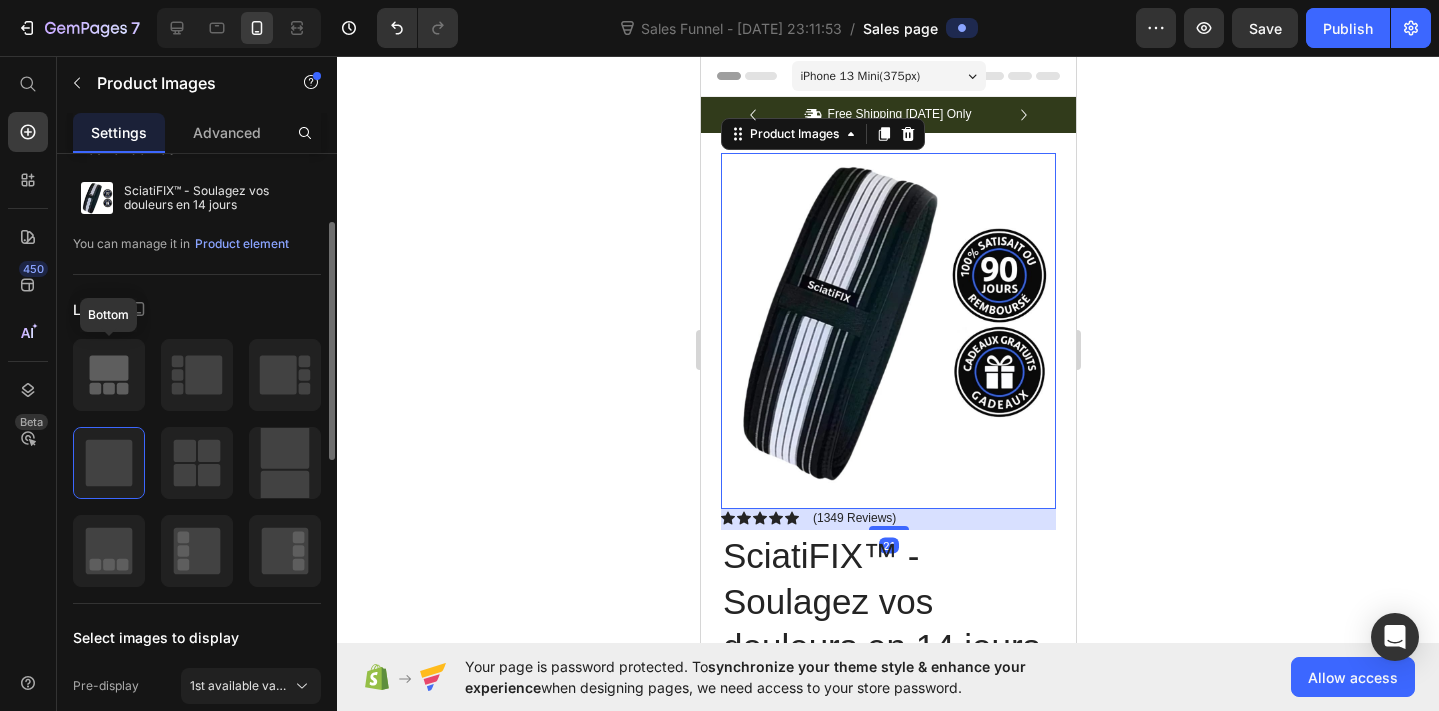 click 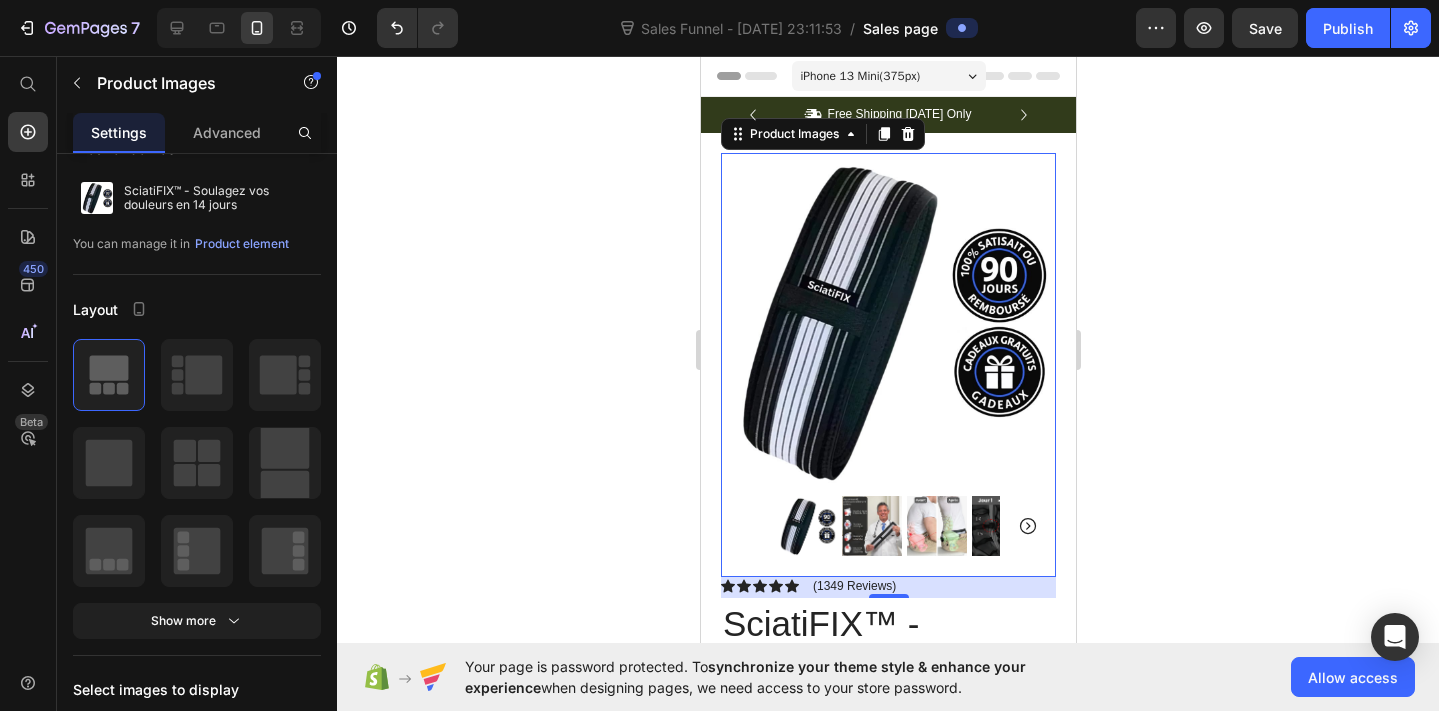 click 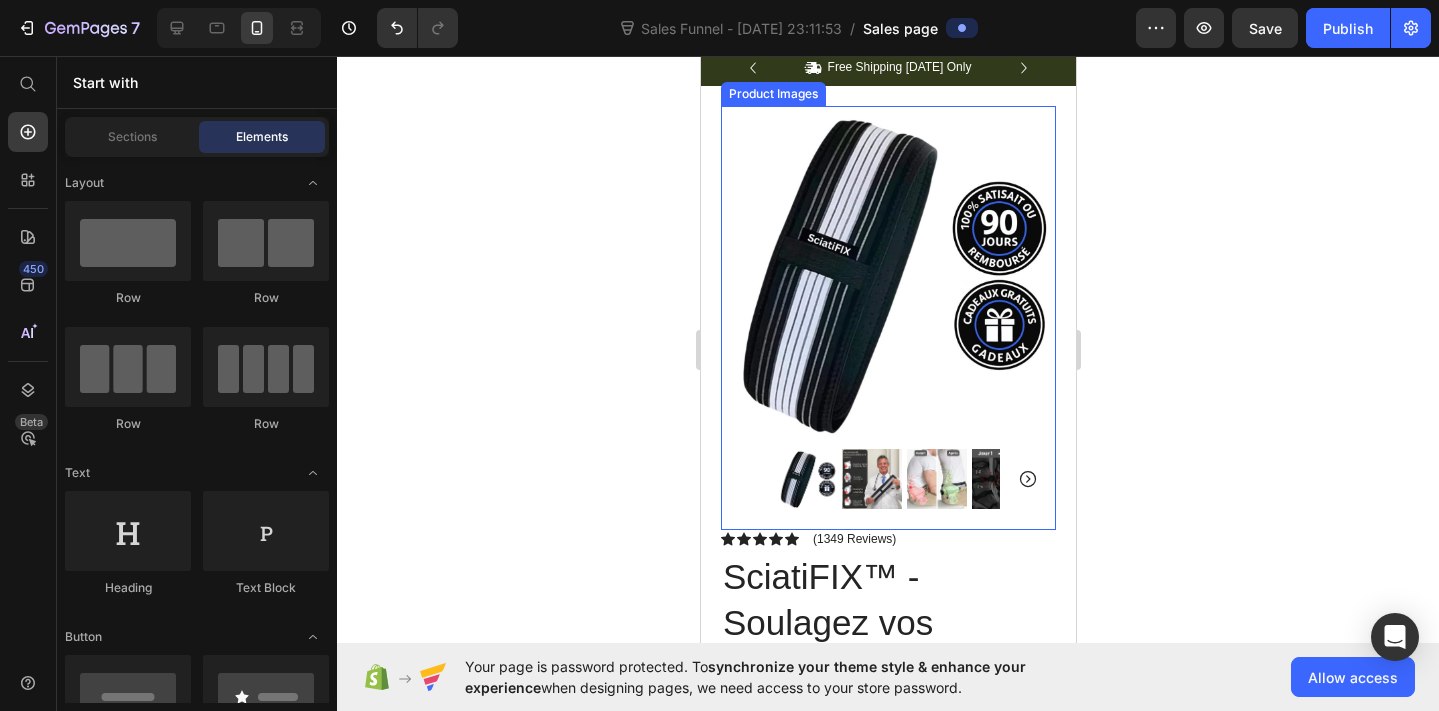 scroll, scrollTop: 12, scrollLeft: 0, axis: vertical 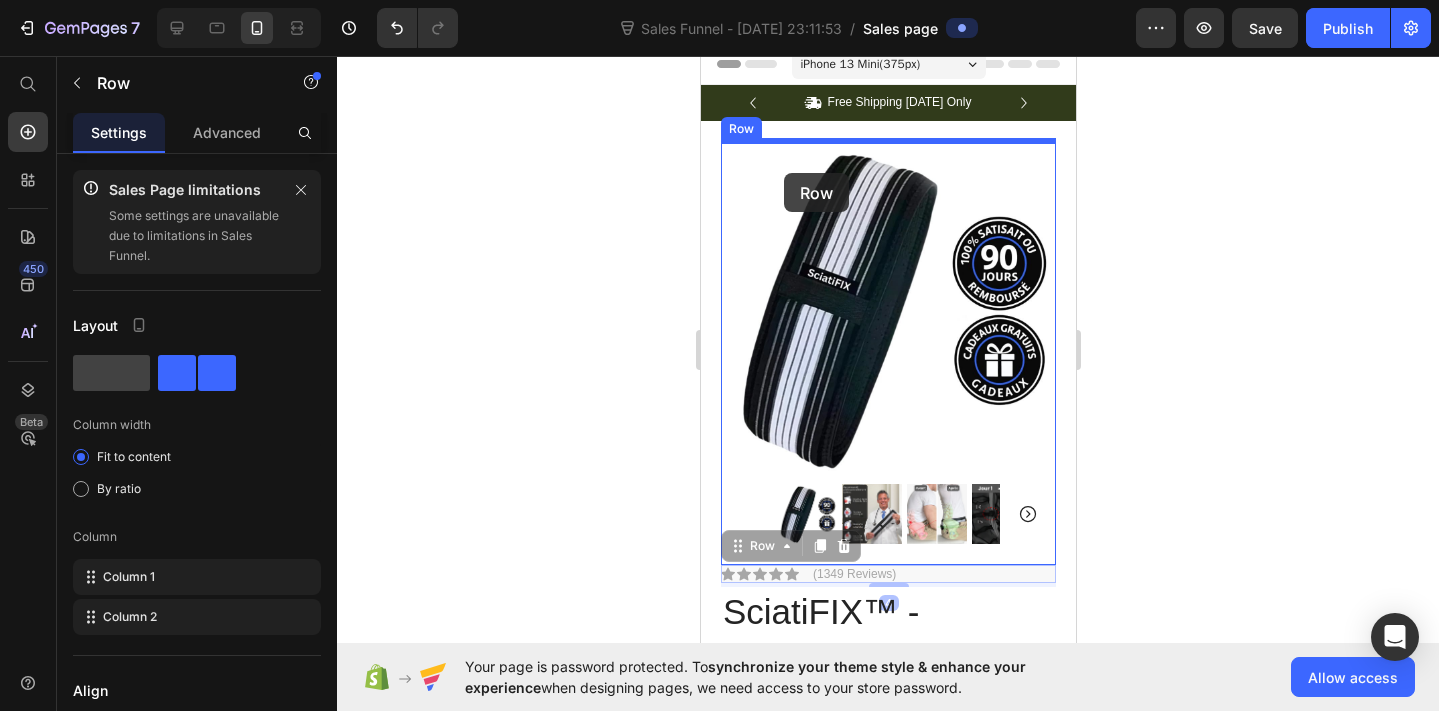 drag, startPoint x: 803, startPoint y: 571, endPoint x: 783, endPoint y: 173, distance: 398.5022 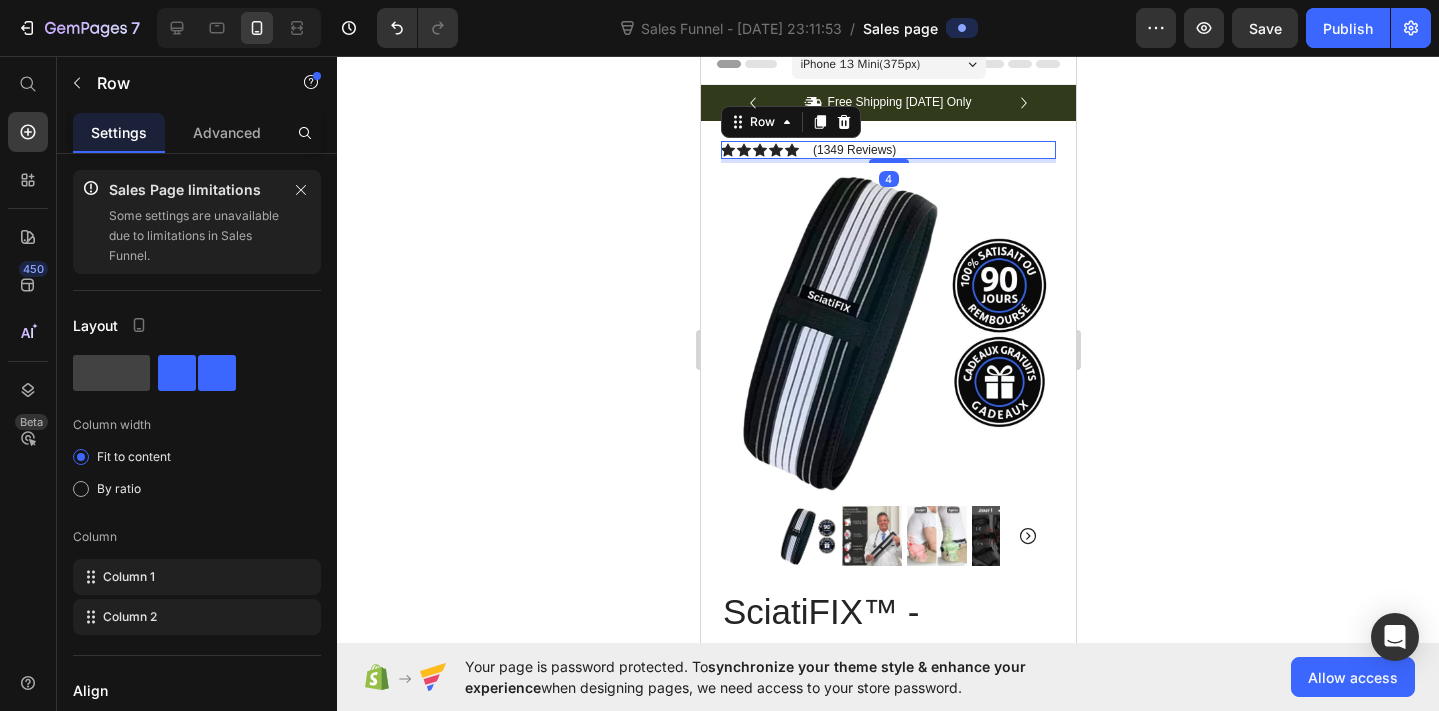 click 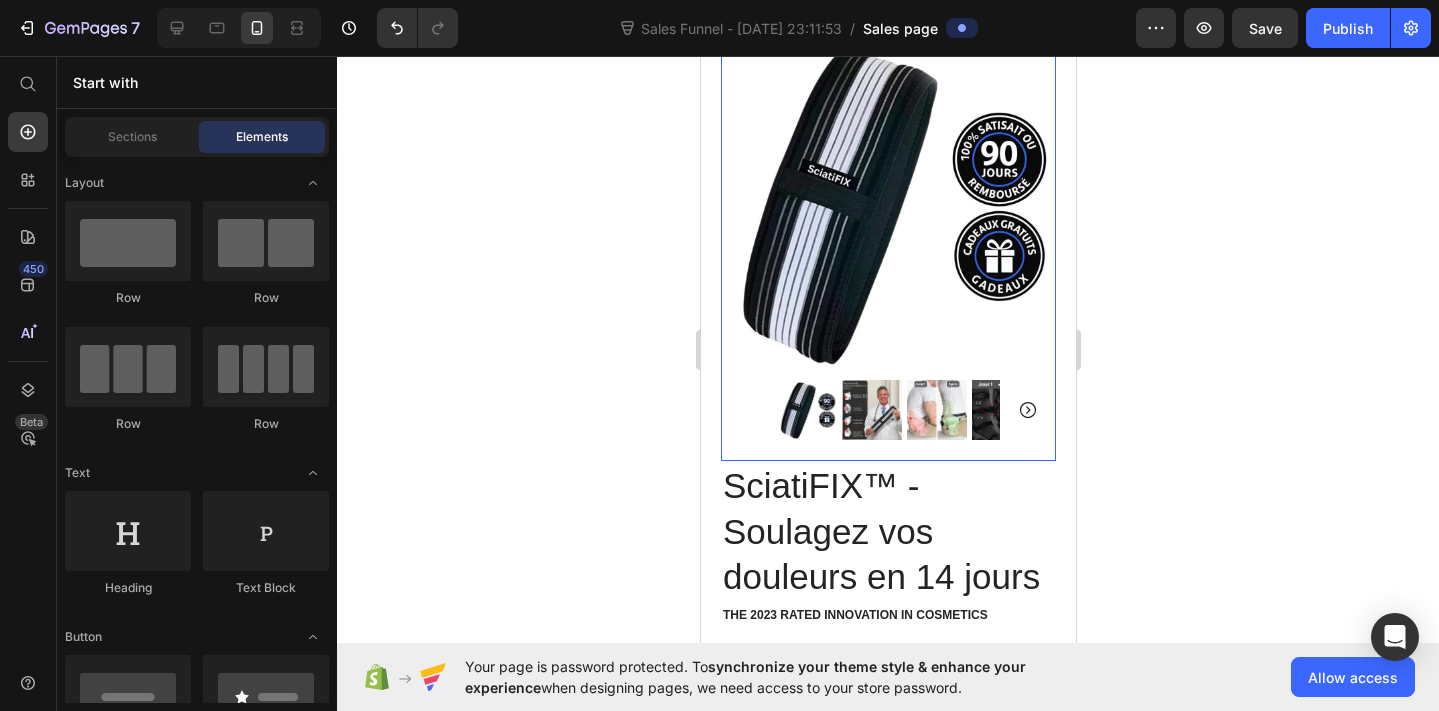 scroll, scrollTop: 161, scrollLeft: 0, axis: vertical 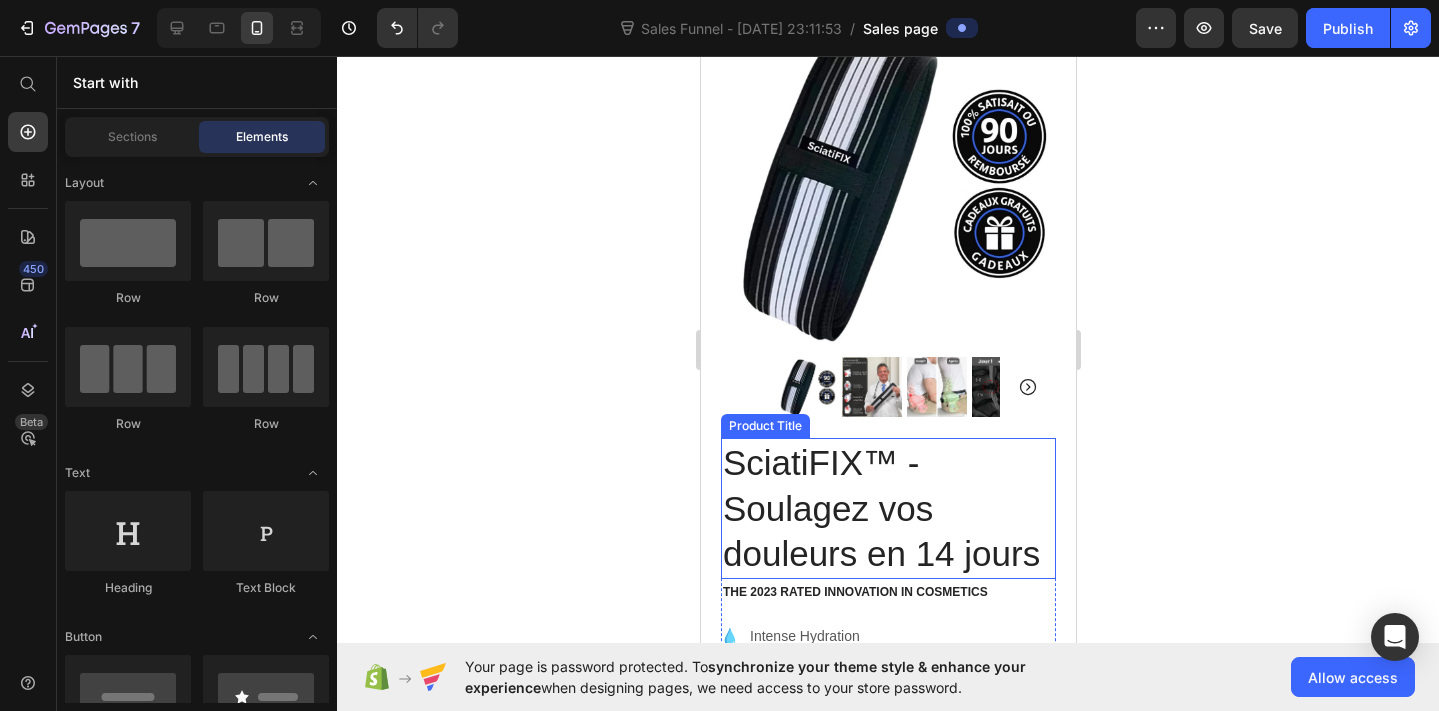 click on "SciatiFIX™ - Soulagez vos douleurs en 14 jours" at bounding box center [887, 508] 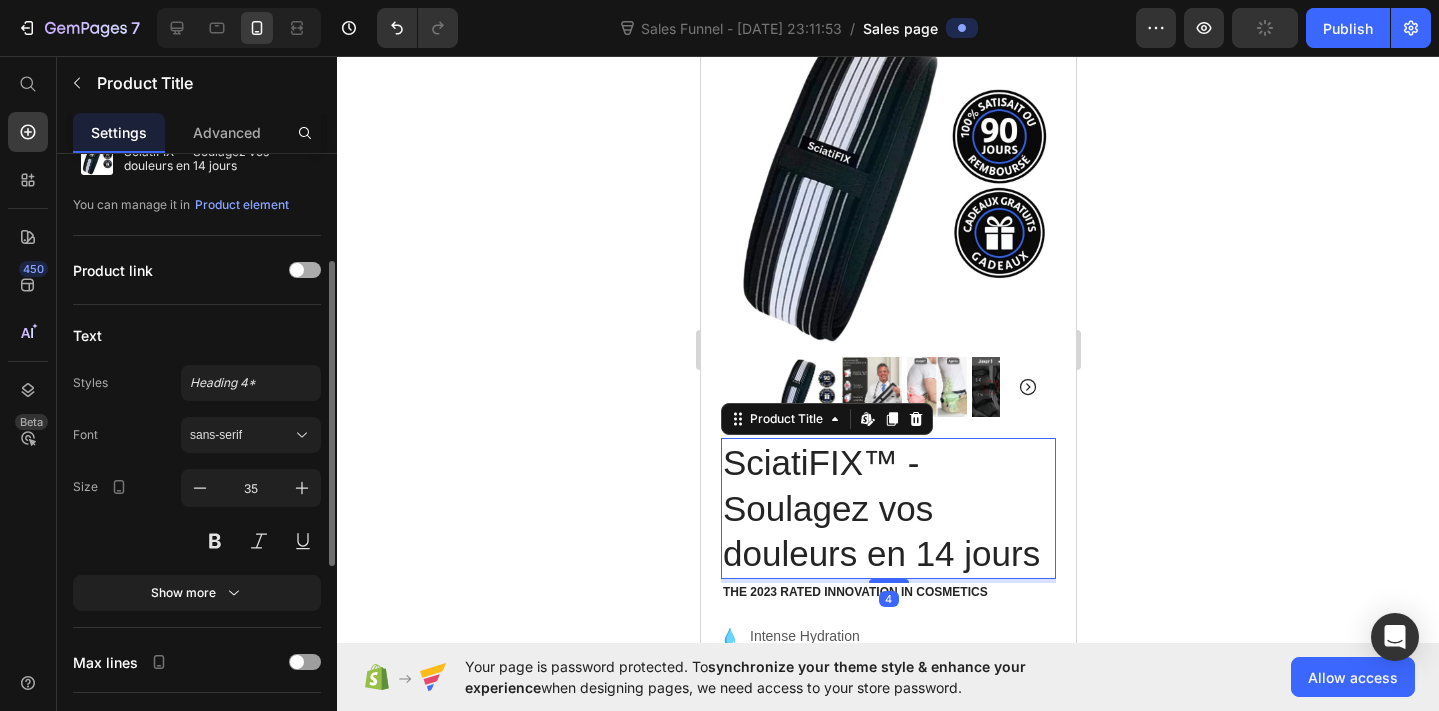 scroll, scrollTop: 235, scrollLeft: 0, axis: vertical 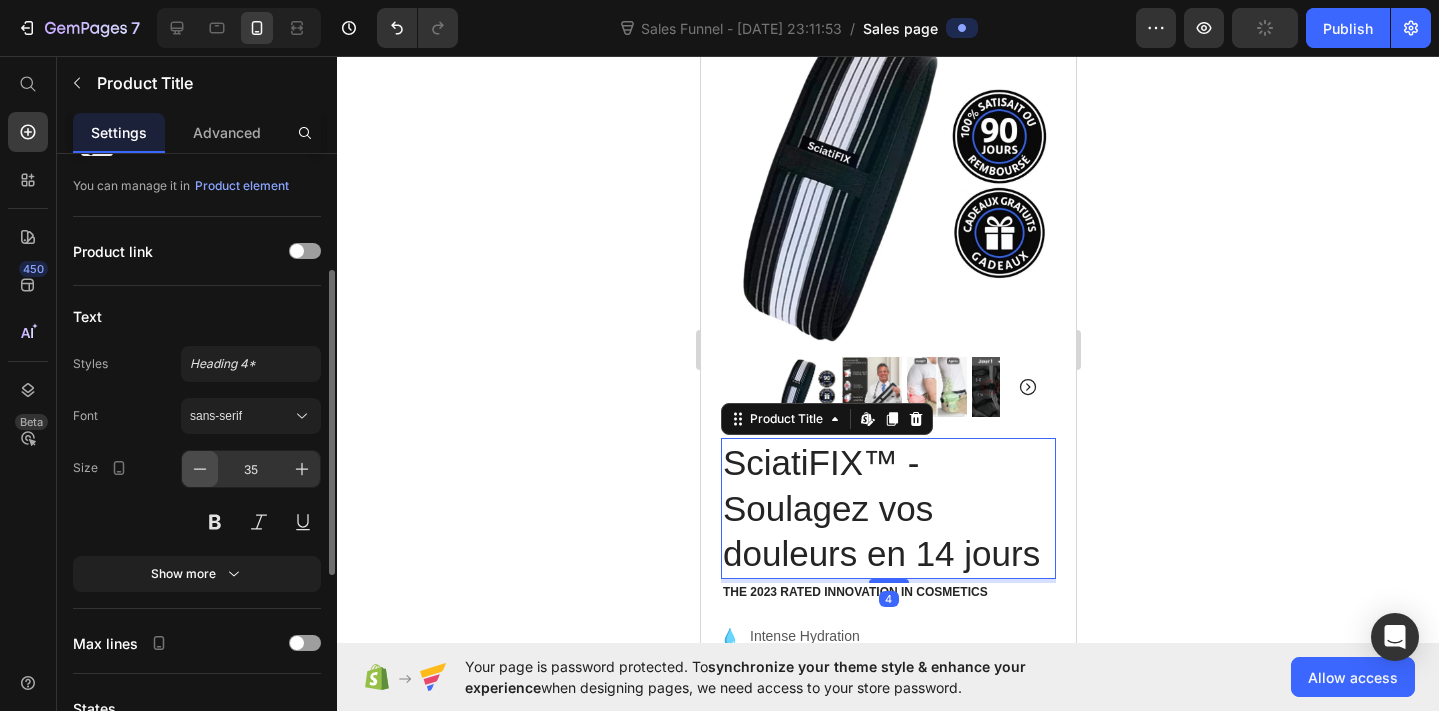 click 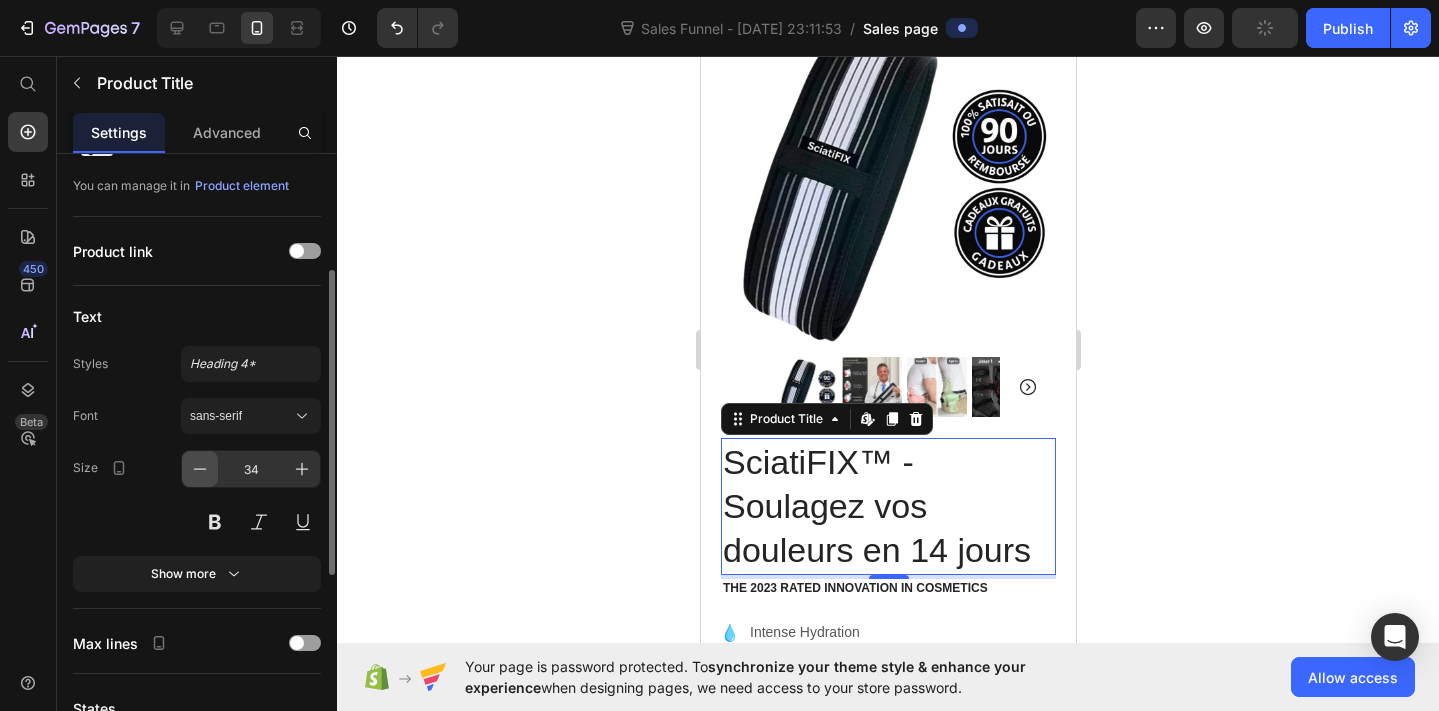 click 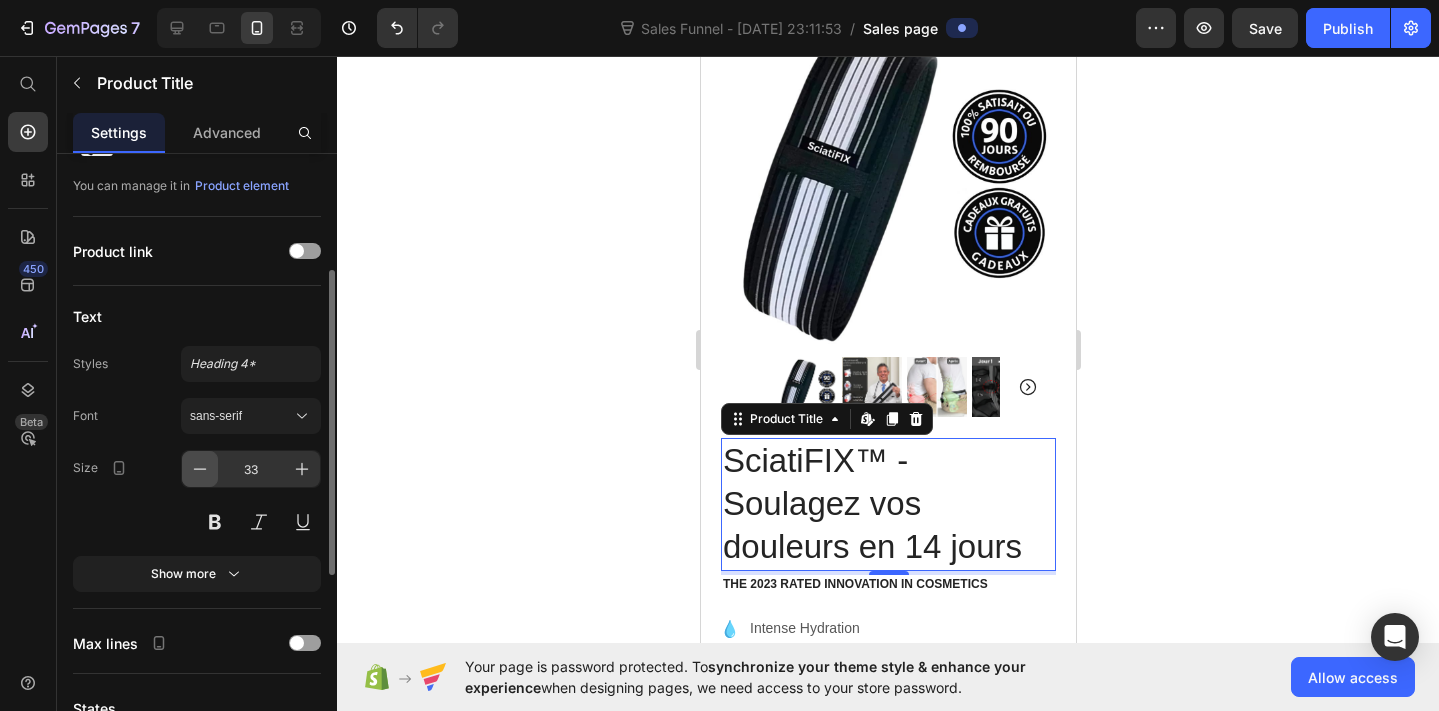 click 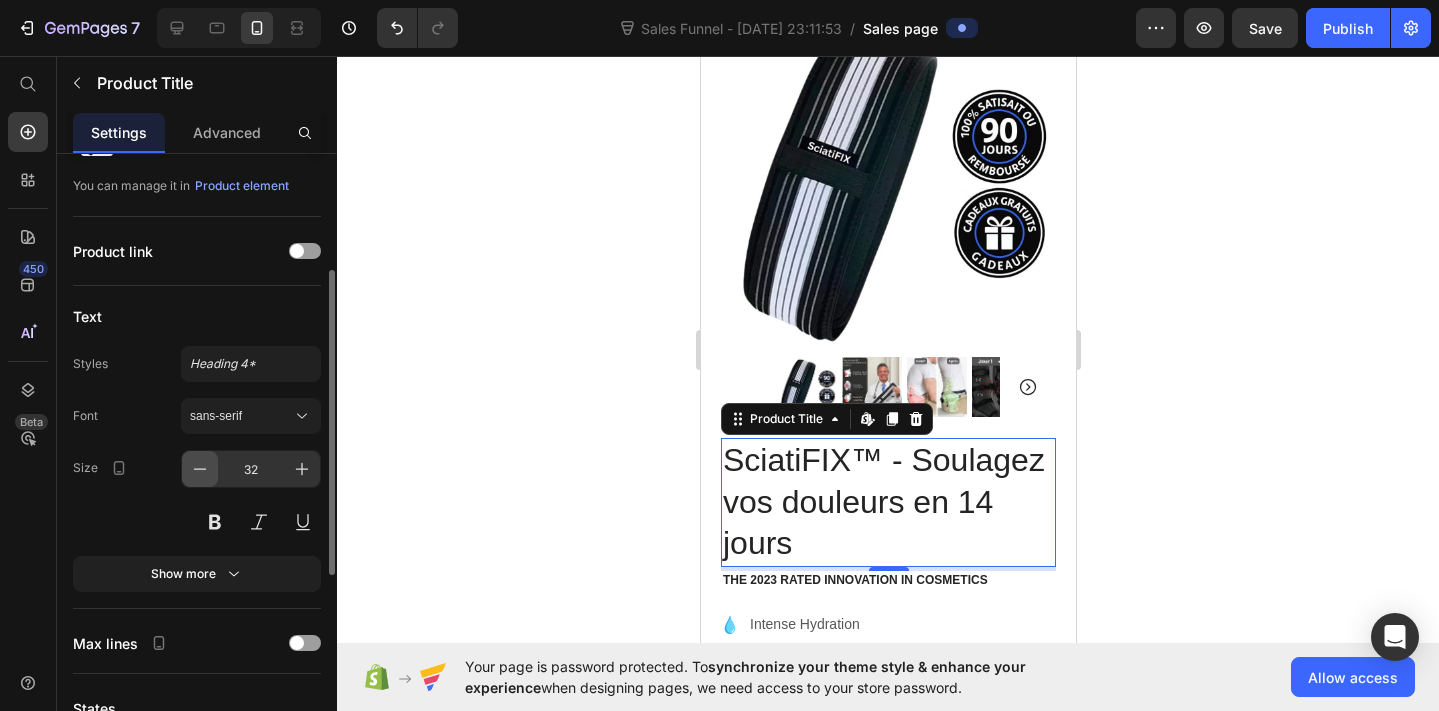 click 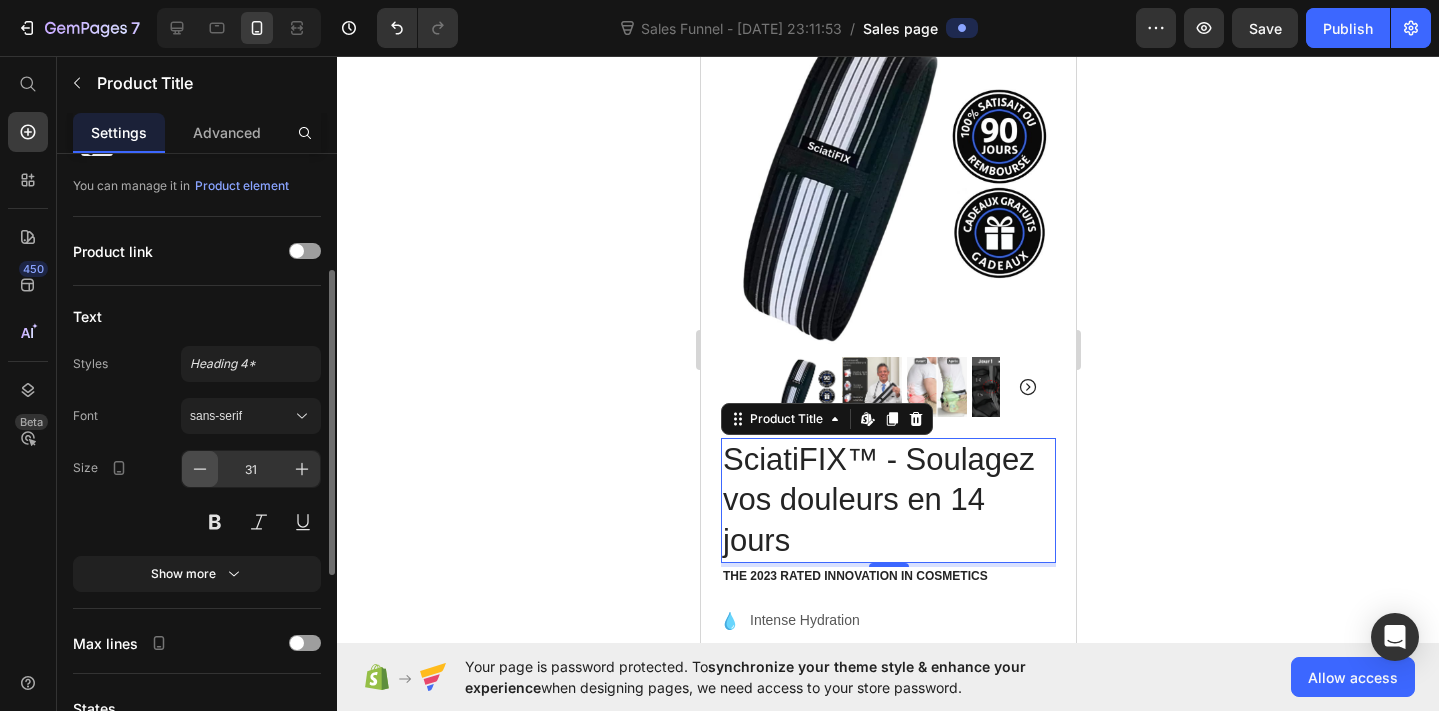 click 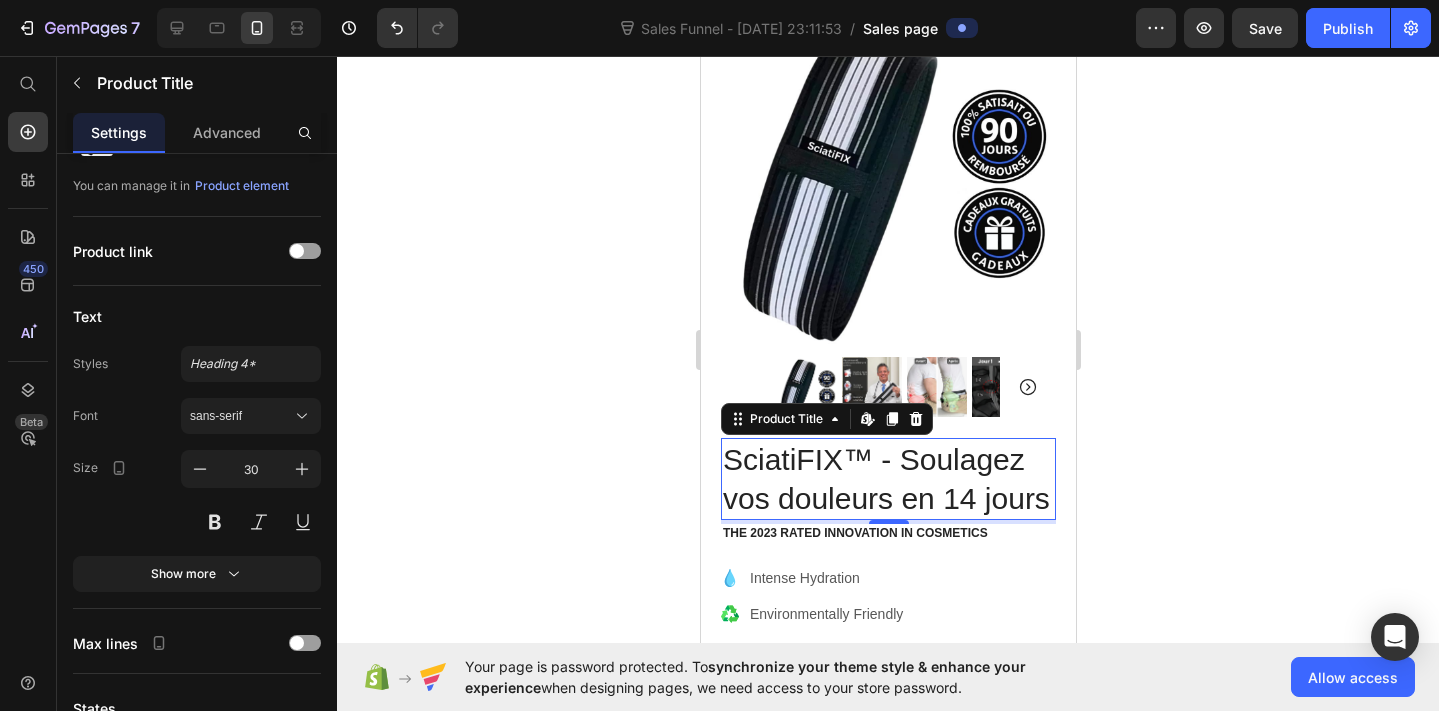 click 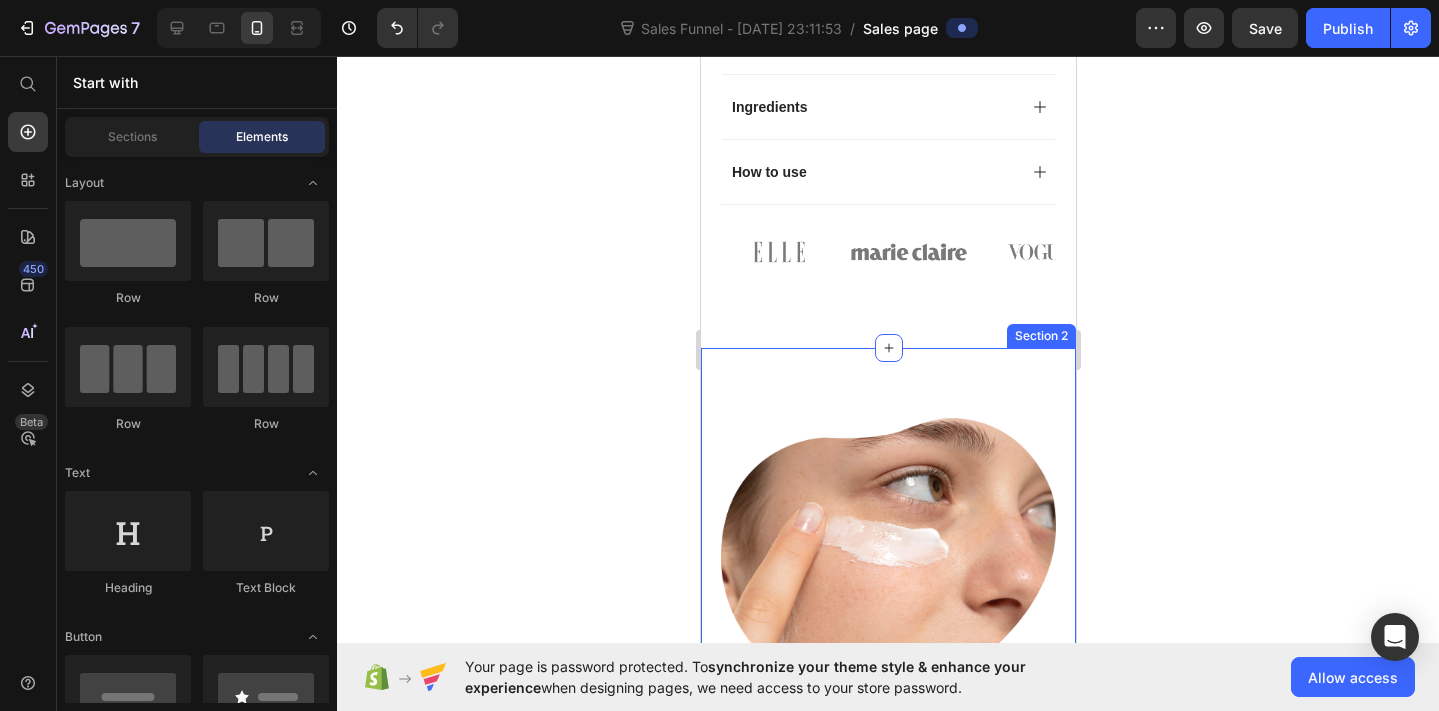 scroll, scrollTop: 342, scrollLeft: 0, axis: vertical 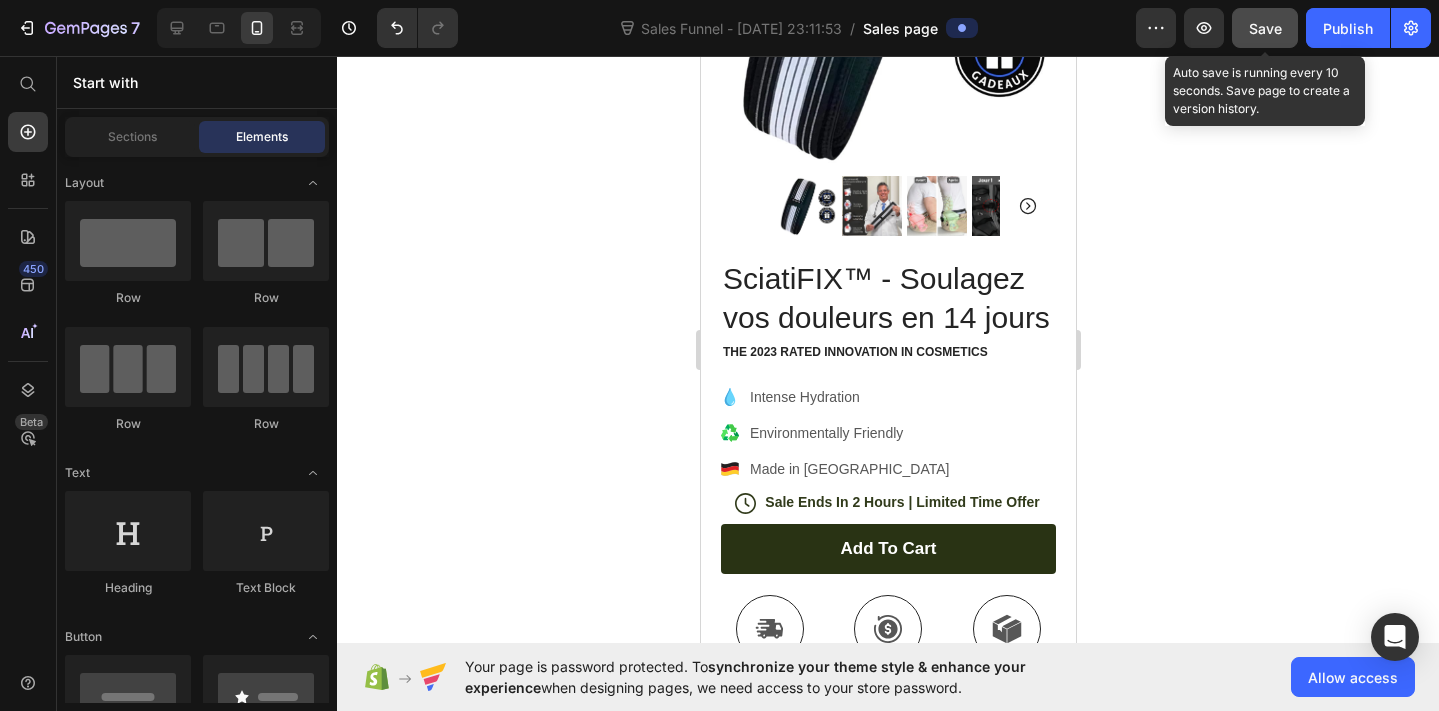 click on "Save" 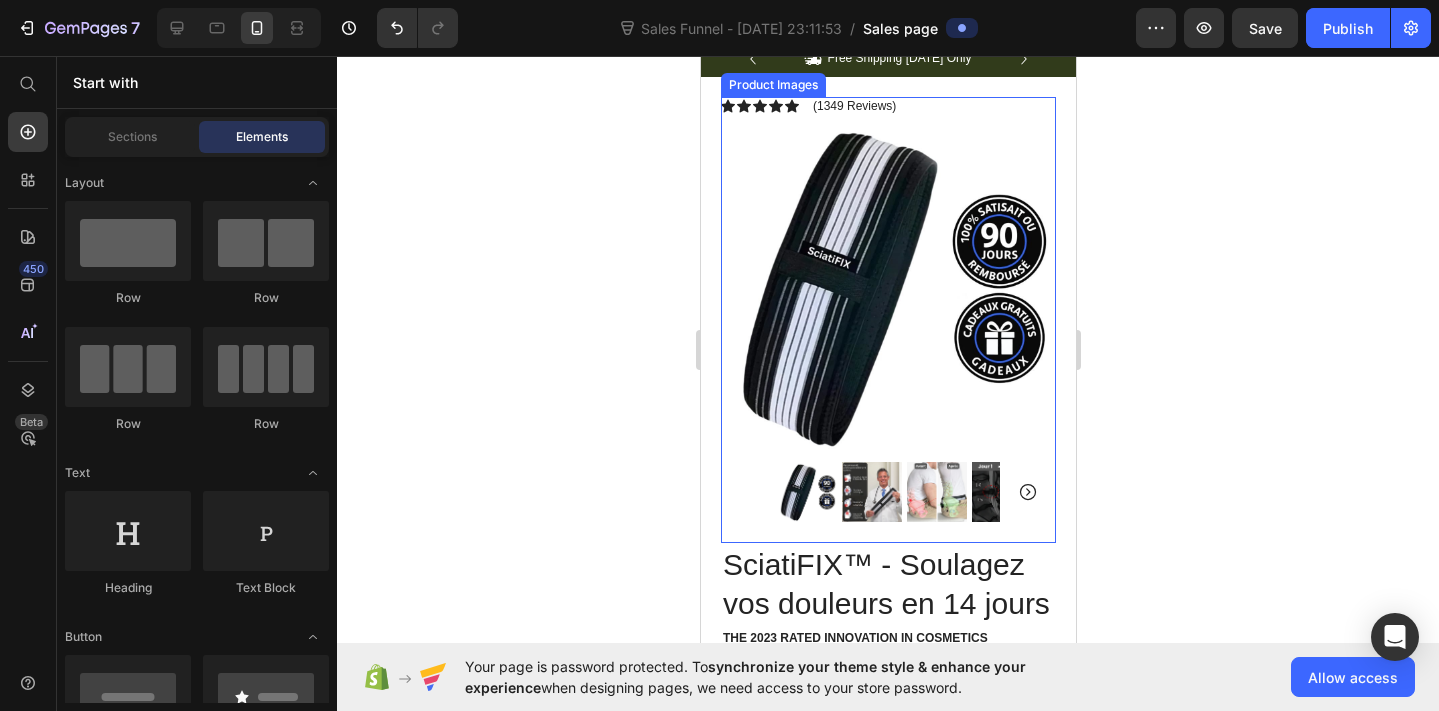 scroll, scrollTop: 57, scrollLeft: 0, axis: vertical 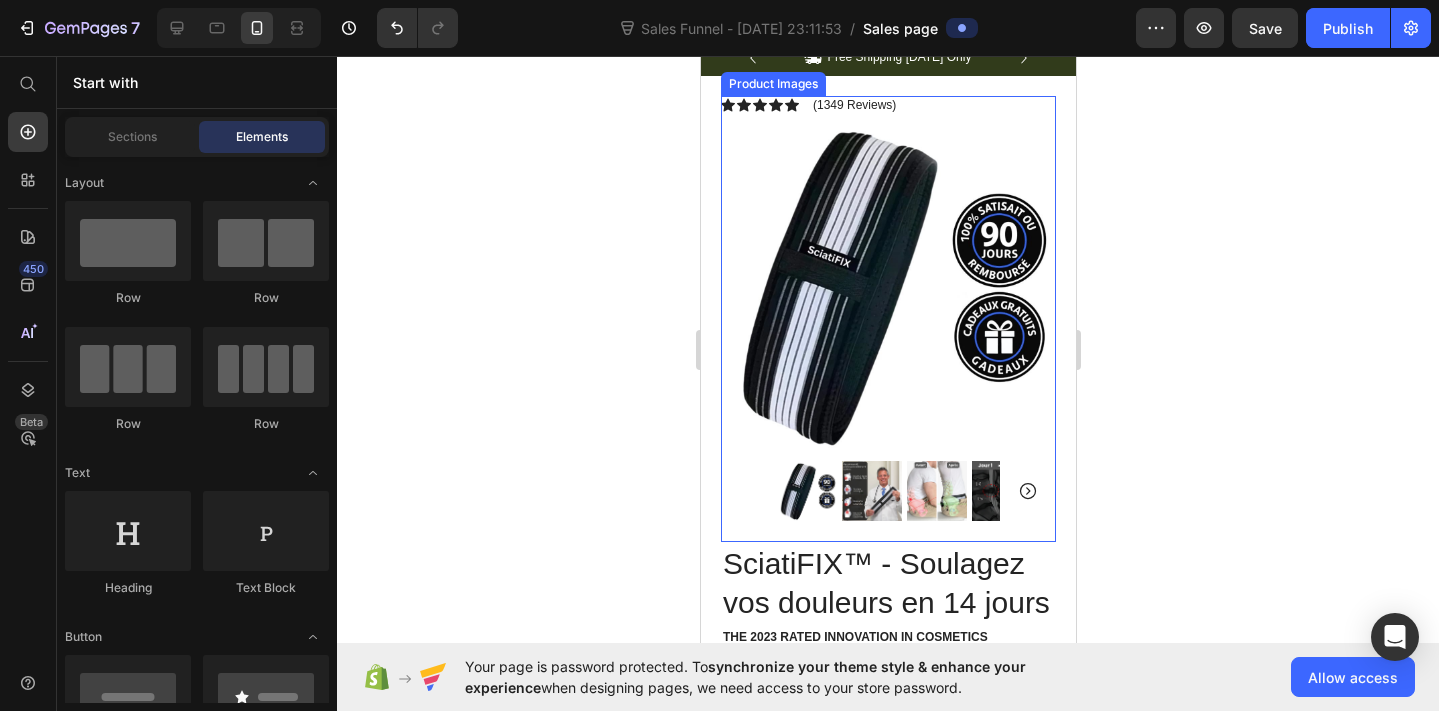 click at bounding box center [871, 491] 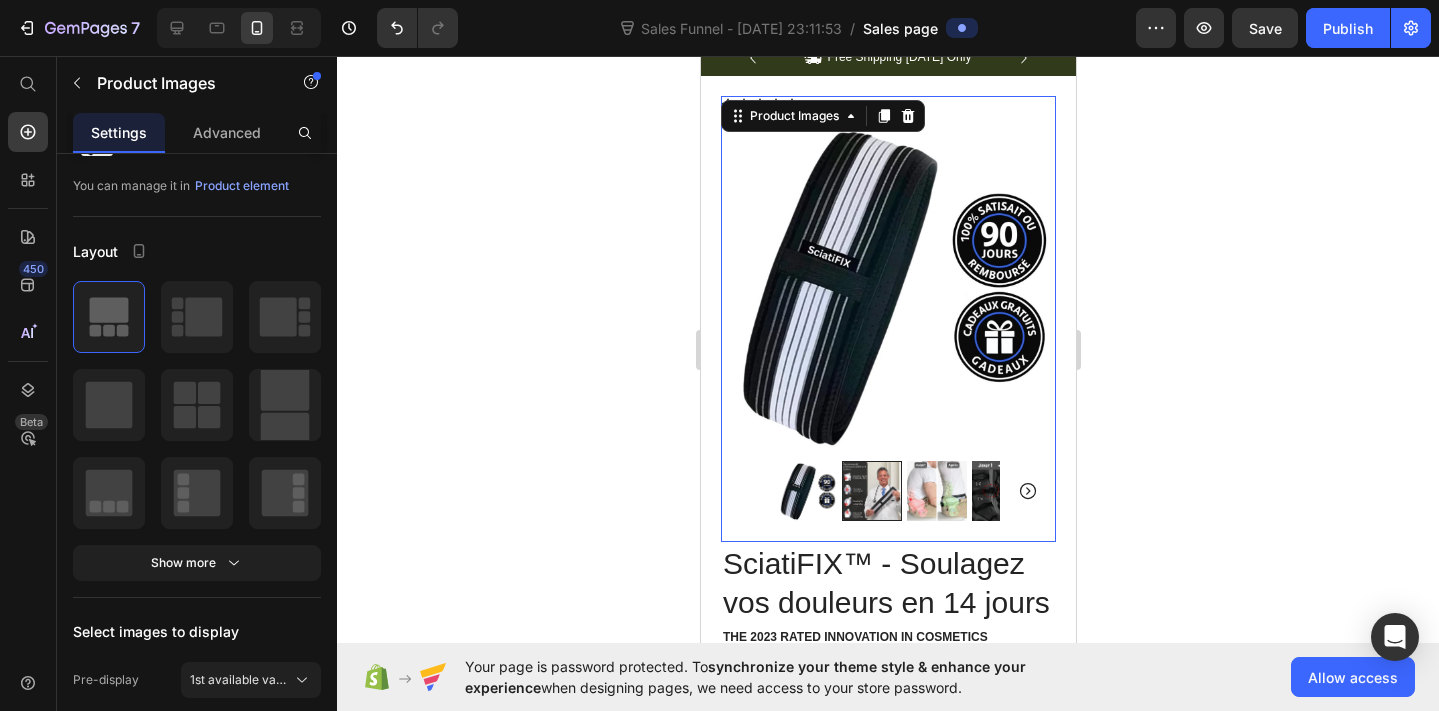 scroll, scrollTop: 0, scrollLeft: 0, axis: both 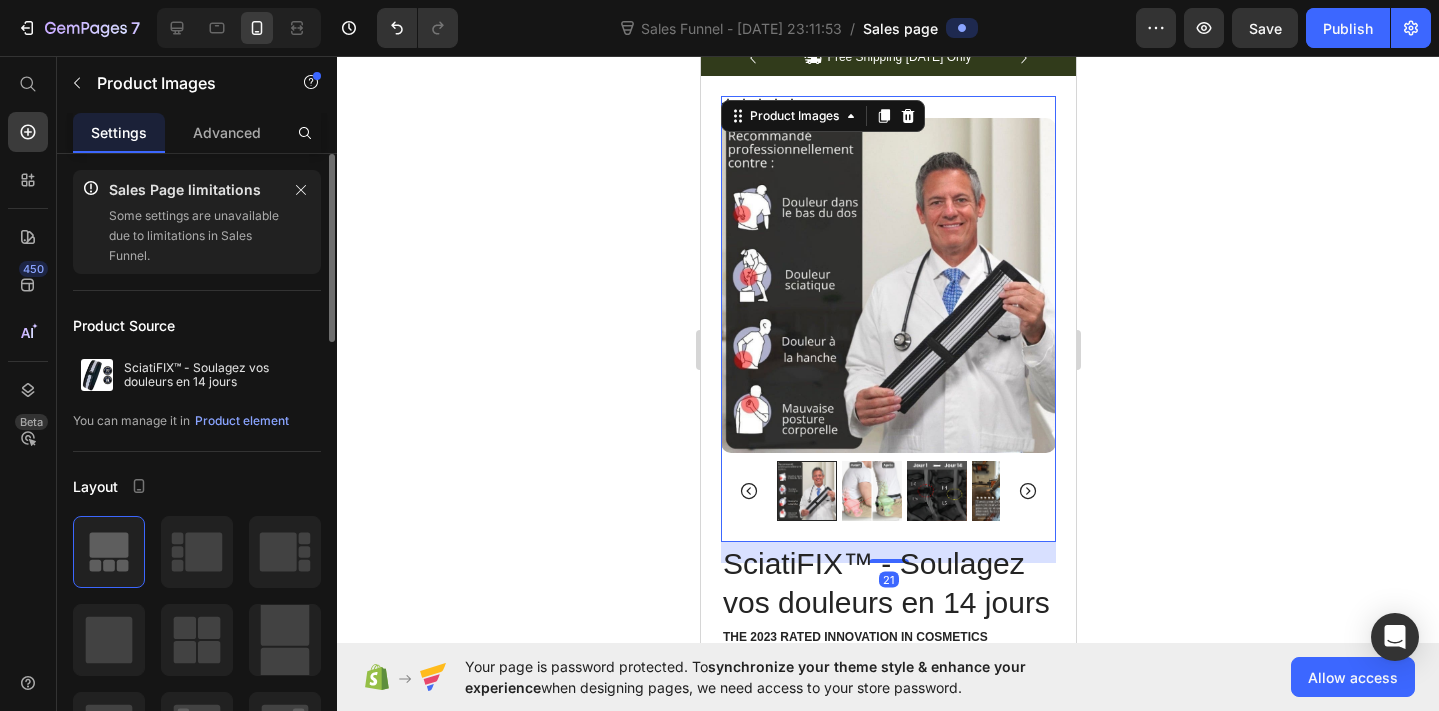 click at bounding box center (871, 491) 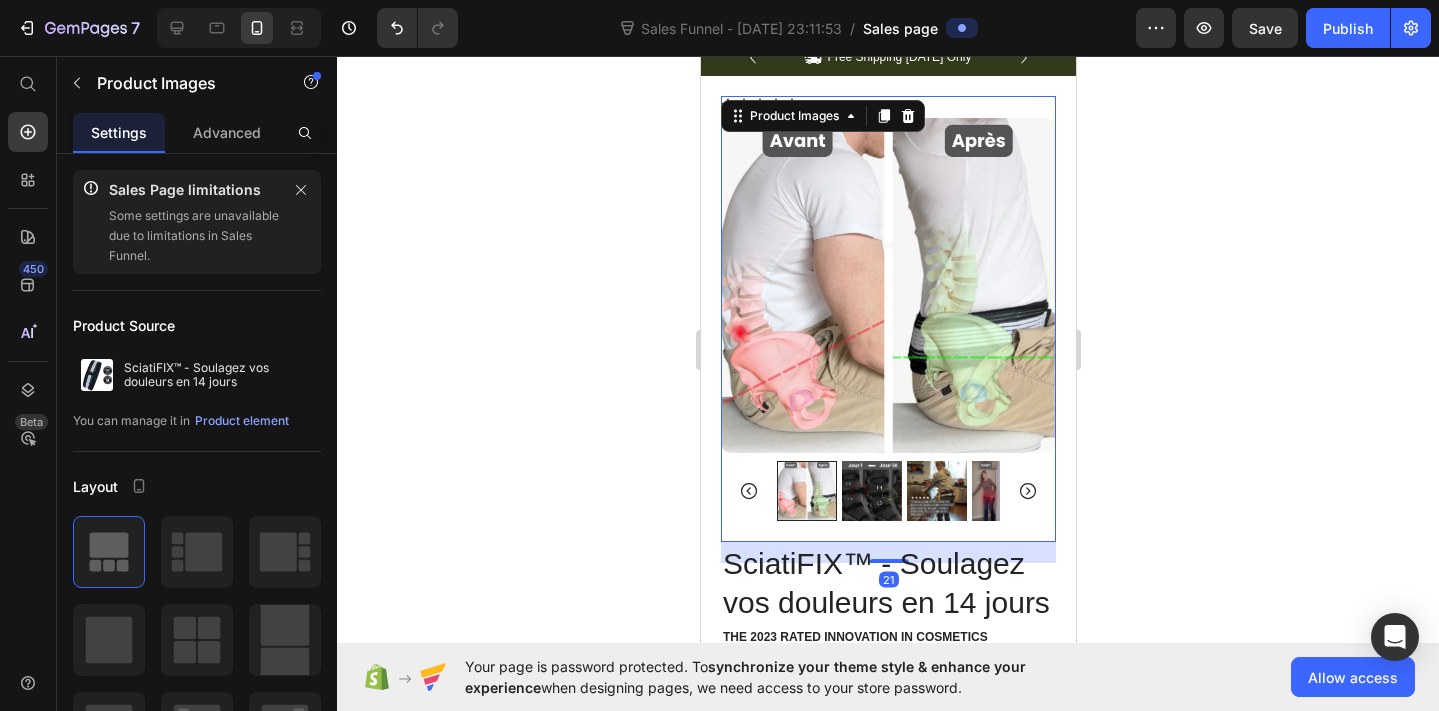 click at bounding box center [871, 491] 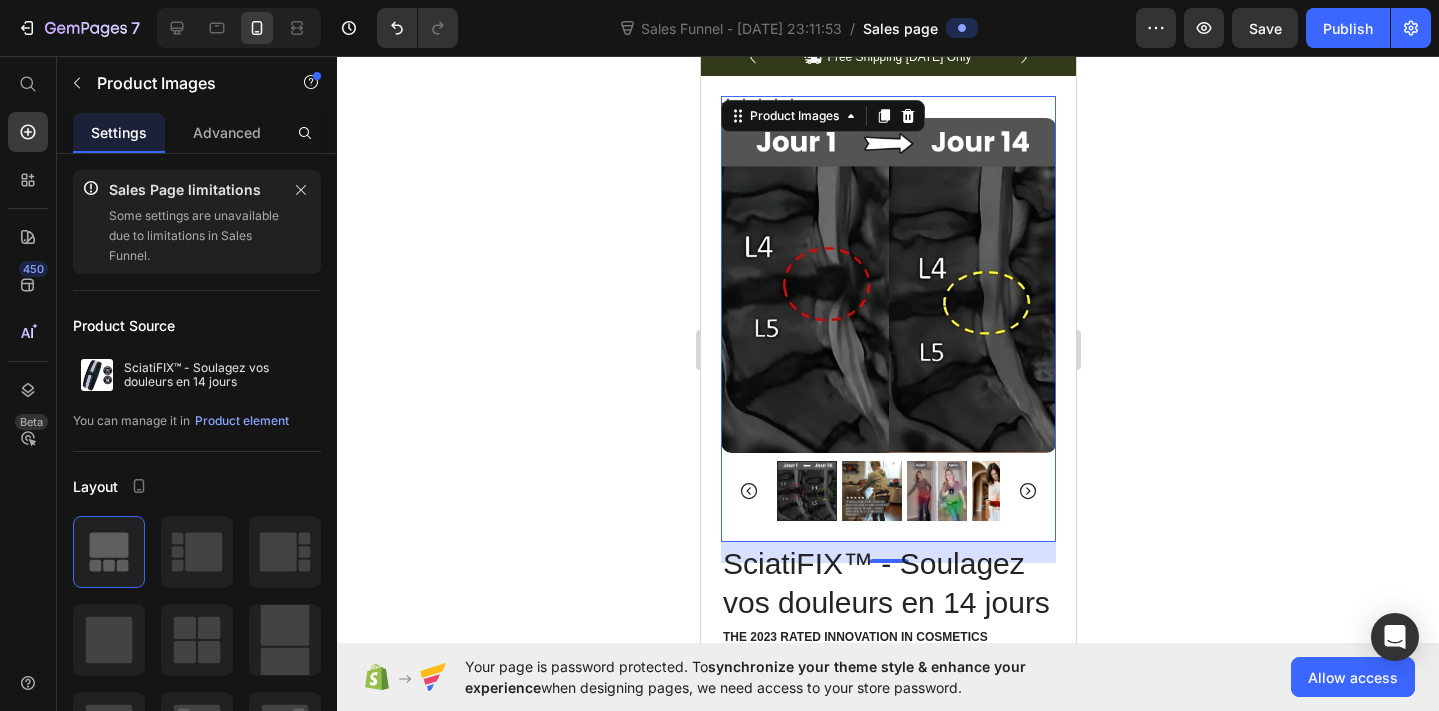 click at bounding box center [871, 491] 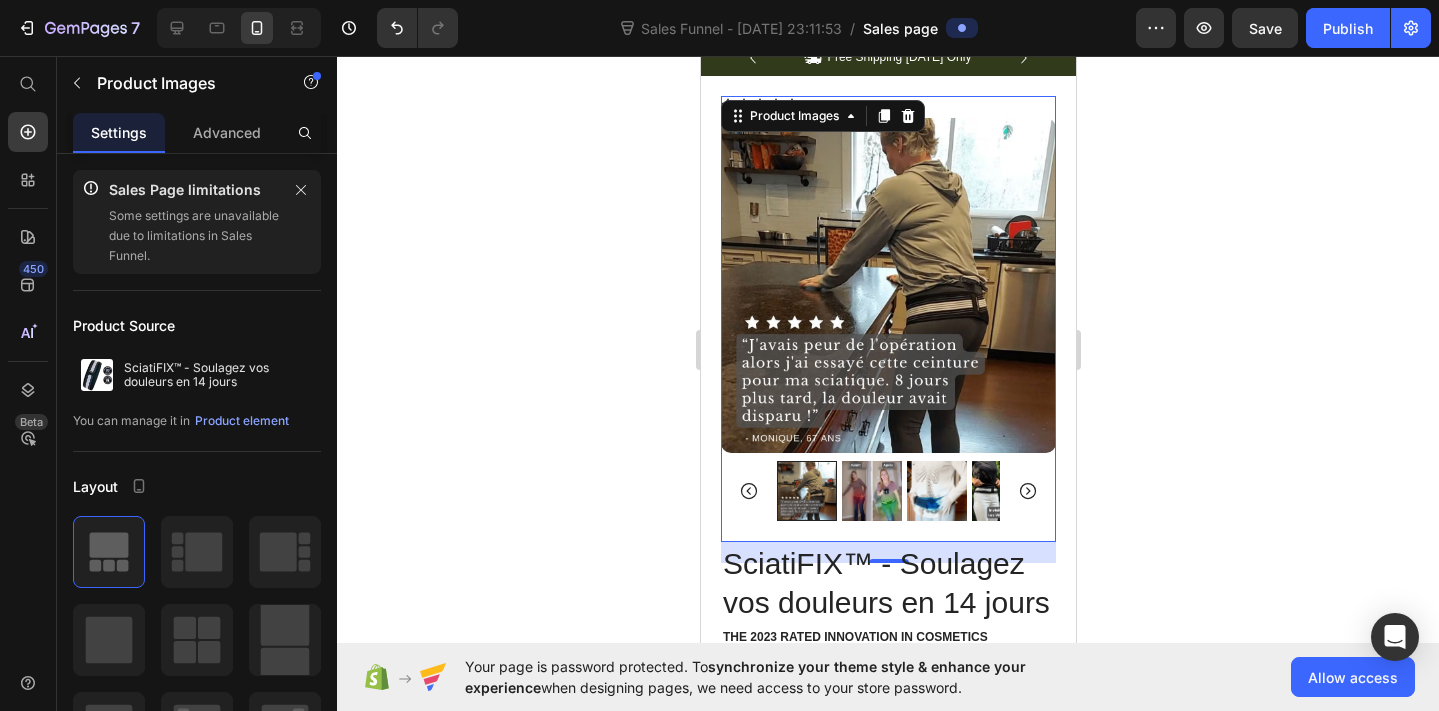 scroll, scrollTop: 0, scrollLeft: 0, axis: both 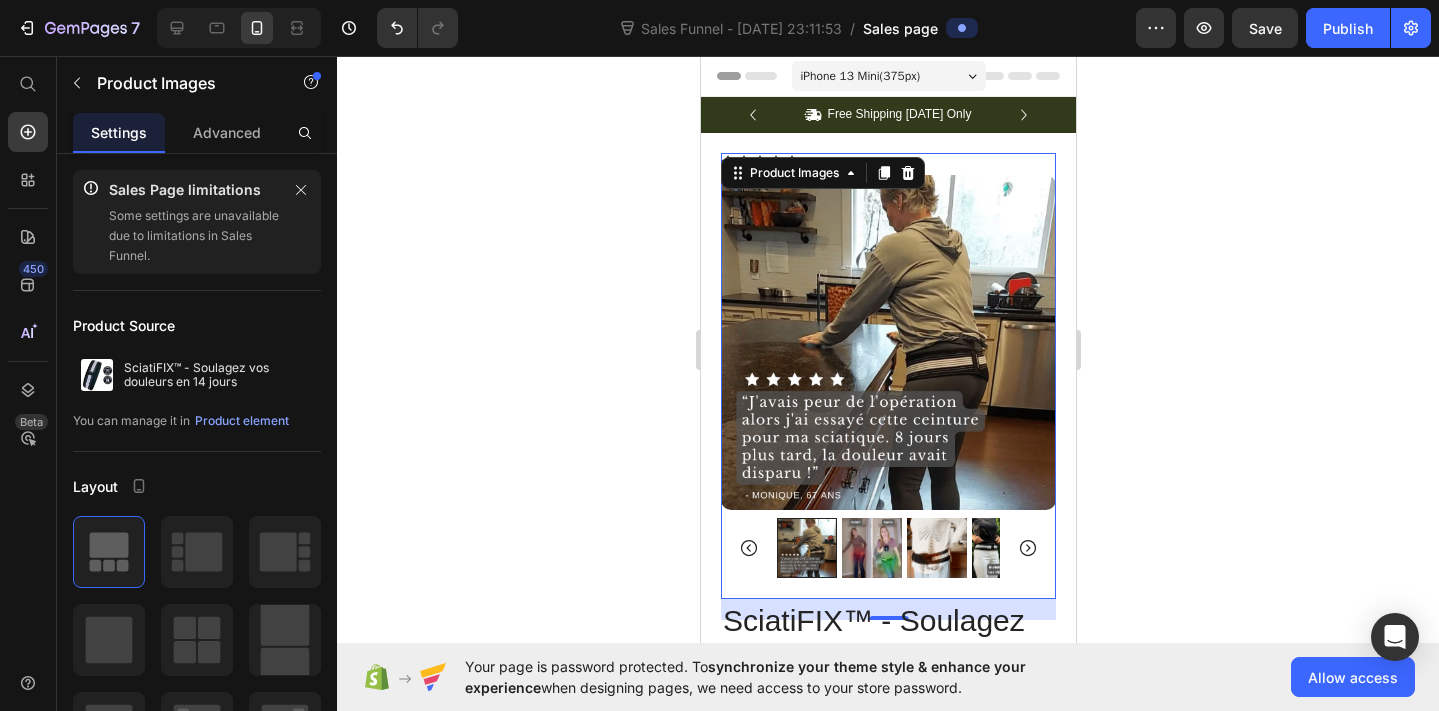 click at bounding box center [871, 548] 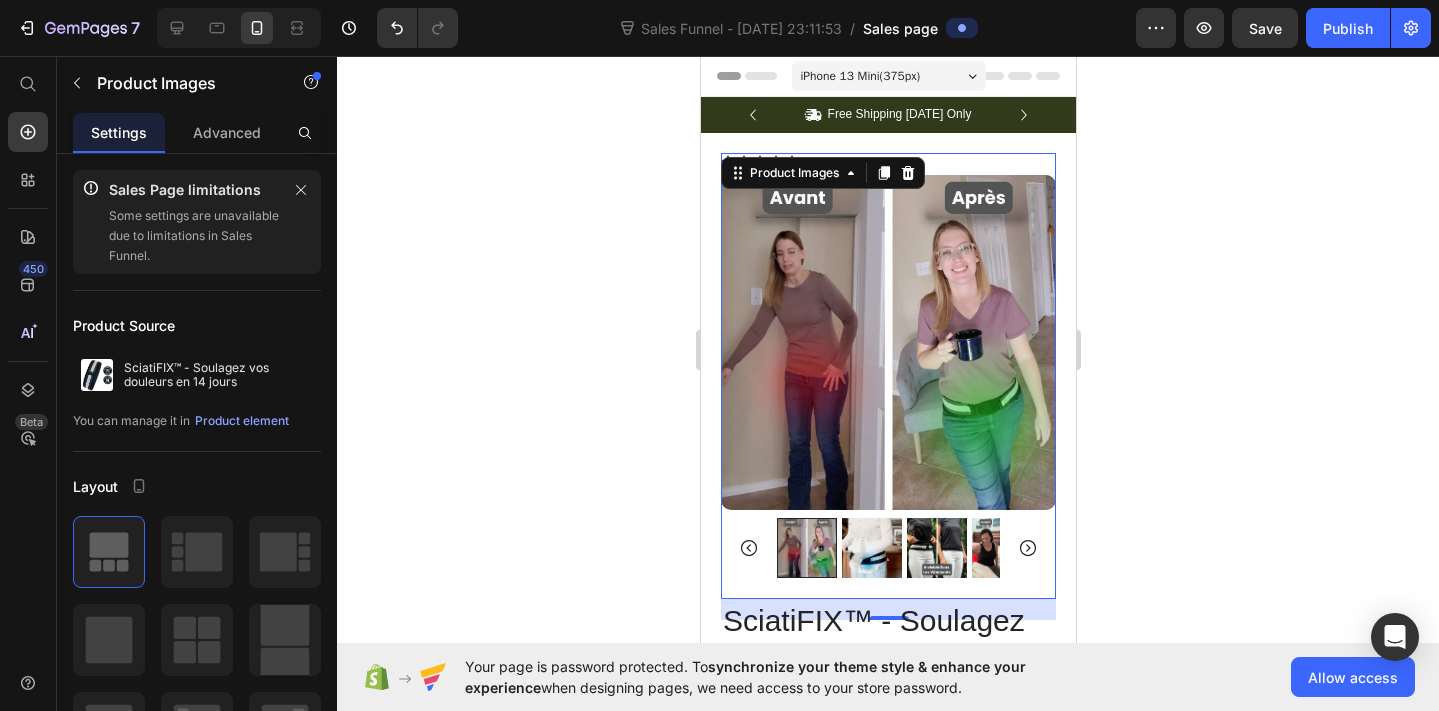 click at bounding box center [871, 548] 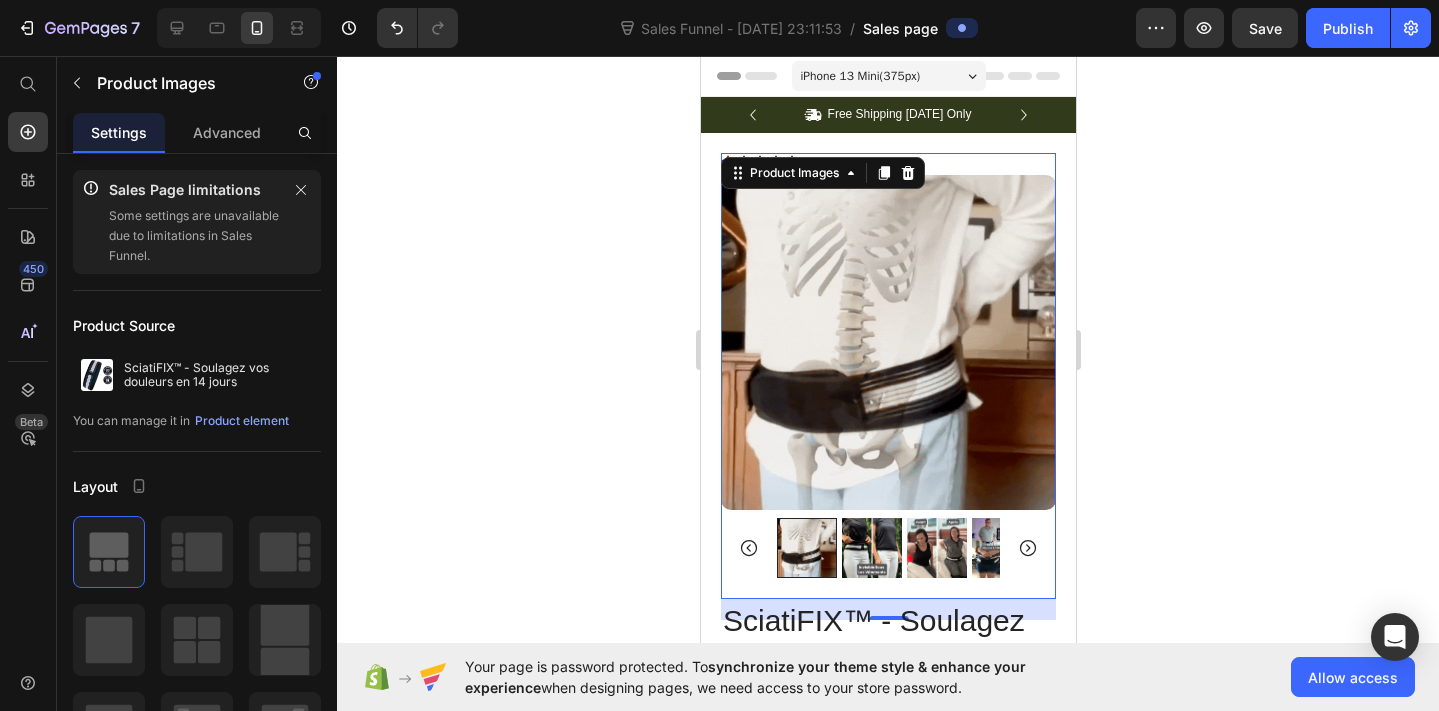 click at bounding box center [871, 548] 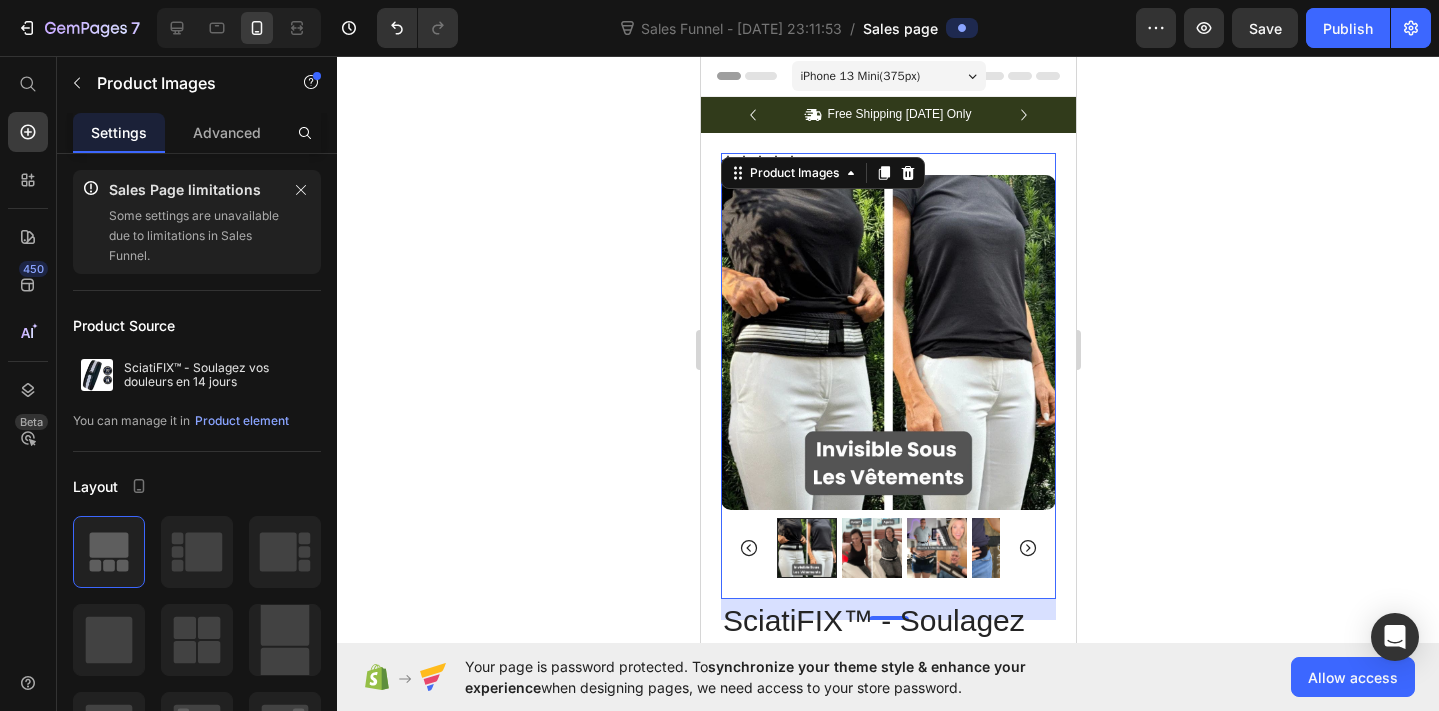 click at bounding box center [871, 548] 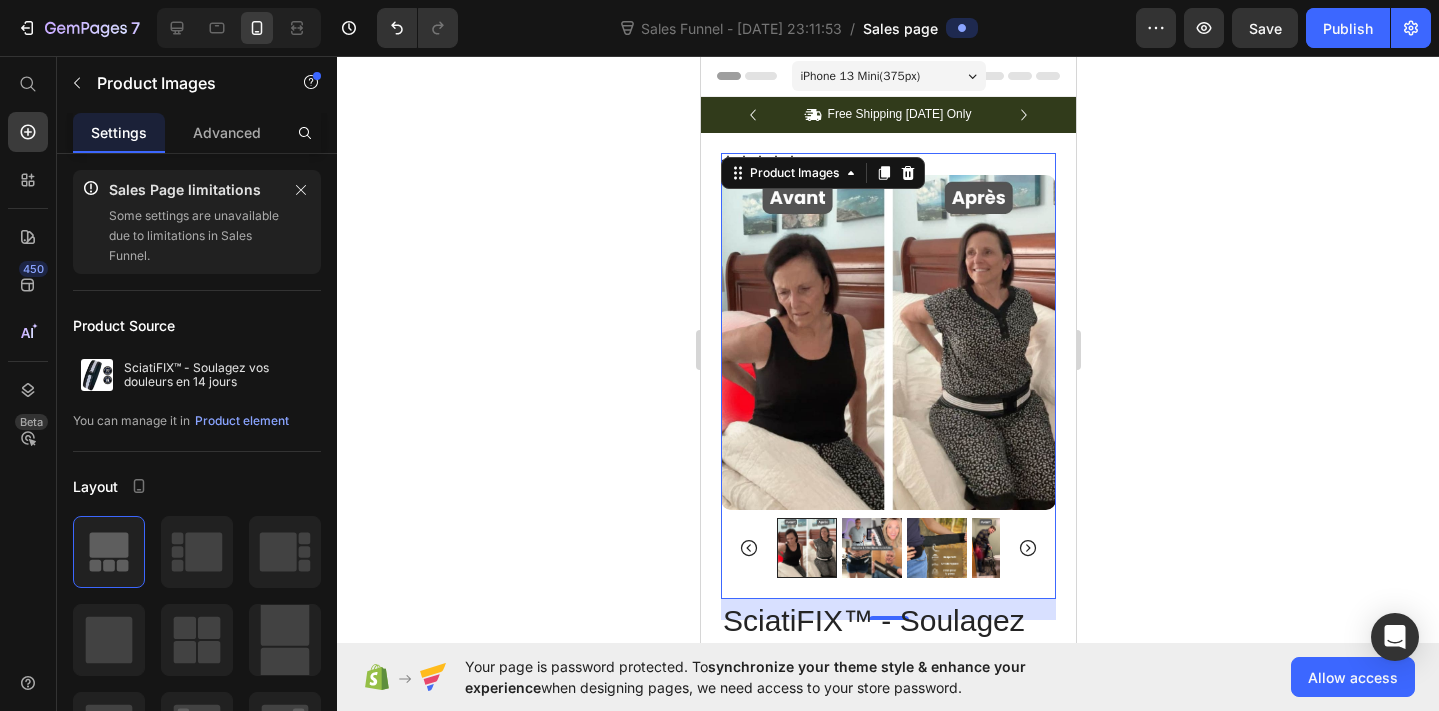 click at bounding box center [871, 548] 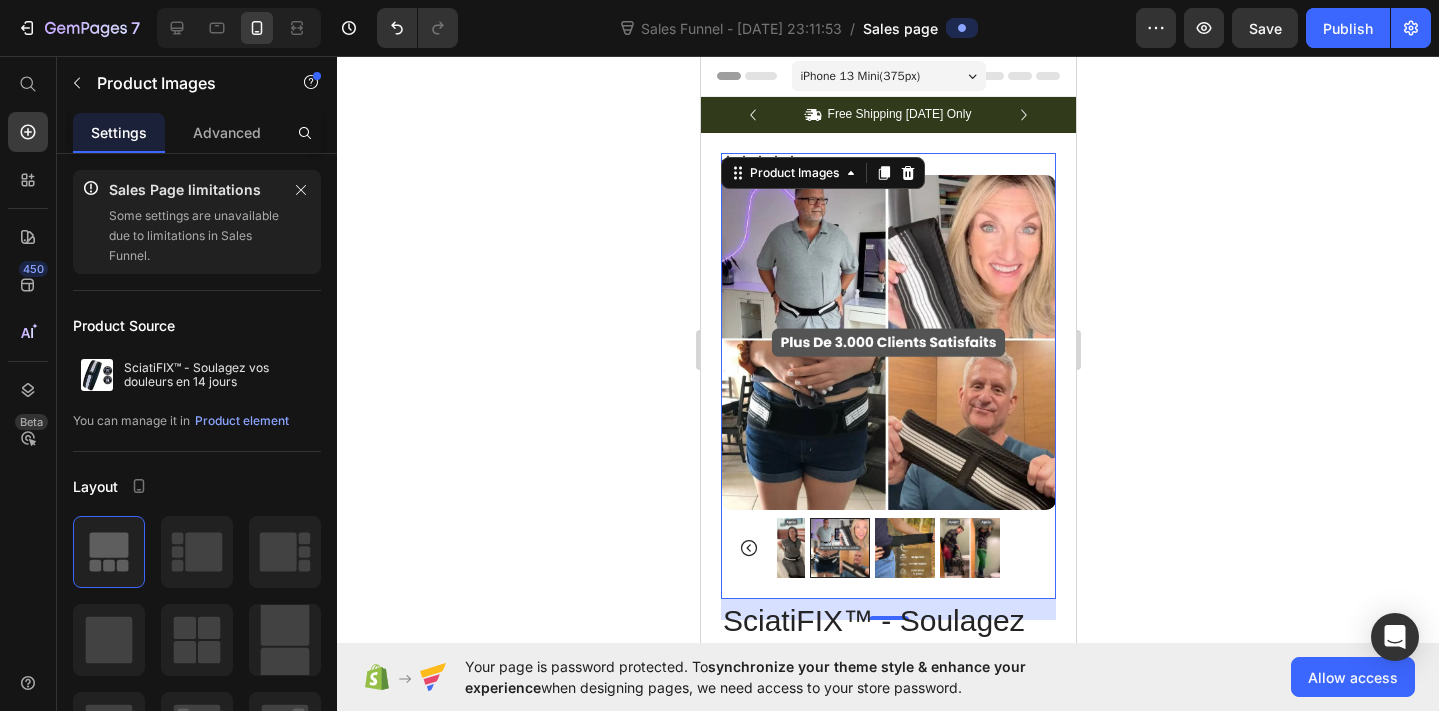 click at bounding box center (904, 548) 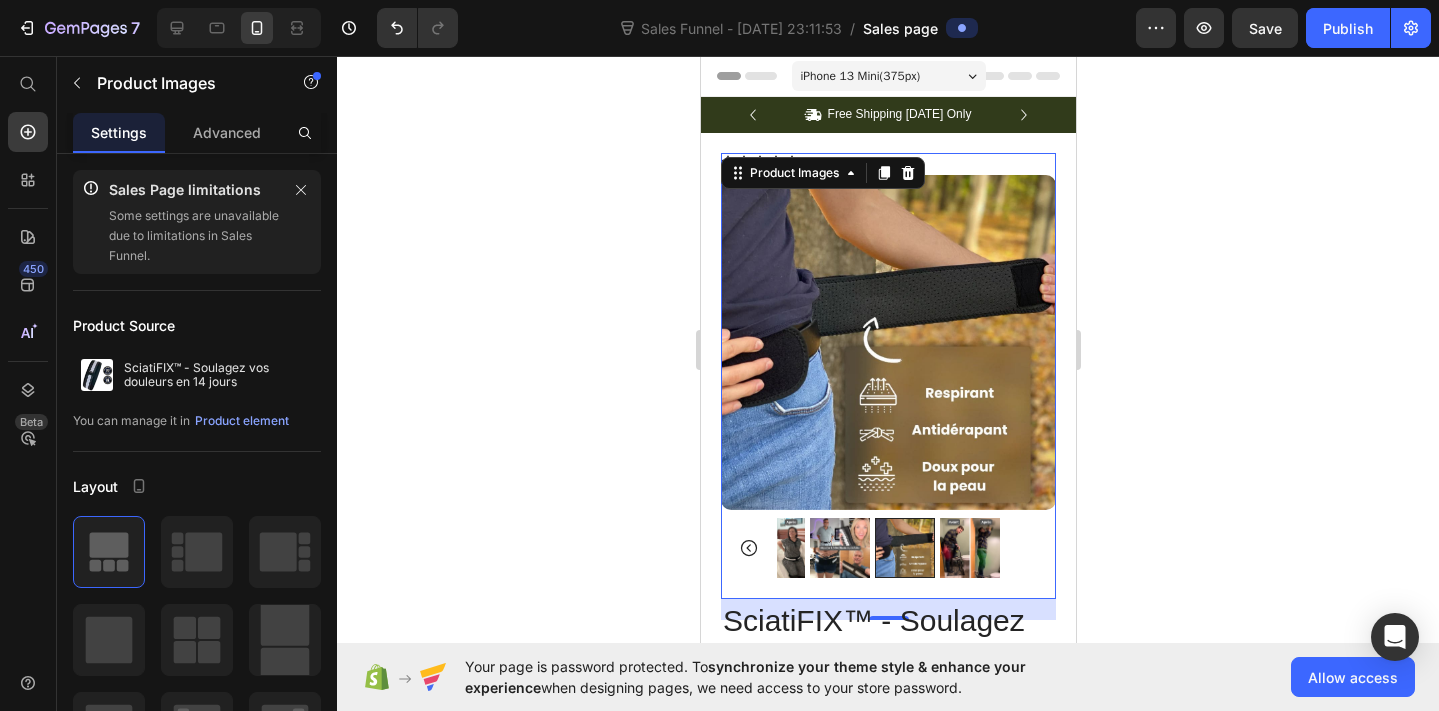 click at bounding box center [969, 548] 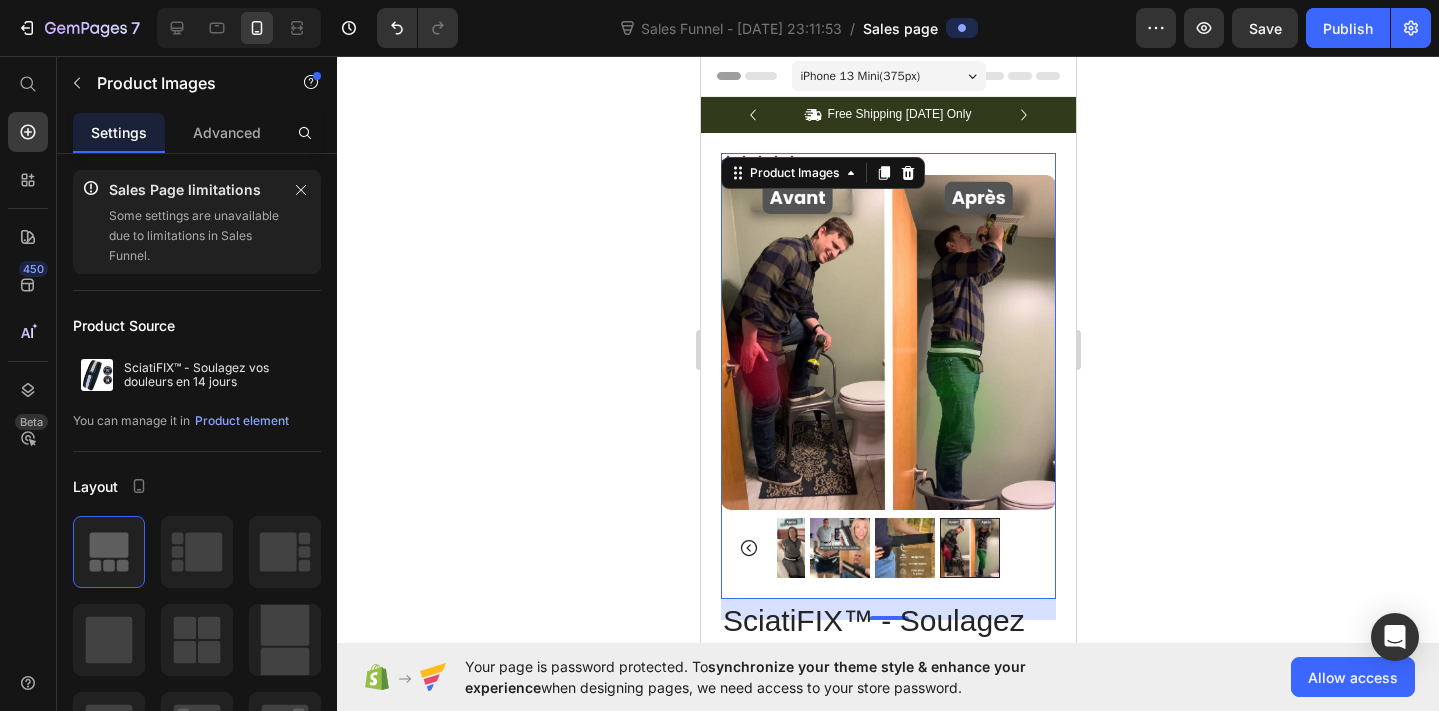 click at bounding box center [774, 548] 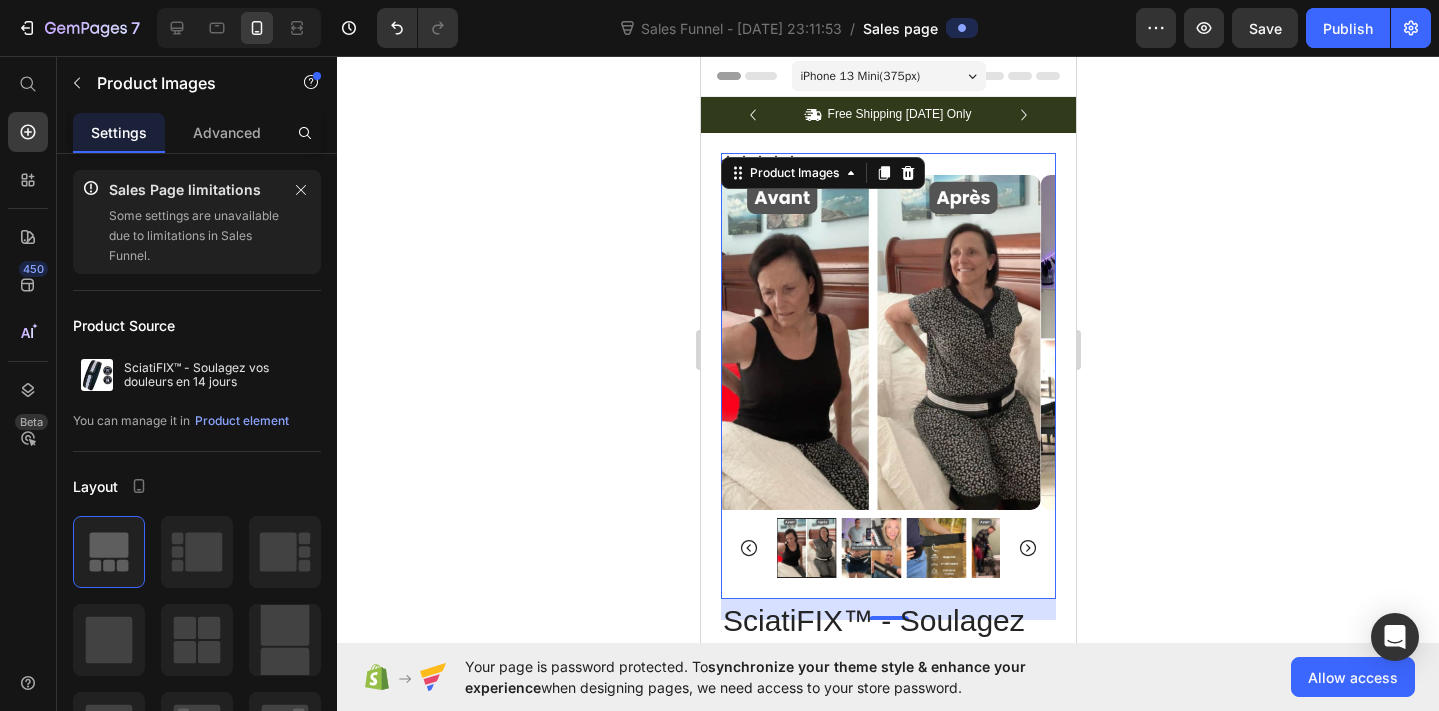 click at bounding box center [806, 548] 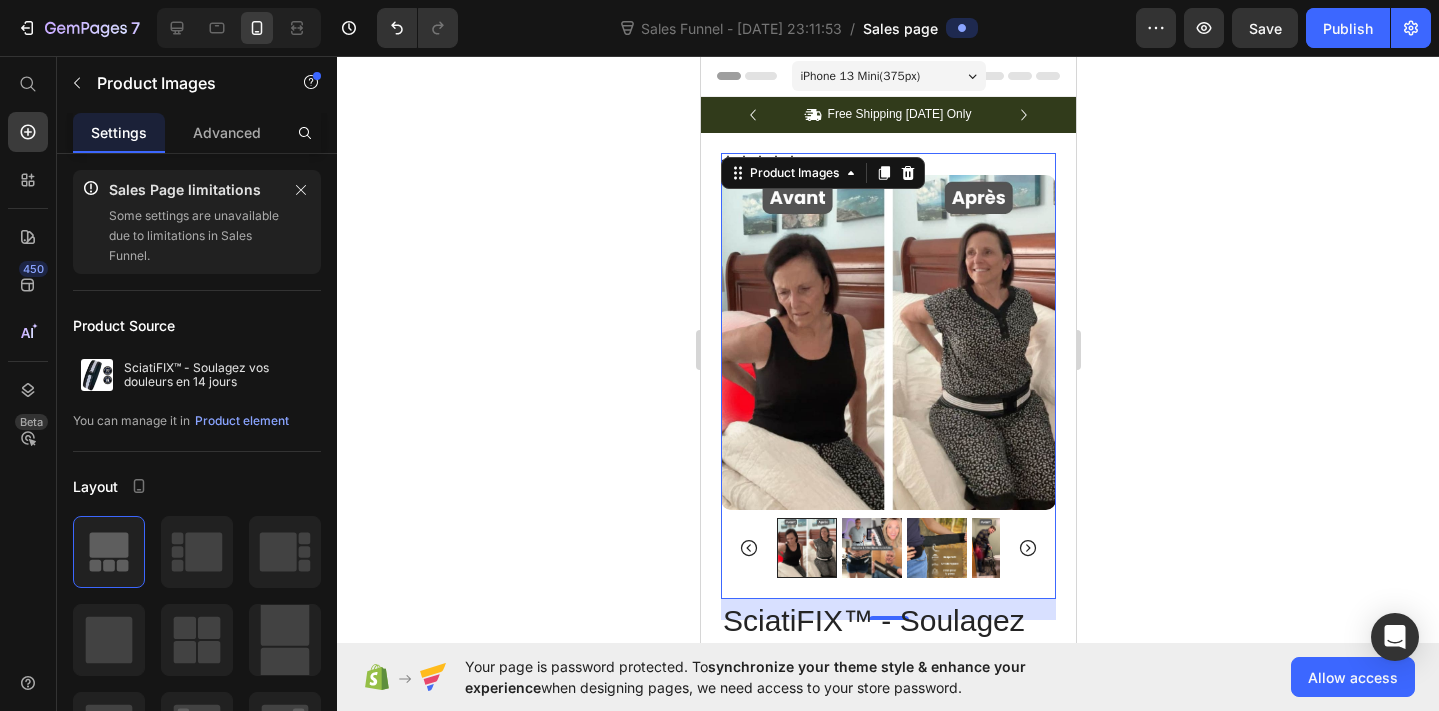 click at bounding box center (887, 548) 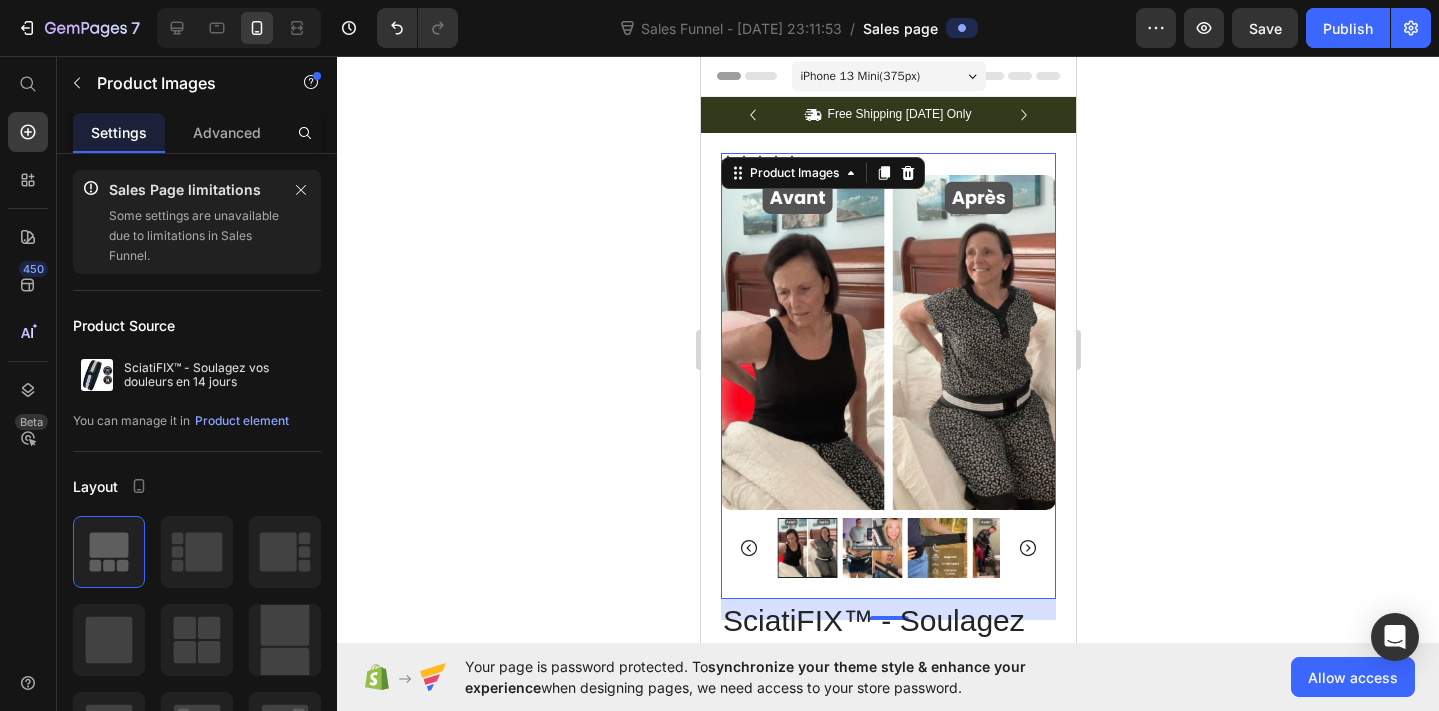 click 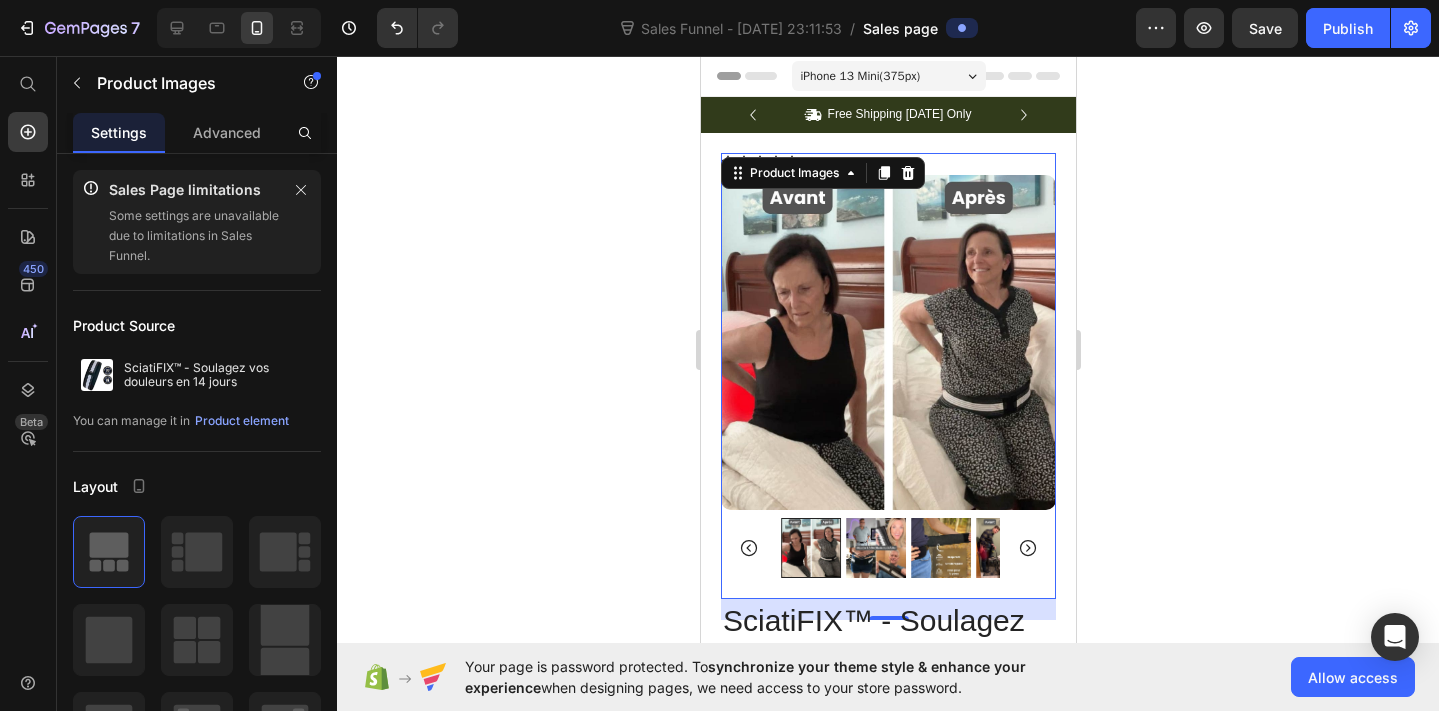click 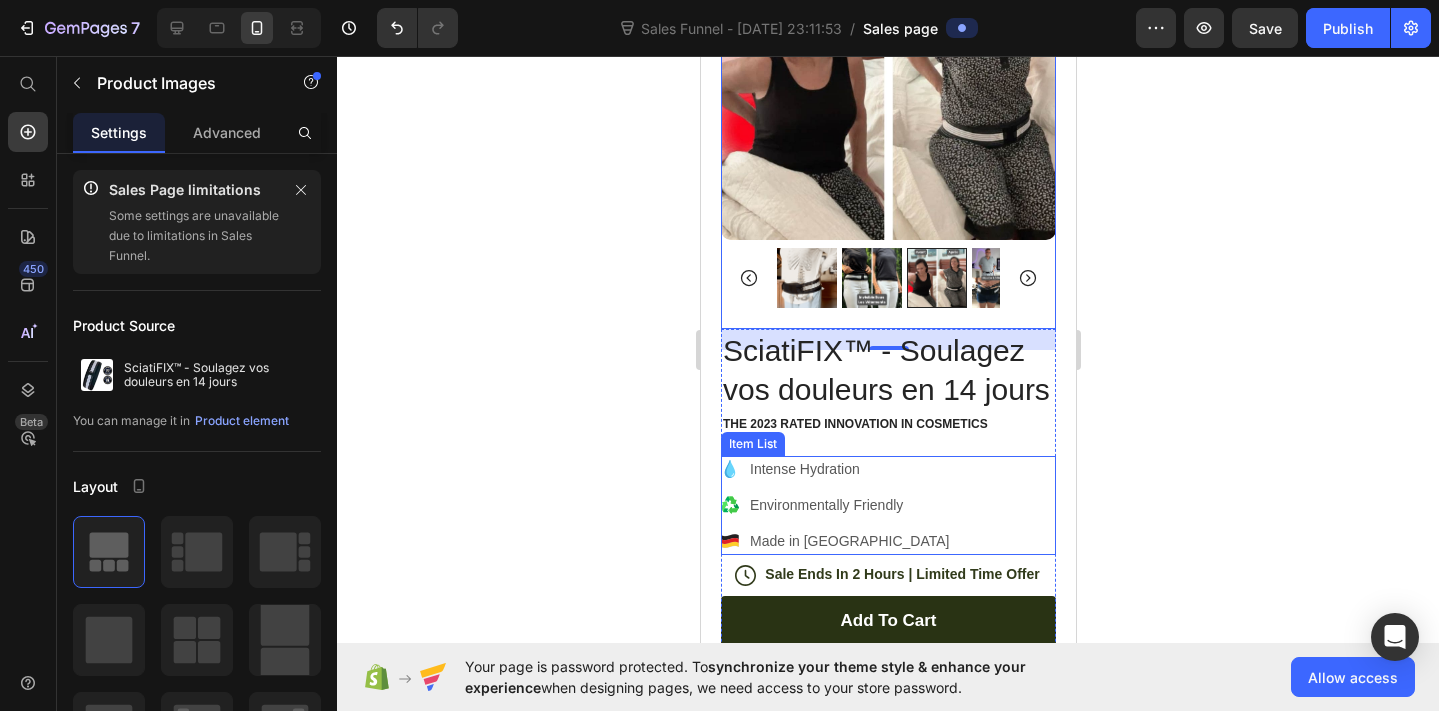 scroll, scrollTop: 415, scrollLeft: 0, axis: vertical 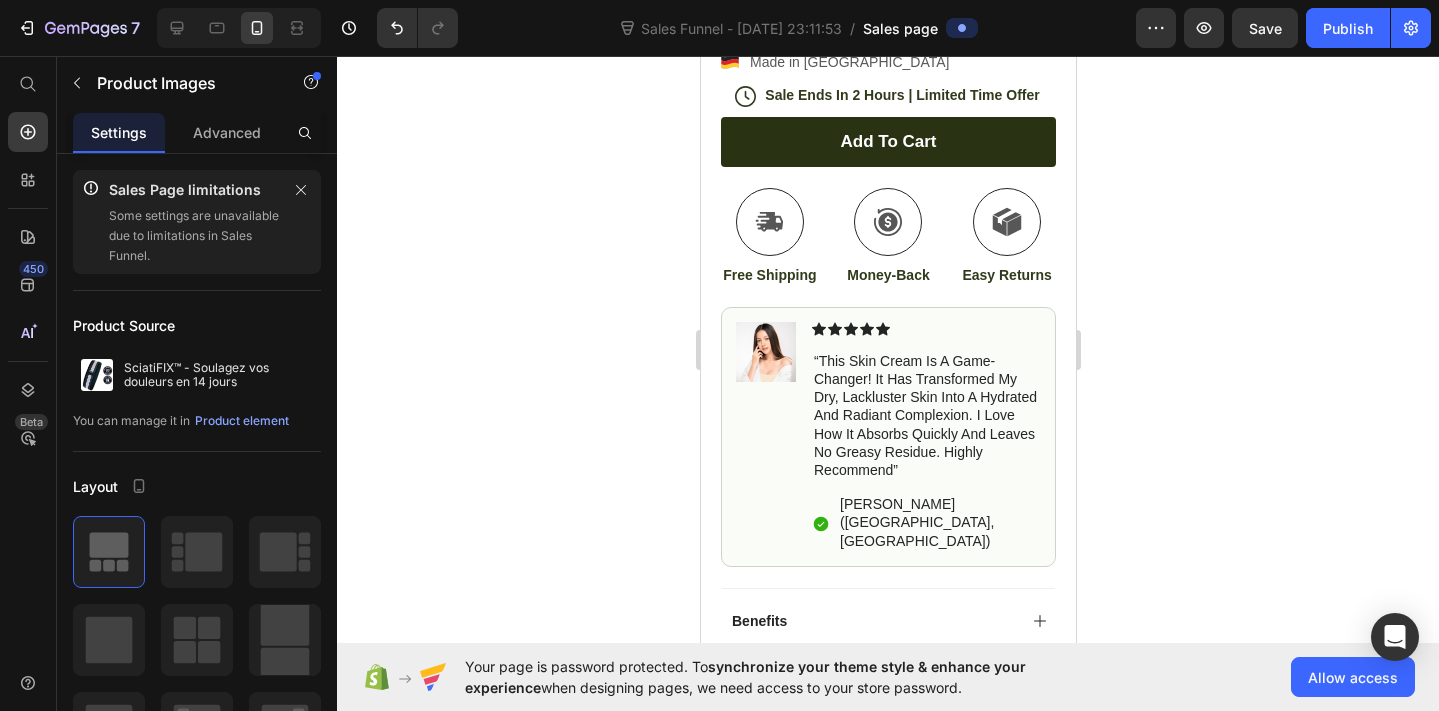 drag, startPoint x: 556, startPoint y: 345, endPoint x: 24, endPoint y: 289, distance: 534.9393 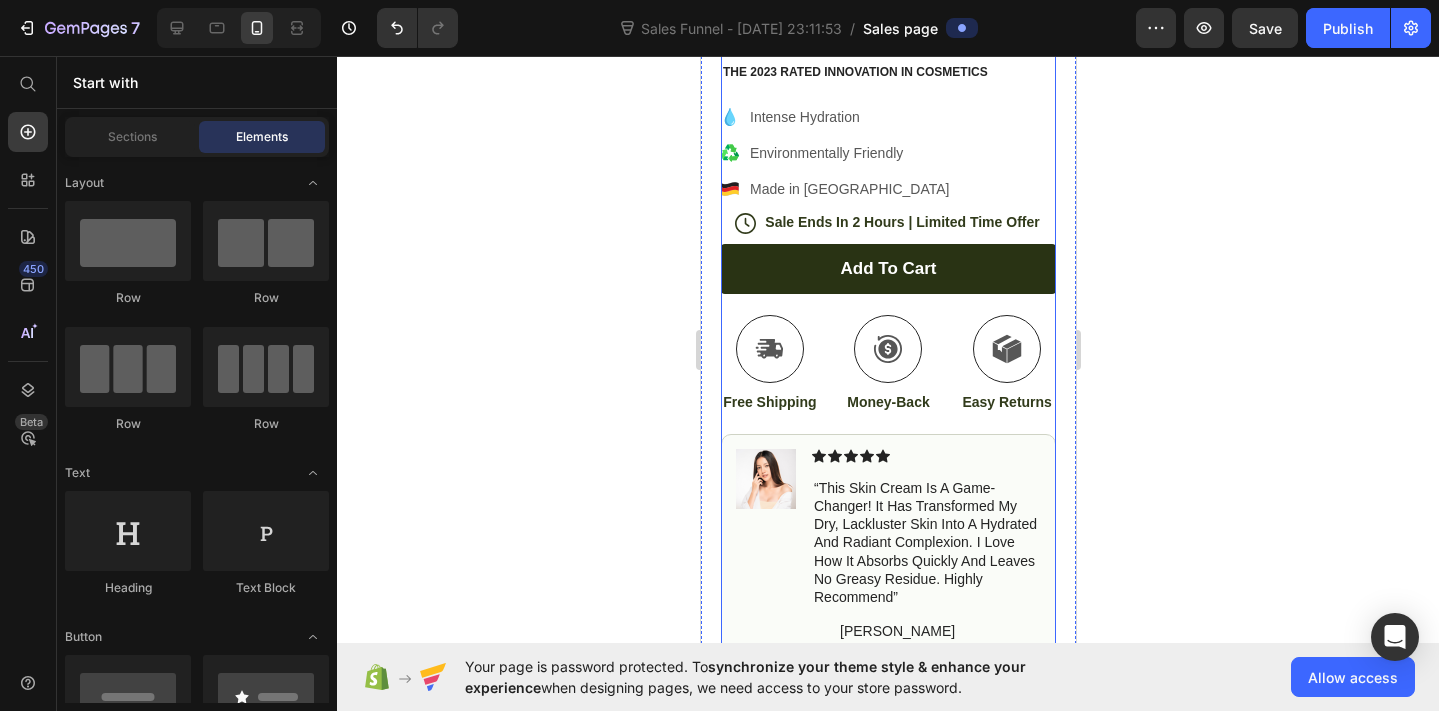 scroll, scrollTop: 0, scrollLeft: 0, axis: both 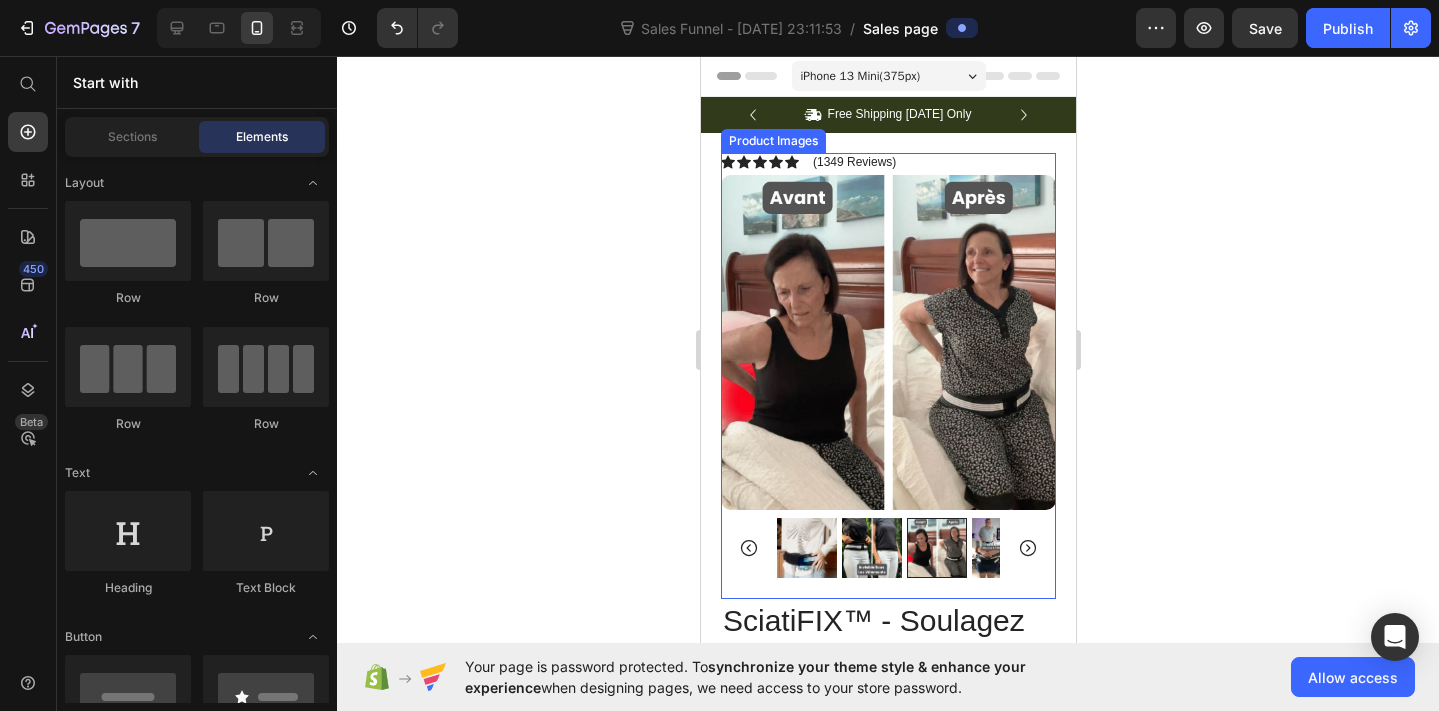 click at bounding box center (887, 342) 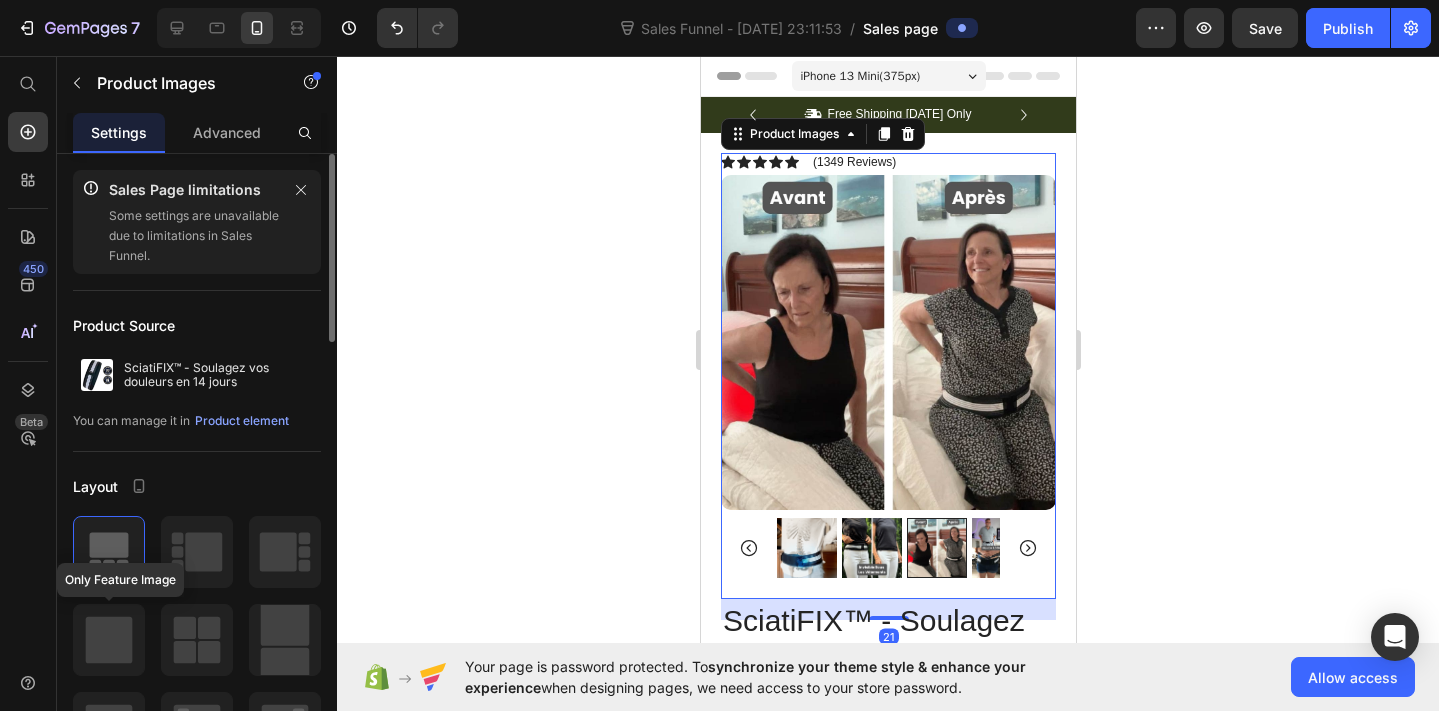 click 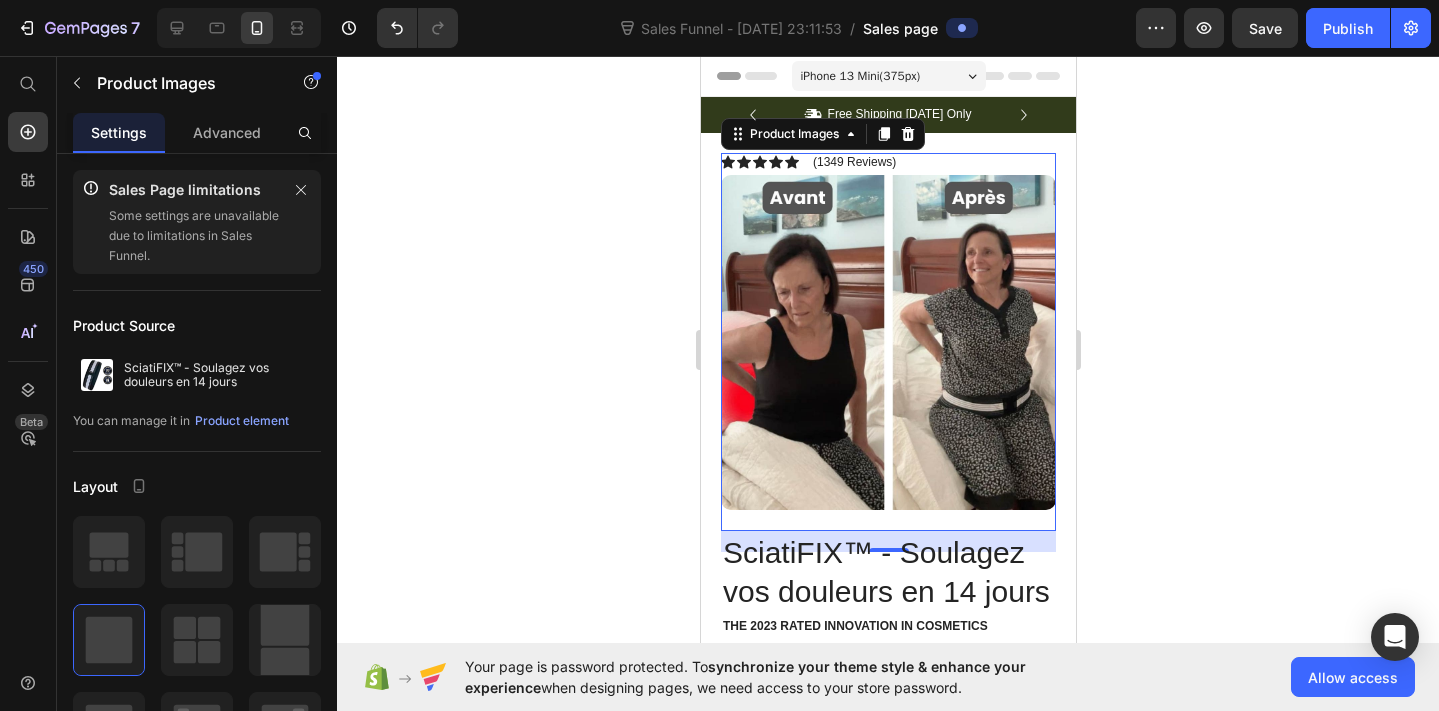 click 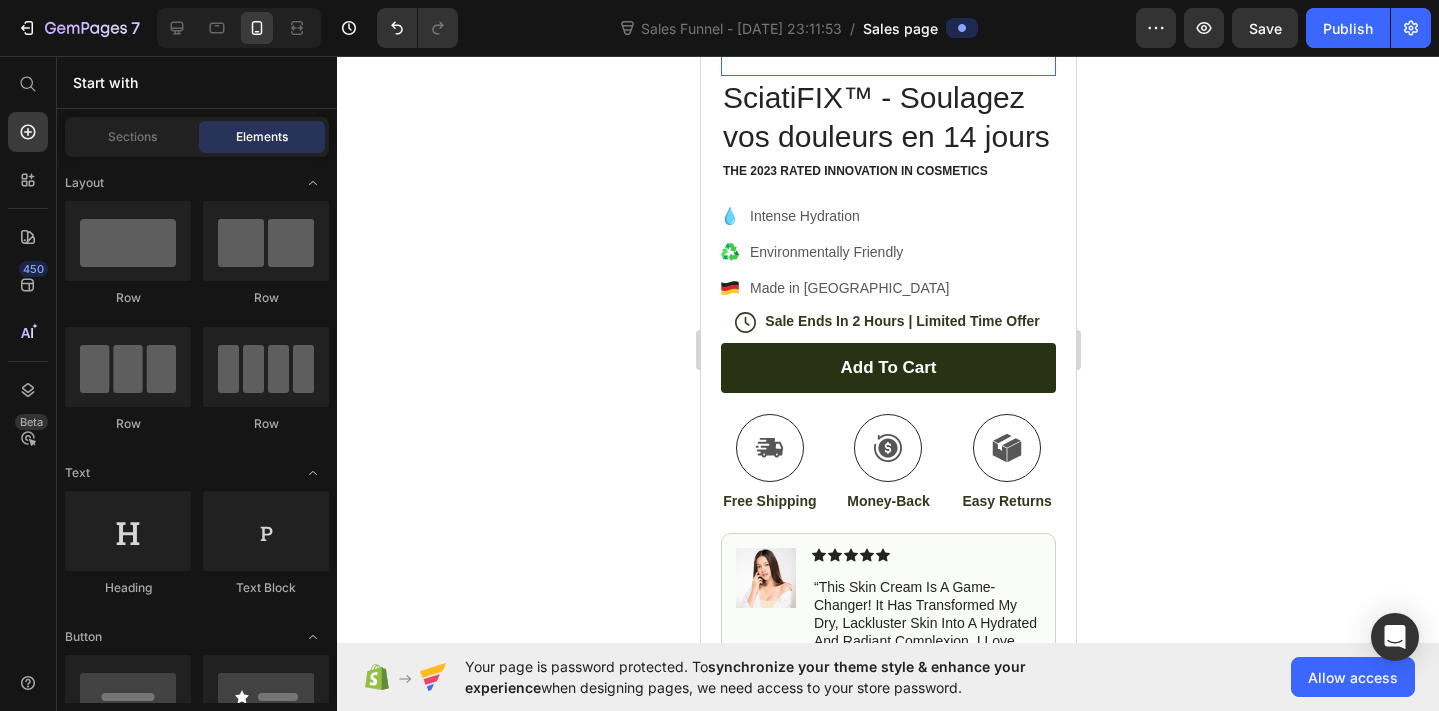 scroll, scrollTop: 456, scrollLeft: 0, axis: vertical 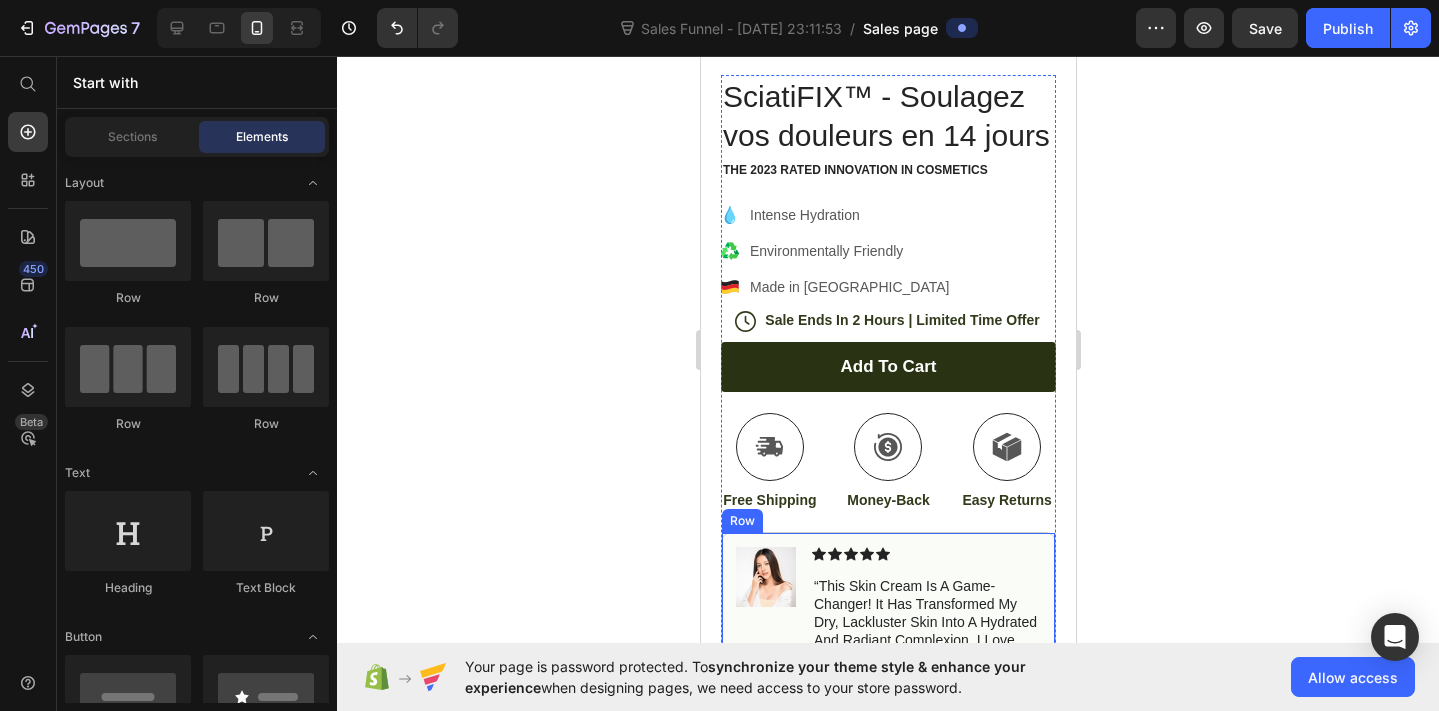 click on "Image Icon Icon Icon Icon Icon Icon List “This skin cream is a game-changer! It has transformed my dry, lackluster skin into a hydrated and radiant complexion. I love how it absorbs quickly and leaves no greasy residue. Highly recommend” Text Block
Icon [PERSON_NAME] ([GEOGRAPHIC_DATA], [GEOGRAPHIC_DATA]) Text Block Row Row" at bounding box center (887, 662) 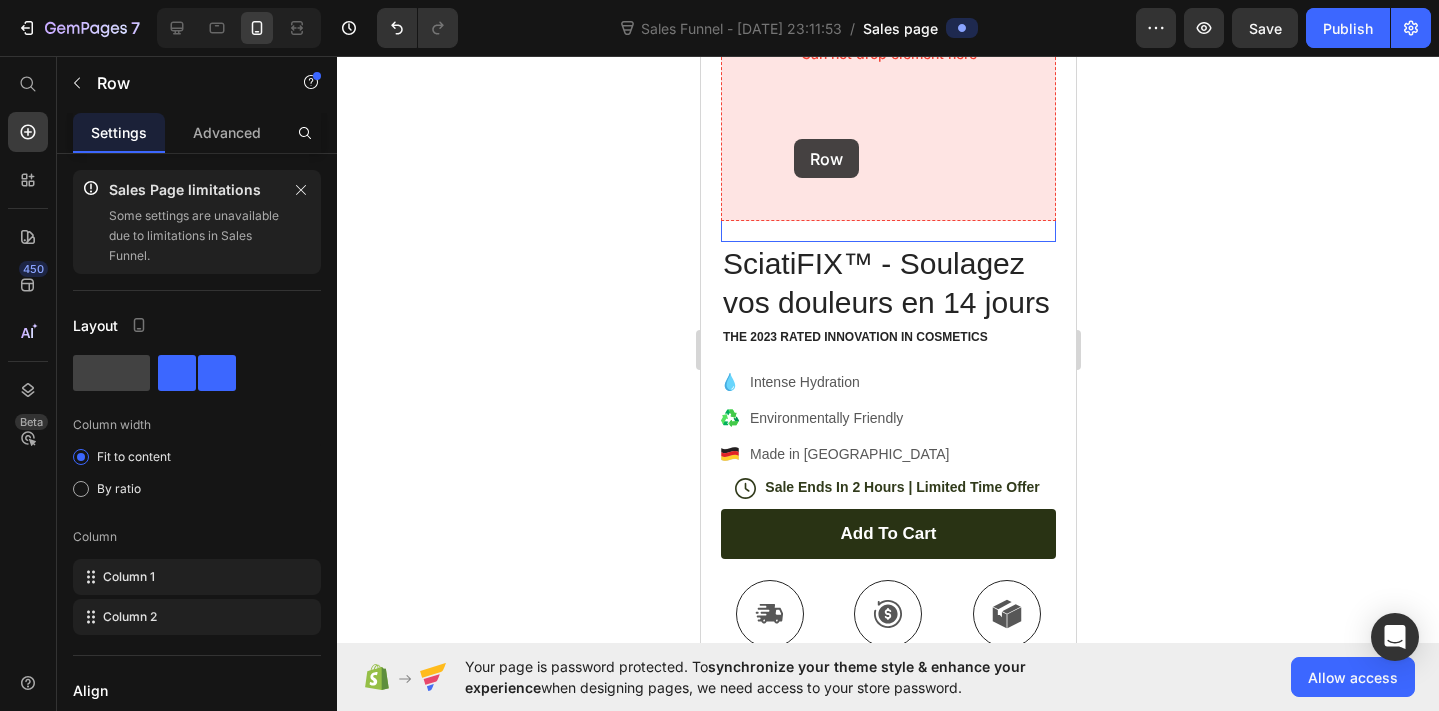 scroll, scrollTop: 279, scrollLeft: 0, axis: vertical 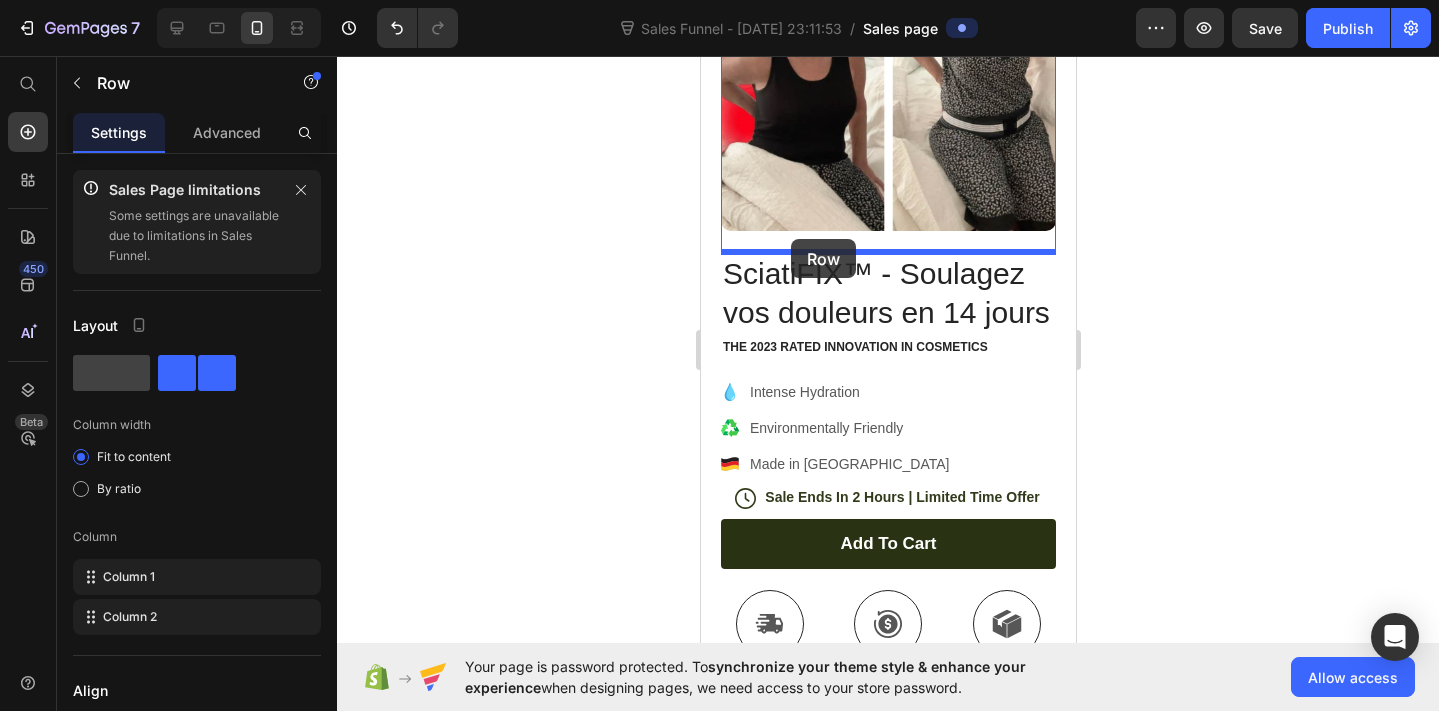 drag, startPoint x: 737, startPoint y: 514, endPoint x: 790, endPoint y: 238, distance: 281.0427 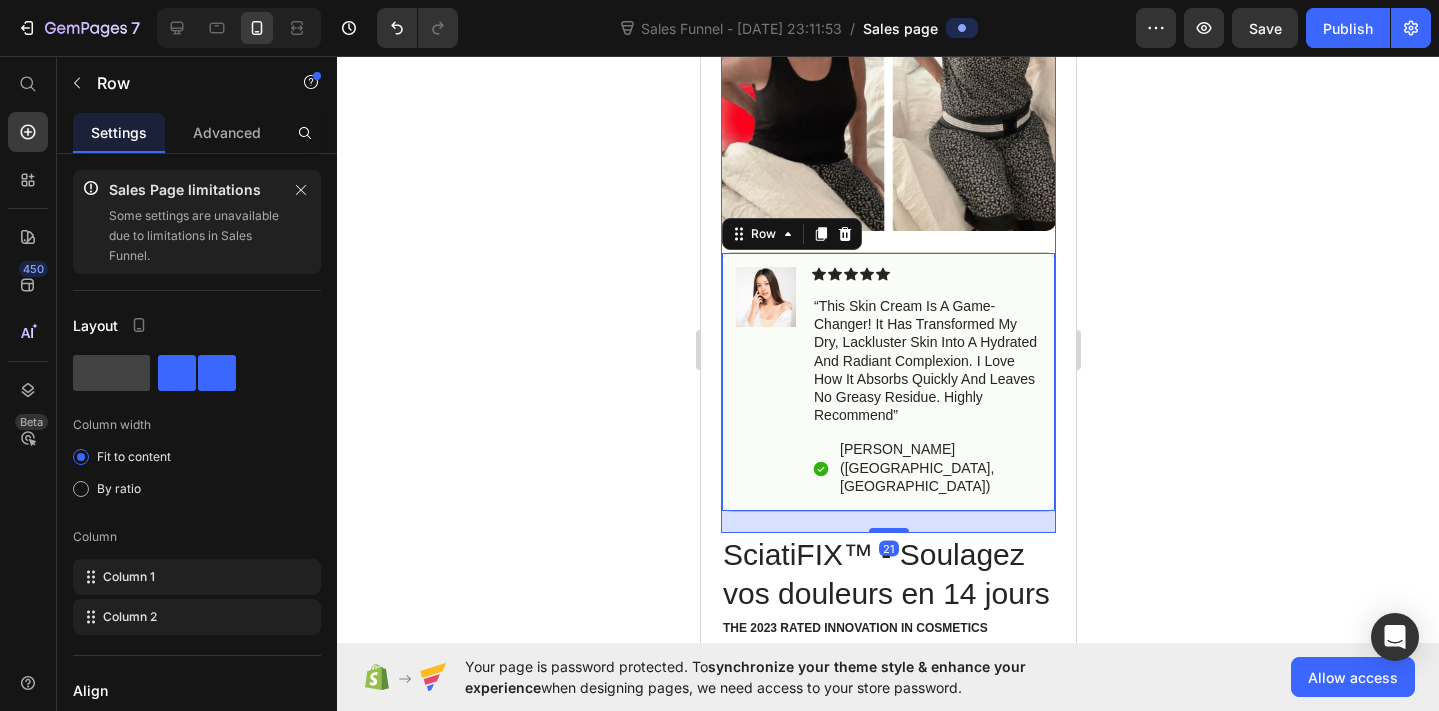 click at bounding box center (887, 63) 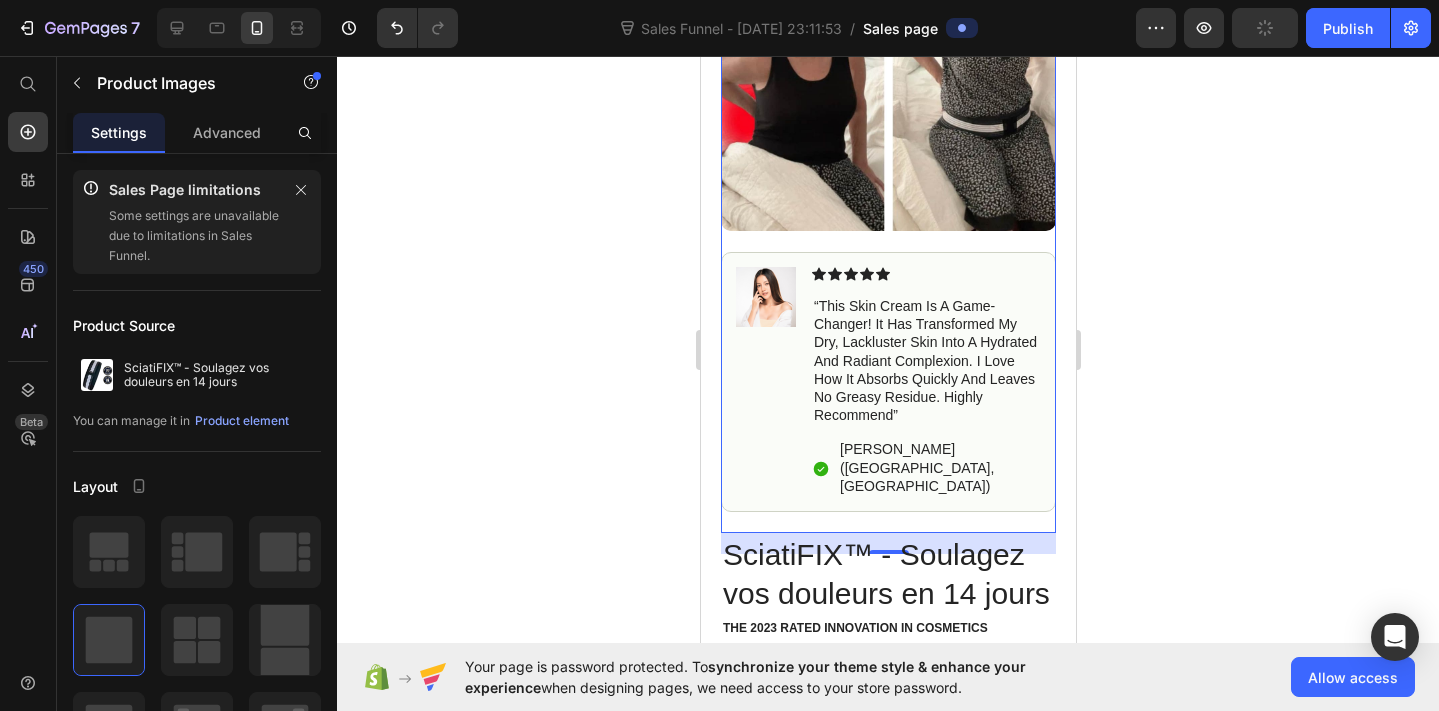 click 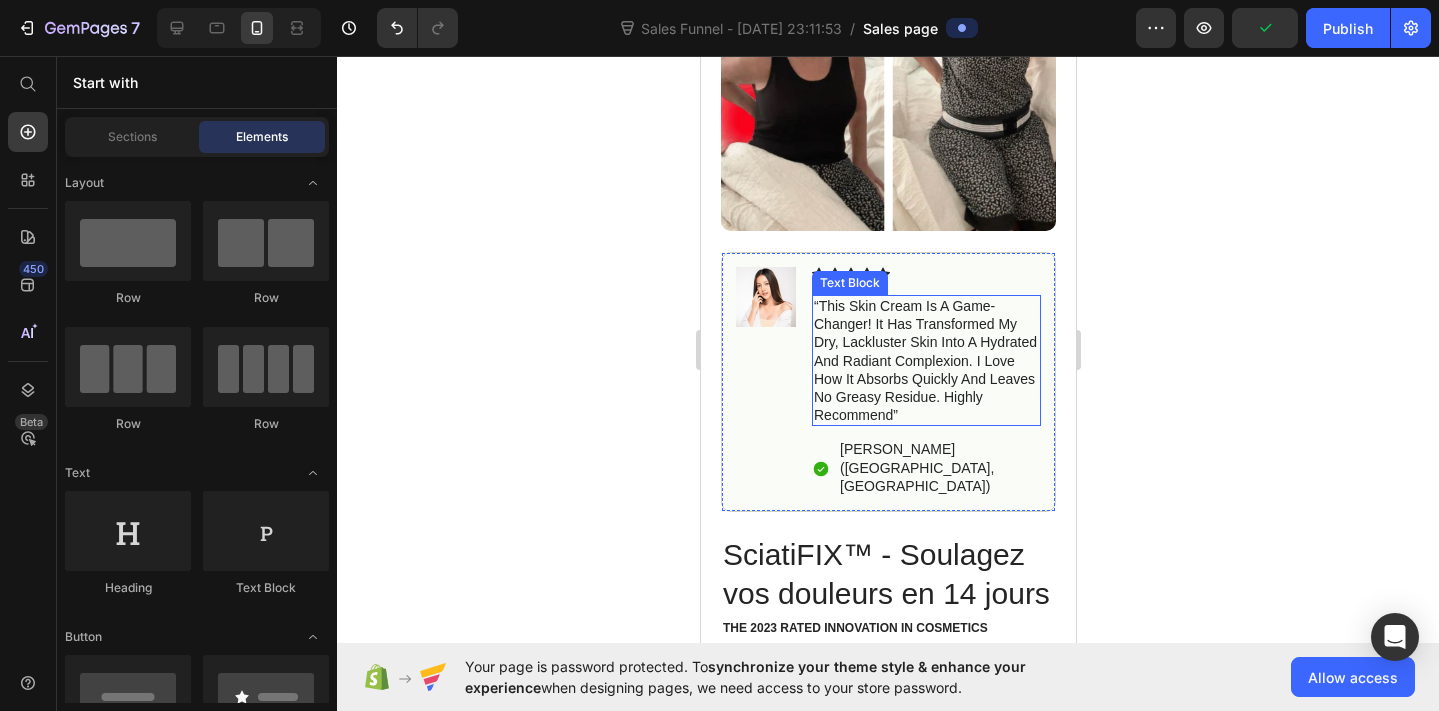 scroll, scrollTop: 229, scrollLeft: 0, axis: vertical 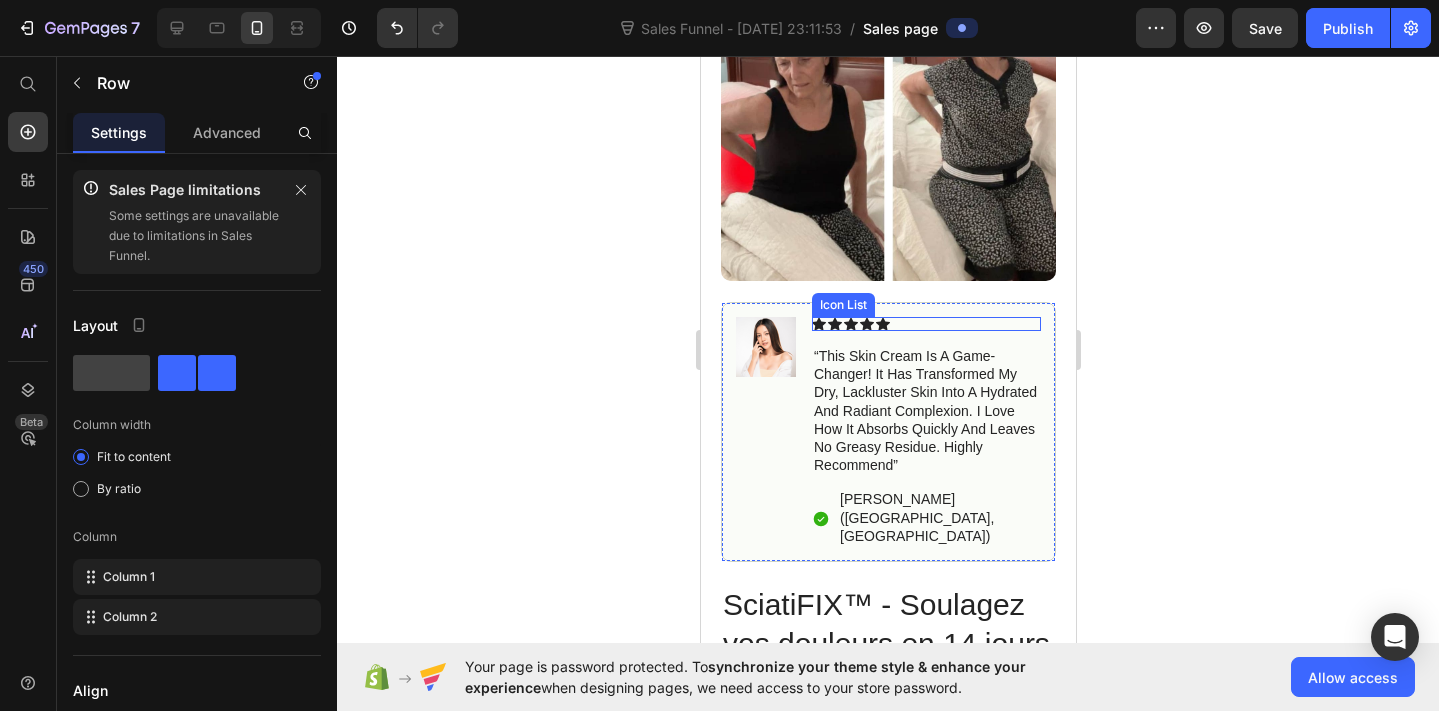 click on "Icon Icon Icon Icon Icon Icon List “This skin cream is a game-changer! It has transformed my dry, lackluster skin into a hydrated and radiant complexion. I love how it absorbs quickly and leaves no greasy residue. Highly recommend” Text Block
Icon [PERSON_NAME] ([GEOGRAPHIC_DATA], [GEOGRAPHIC_DATA]) Text Block Row" at bounding box center [925, 432] 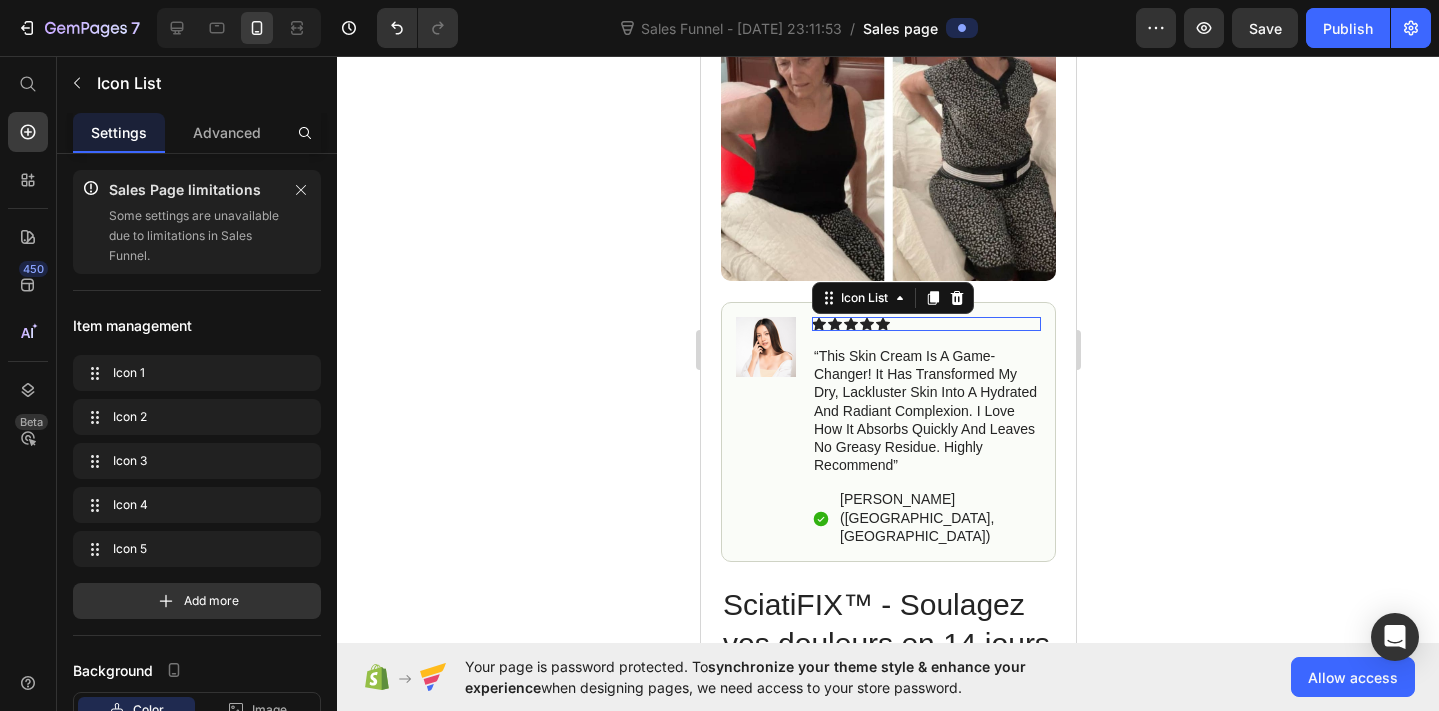 click on "Icon Icon Icon Icon Icon" at bounding box center [925, 324] 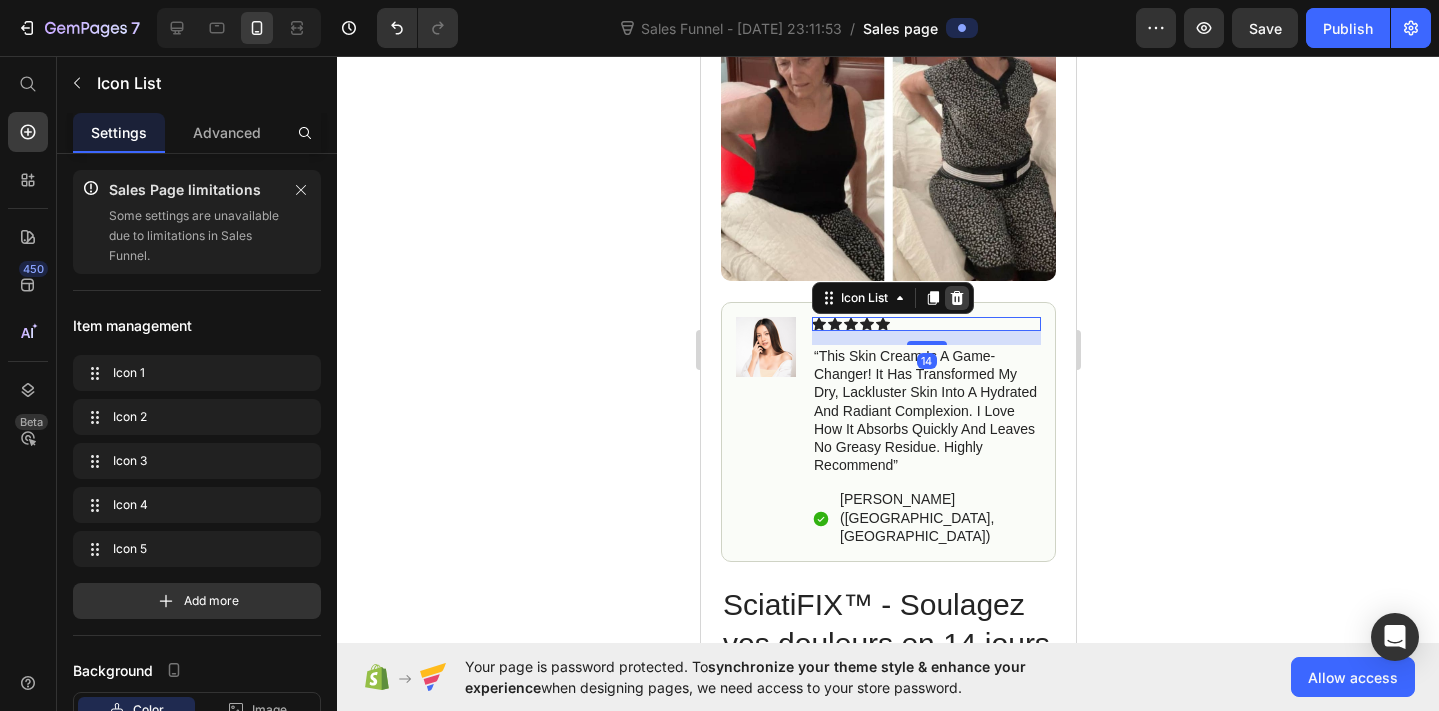click 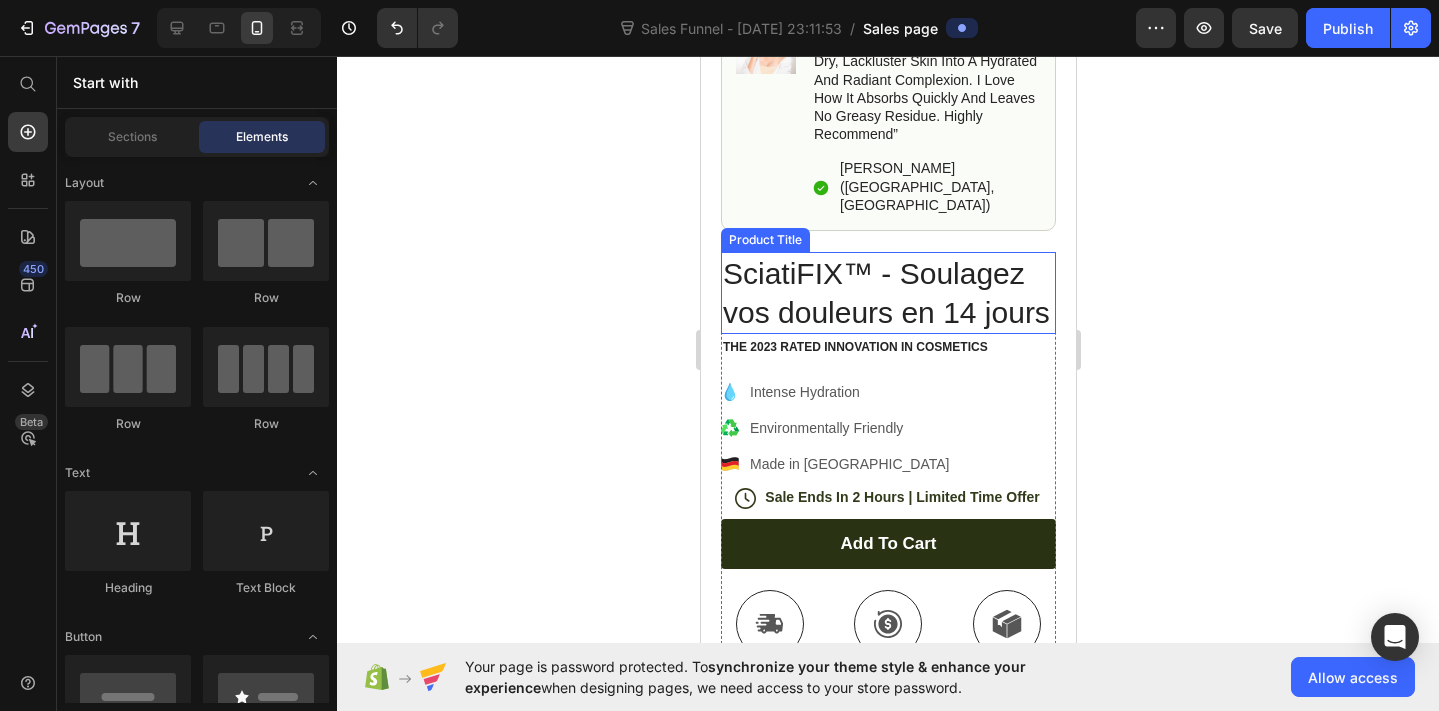 scroll, scrollTop: 537, scrollLeft: 0, axis: vertical 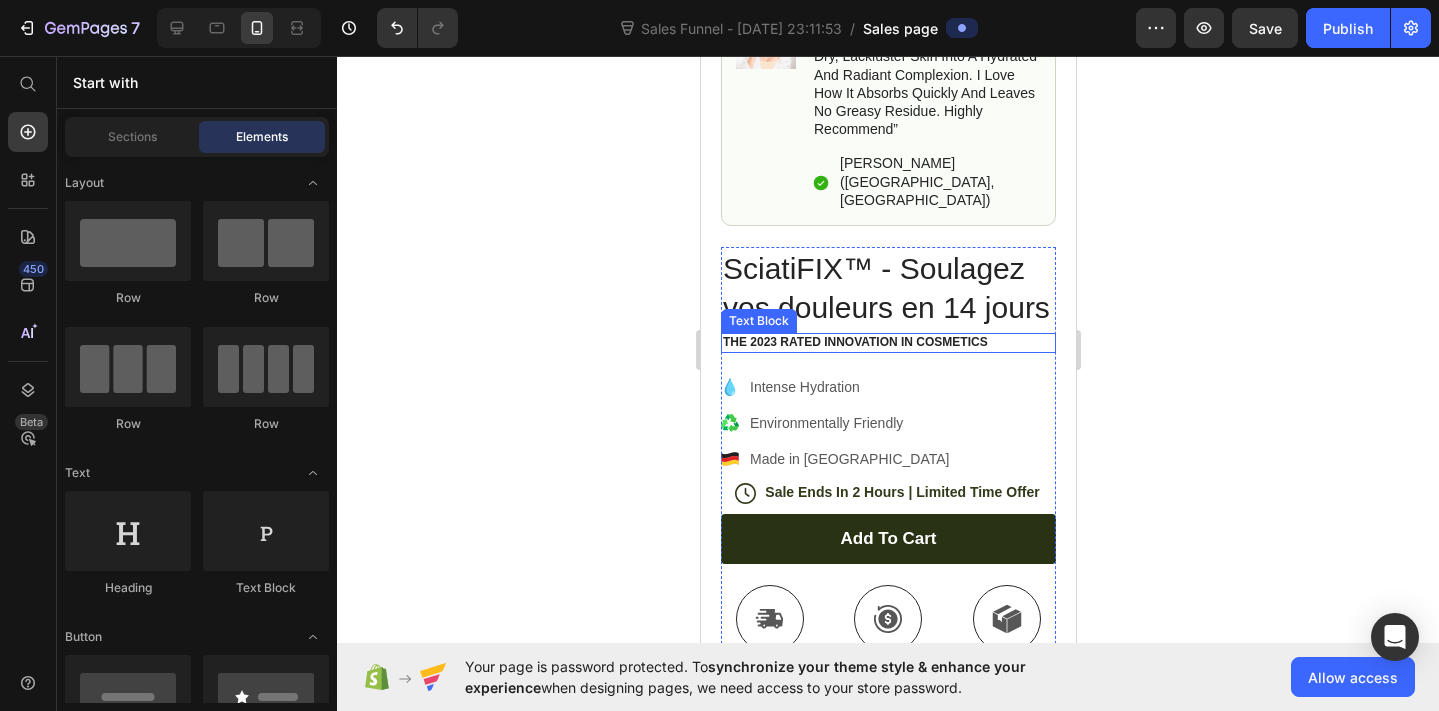 click on "The 2023 Rated Innovation in Cosmetics" at bounding box center [887, 343] 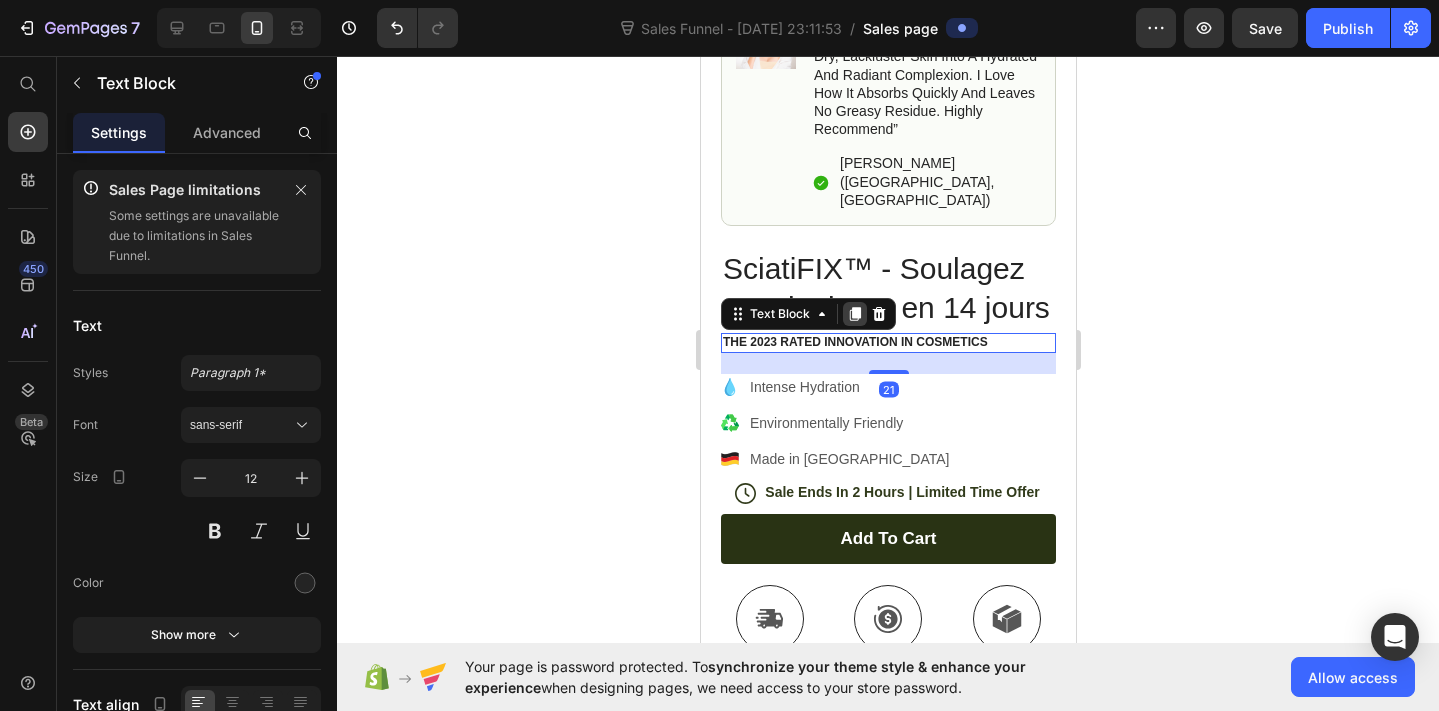 click 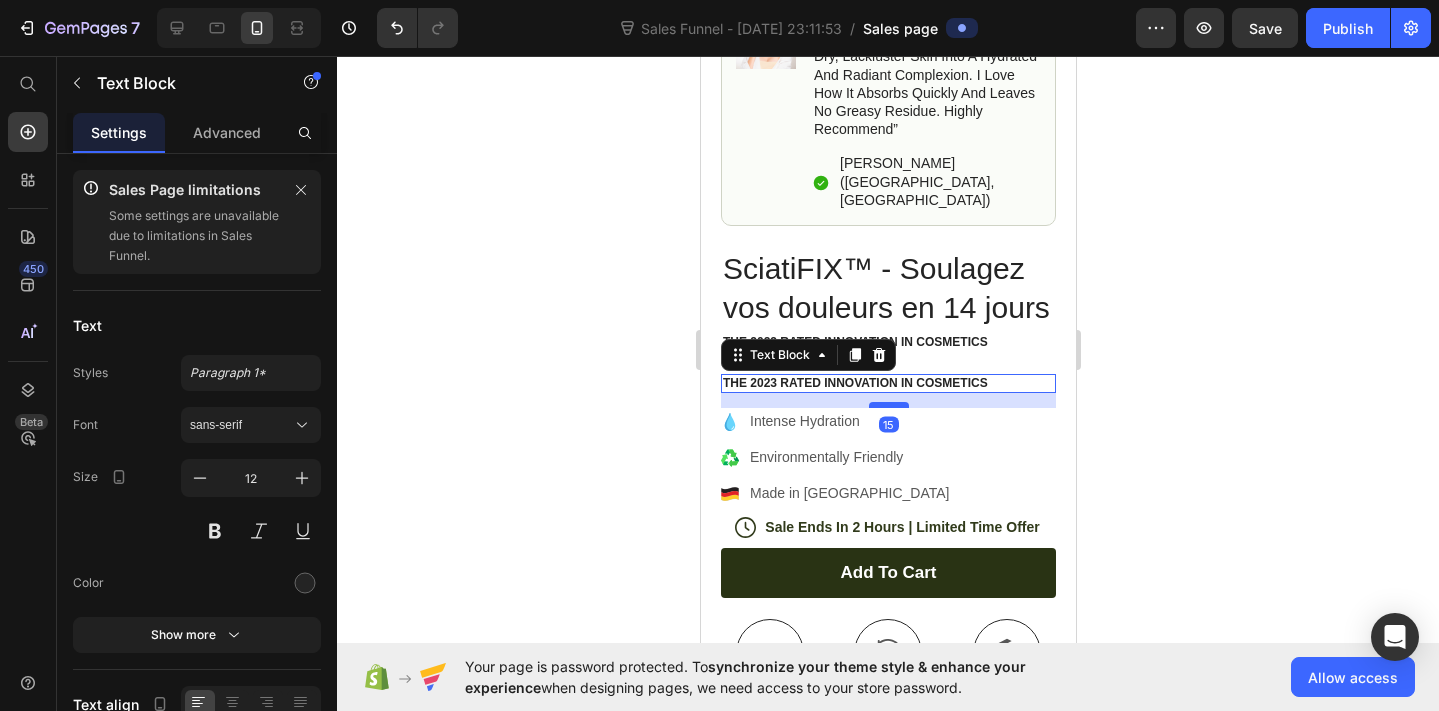 click at bounding box center [888, 405] 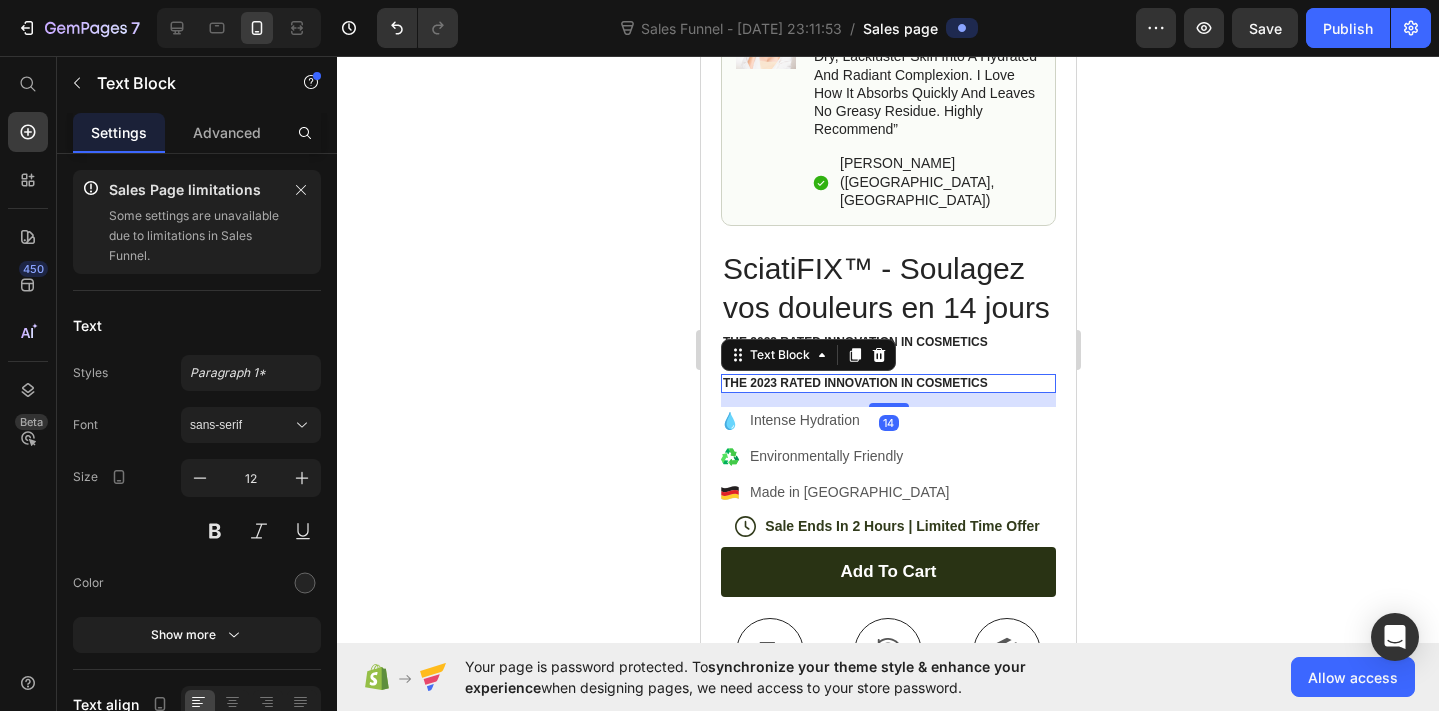 click 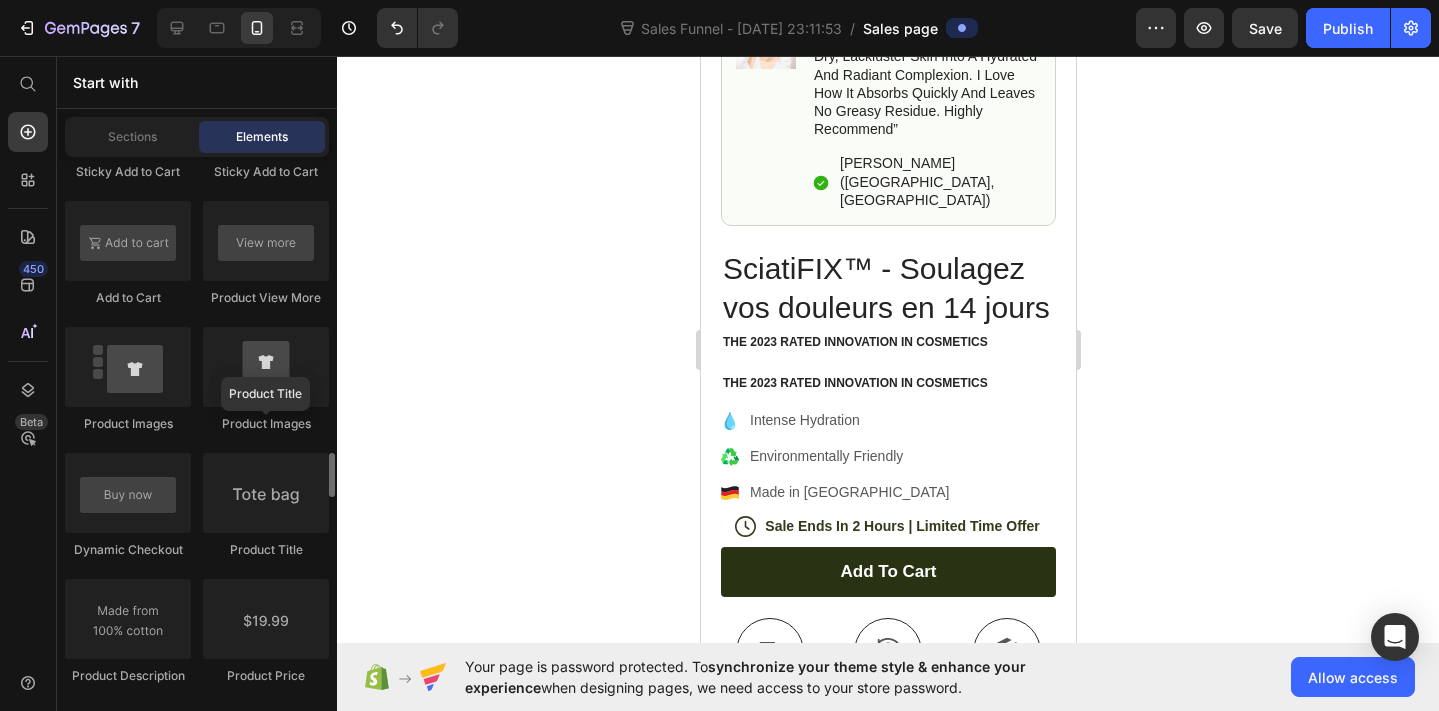 scroll, scrollTop: 3274, scrollLeft: 0, axis: vertical 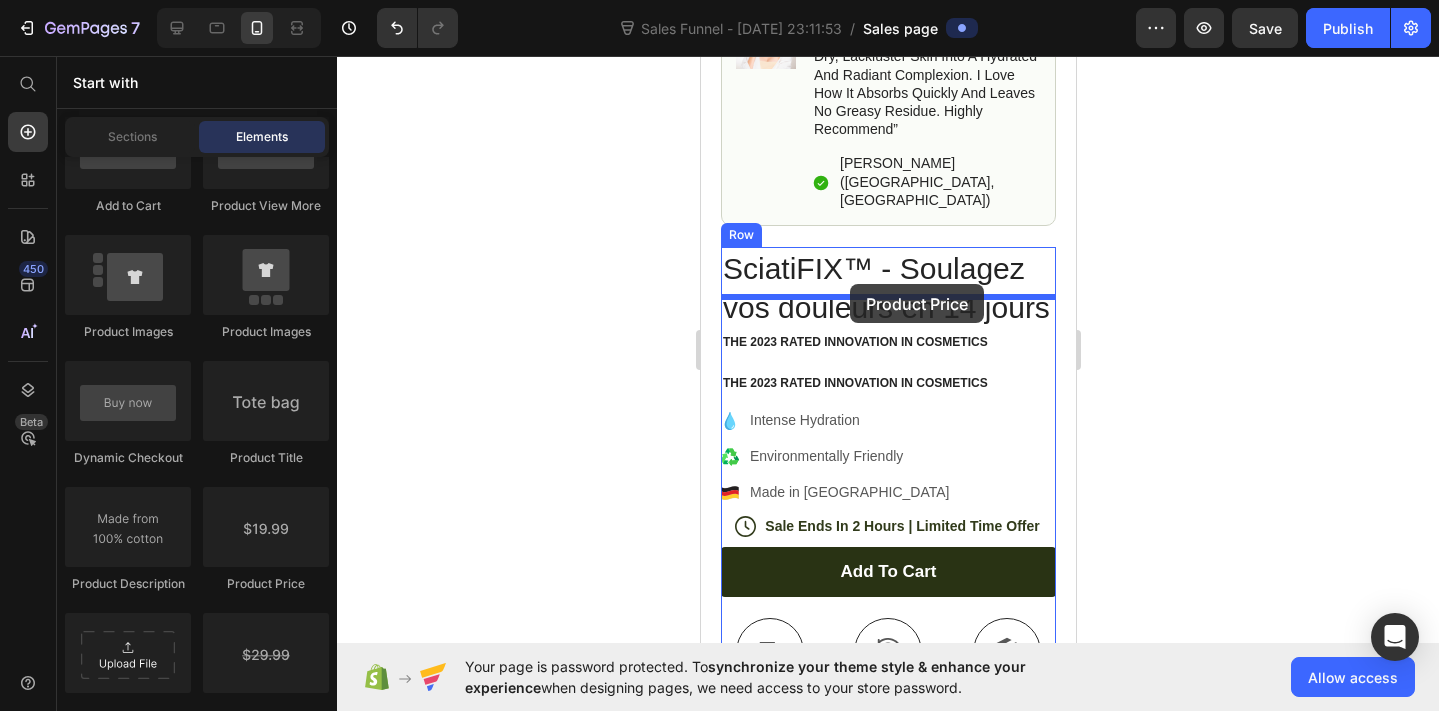 drag, startPoint x: 912, startPoint y: 586, endPoint x: 843, endPoint y: 284, distance: 309.7822 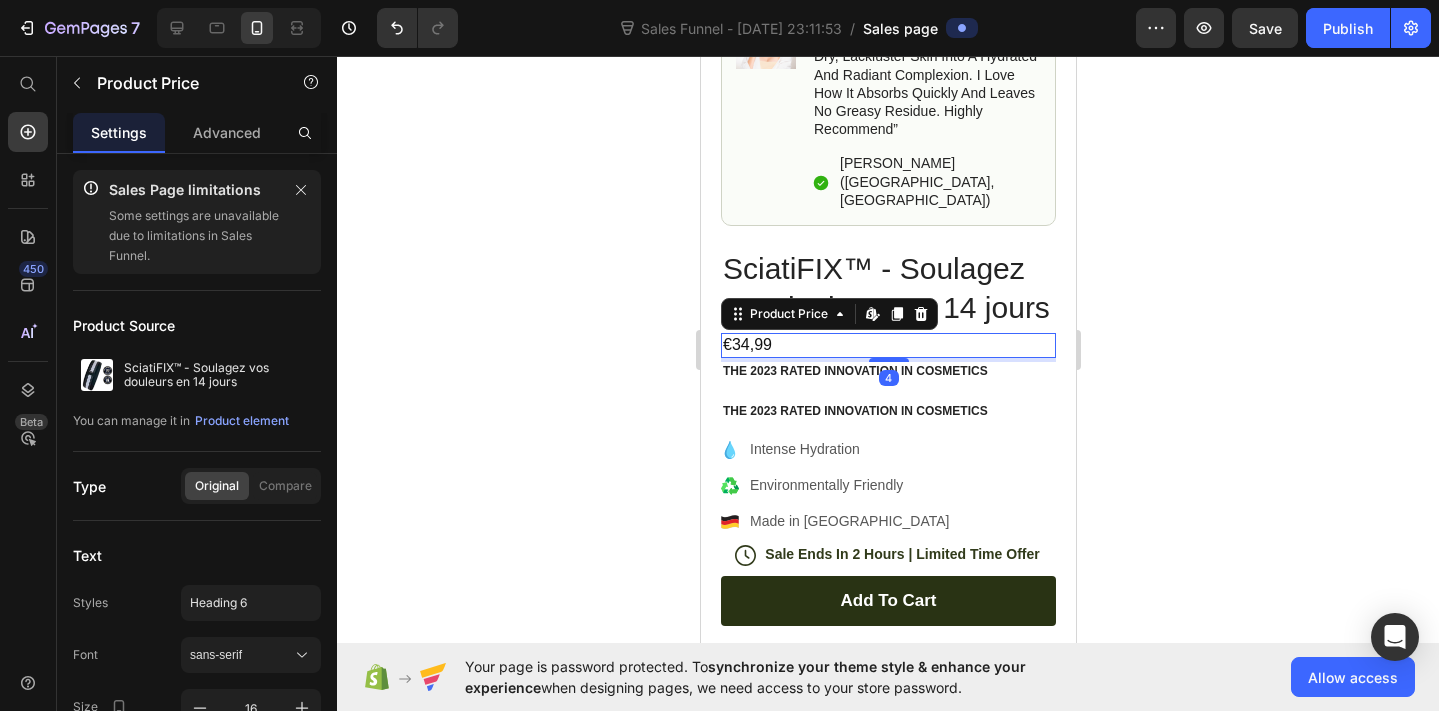 click 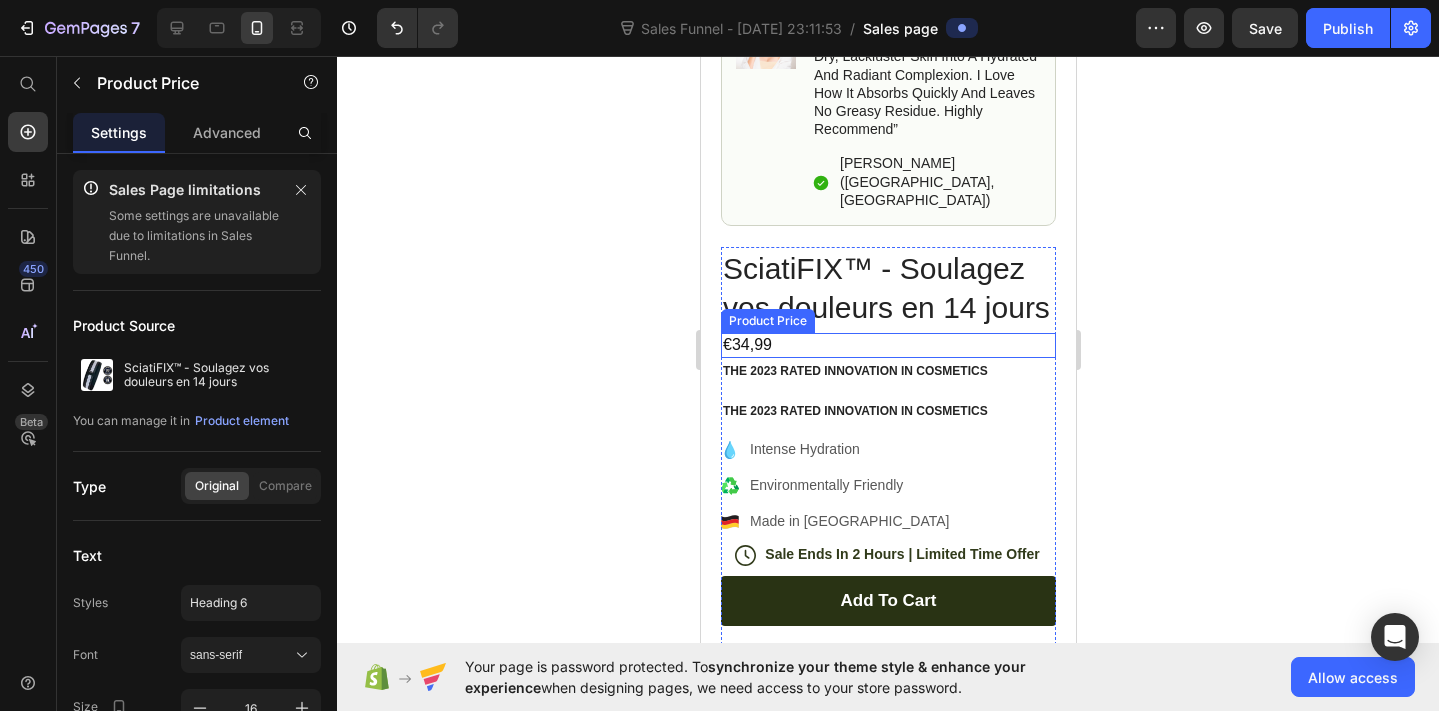 click on "€34,99" at bounding box center (887, 345) 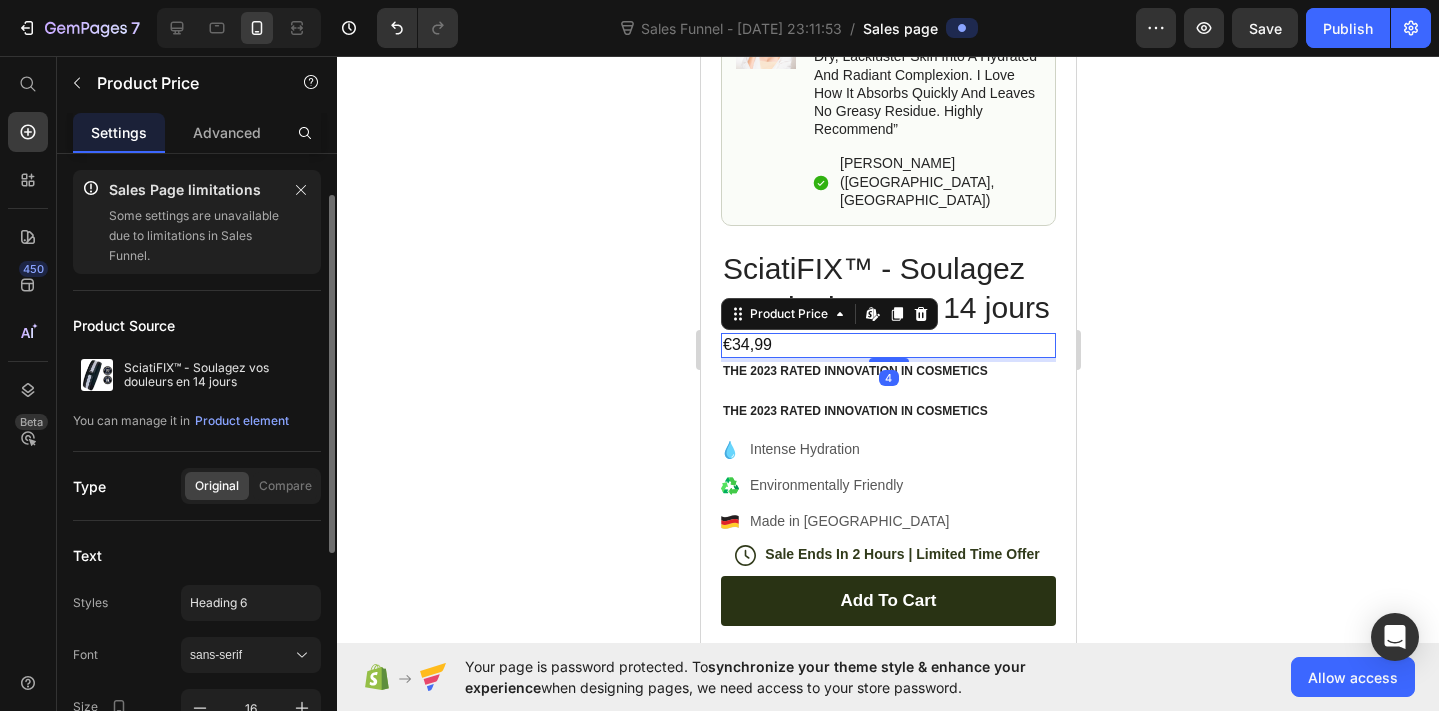 scroll, scrollTop: 70, scrollLeft: 0, axis: vertical 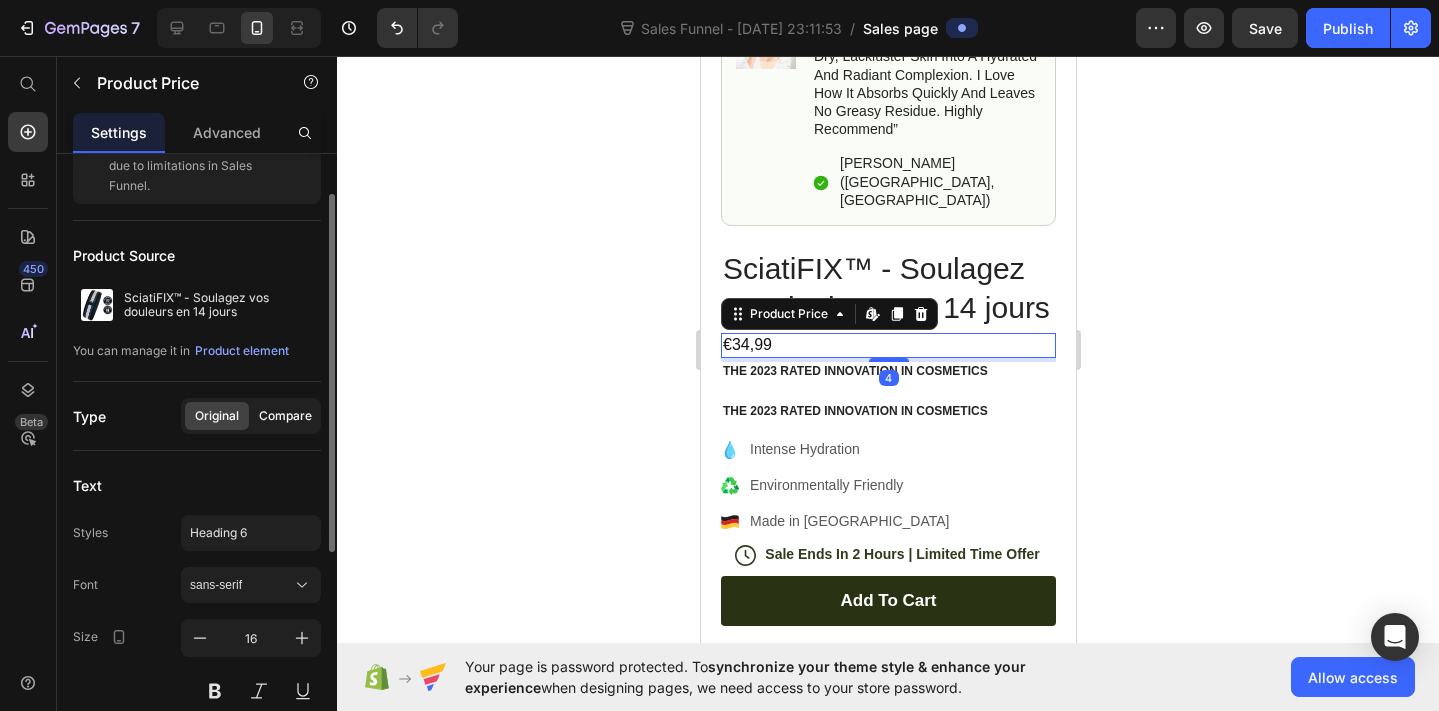 click on "Compare" 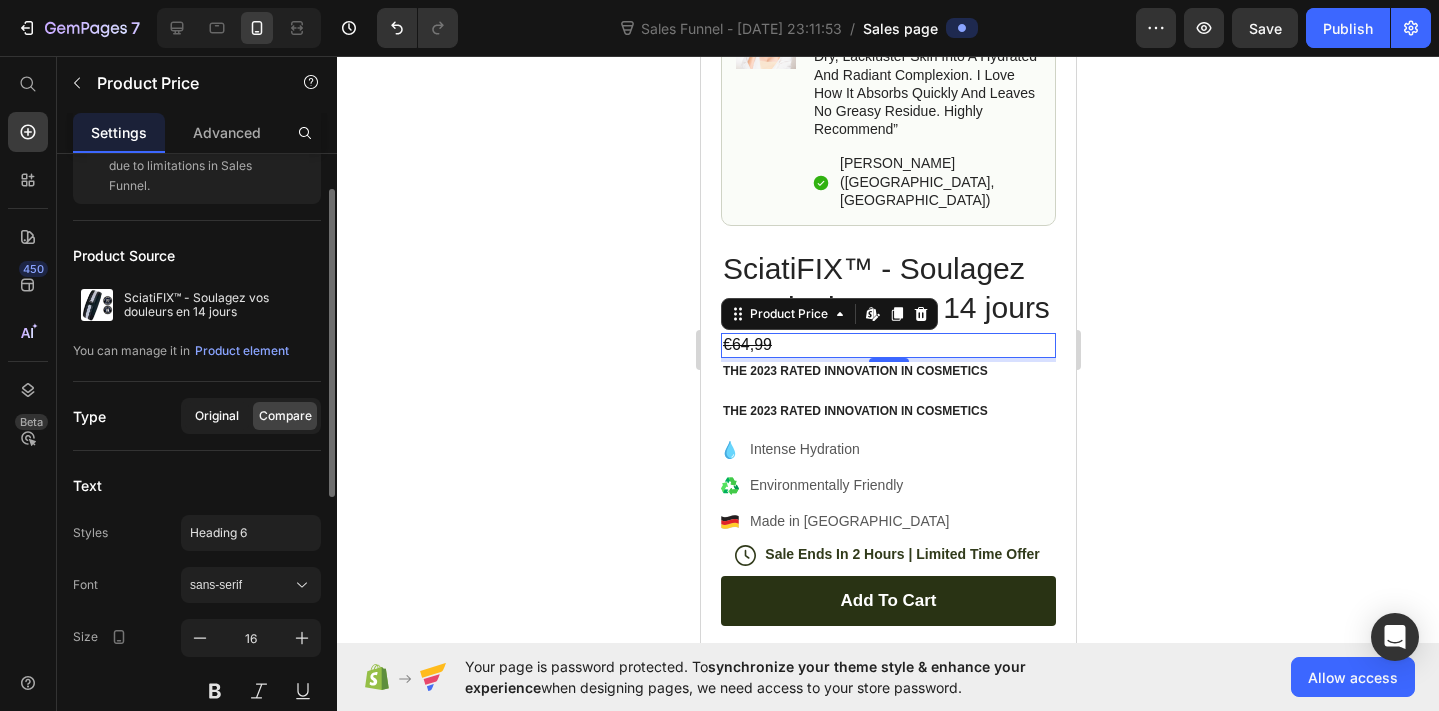 click on "Original" 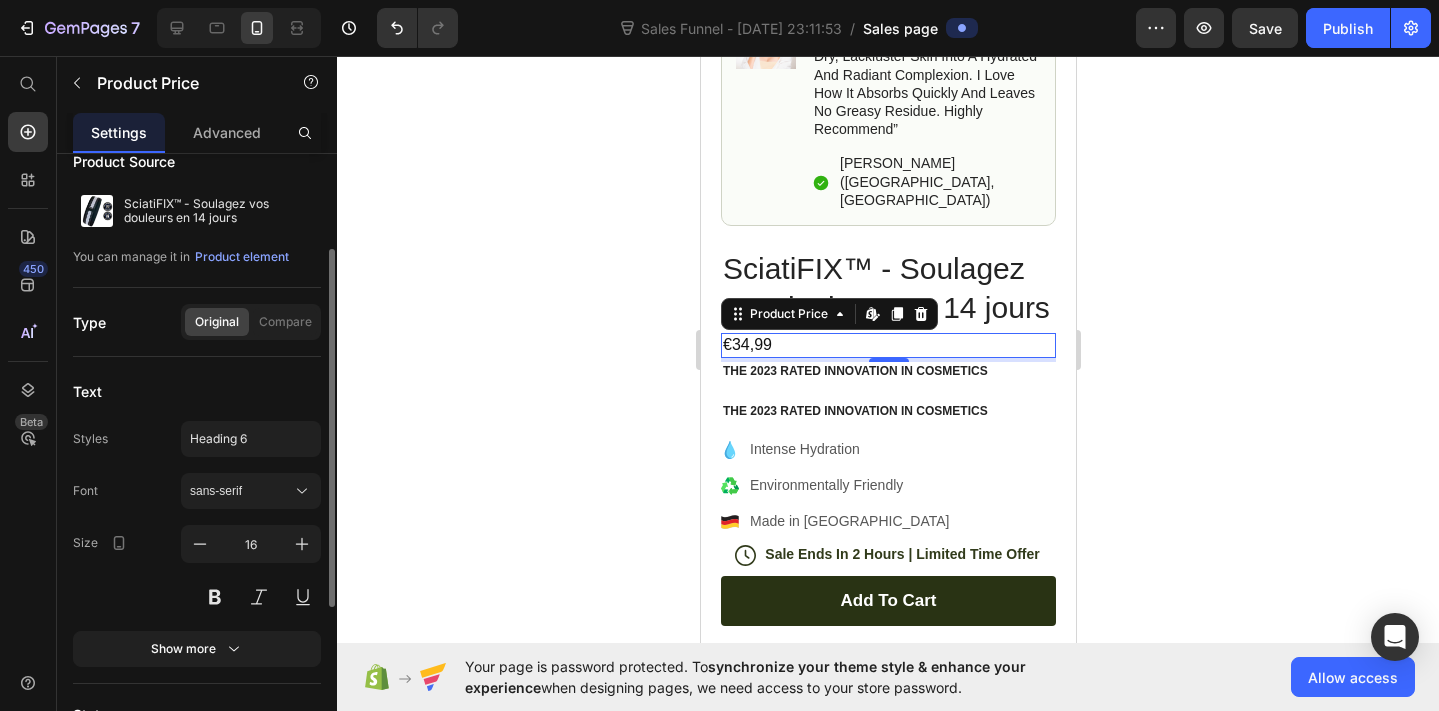 scroll, scrollTop: 0, scrollLeft: 0, axis: both 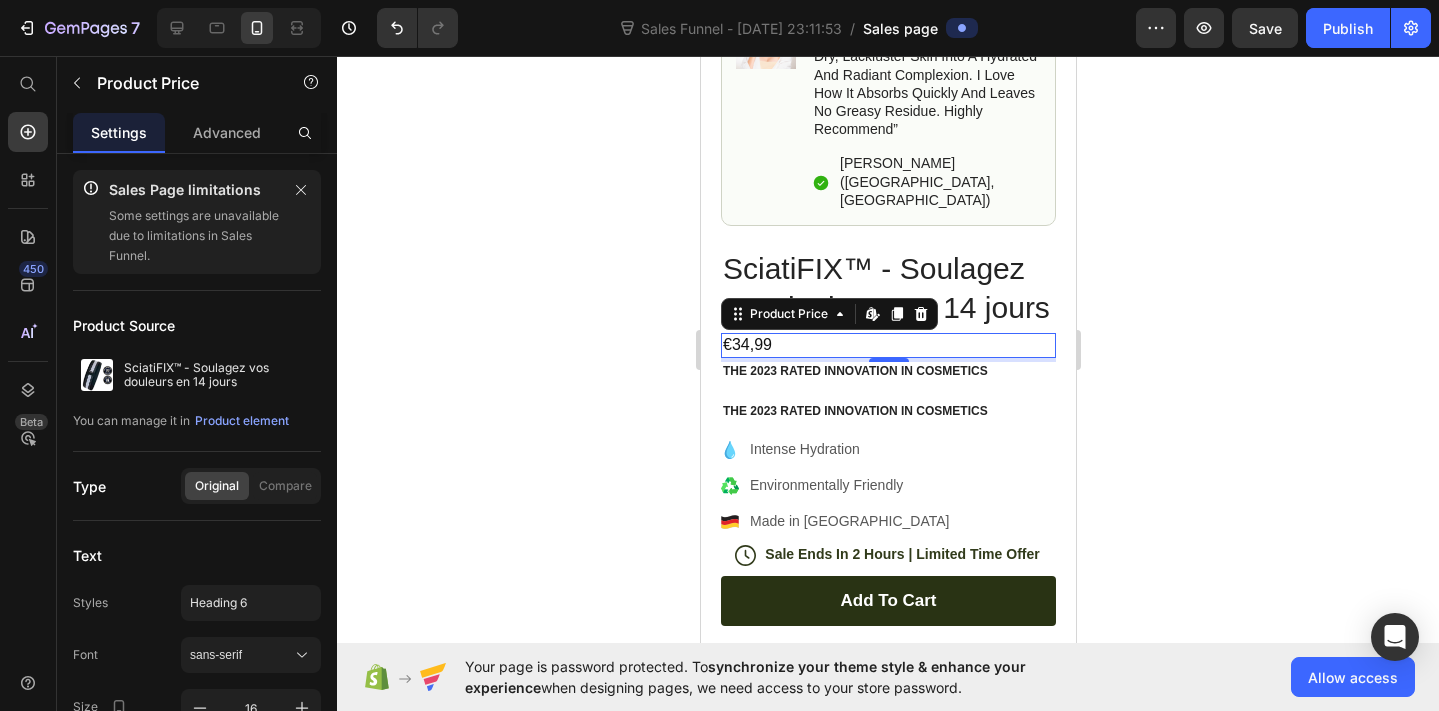 click 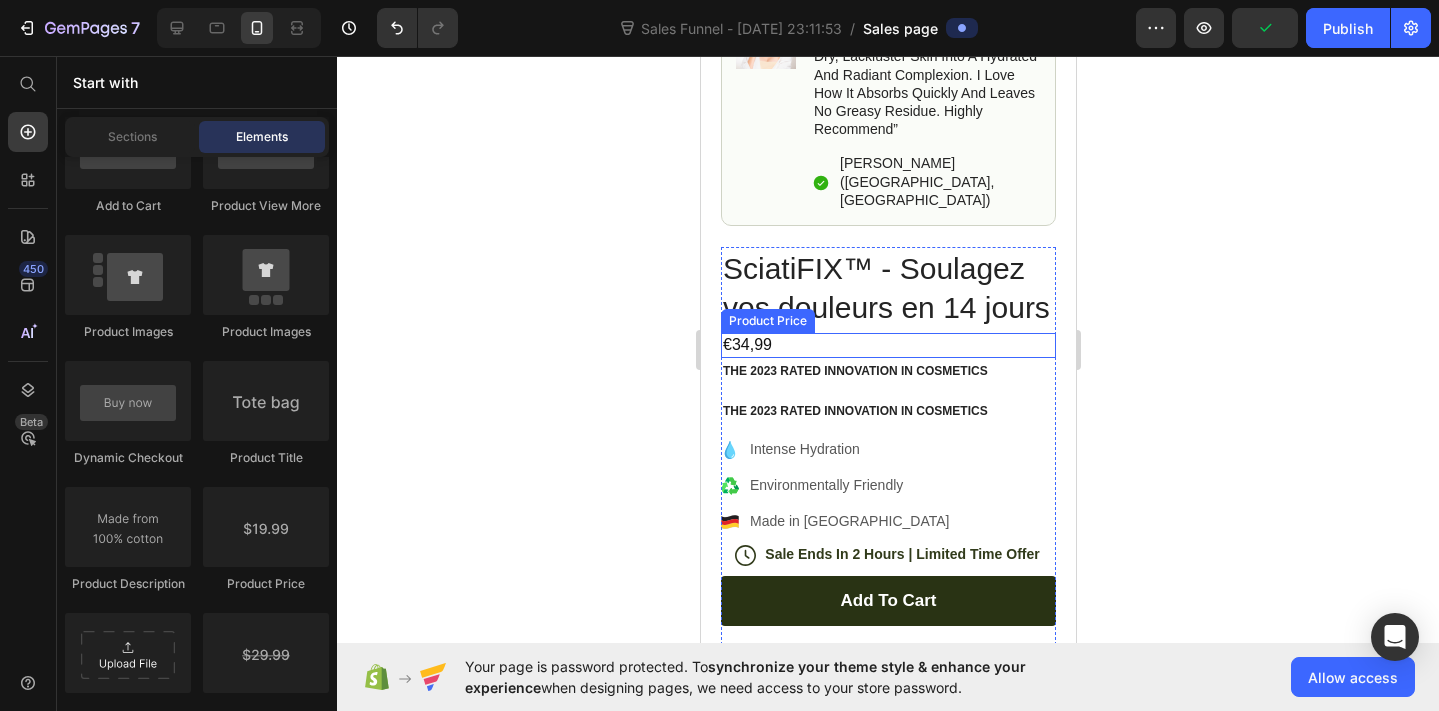 click on "€34,99" at bounding box center [887, 345] 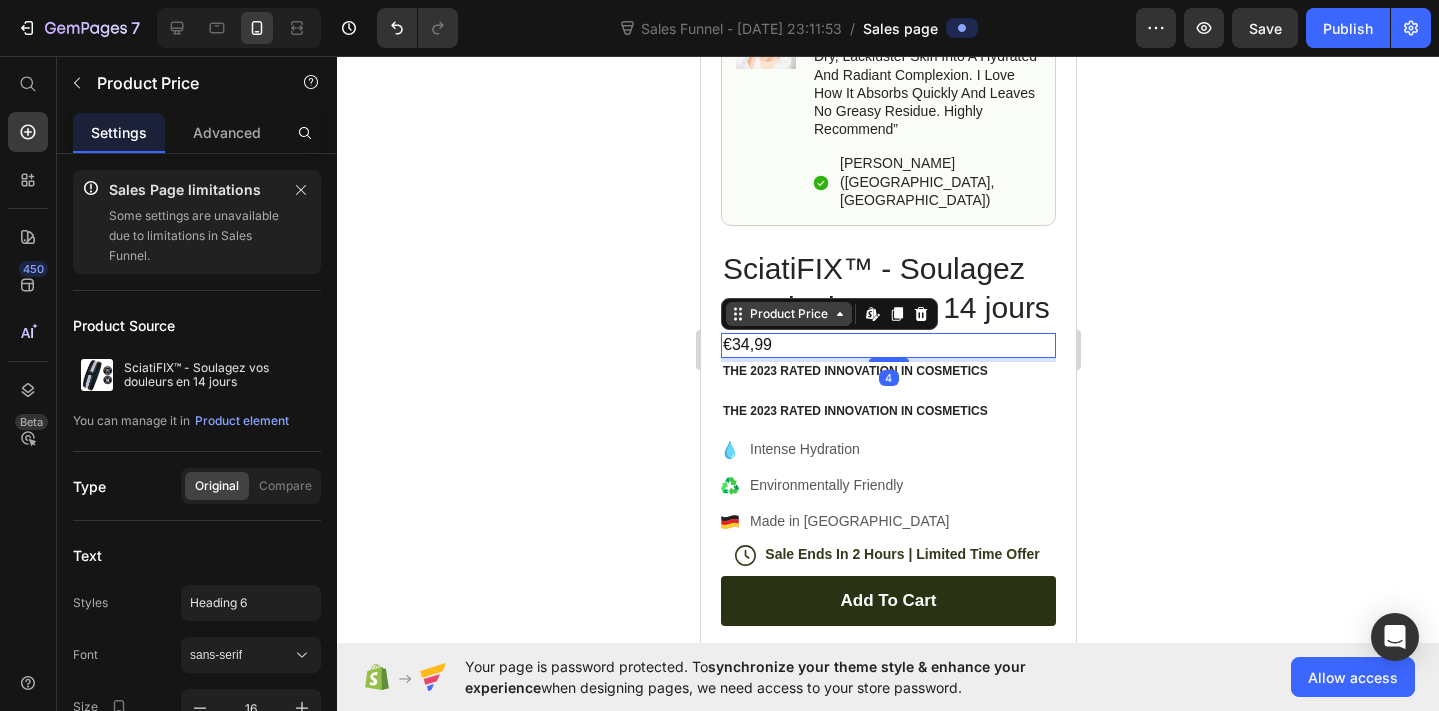 click 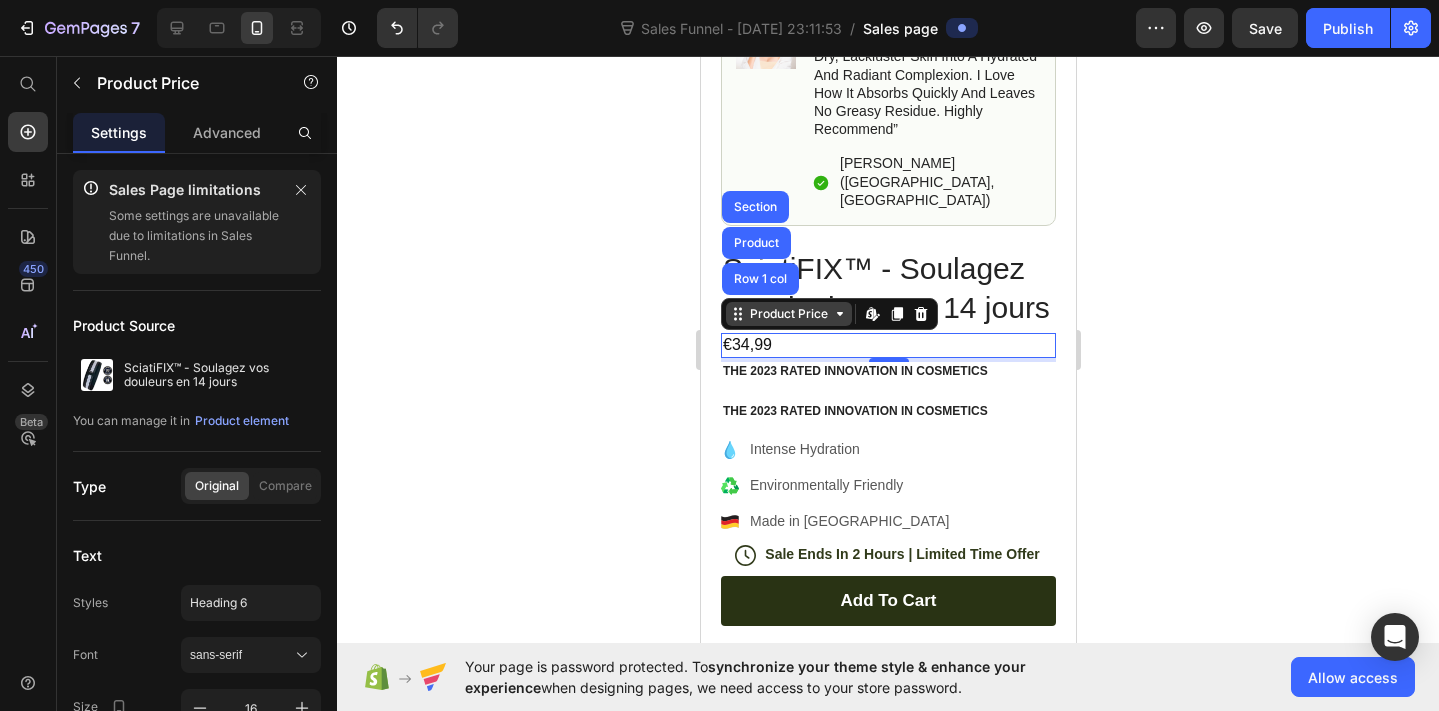 click 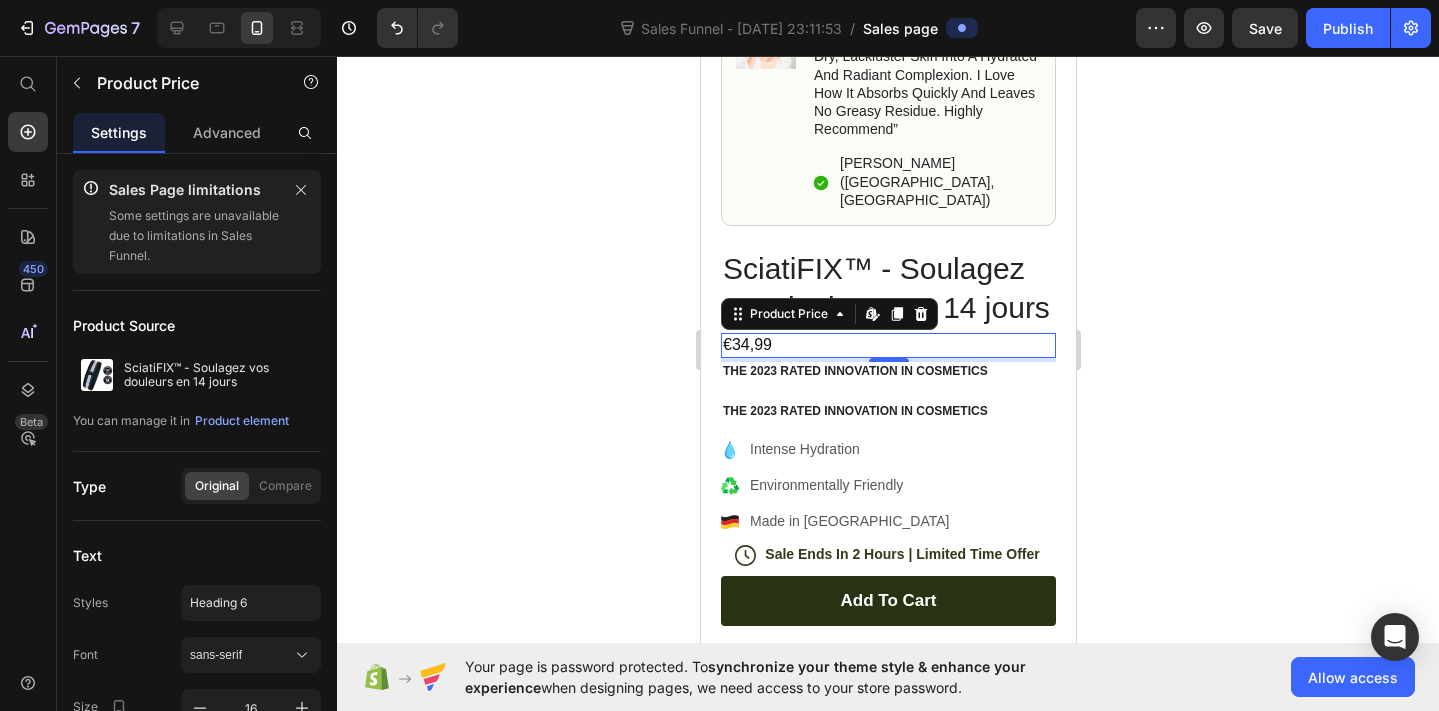 click 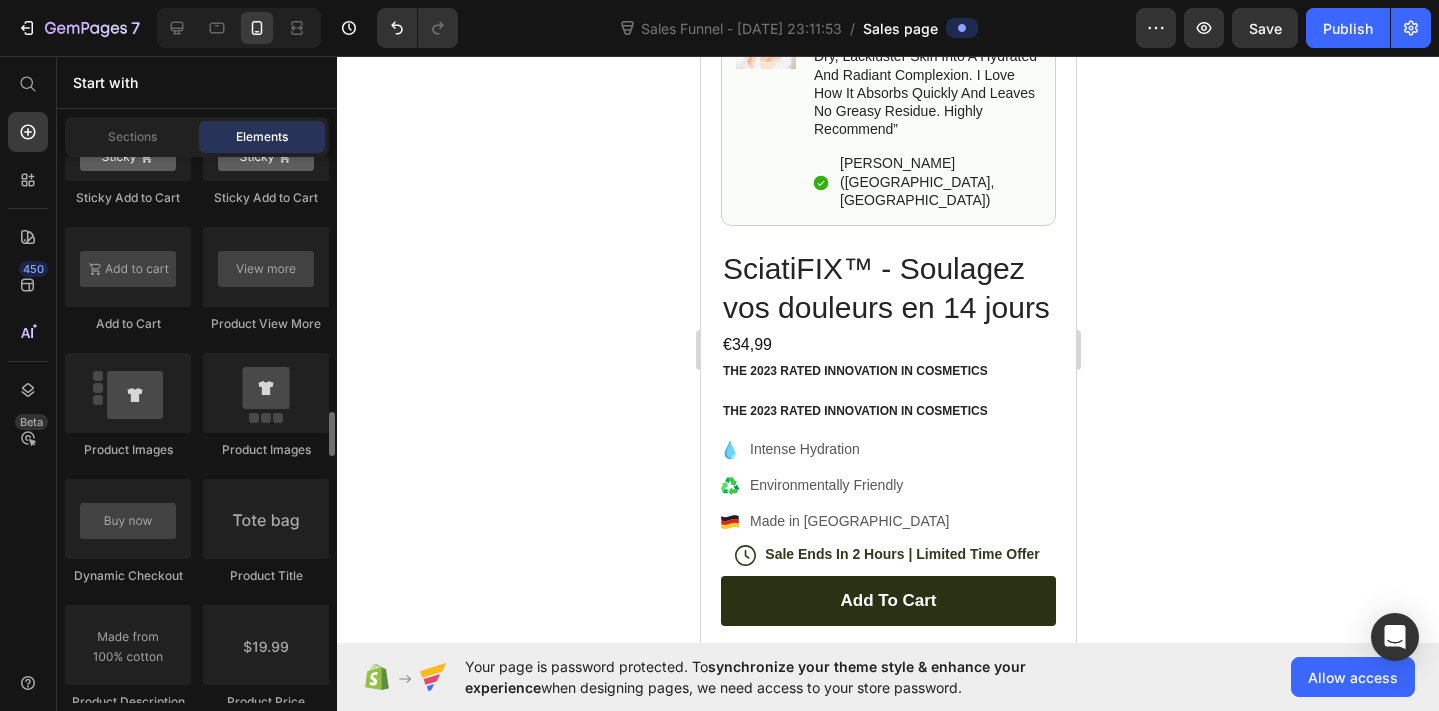 scroll, scrollTop: 3485, scrollLeft: 0, axis: vertical 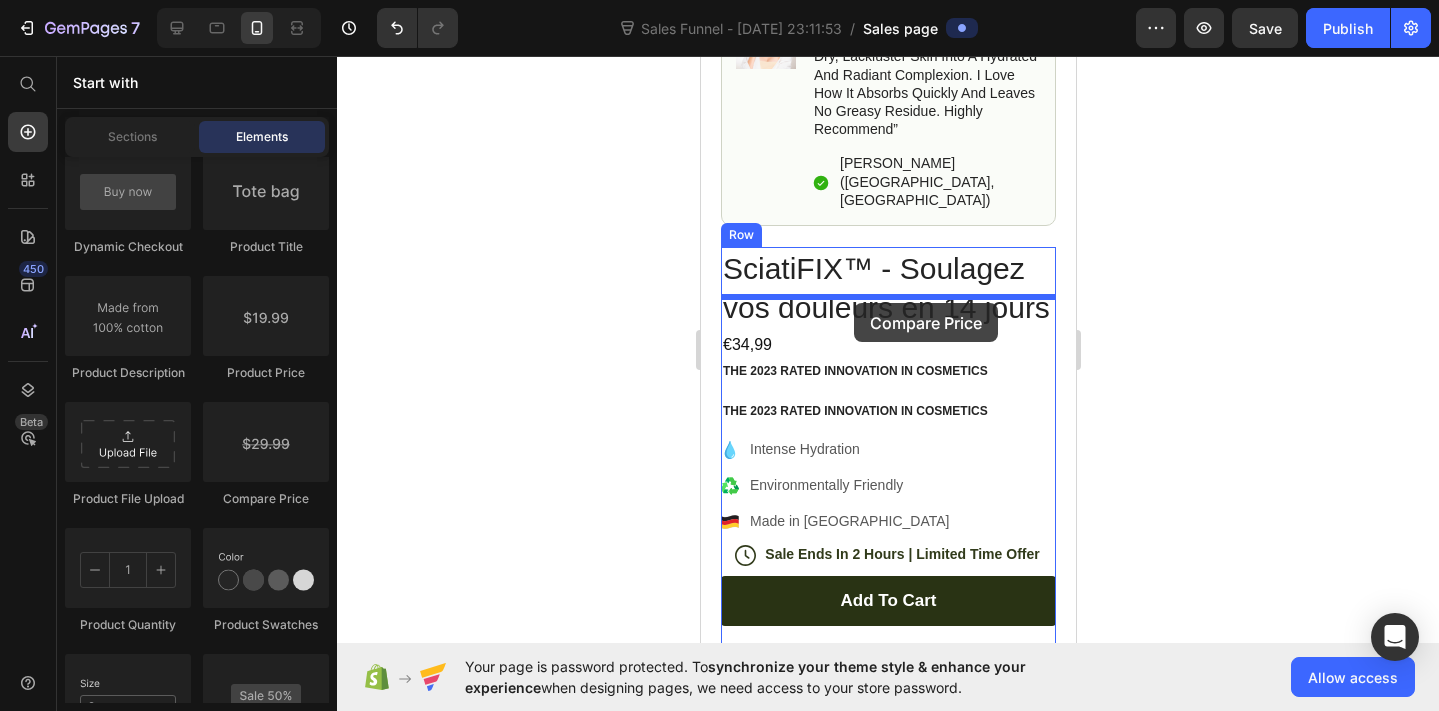 drag, startPoint x: 934, startPoint y: 490, endPoint x: 853, endPoint y: 303, distance: 203.78911 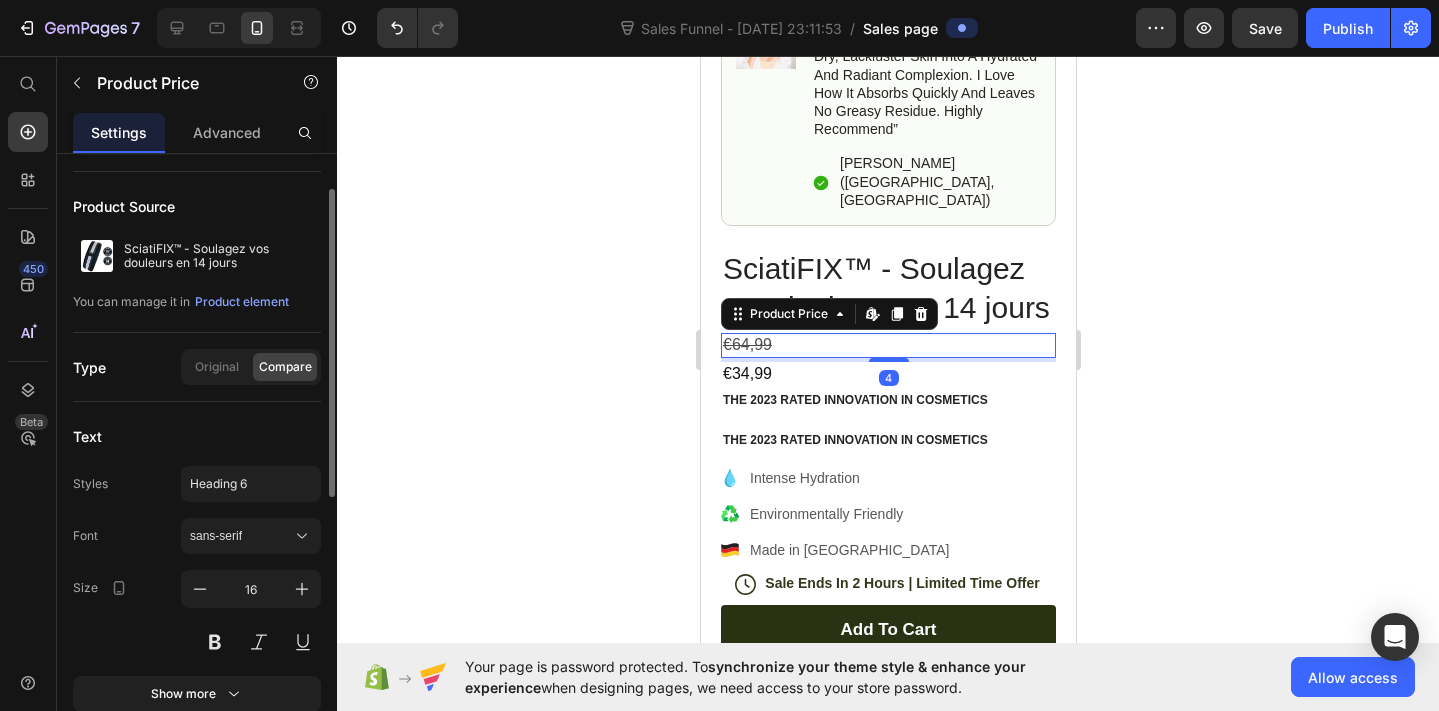 scroll, scrollTop: 130, scrollLeft: 0, axis: vertical 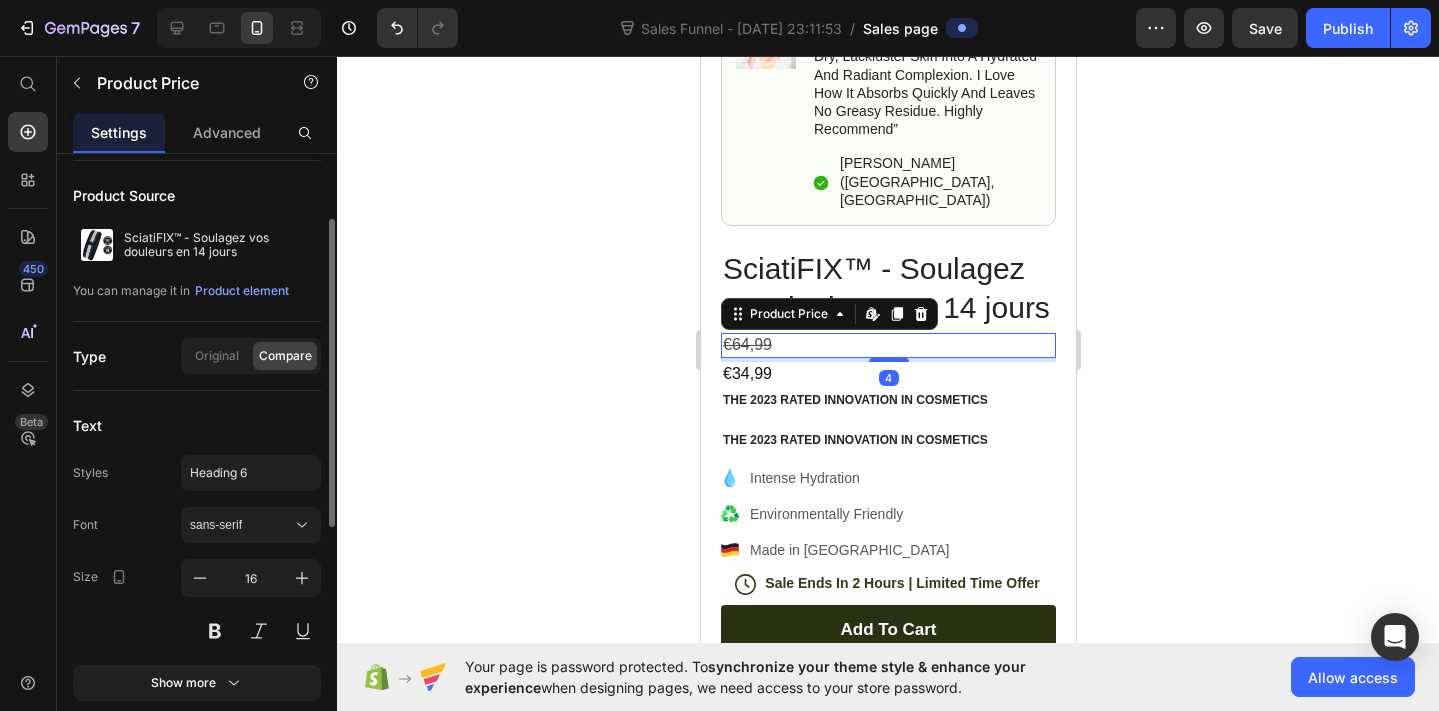 click 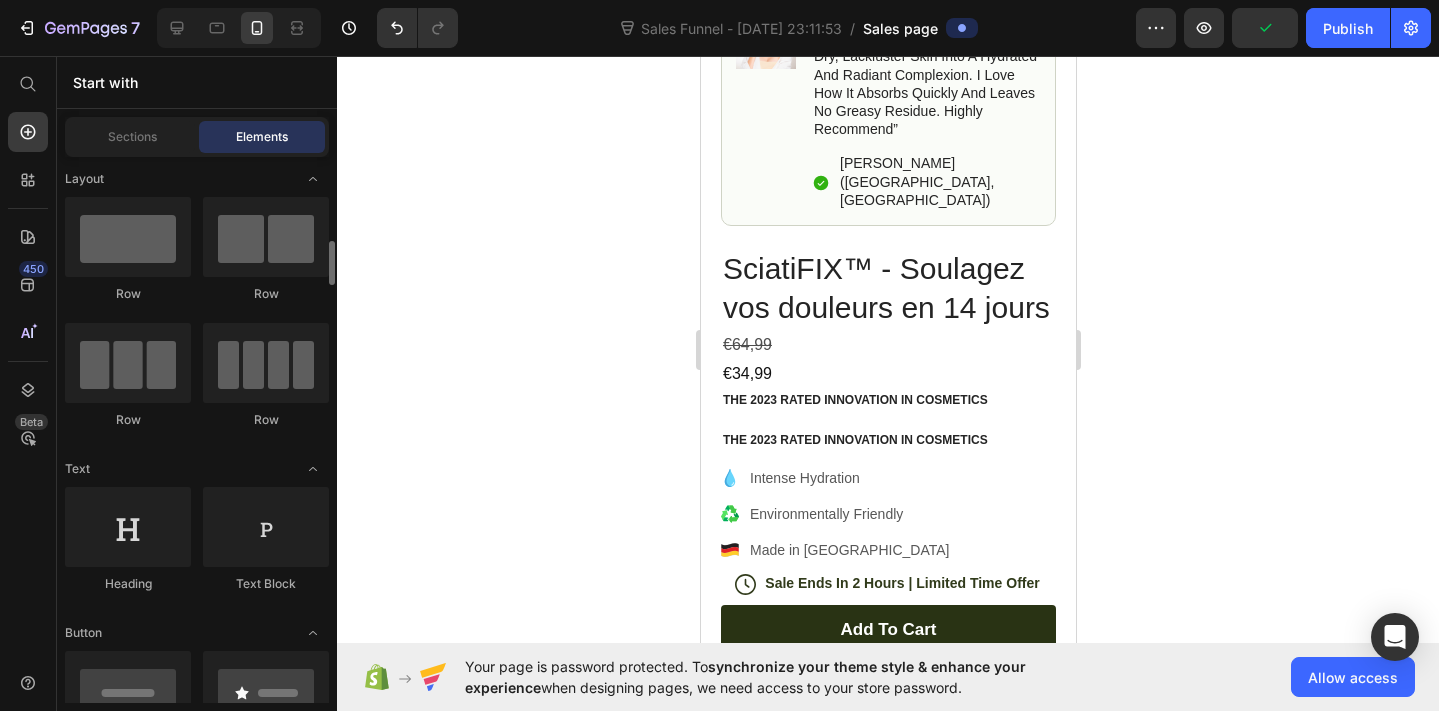 scroll, scrollTop: 0, scrollLeft: 0, axis: both 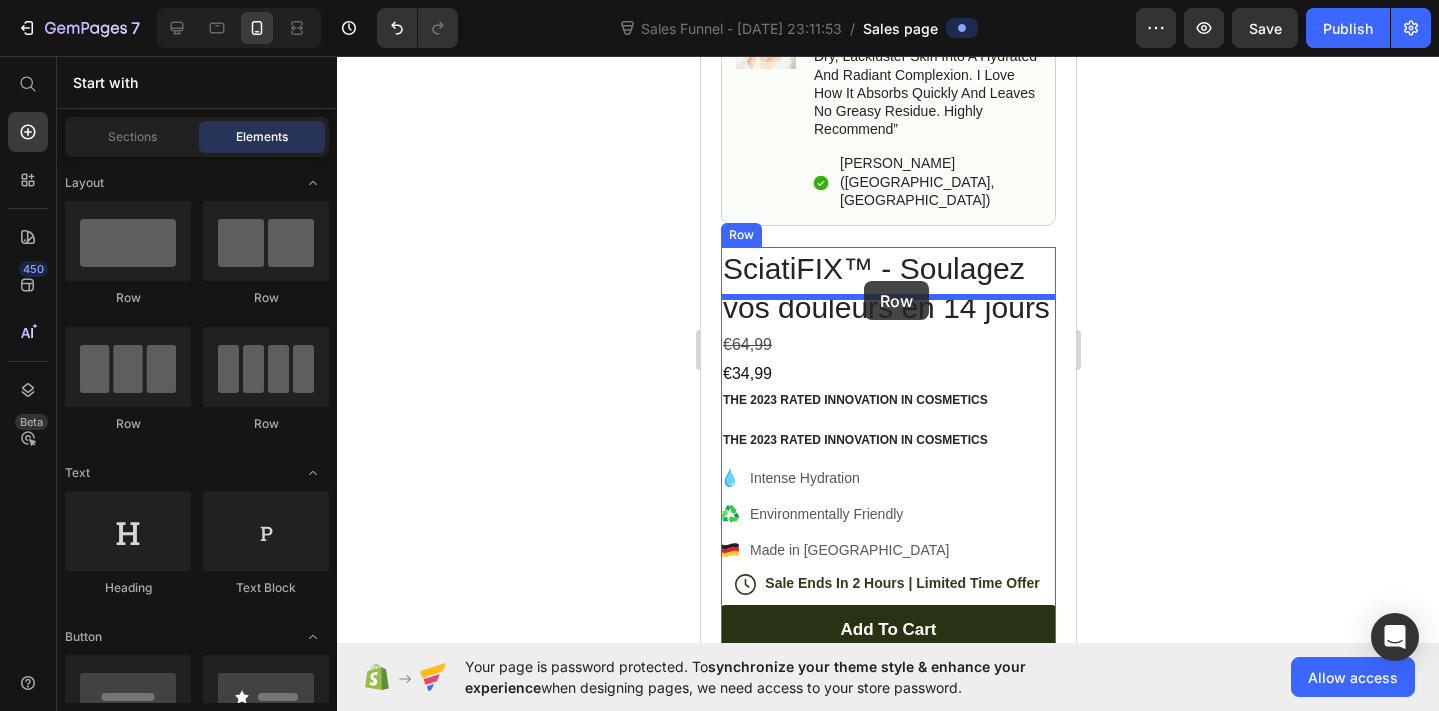 drag, startPoint x: 968, startPoint y: 305, endPoint x: 863, endPoint y: 281, distance: 107.70794 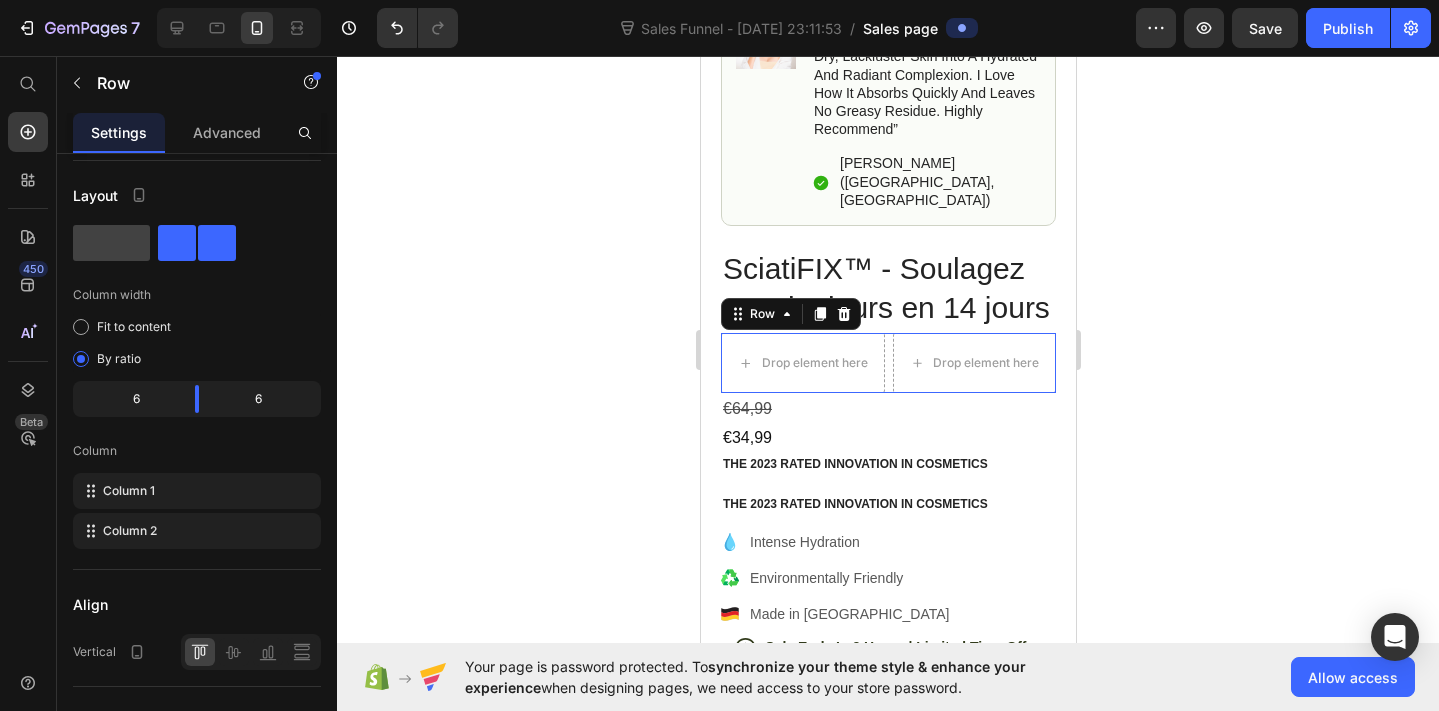 scroll, scrollTop: 0, scrollLeft: 0, axis: both 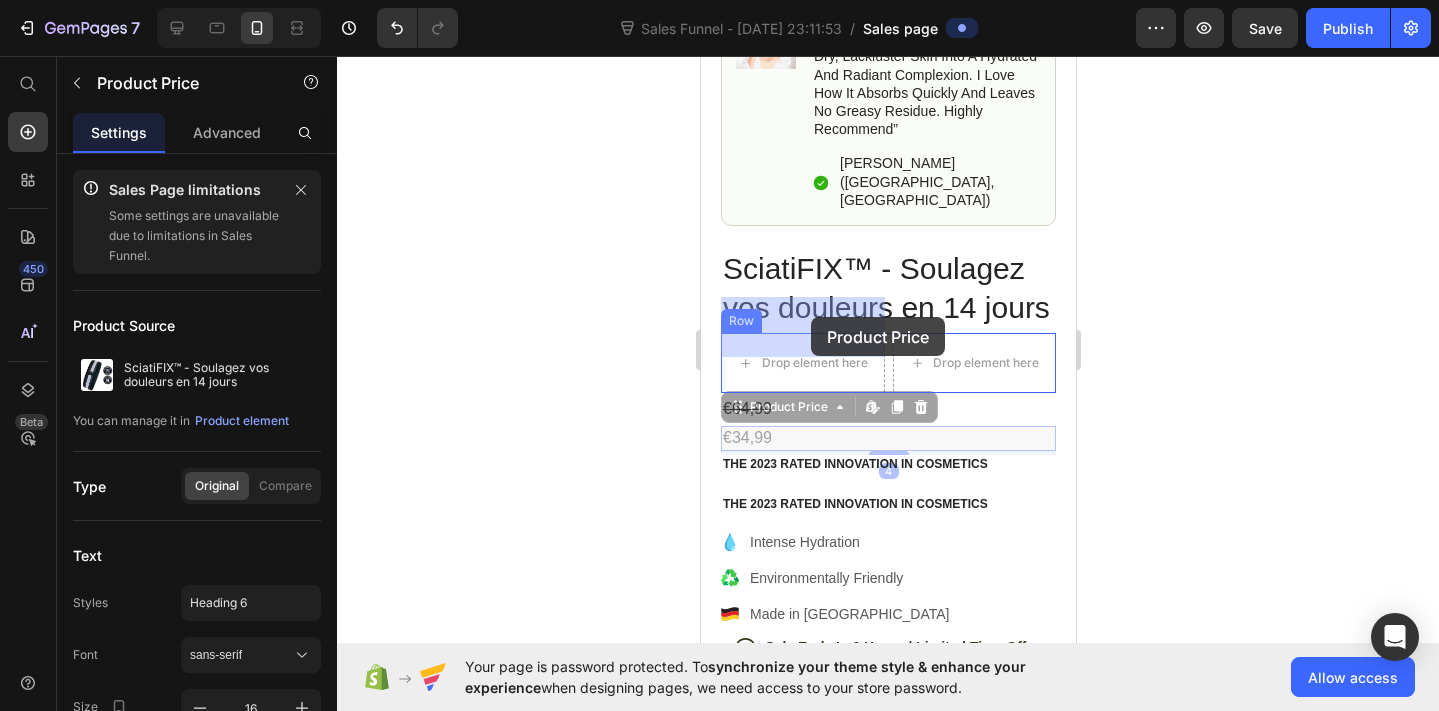 drag, startPoint x: 772, startPoint y: 397, endPoint x: 810, endPoint y: 318, distance: 87.66413 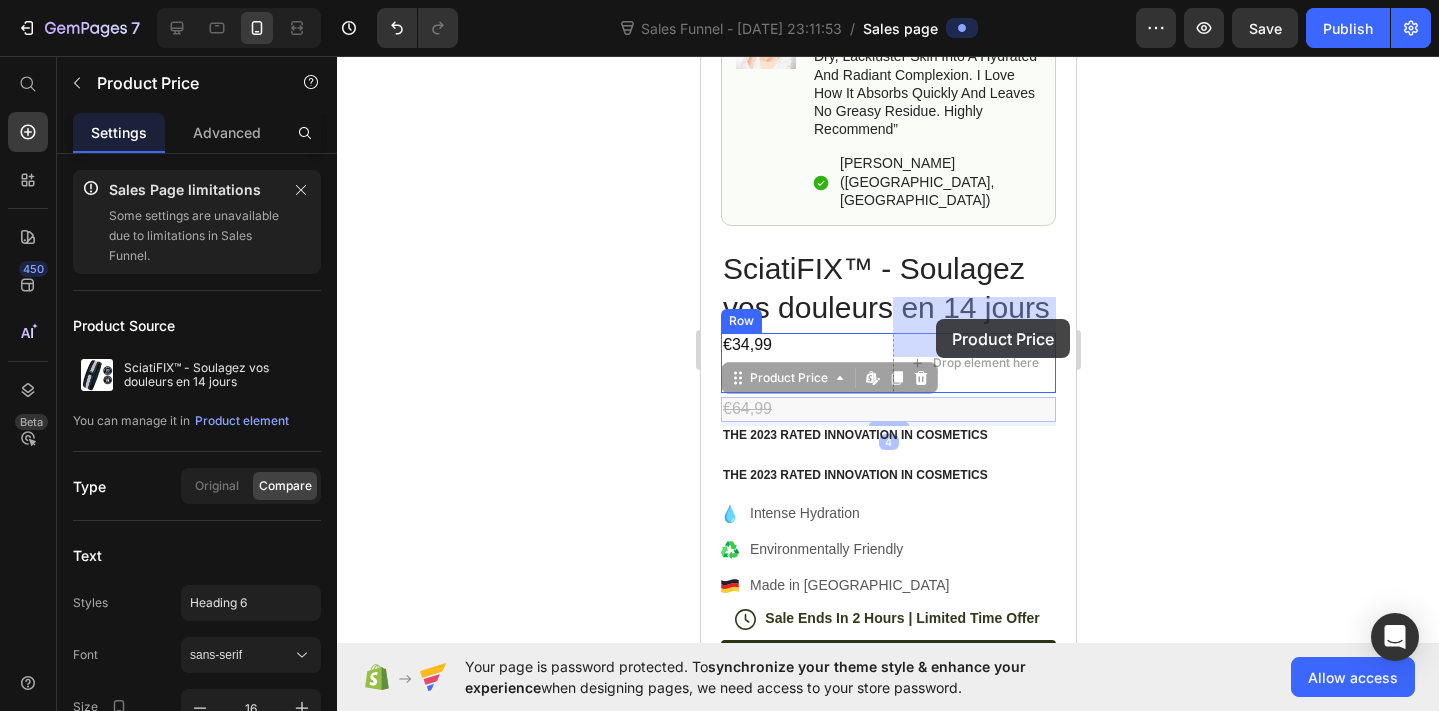 drag, startPoint x: 753, startPoint y: 375, endPoint x: 935, endPoint y: 319, distance: 190.4206 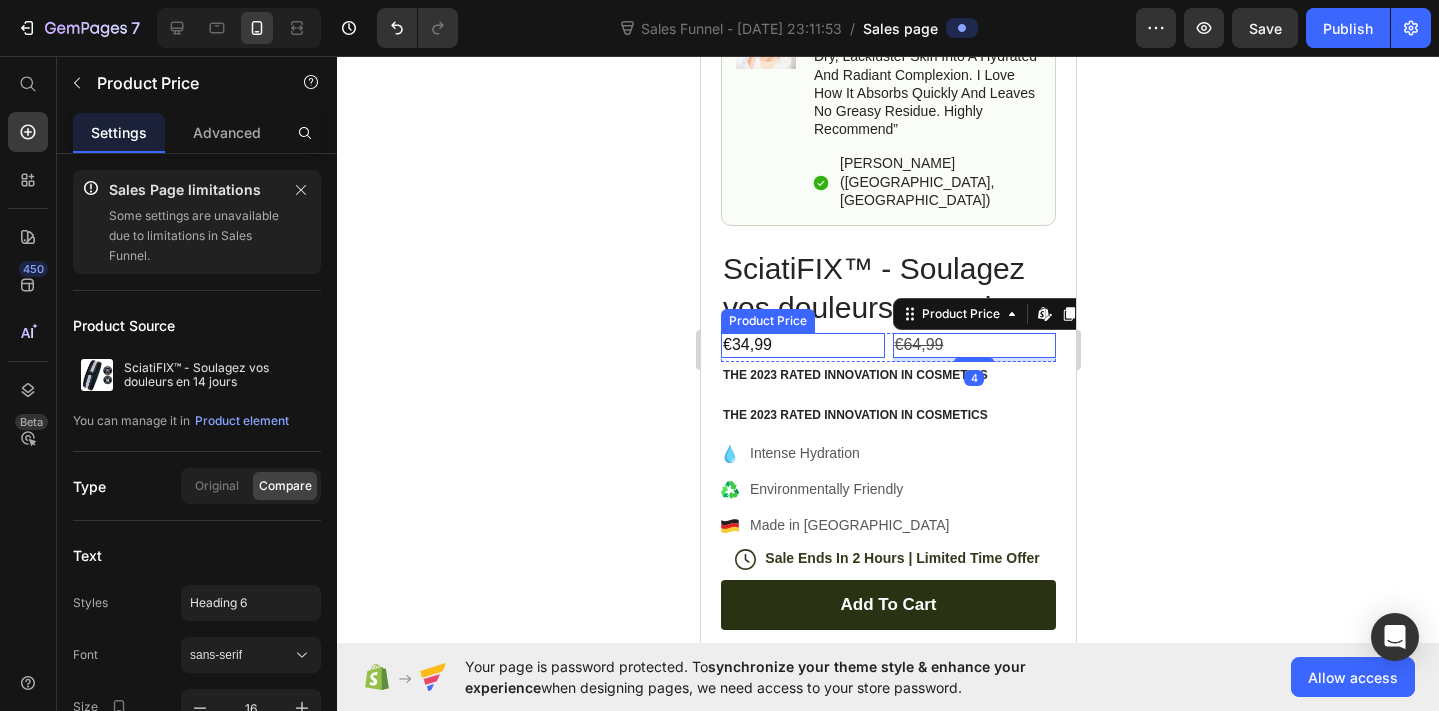 click on "€34,99" at bounding box center [802, 345] 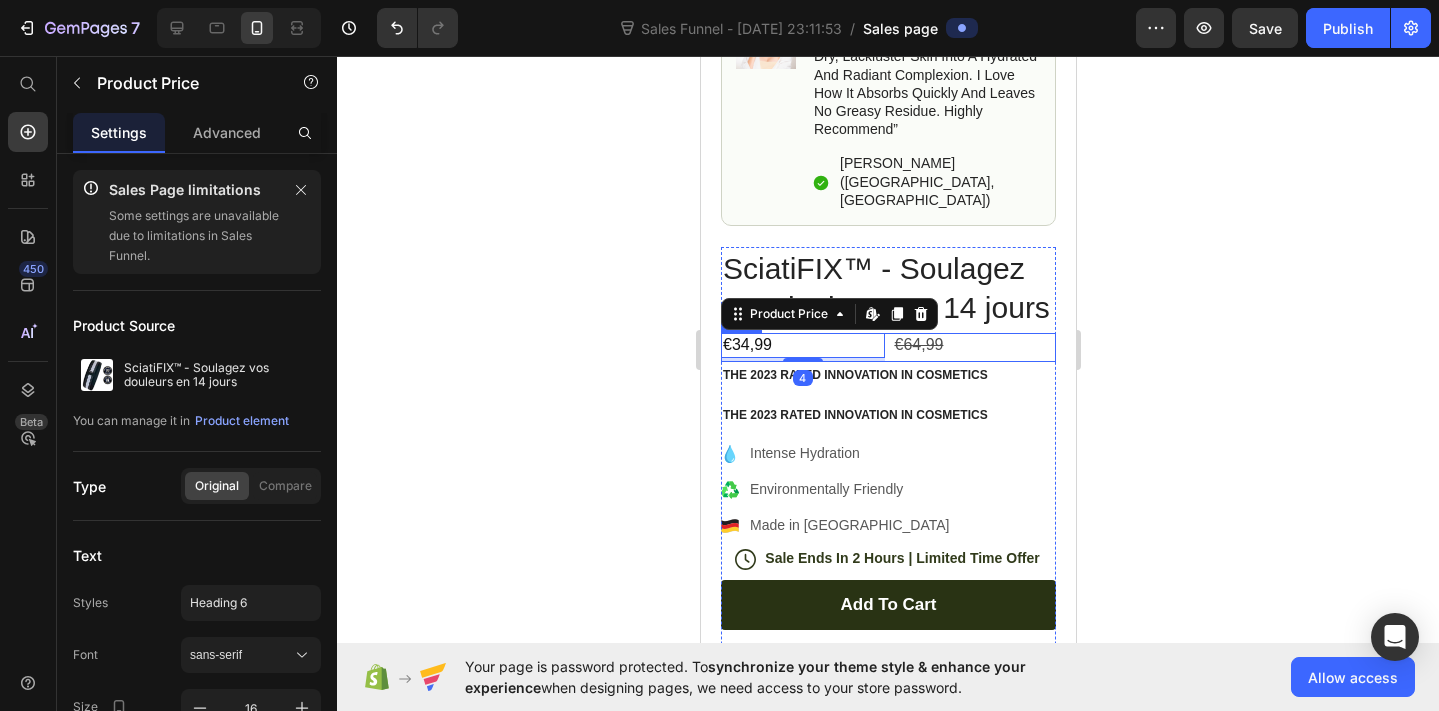 click on "€34,99 Product Price   Edit content in Shopify 4 €64,99 Product Price Row" at bounding box center (887, 347) 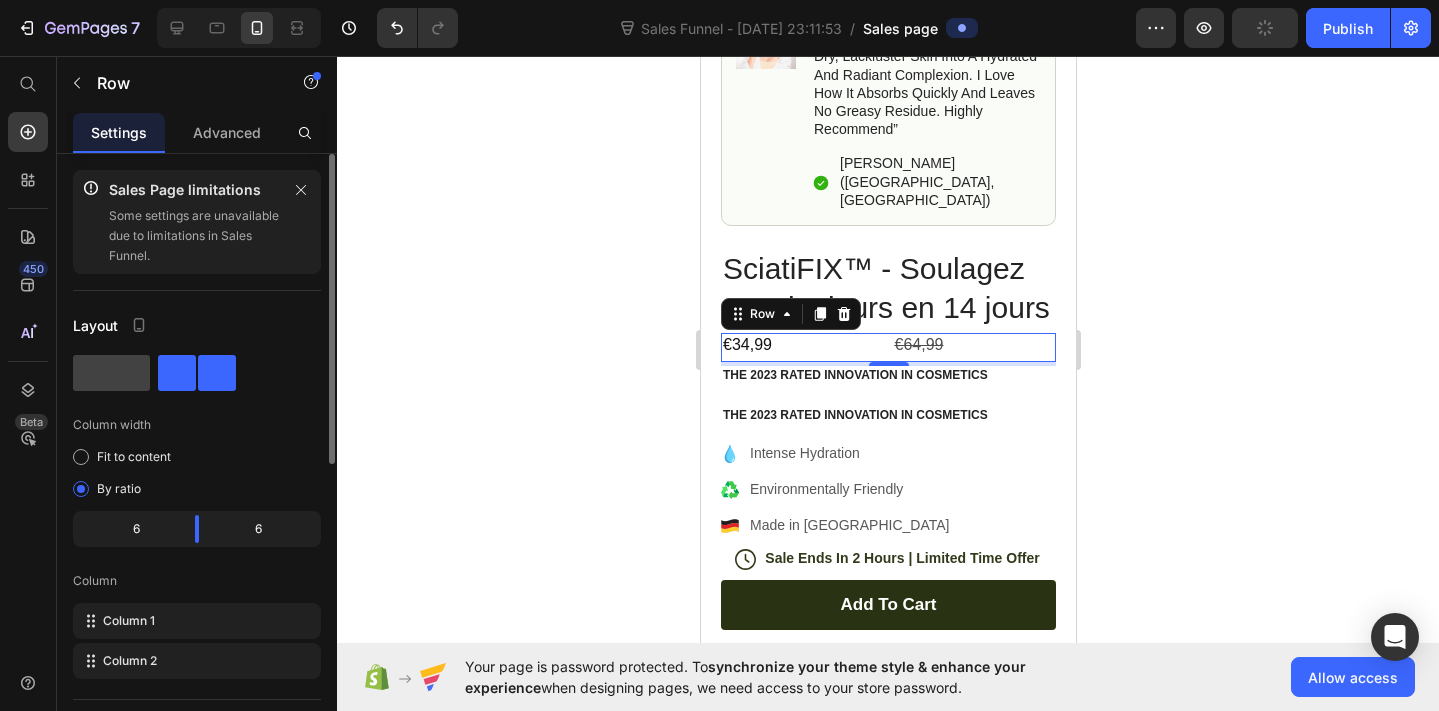 click on "6" 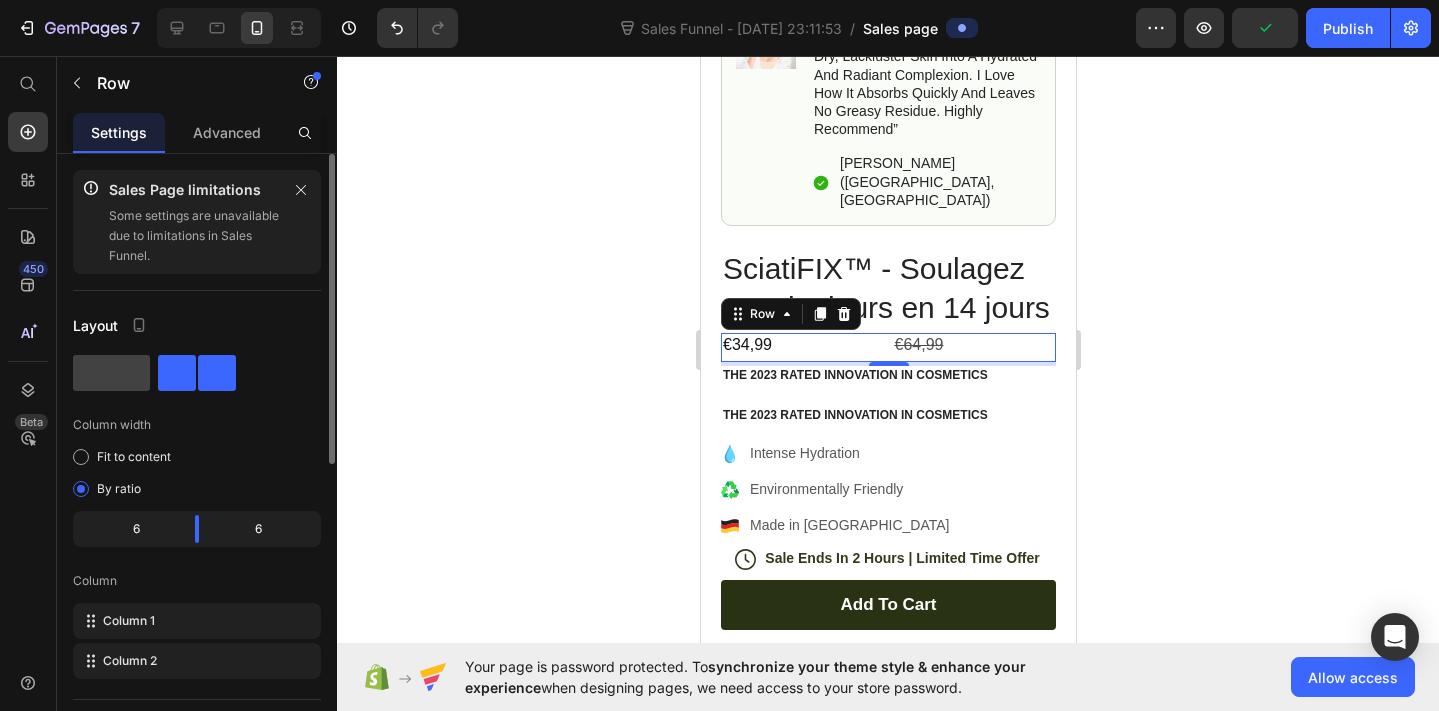 click on "6" 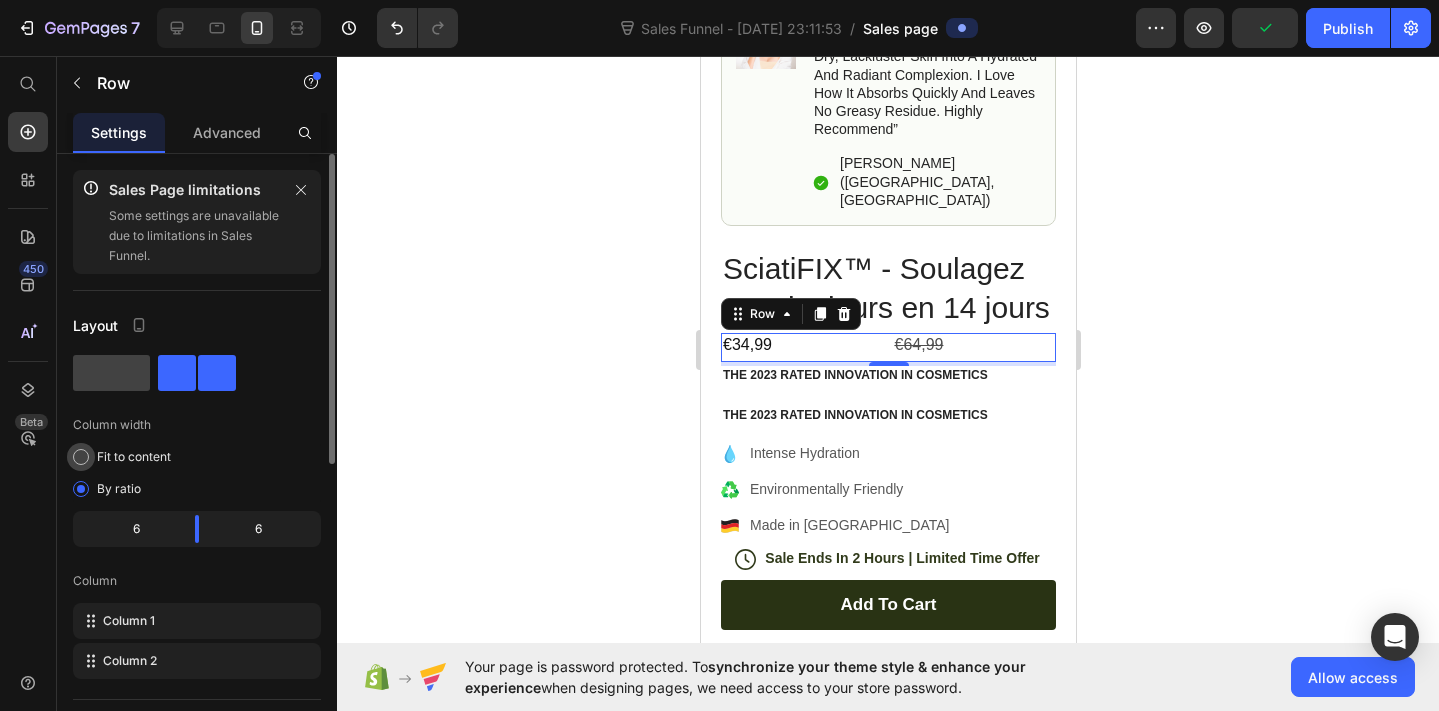 click at bounding box center (81, 457) 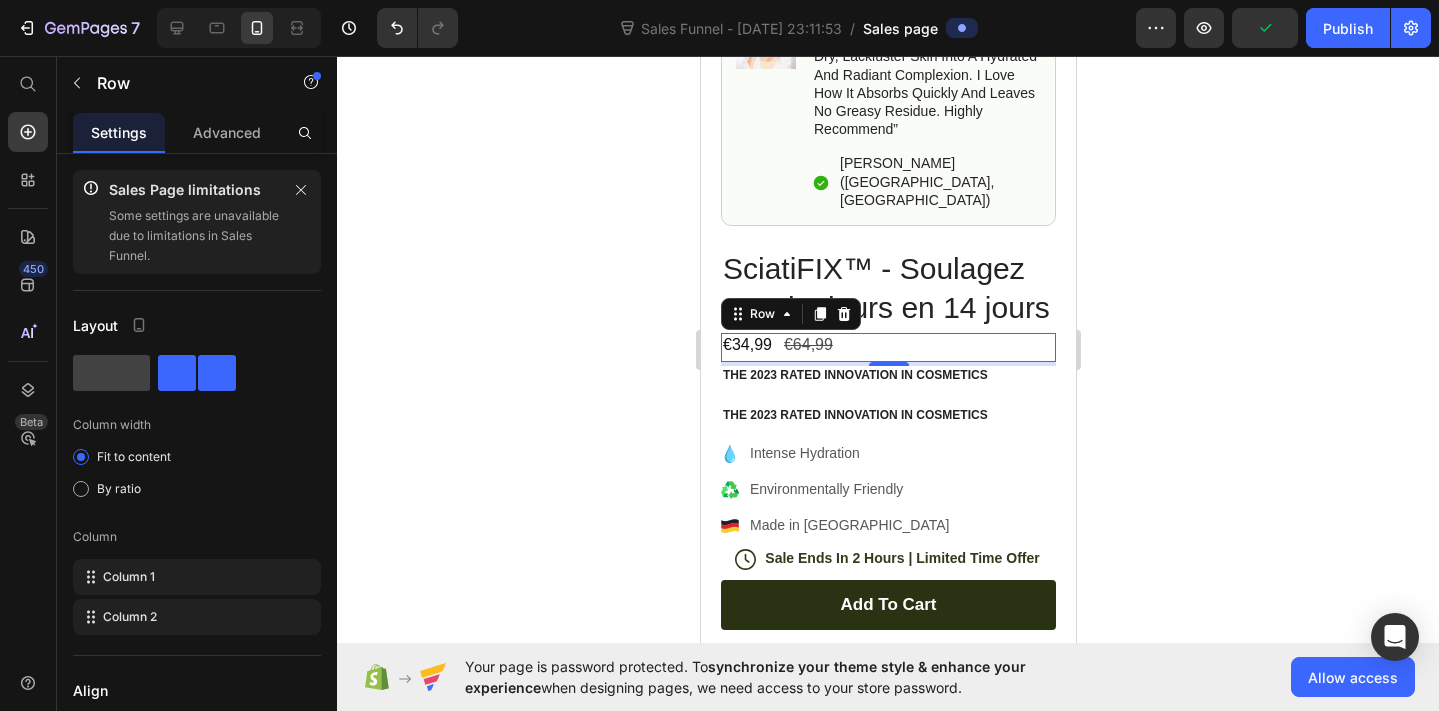 click 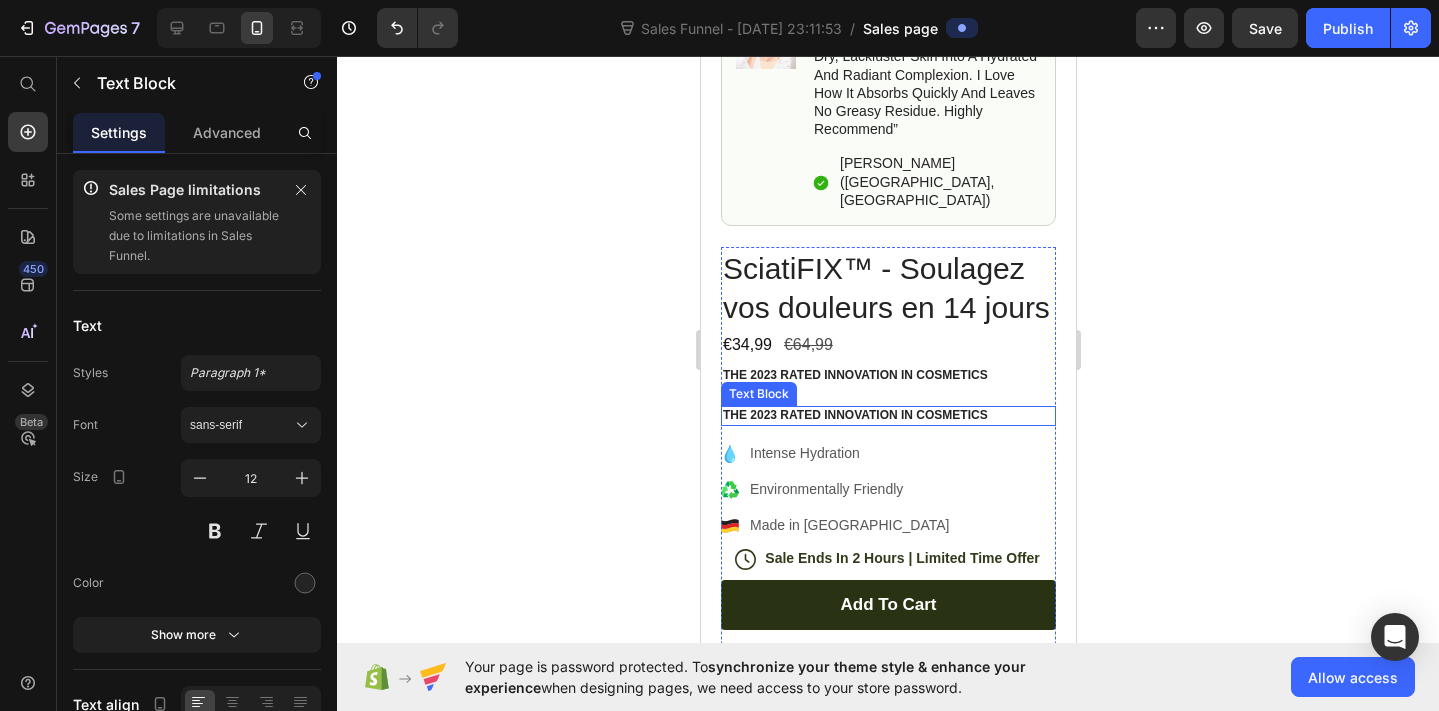click on "The 2023 Rated Innovation in Cosmetics" at bounding box center [887, 416] 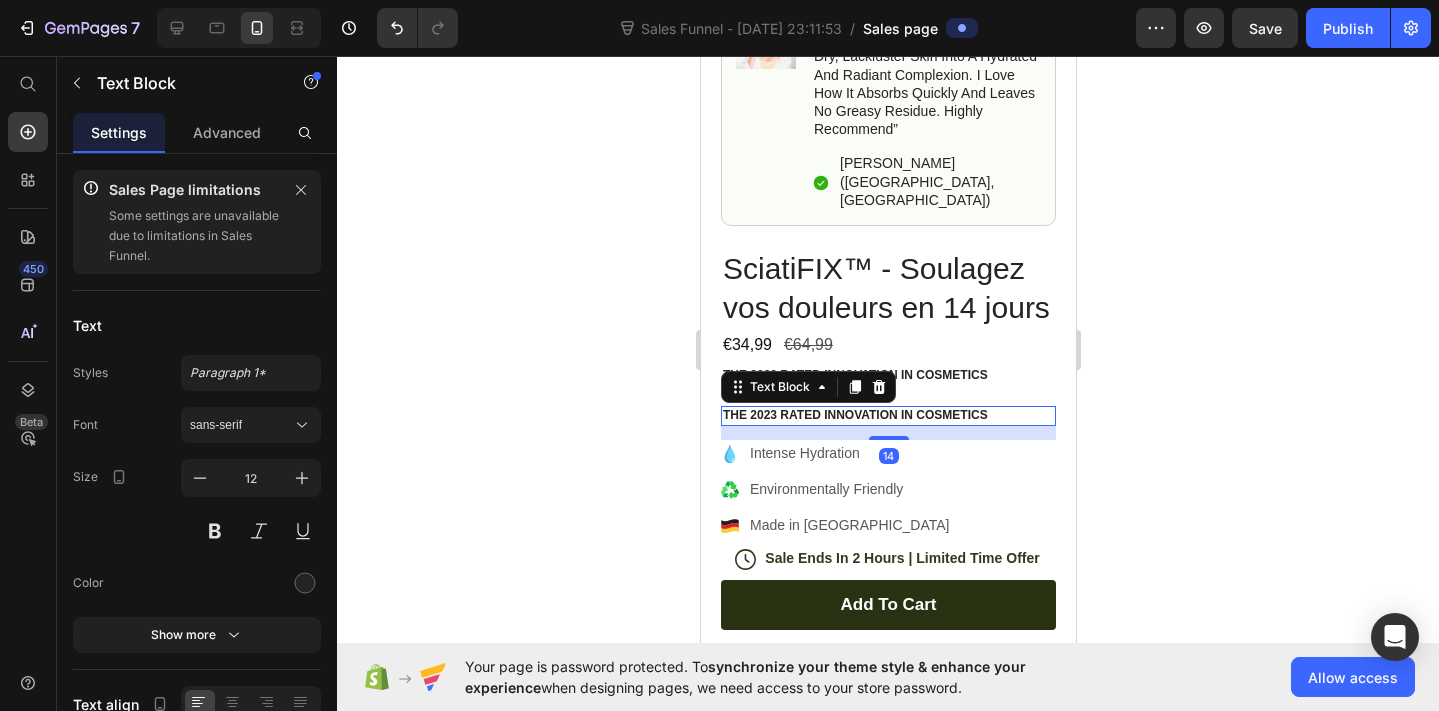 click on "The 2023 Rated Innovation in Cosmetics" at bounding box center (887, 416) 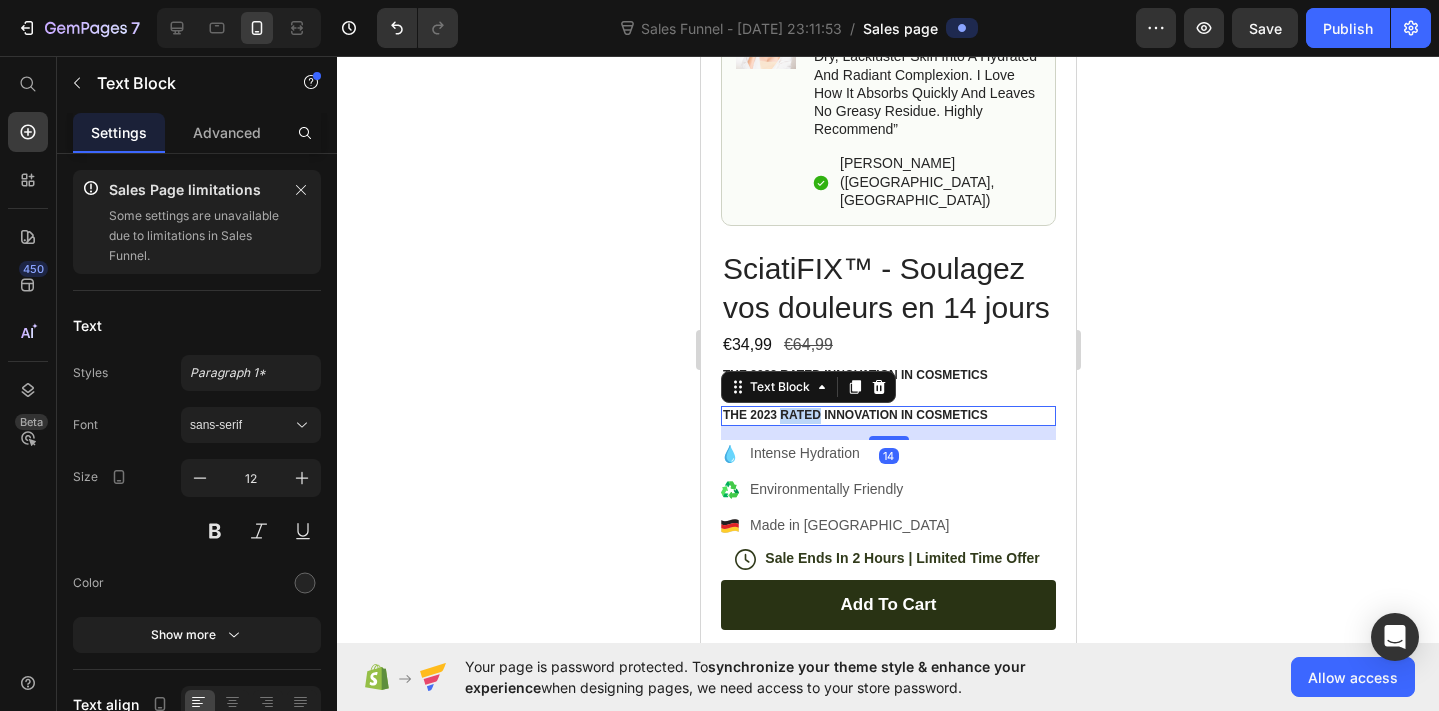 click on "The 2023 Rated Innovation in Cosmetics" at bounding box center (887, 416) 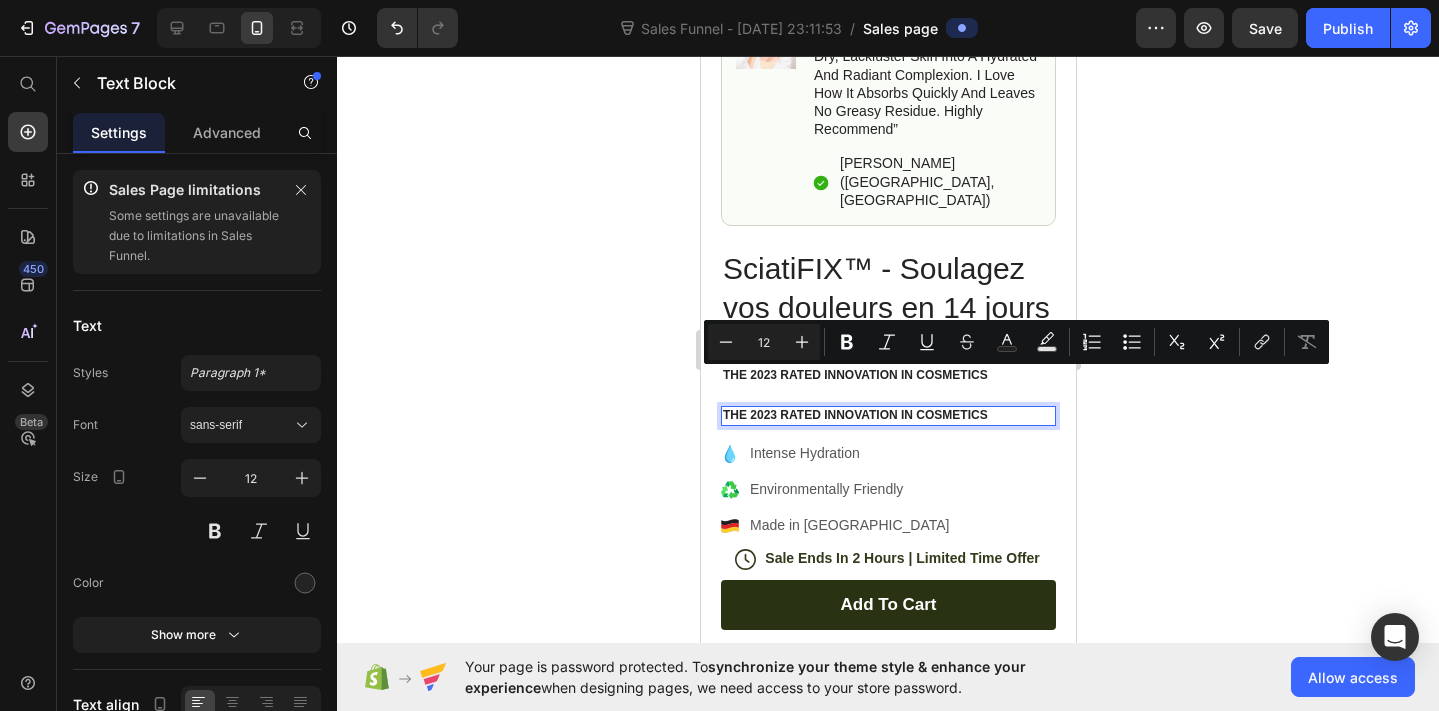 click on "The 2023 Rated Innovation in Cosmetics" at bounding box center [887, 416] 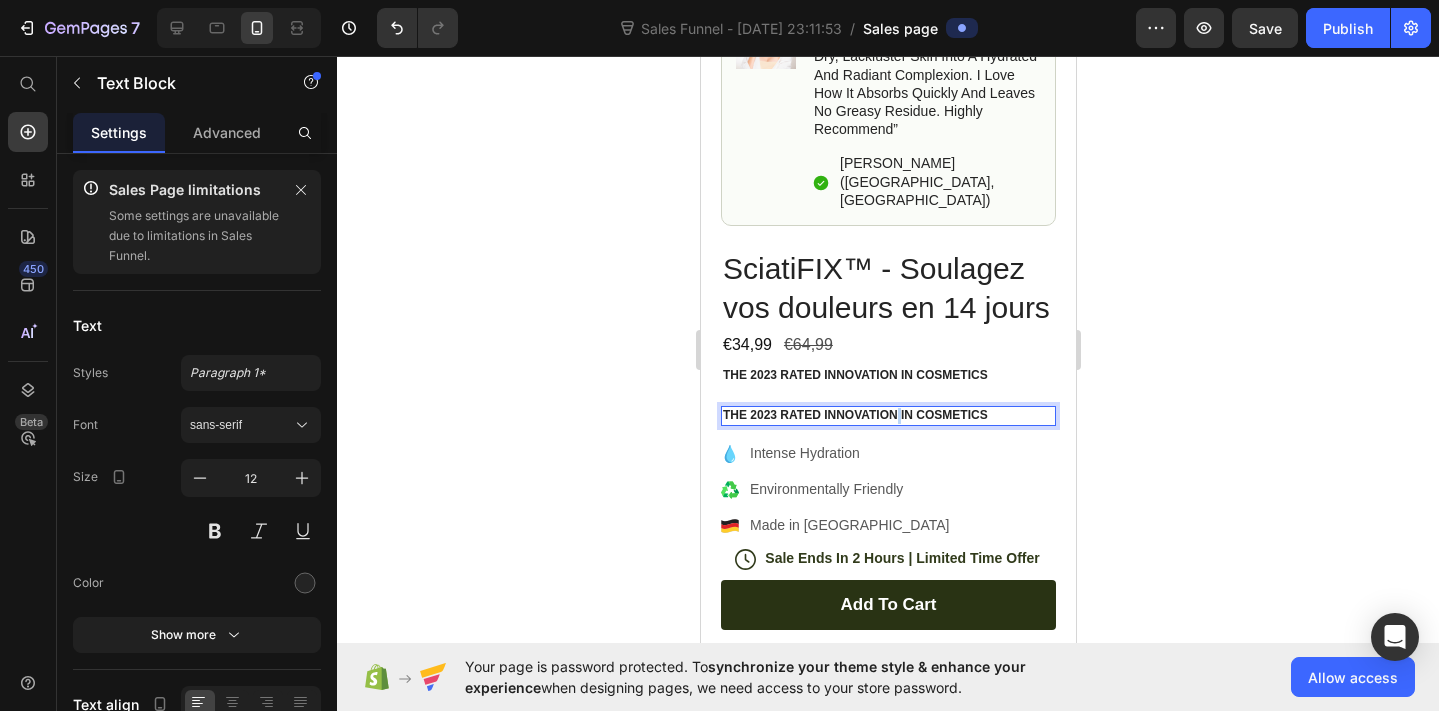click on "The 2023 Rated Innovation in Cosmetics" at bounding box center (887, 416) 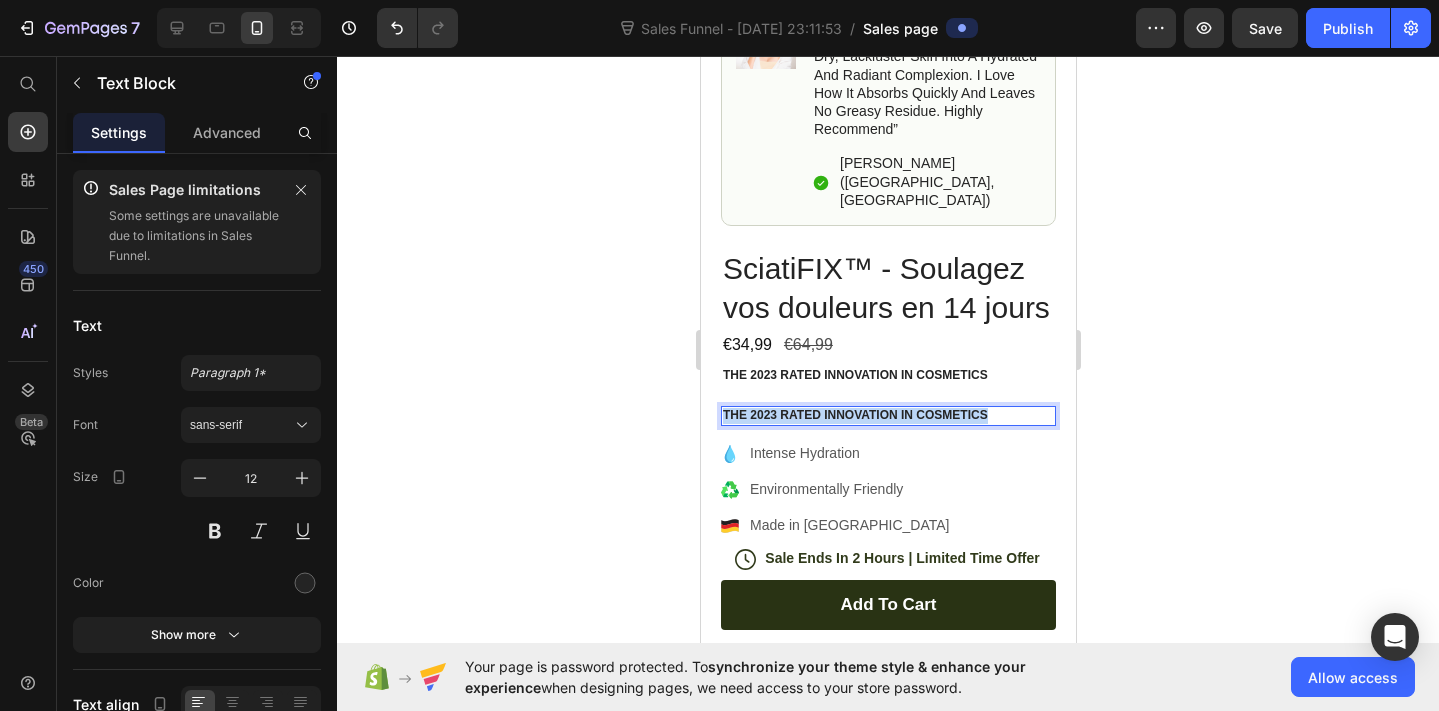 click on "The 2023 Rated Innovation in Cosmetics" at bounding box center (887, 416) 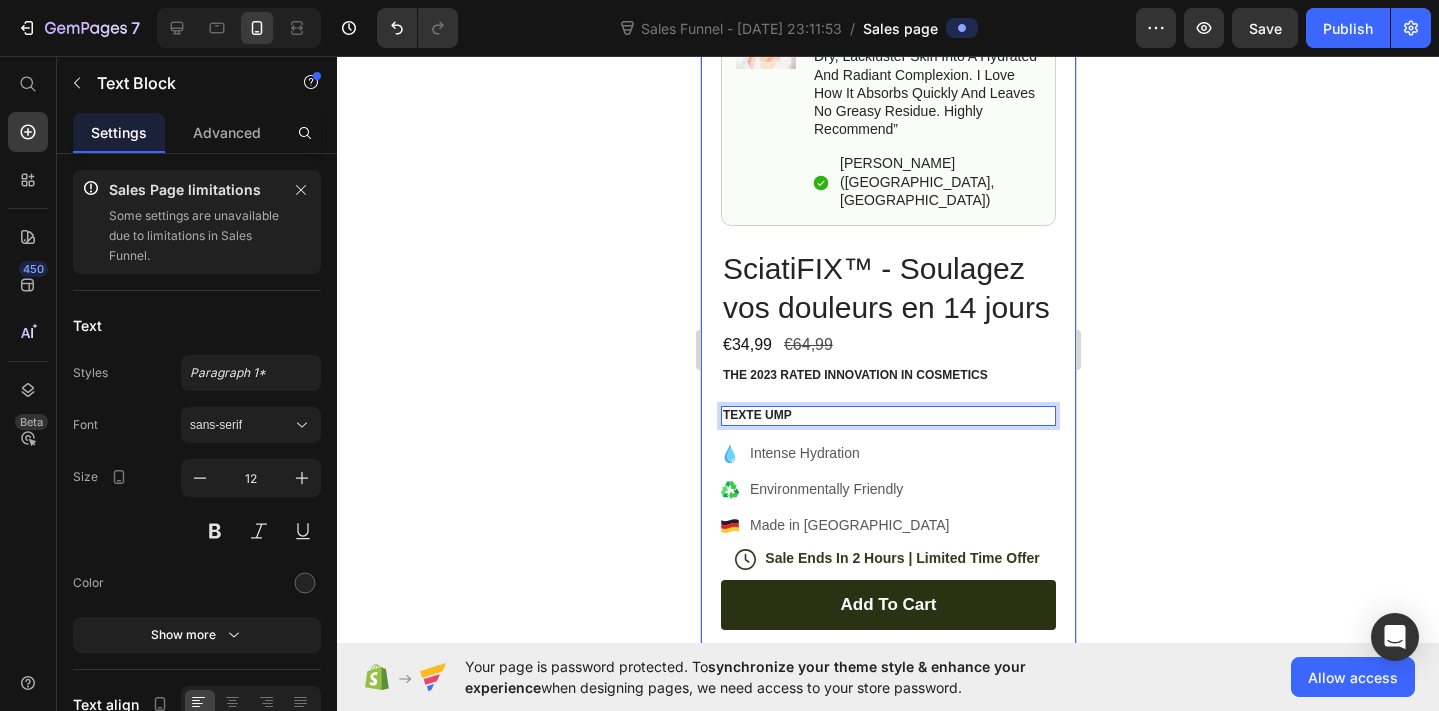 click 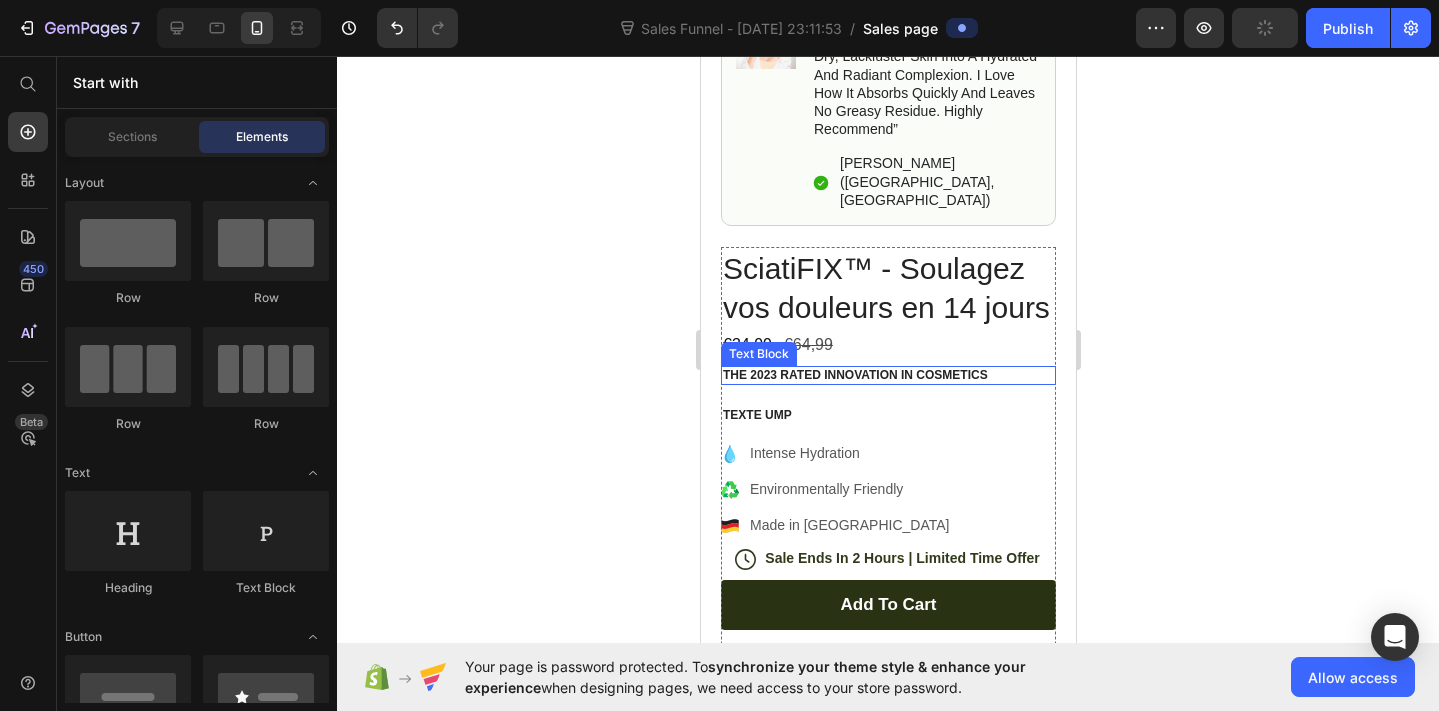 scroll, scrollTop: 527, scrollLeft: 0, axis: vertical 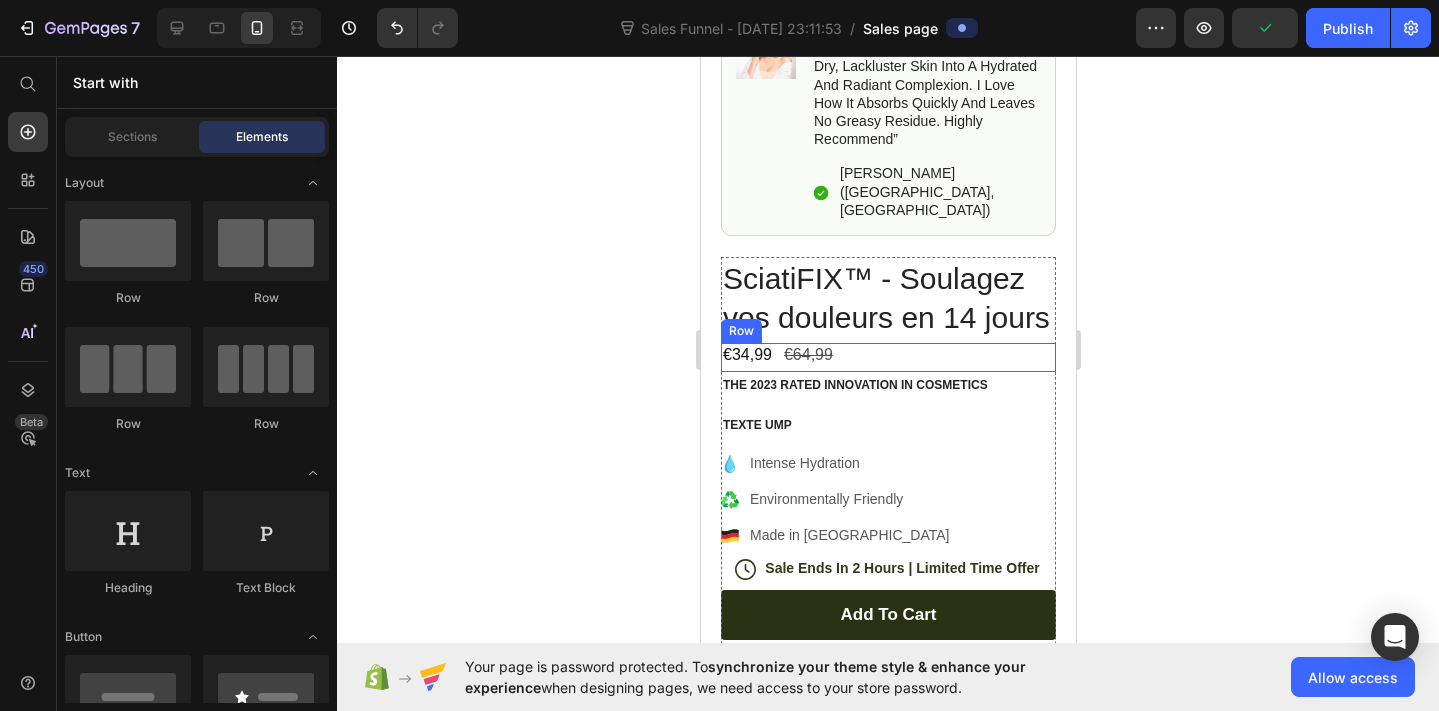click on "€34,99 Product Price €64,99 Product Price Row" at bounding box center (887, 357) 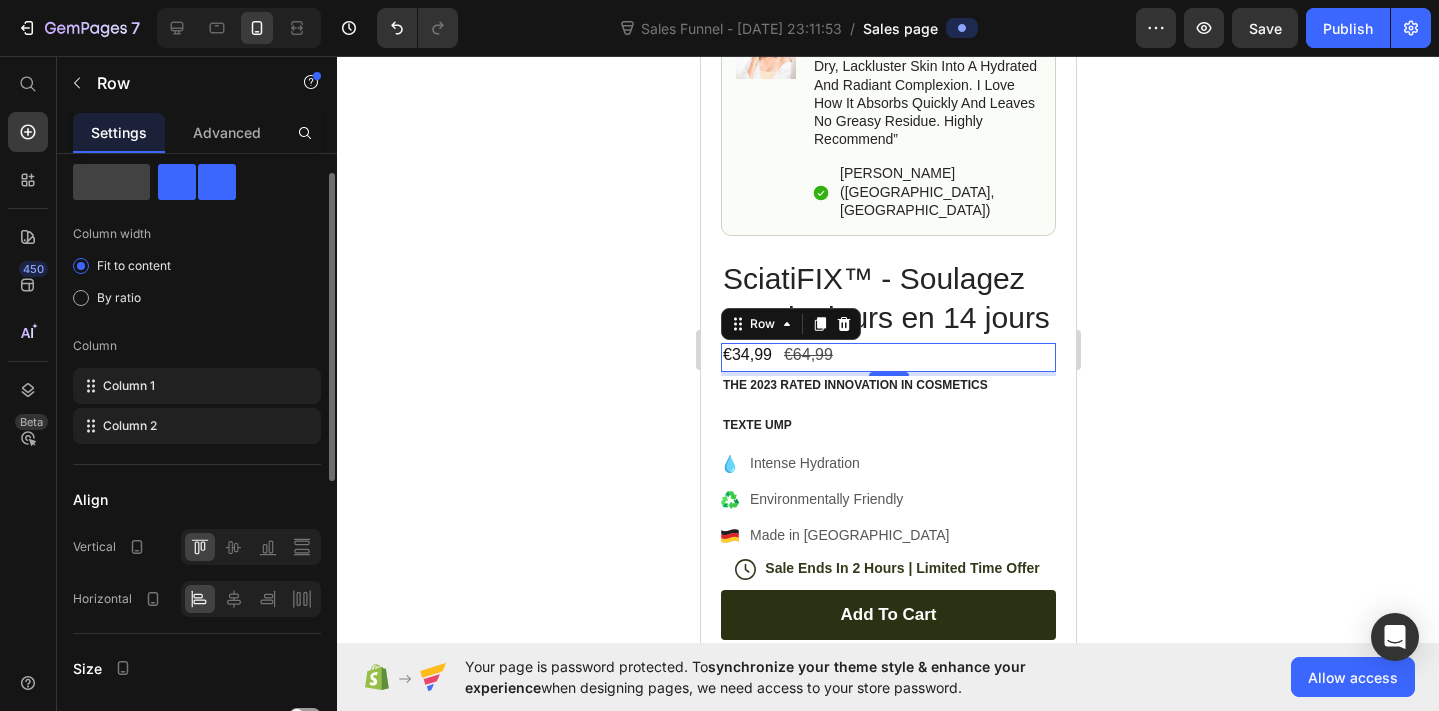 scroll, scrollTop: 197, scrollLeft: 0, axis: vertical 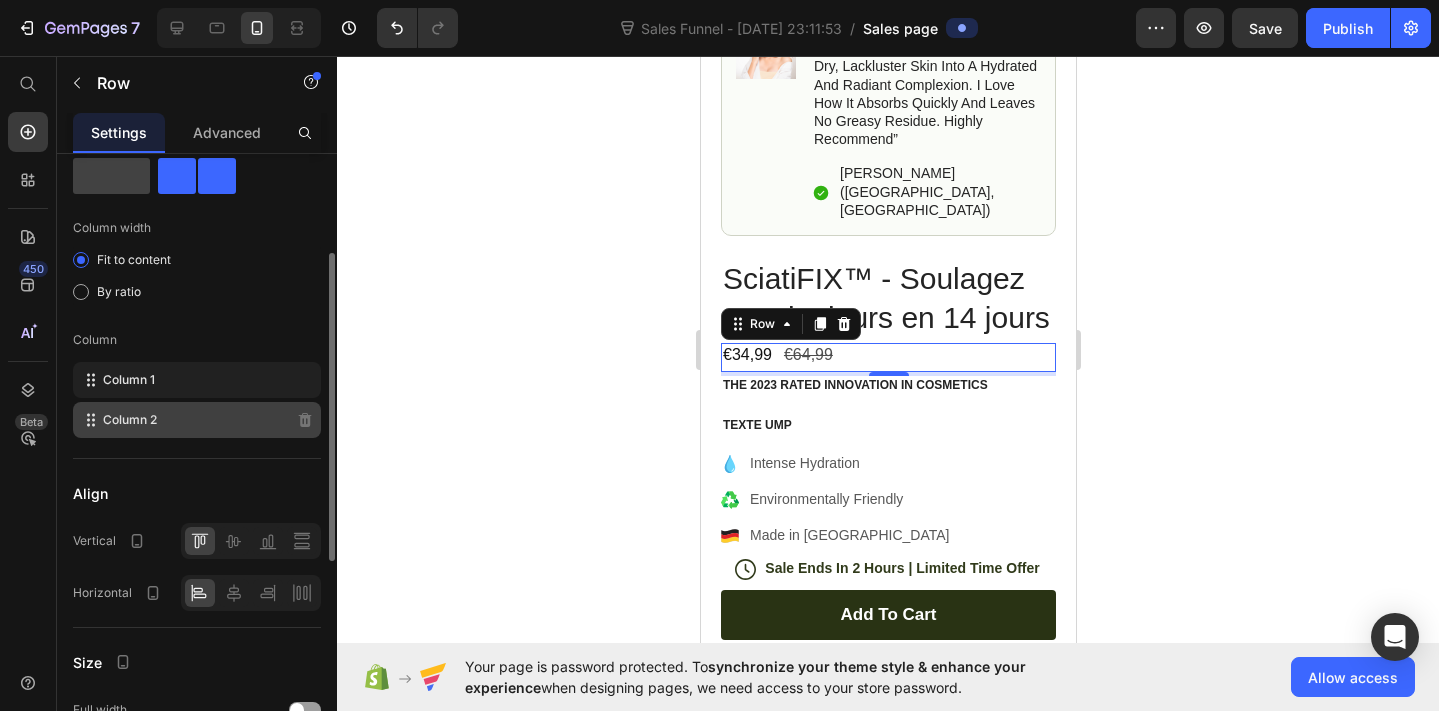 click on "Column 2" 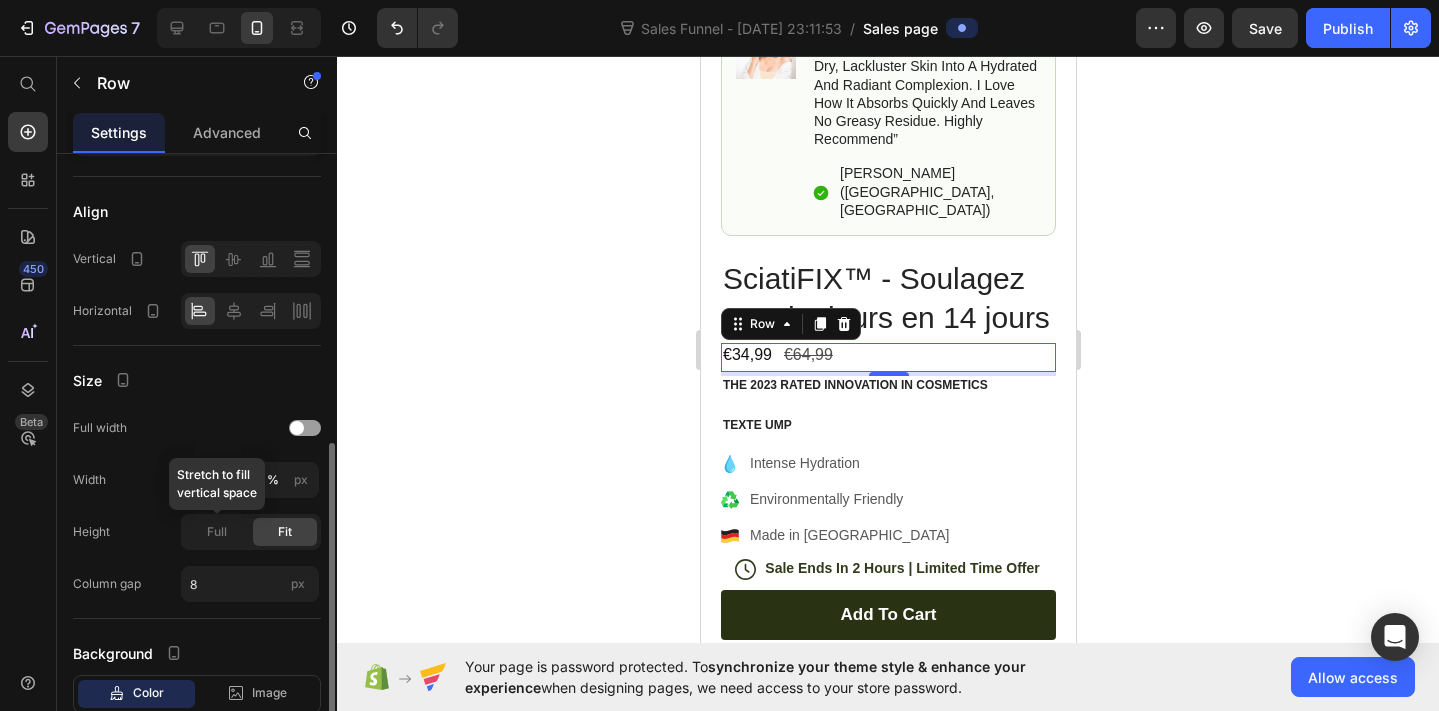scroll, scrollTop: 511, scrollLeft: 0, axis: vertical 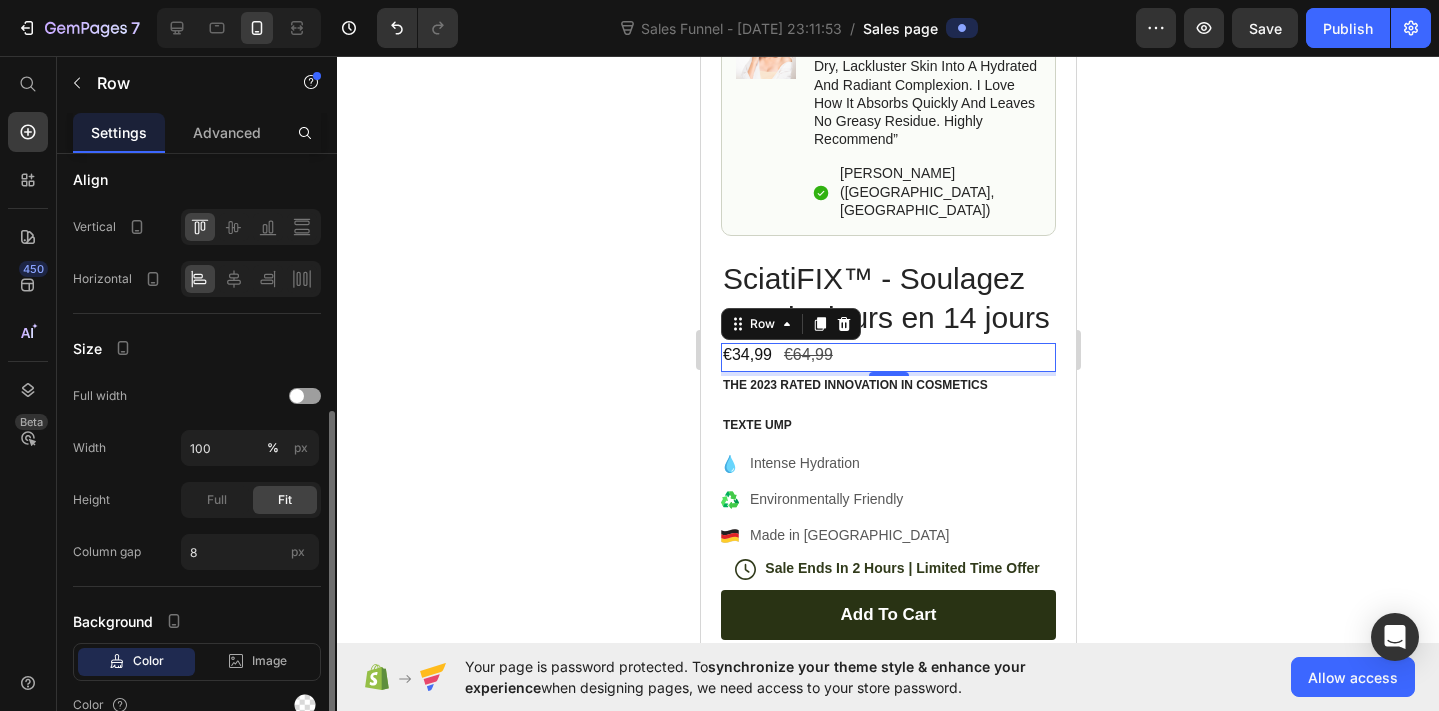 click 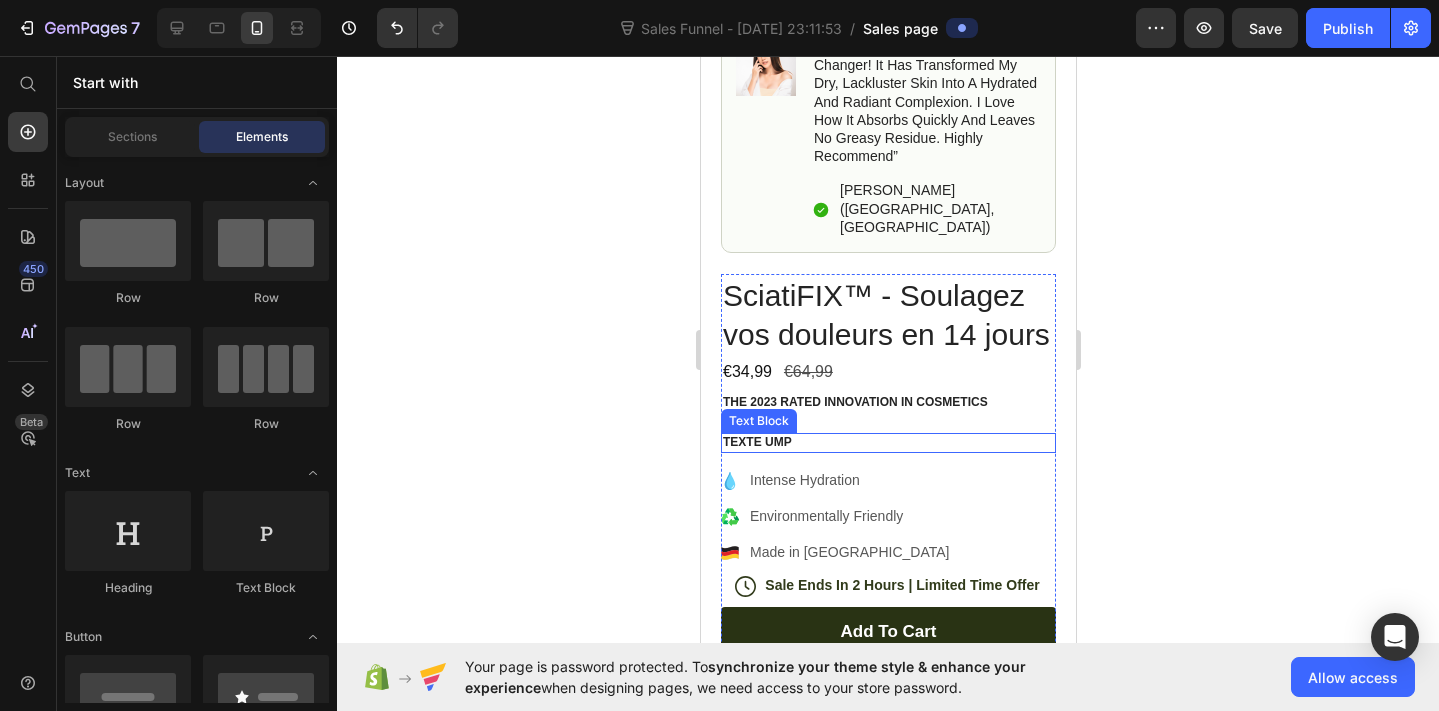 scroll, scrollTop: 508, scrollLeft: 0, axis: vertical 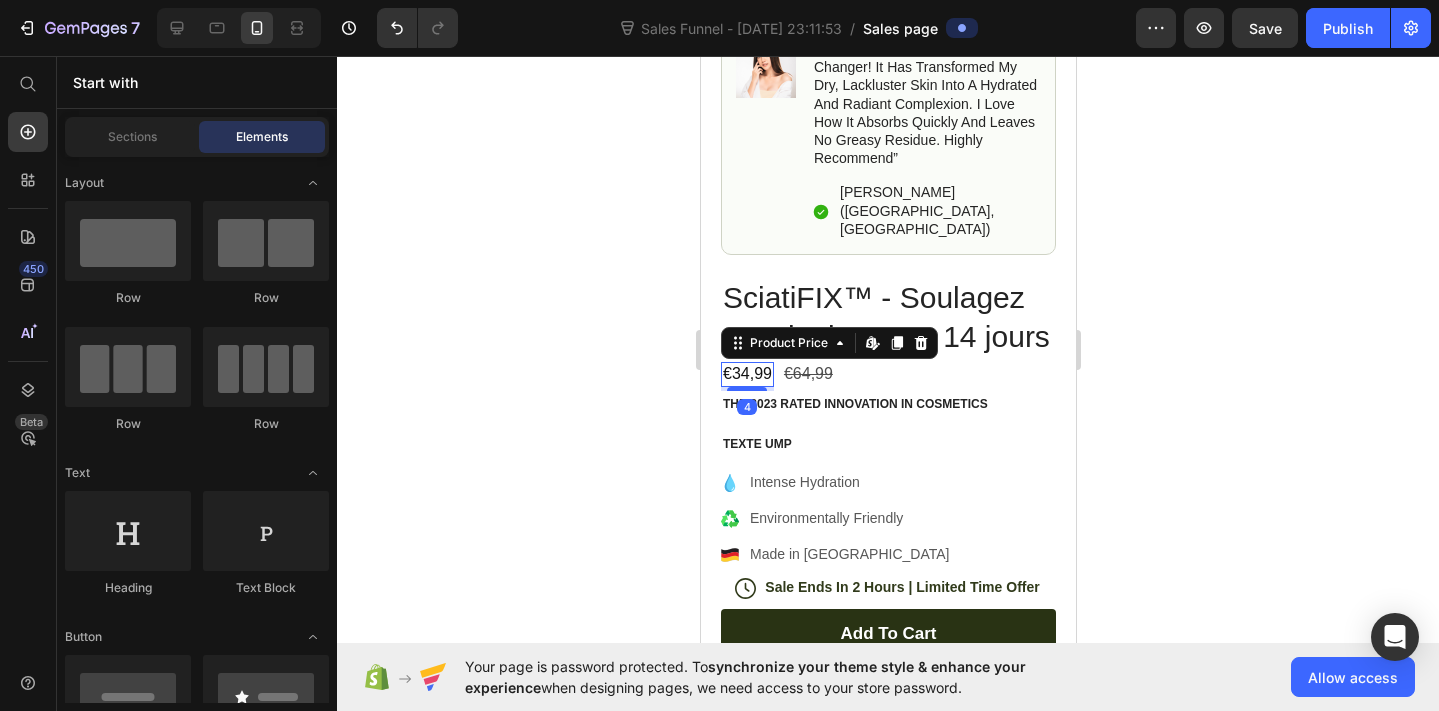 click on "€34,99" at bounding box center [746, 374] 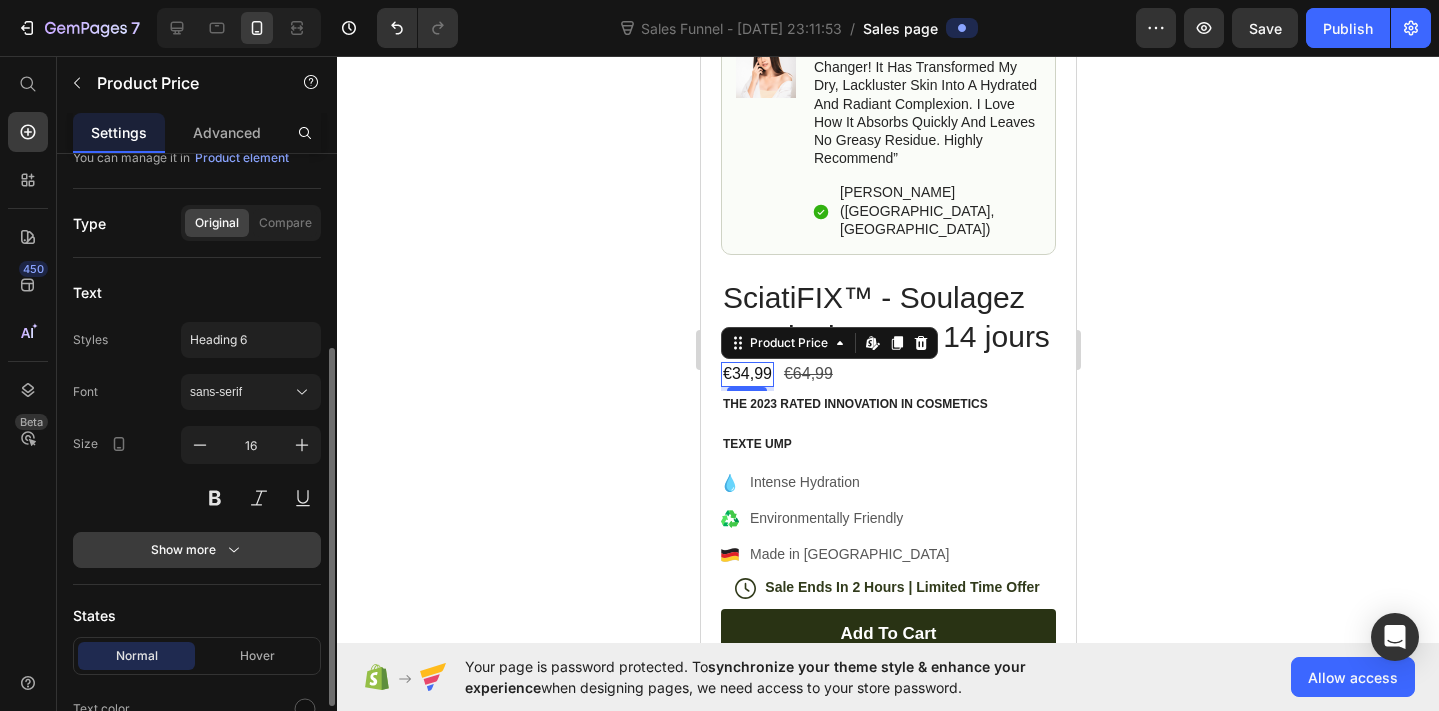 scroll, scrollTop: 439, scrollLeft: 0, axis: vertical 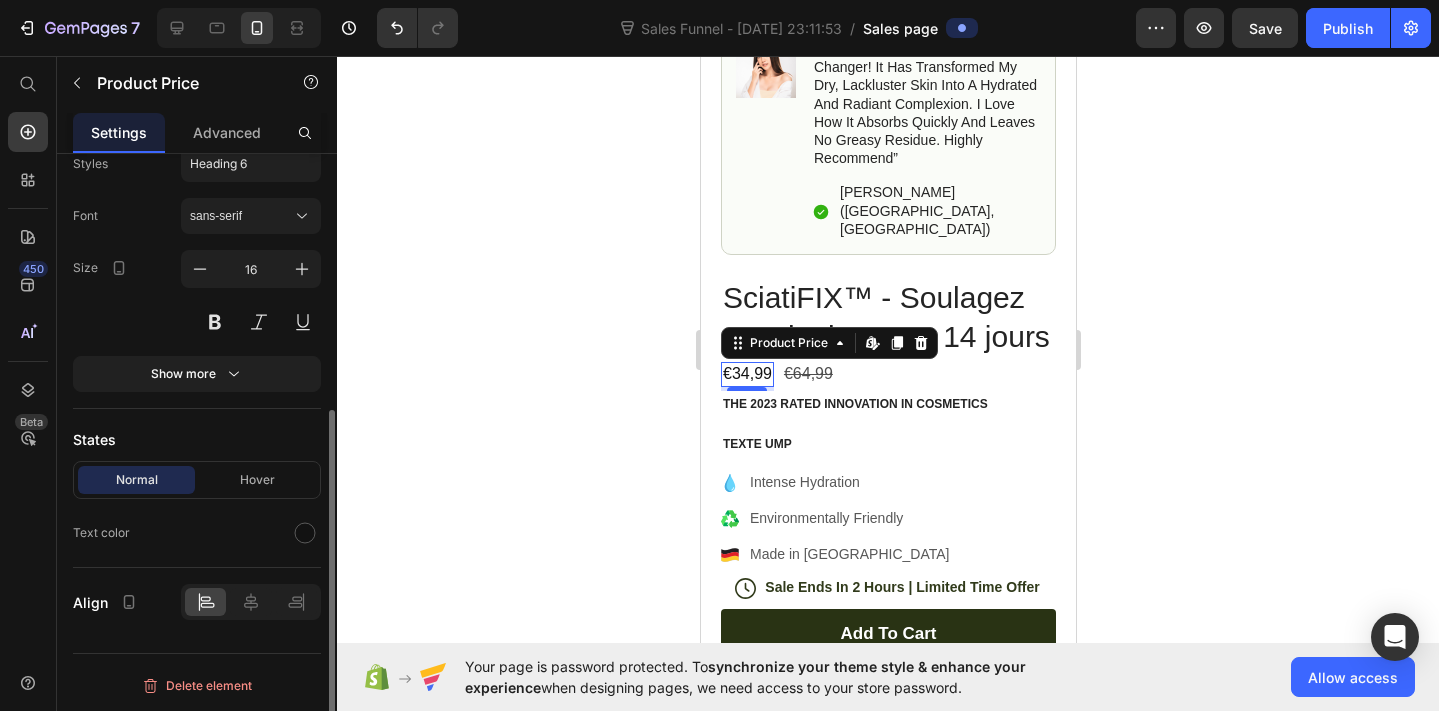 click 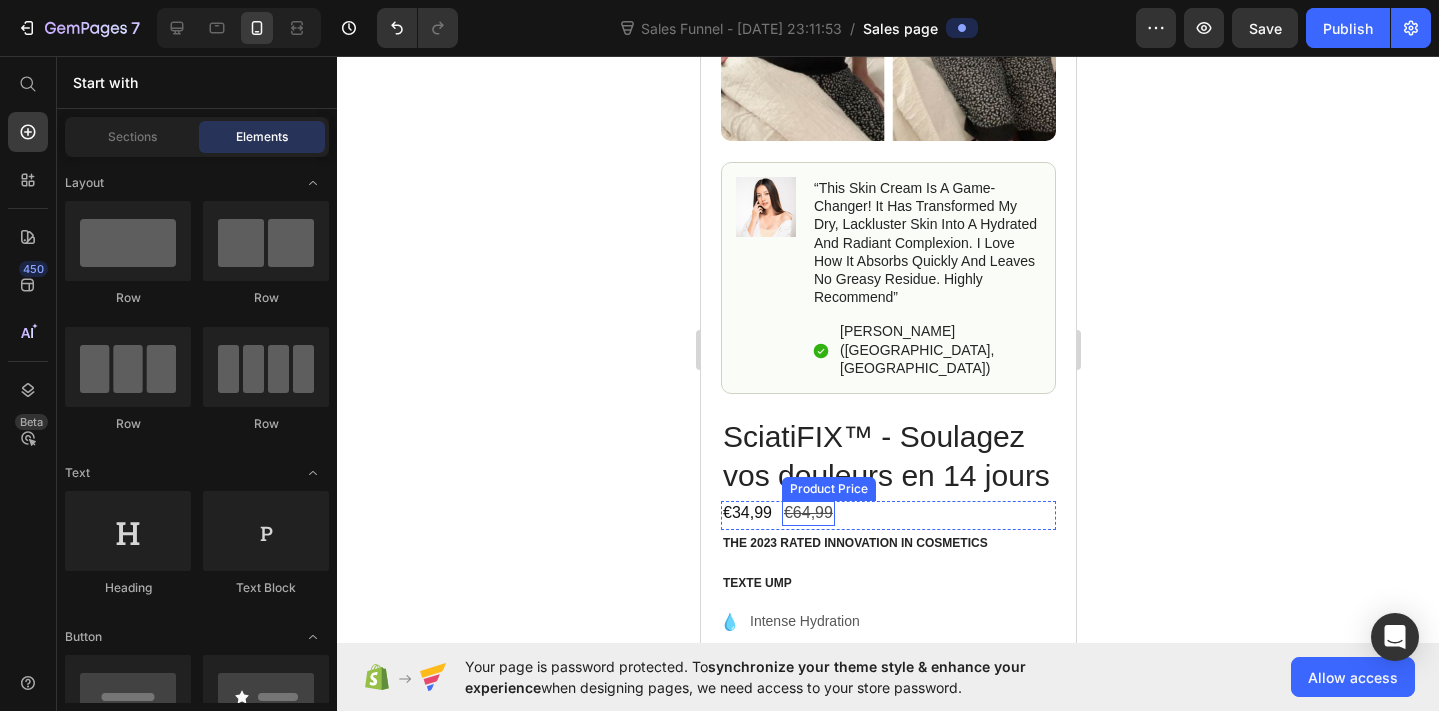 scroll, scrollTop: 533, scrollLeft: 0, axis: vertical 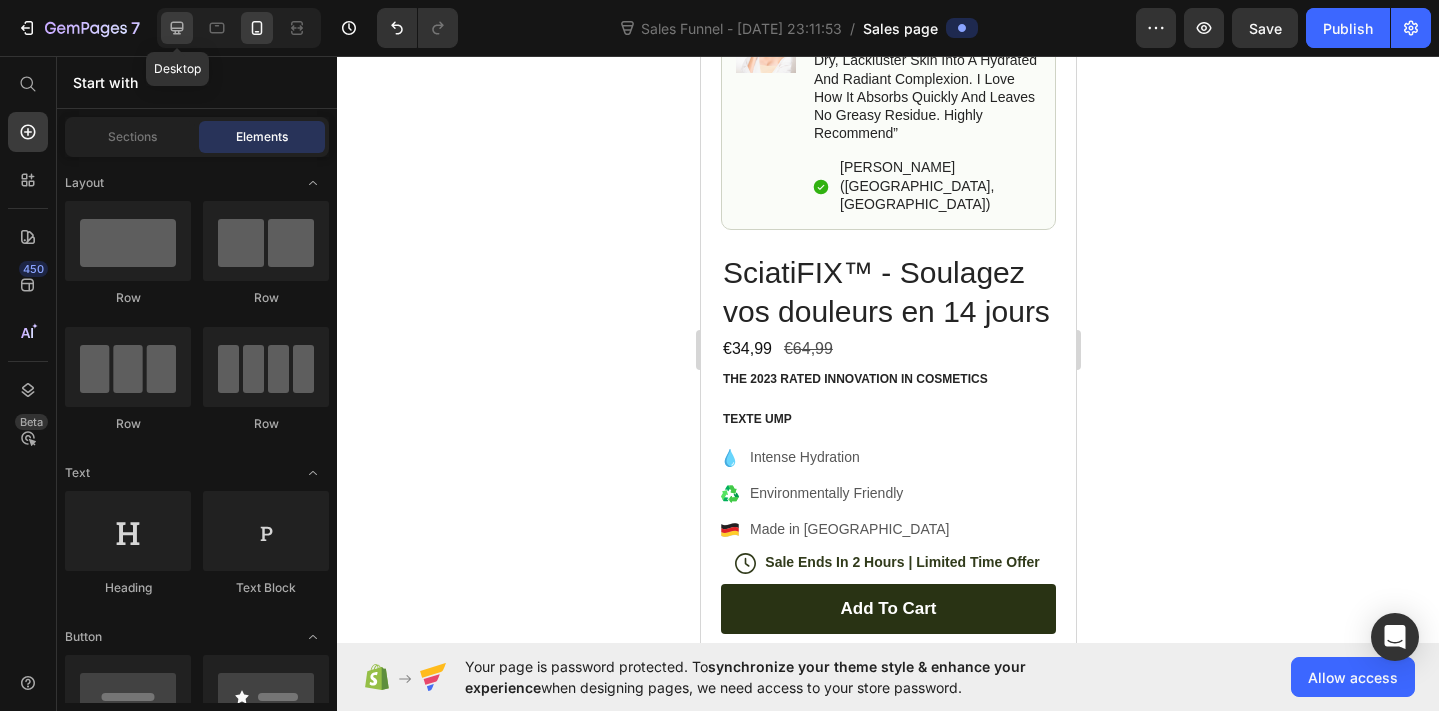 click 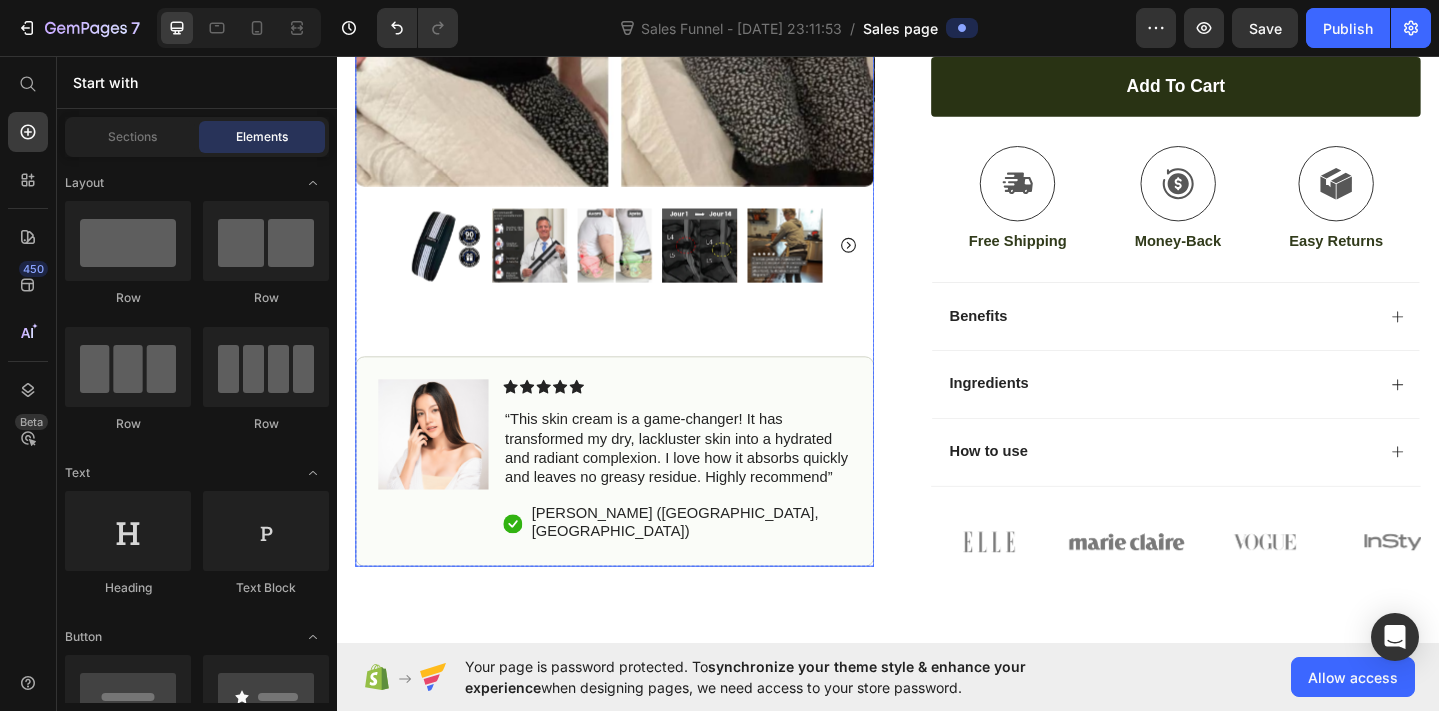 scroll, scrollTop: 585, scrollLeft: 0, axis: vertical 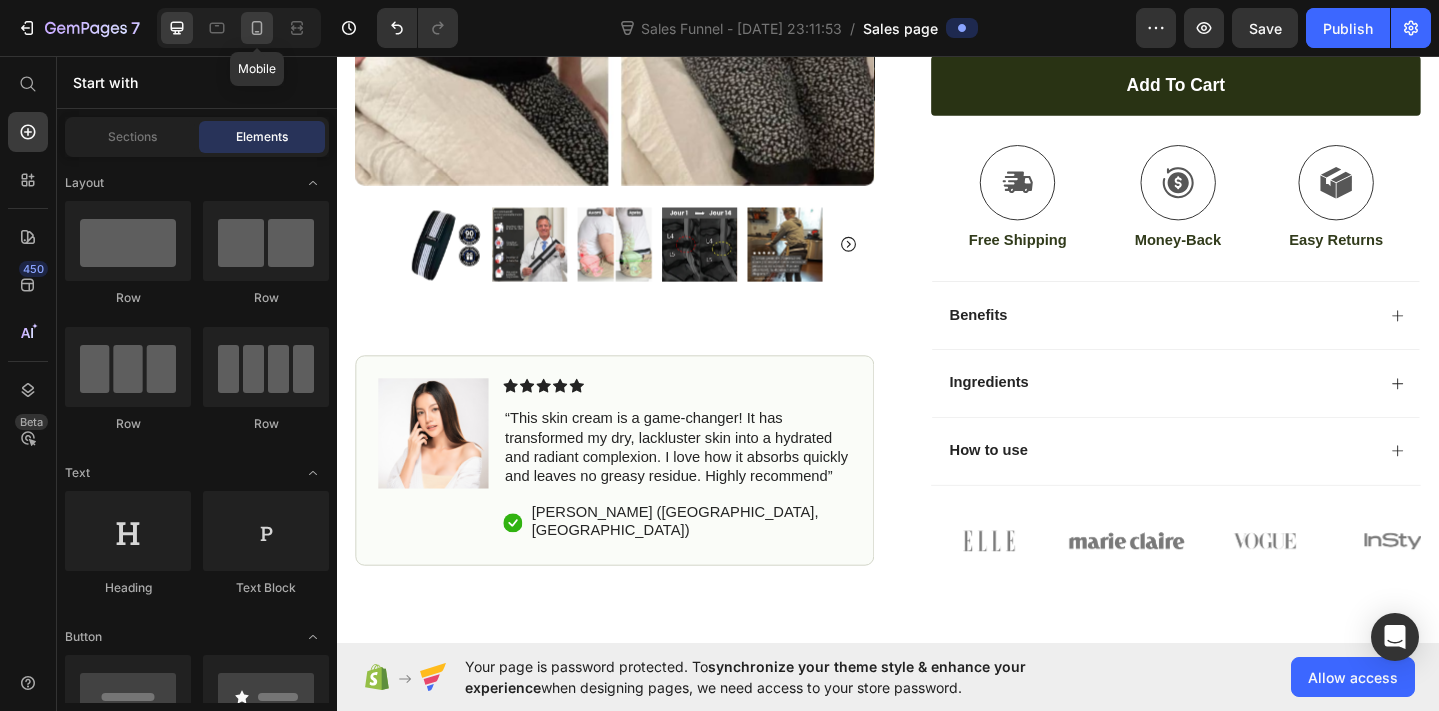 click 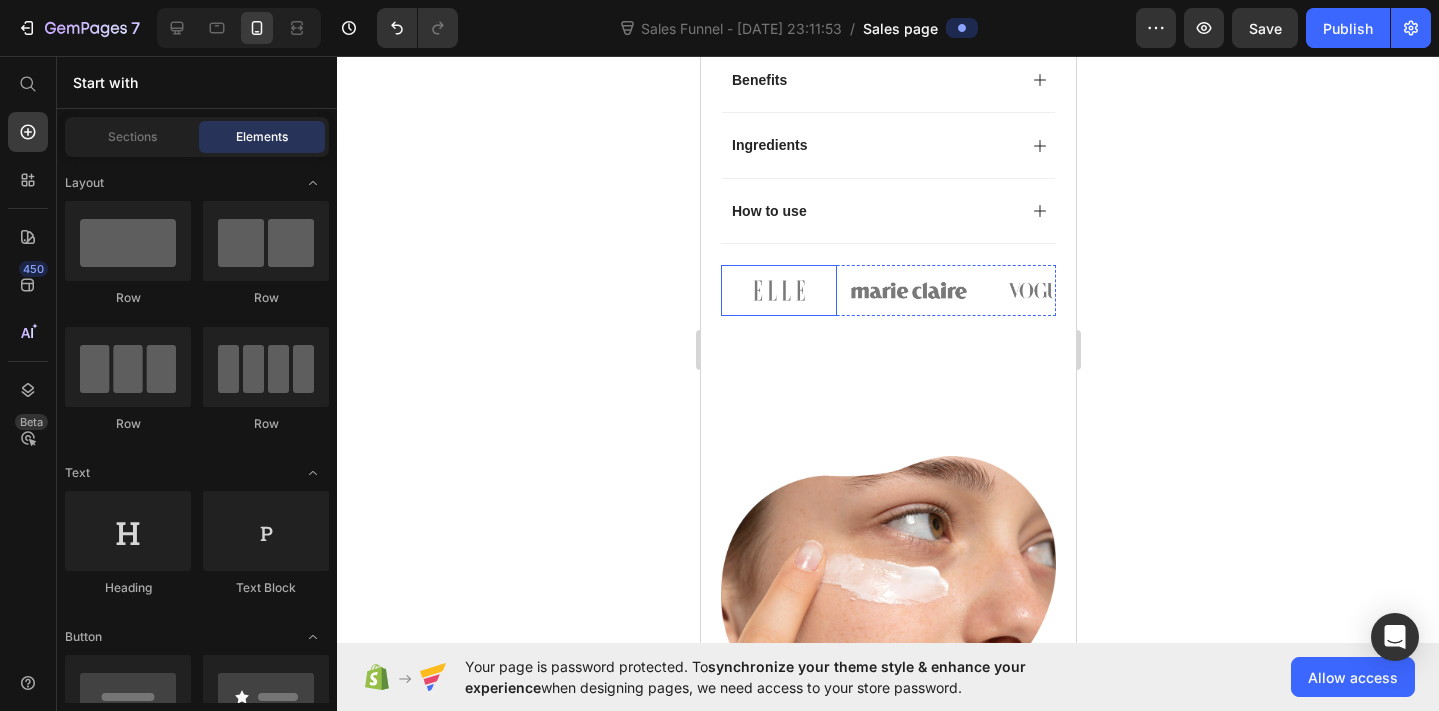 scroll, scrollTop: 1324, scrollLeft: 0, axis: vertical 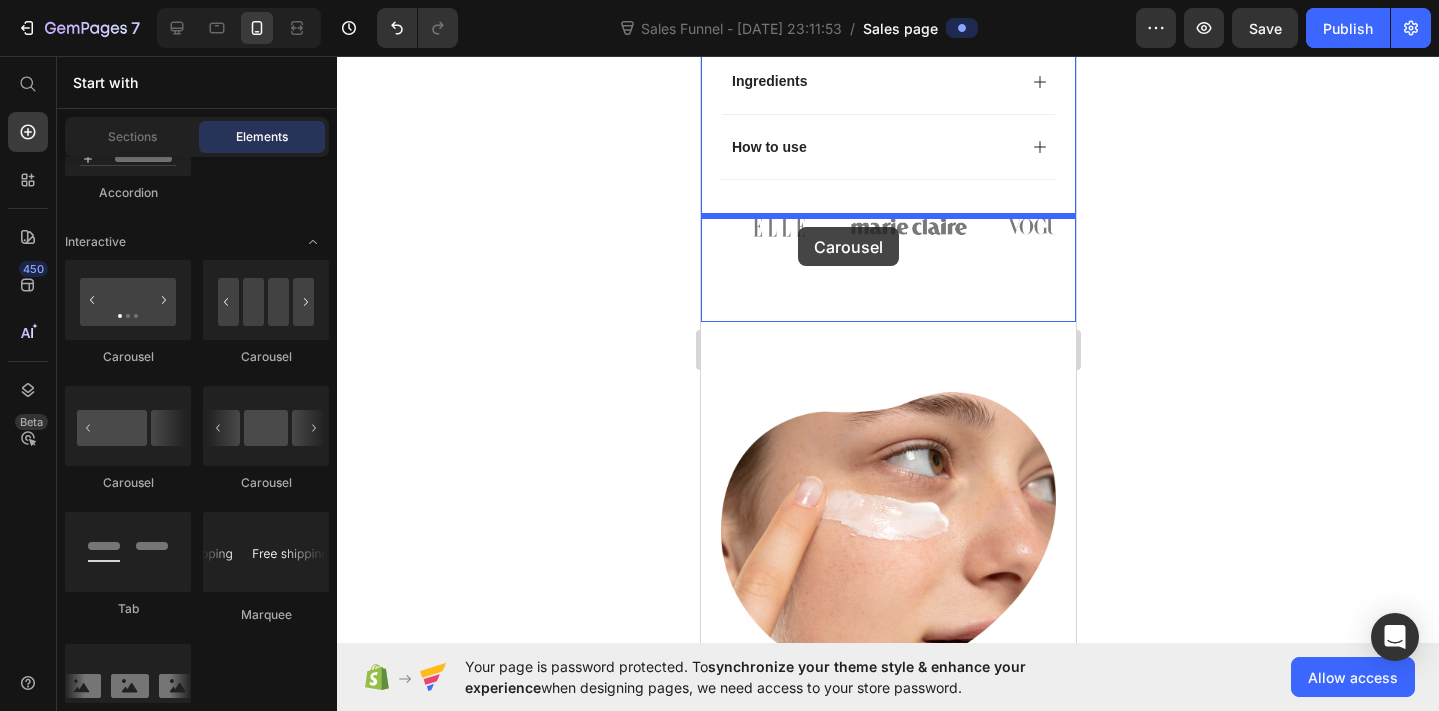 drag, startPoint x: 960, startPoint y: 366, endPoint x: 798, endPoint y: 224, distance: 215.42516 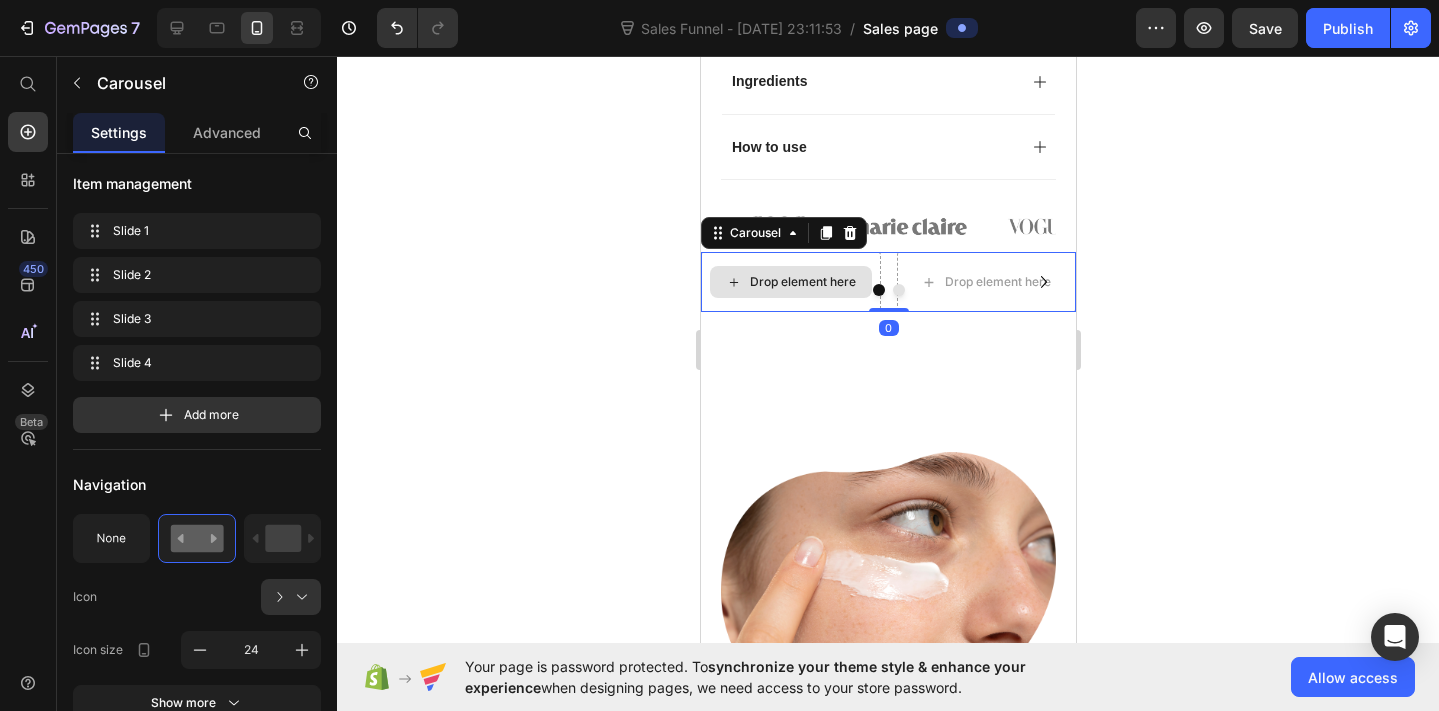 scroll, scrollTop: 0, scrollLeft: 0, axis: both 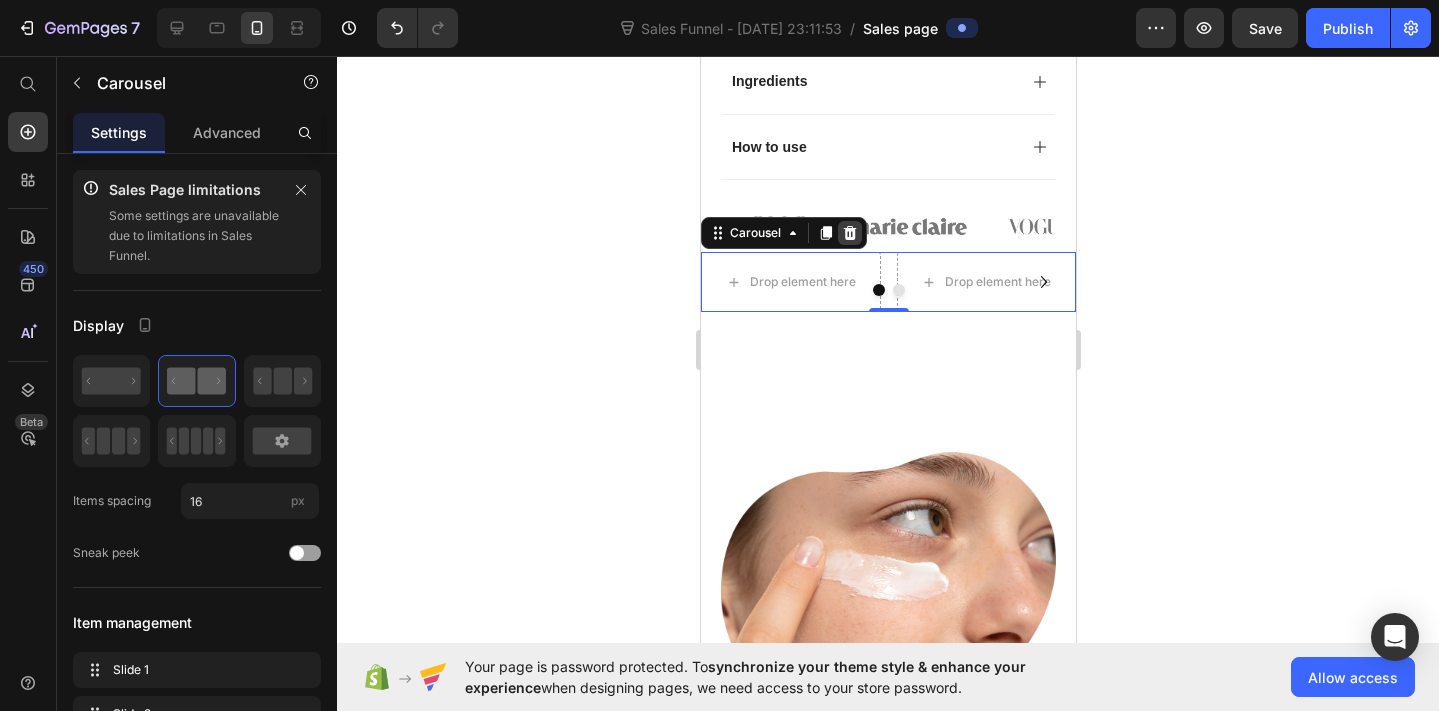 click 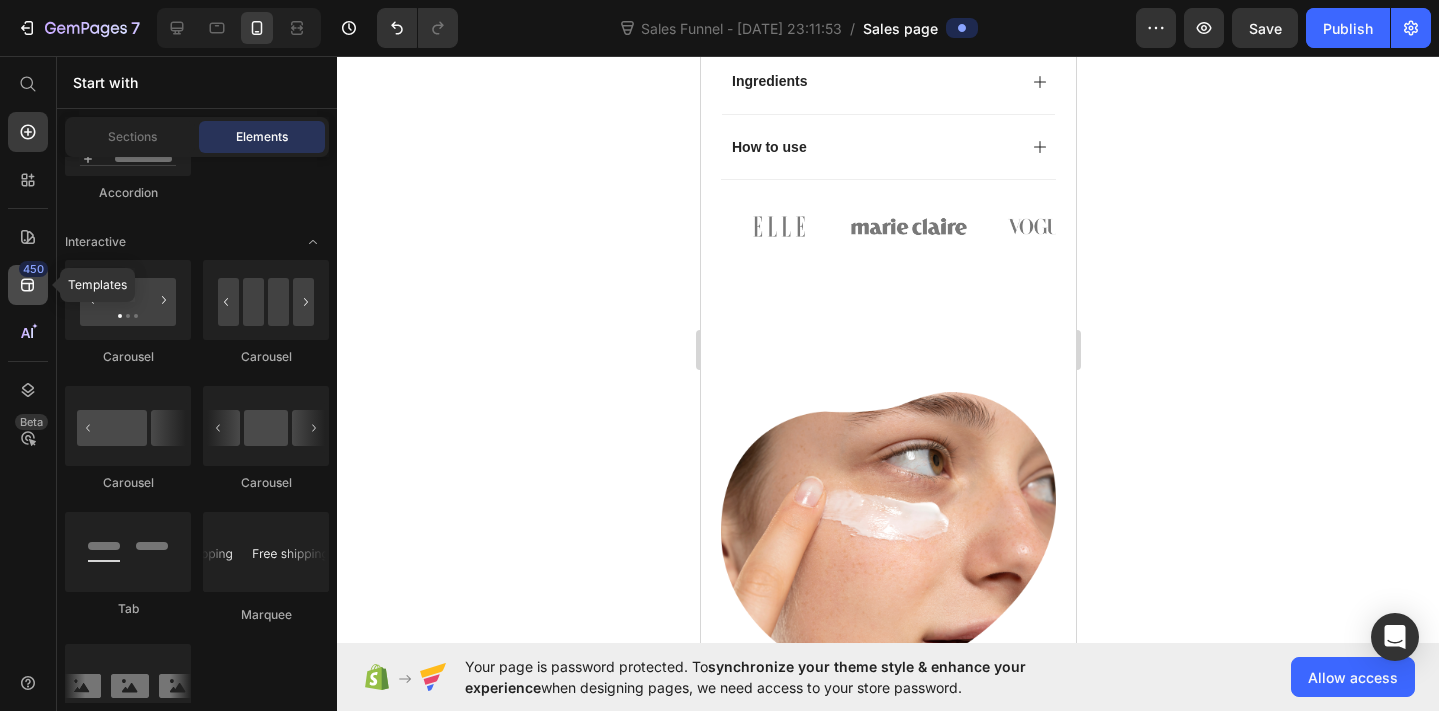 click 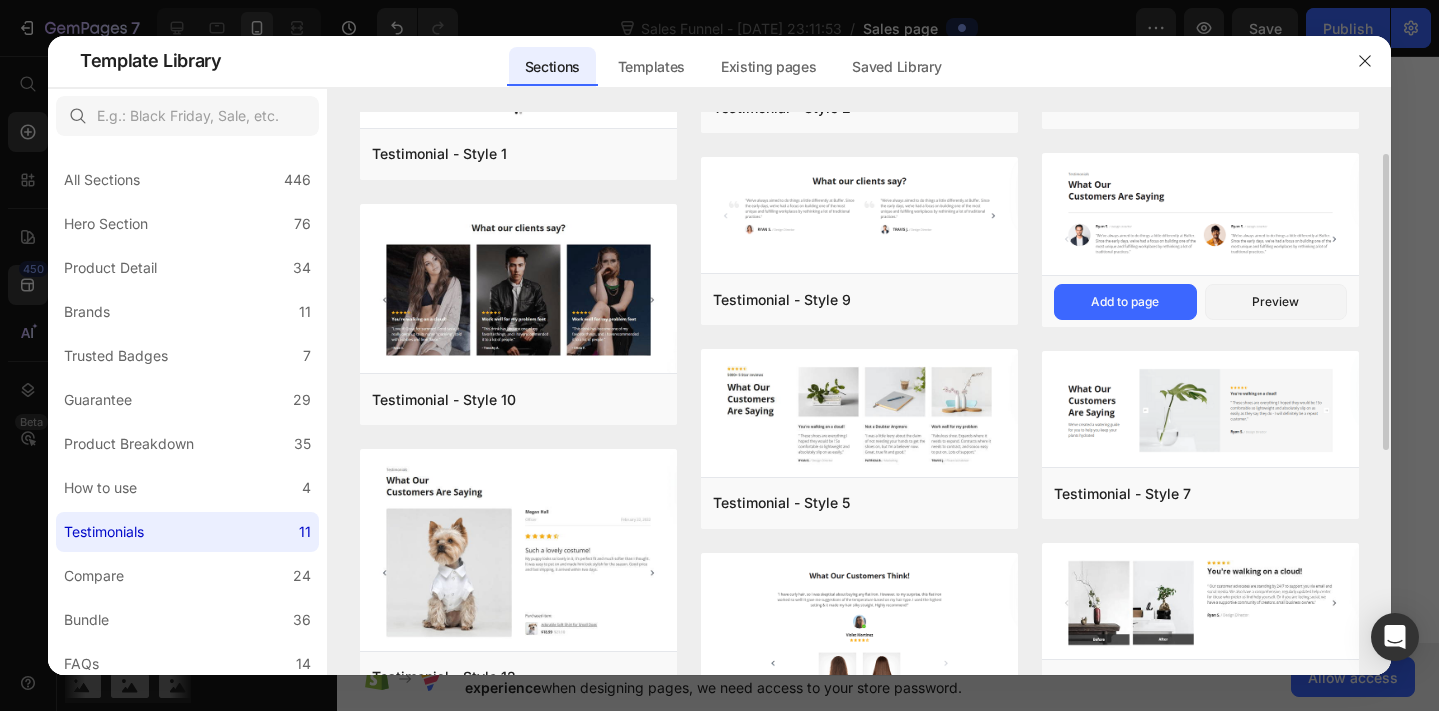 scroll, scrollTop: 0, scrollLeft: 0, axis: both 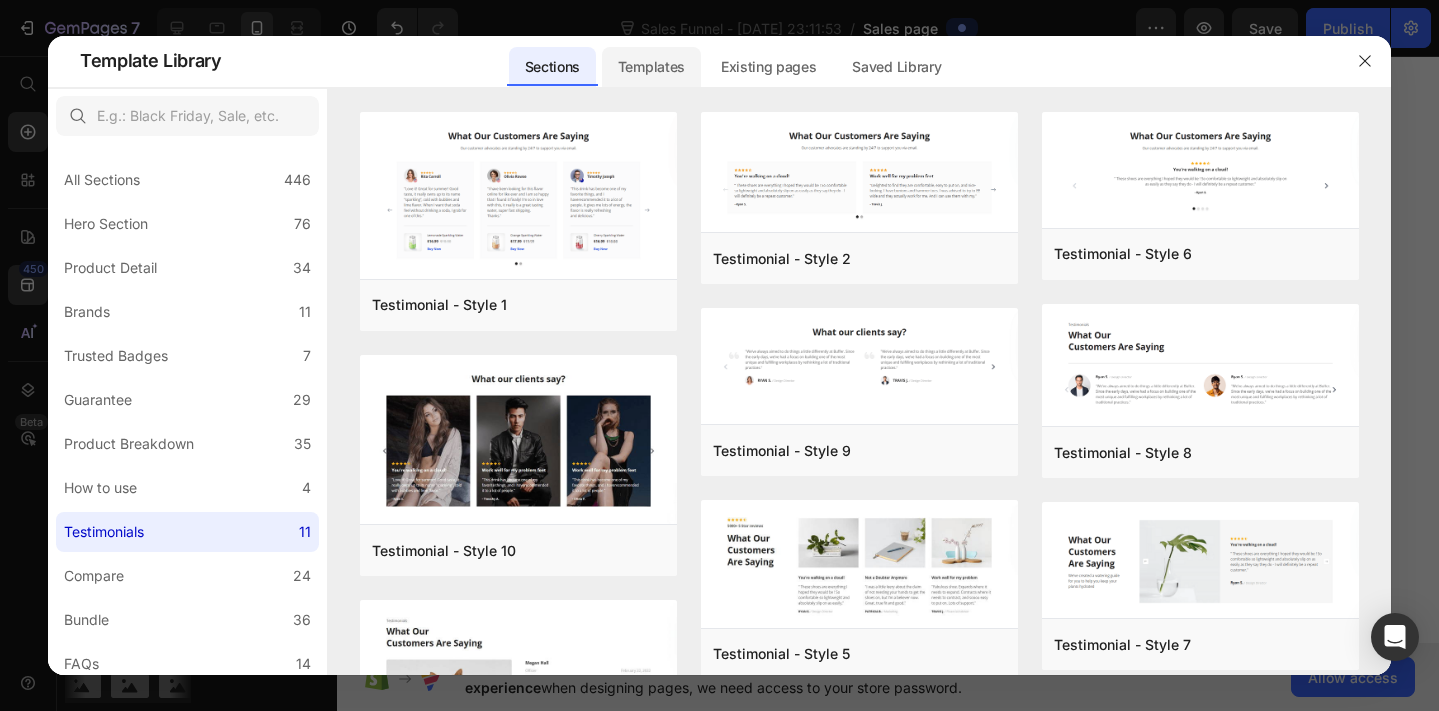 click on "Templates" 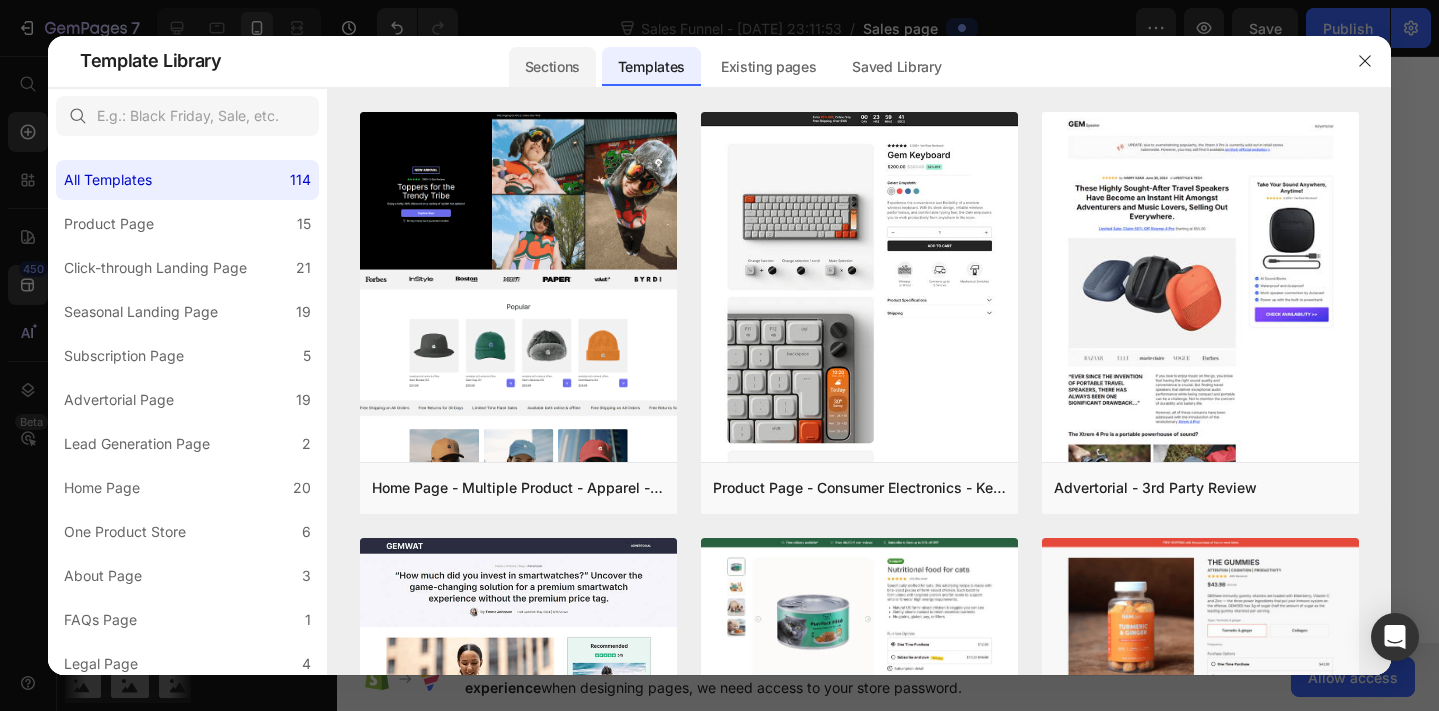 click on "Sections" 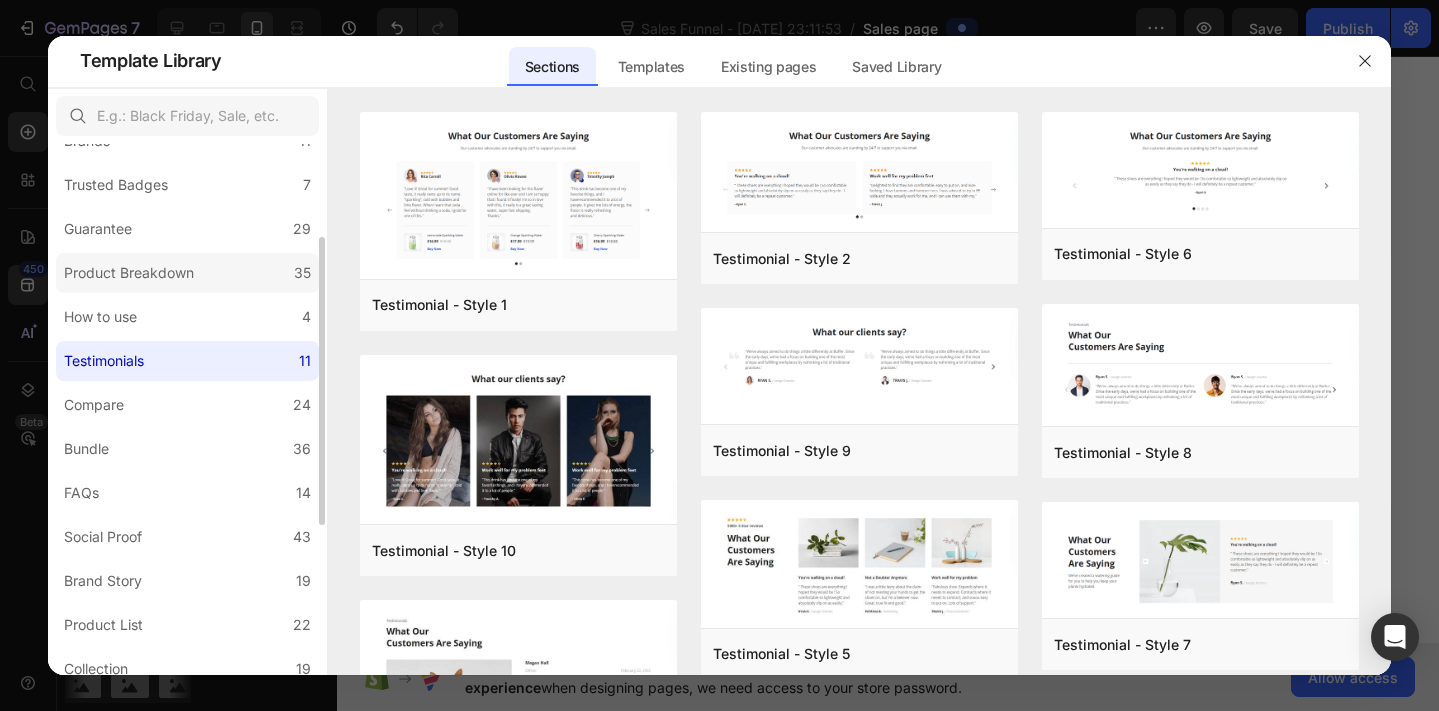 scroll, scrollTop: 174, scrollLeft: 0, axis: vertical 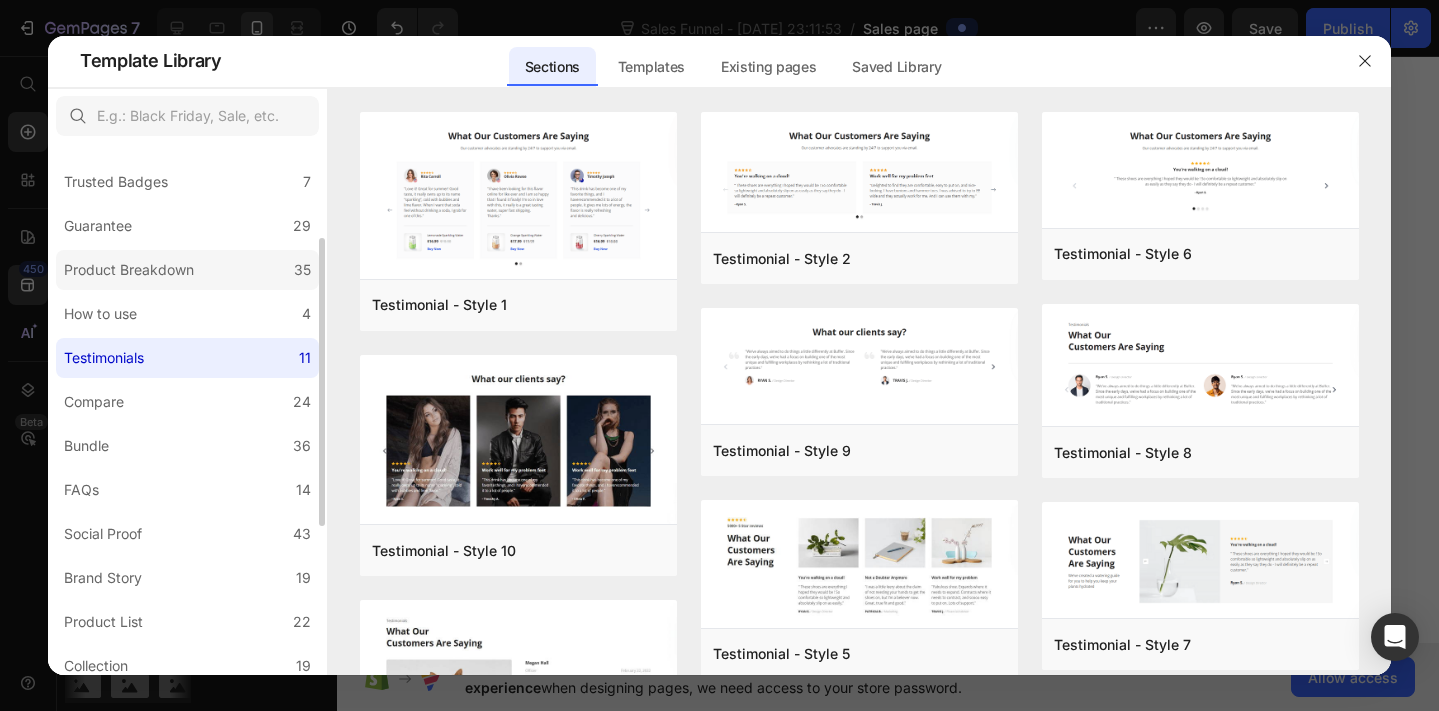 click on "Bundle 36" 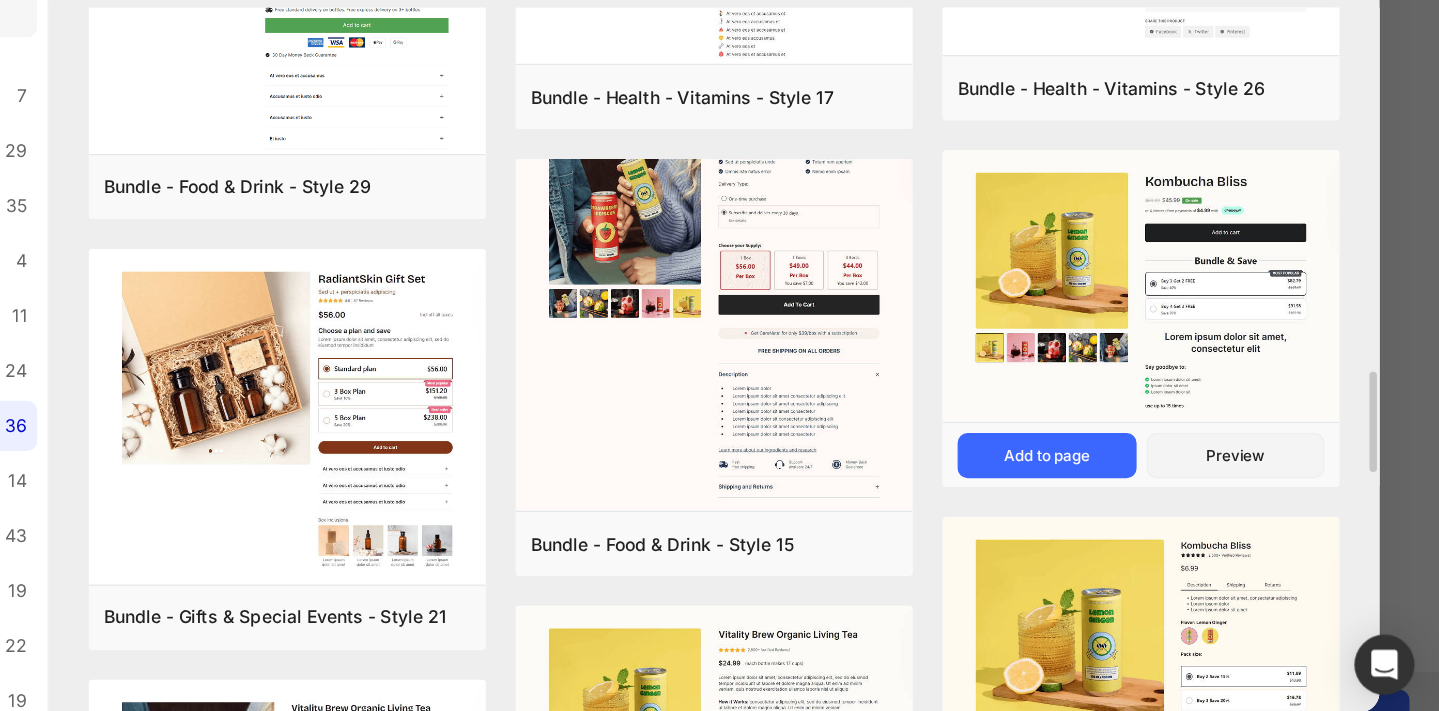 scroll, scrollTop: 2089, scrollLeft: 0, axis: vertical 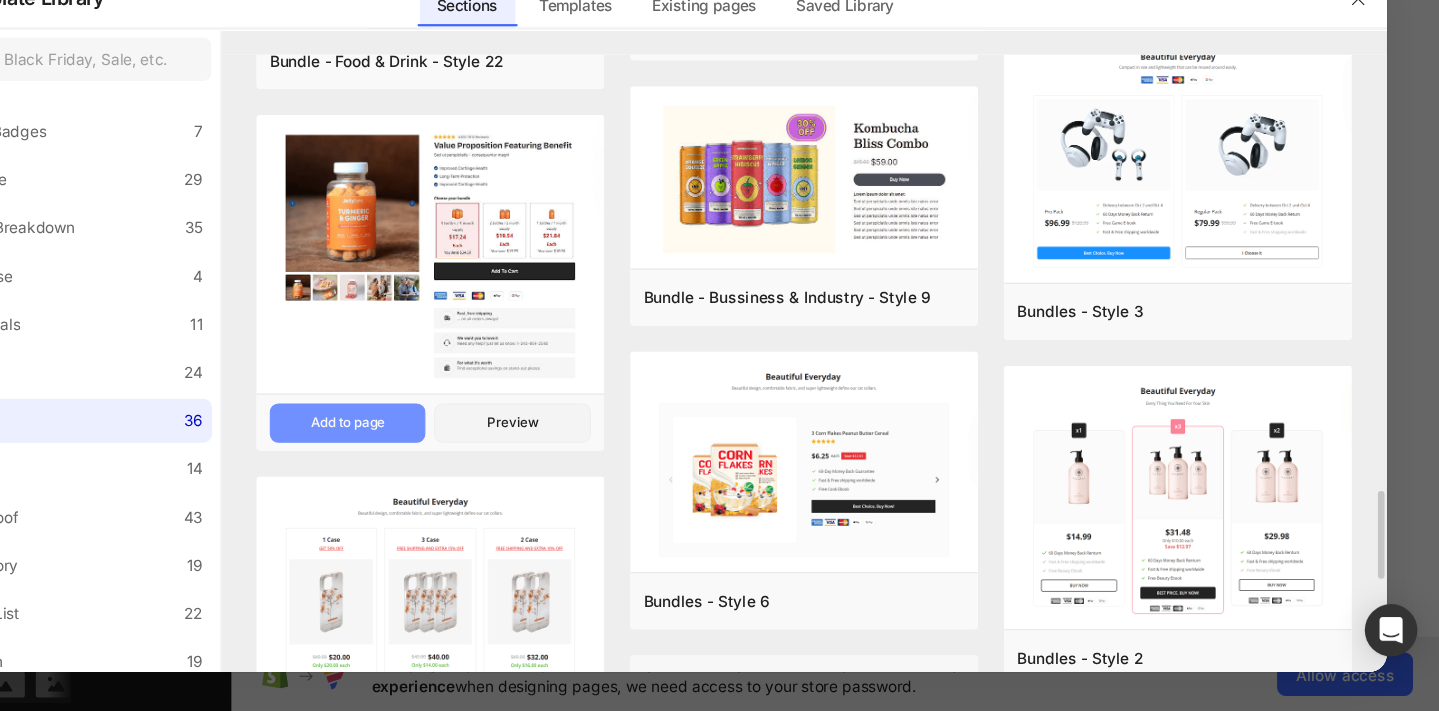 click on "Add to page" at bounding box center [443, 448] 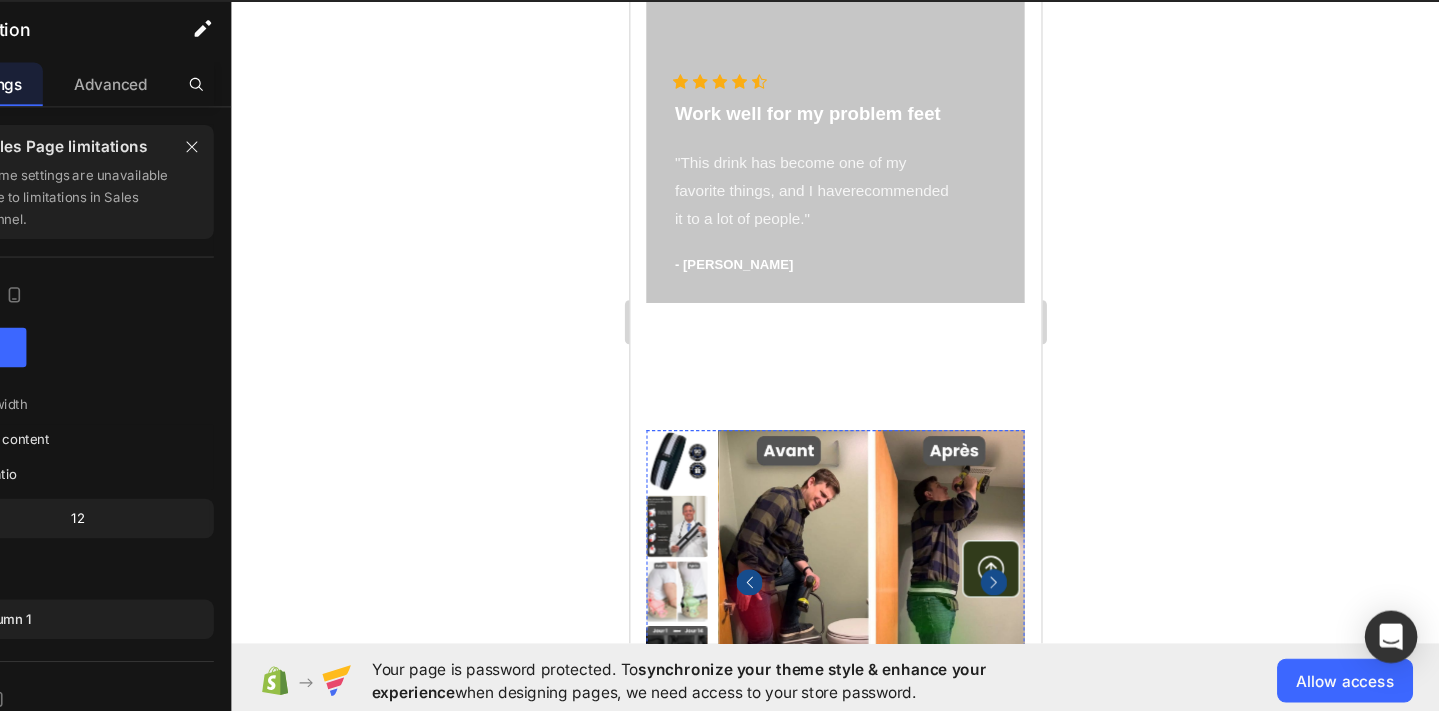 scroll, scrollTop: 8260, scrollLeft: 0, axis: vertical 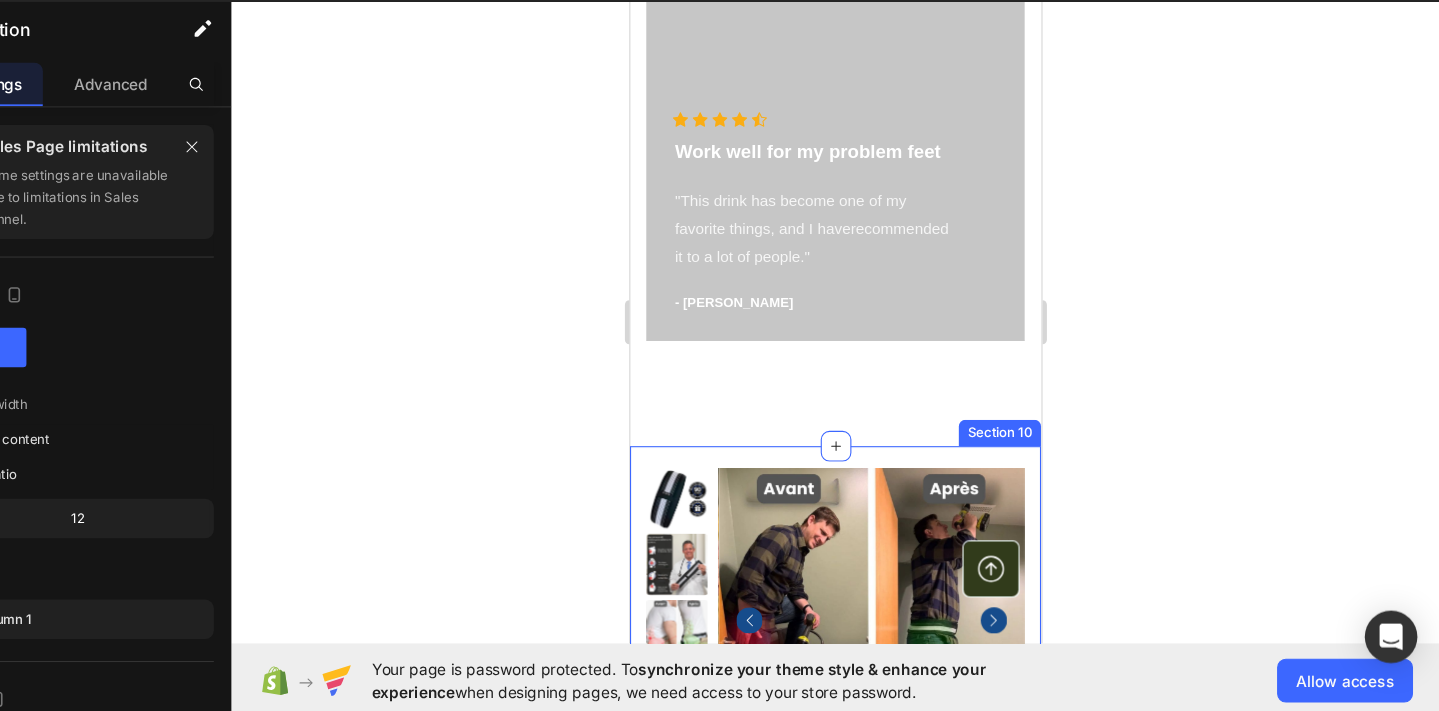 click on "Product Images Icon Icon Icon Icon Icon Icon List 4.6/5 (1612 Reviews) Text Block Row SciatiFIX™ - Soulagez vos douleurs en 14 jours Product Title Sed ut perspiciatis - consequuntur magni Text Block Improved Cartilage Health Long-Term Protection Improved Cartilage Health Item List WideBundles WideBundles Image Image Image Image Image Row Improved Cartilage Health Long-Term Protection Improved Cartilage Health Item List Image Fast, free shipping Text Block ... on all orders always! Text Block Row Image We want you to love it Text Block Need any help? just let us know: [PHONE_NUMBER] Text Block Row Image For what it's worth Text Block Find exceptional savings on stand-out pieces Text Block Row Product Section 10" at bounding box center [816, 921] 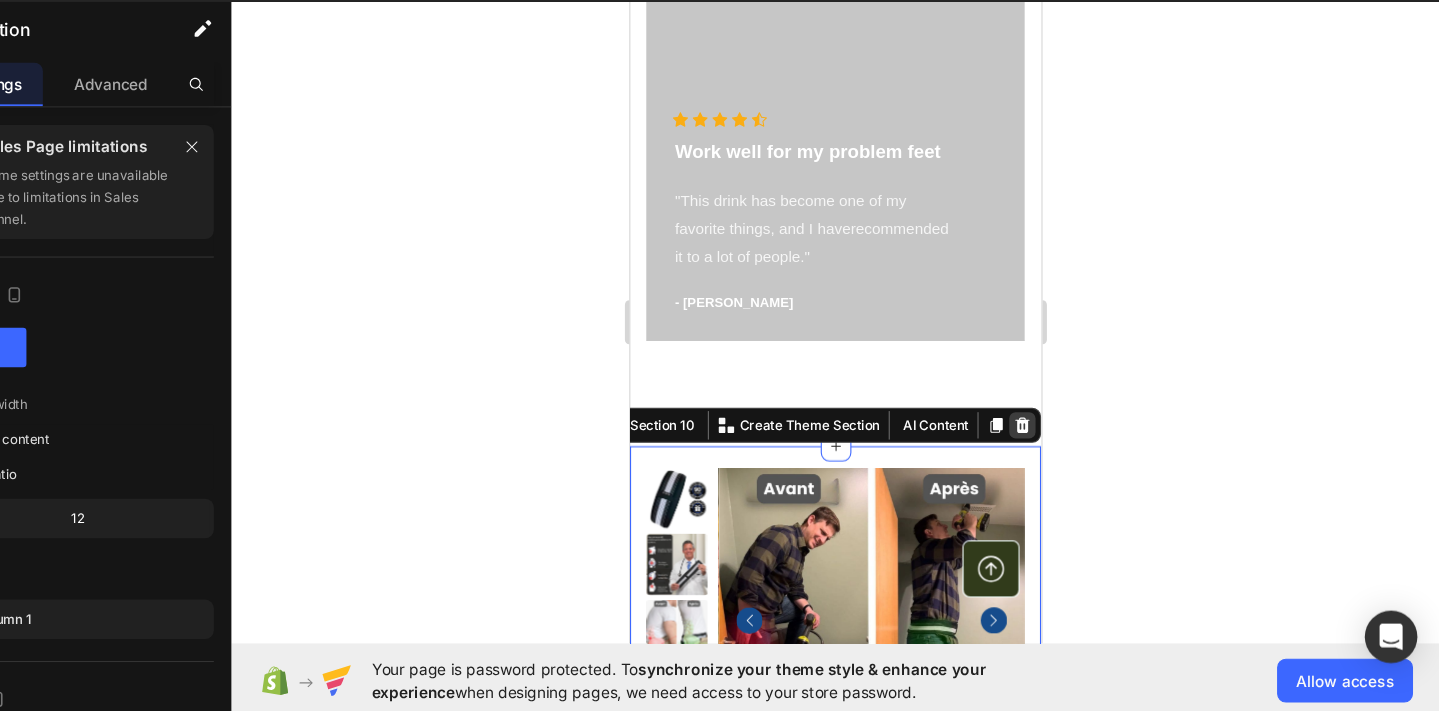 click 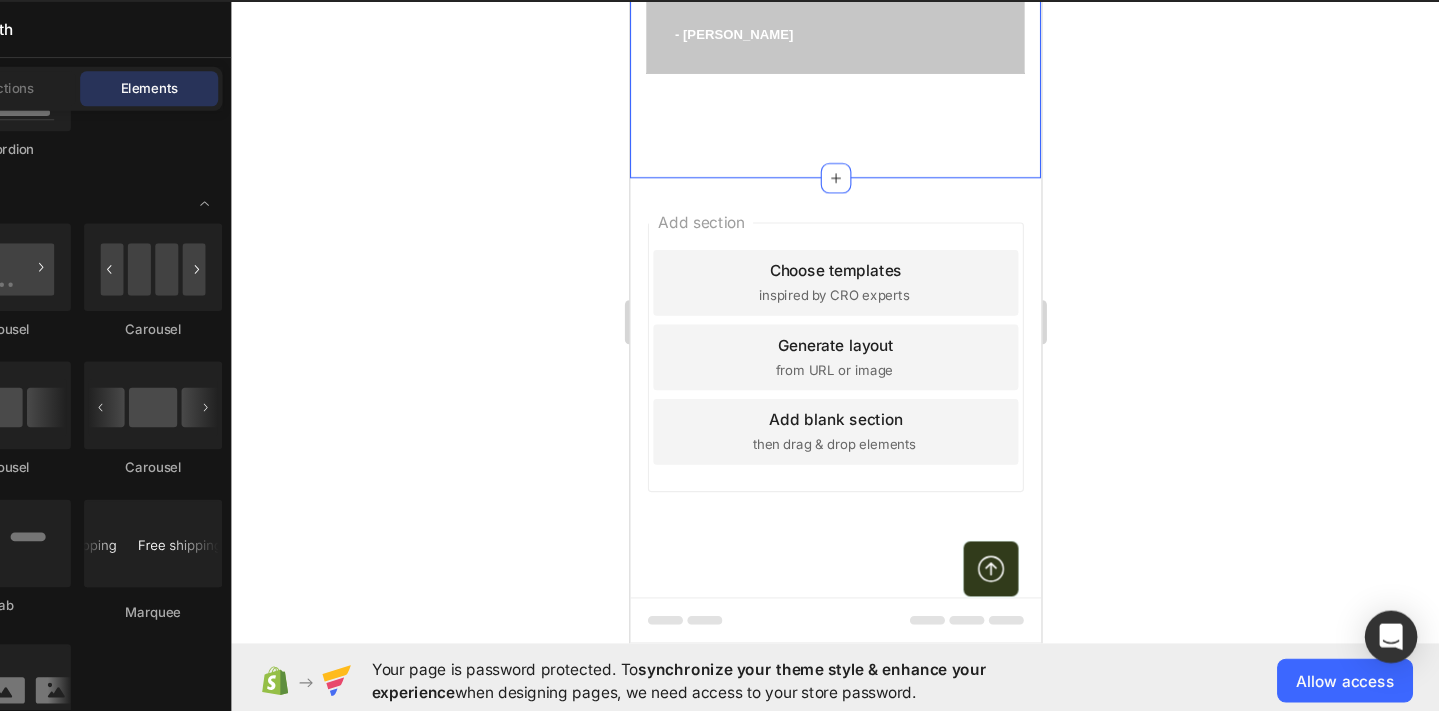 scroll, scrollTop: 7640, scrollLeft: 0, axis: vertical 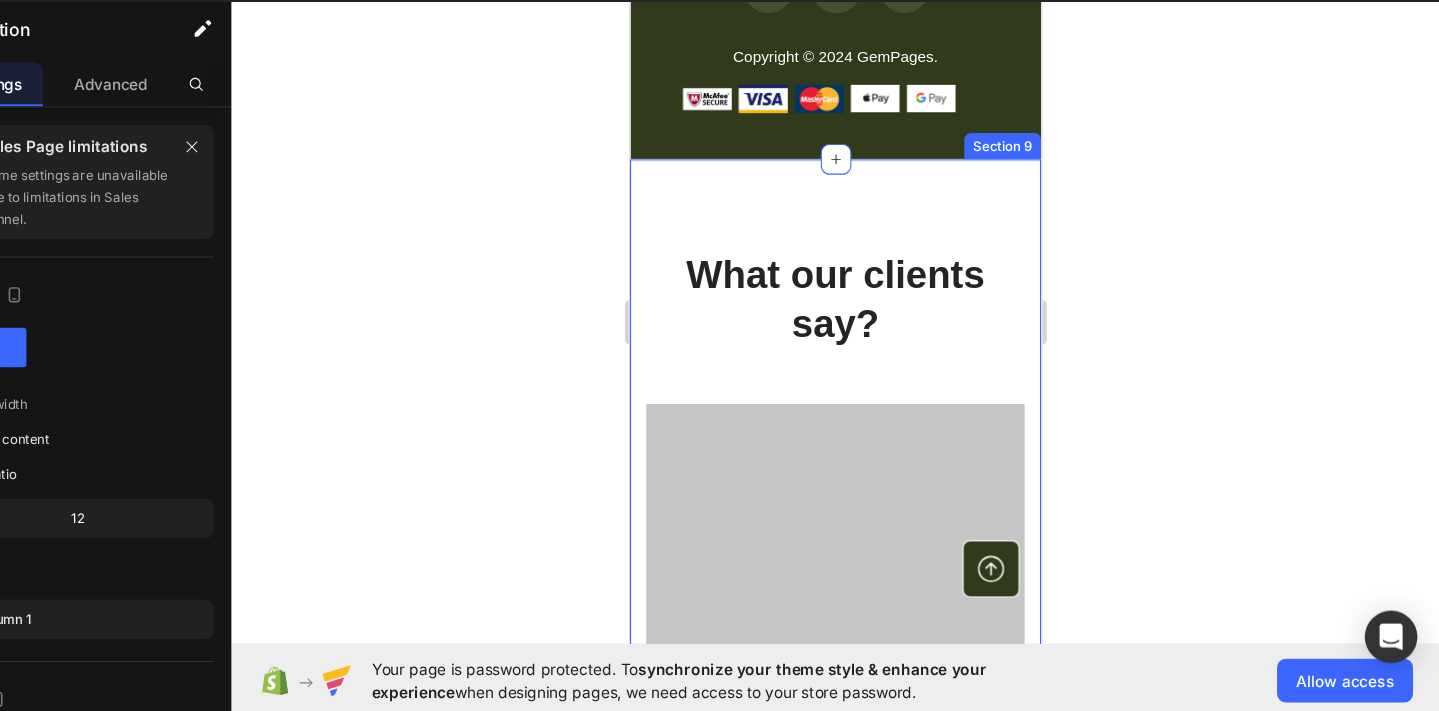 click on "What our clients say? Heading                Icon                Icon                Icon                Icon
Icon Icon List Hoz Work well for my problem feet Text block "This drink has become one of my  favorite things, and I haverecommended it to a lot of people." Text block - [PERSON_NAME] Text block Row Hero Banner                Icon                Icon                Icon                Icon
Icon Icon List Hoz Work well for my problem feet Text block "This drink has become one of my  favorite things, and I haverecommended it to a lot of people." Text block - [PERSON_NAME] Text block Row Hero Banner                Icon                Icon                Icon                Icon
Icon Icon List Hoz You're walking on a cloud! Text block "Love it! Great for summer! Good taste, it really owns up to its name “sparkling”, cold with bubbles and lime flavor." Text block - [PERSON_NAME] Text block Row Hero Banner Carousel Row Section 9" at bounding box center [816, 534] 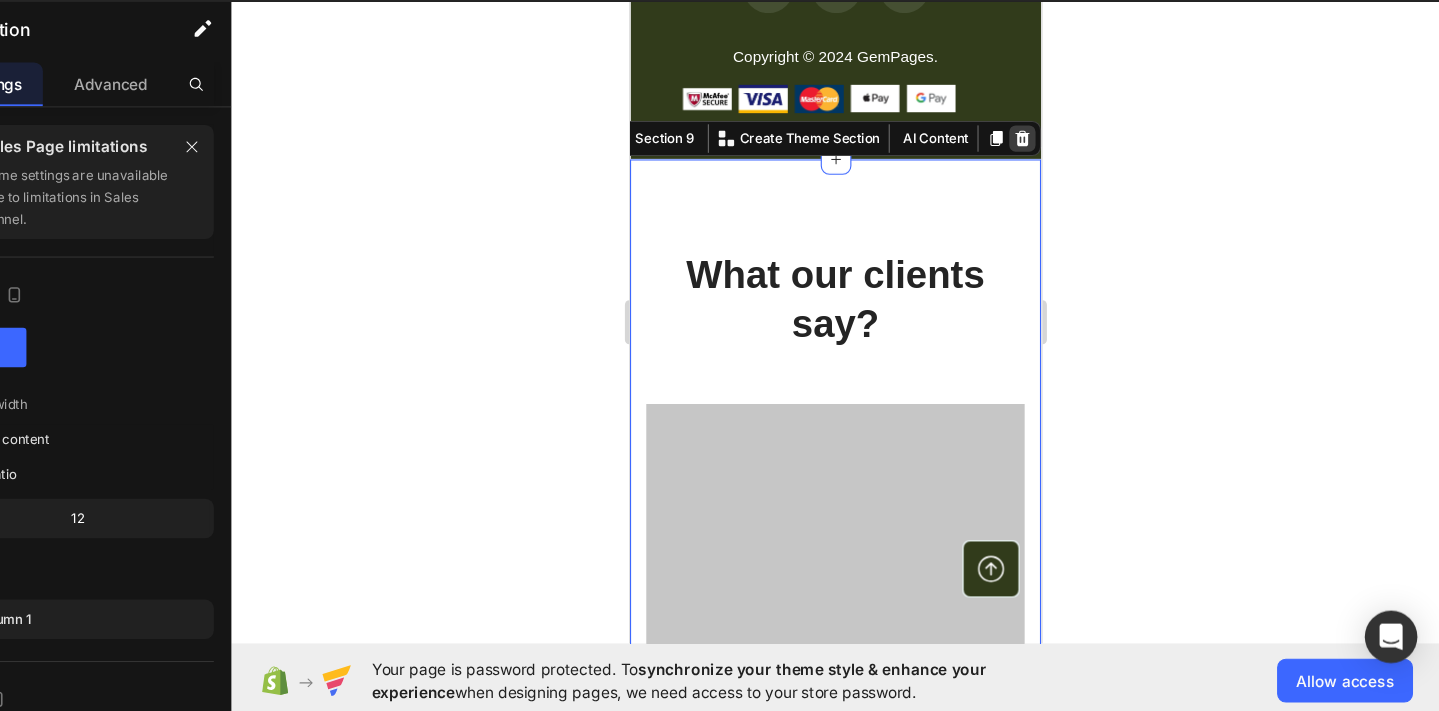click 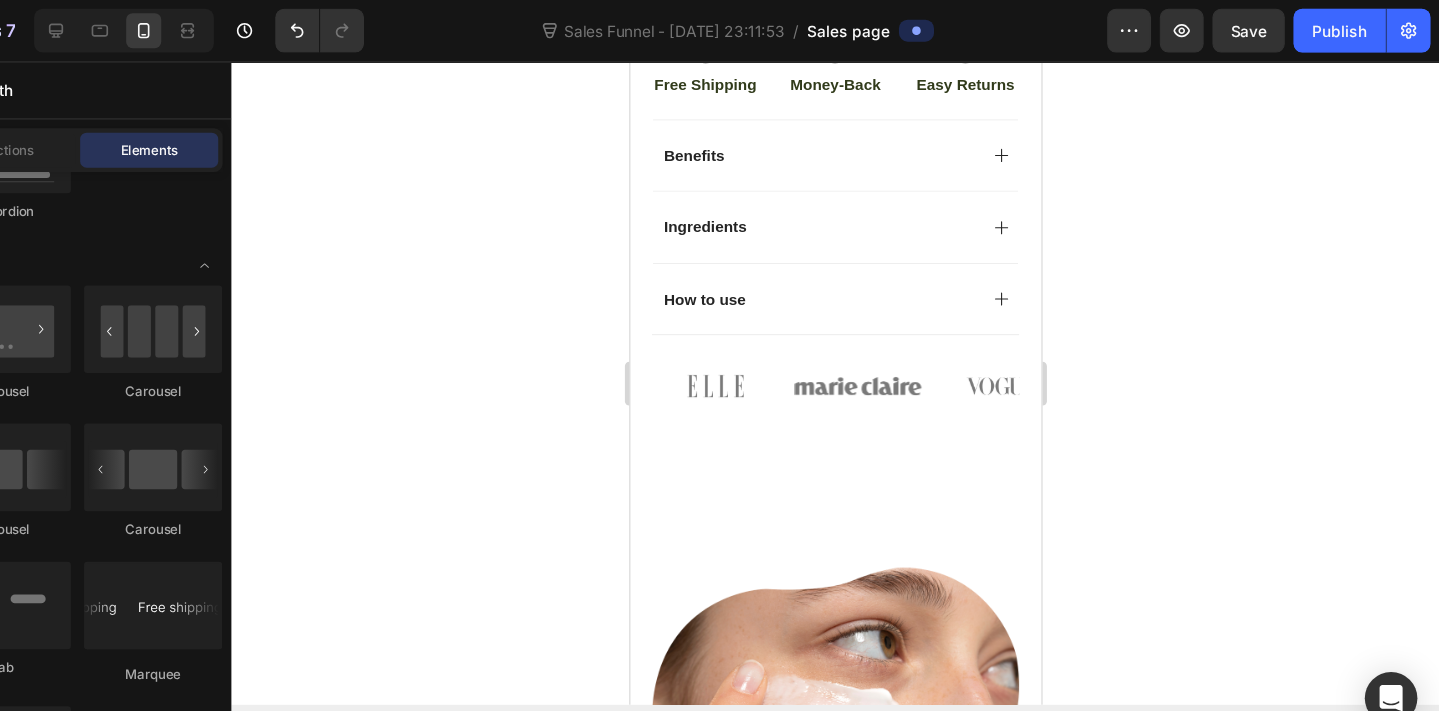 scroll, scrollTop: 0, scrollLeft: 0, axis: both 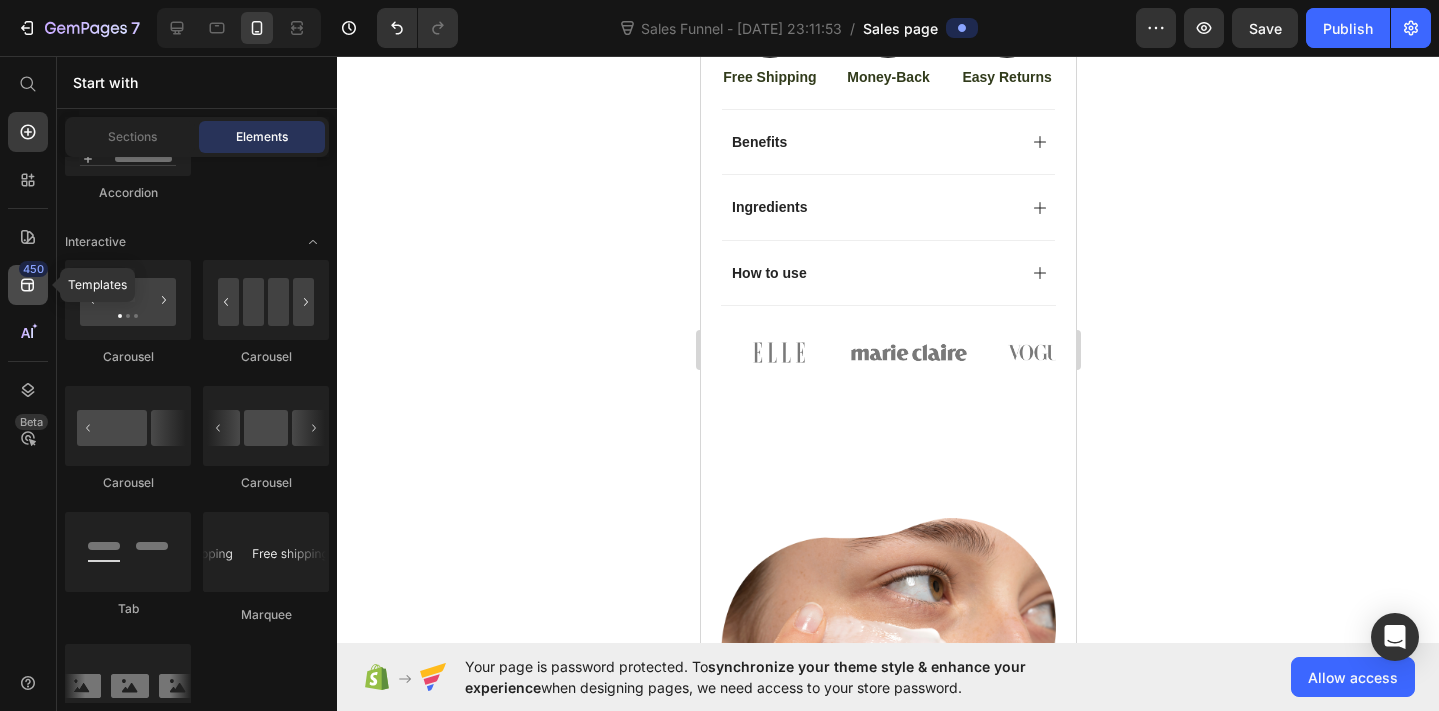 click on "450" 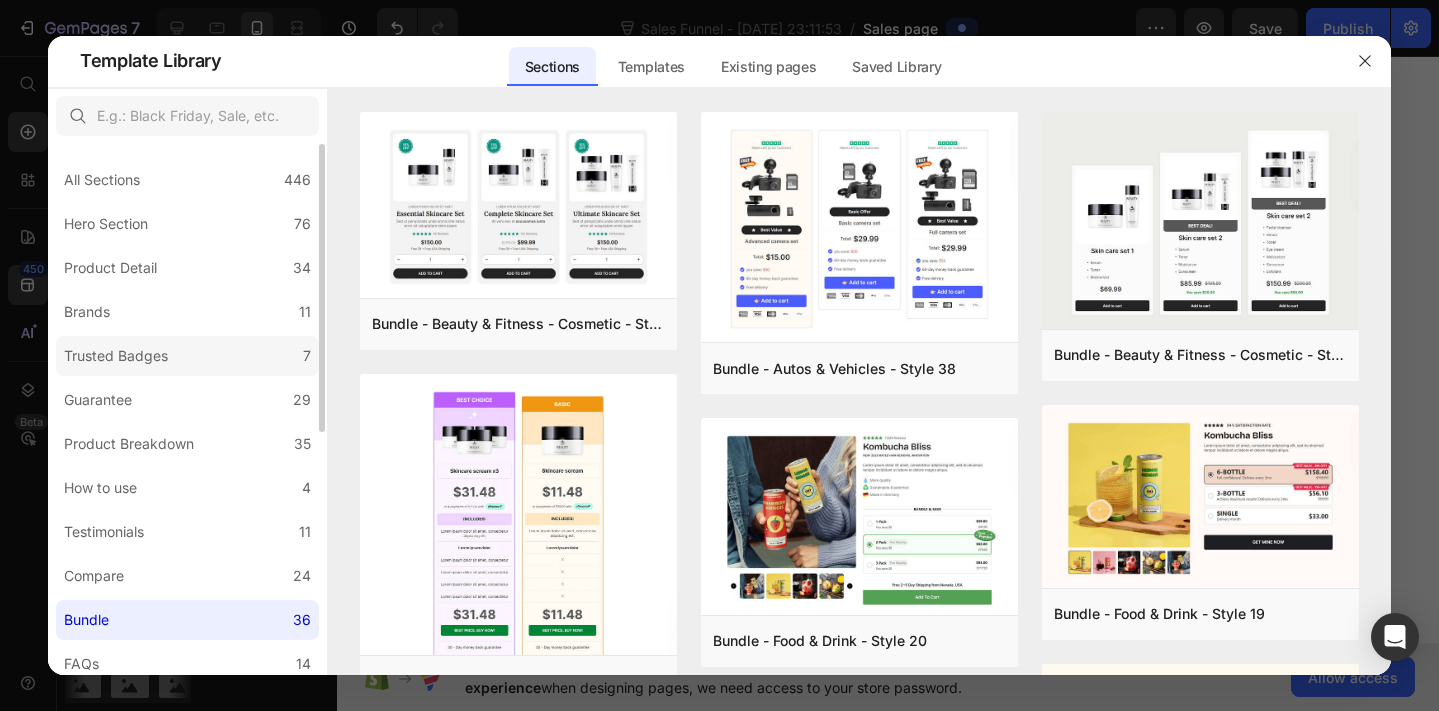 click on "Trusted Badges 7" 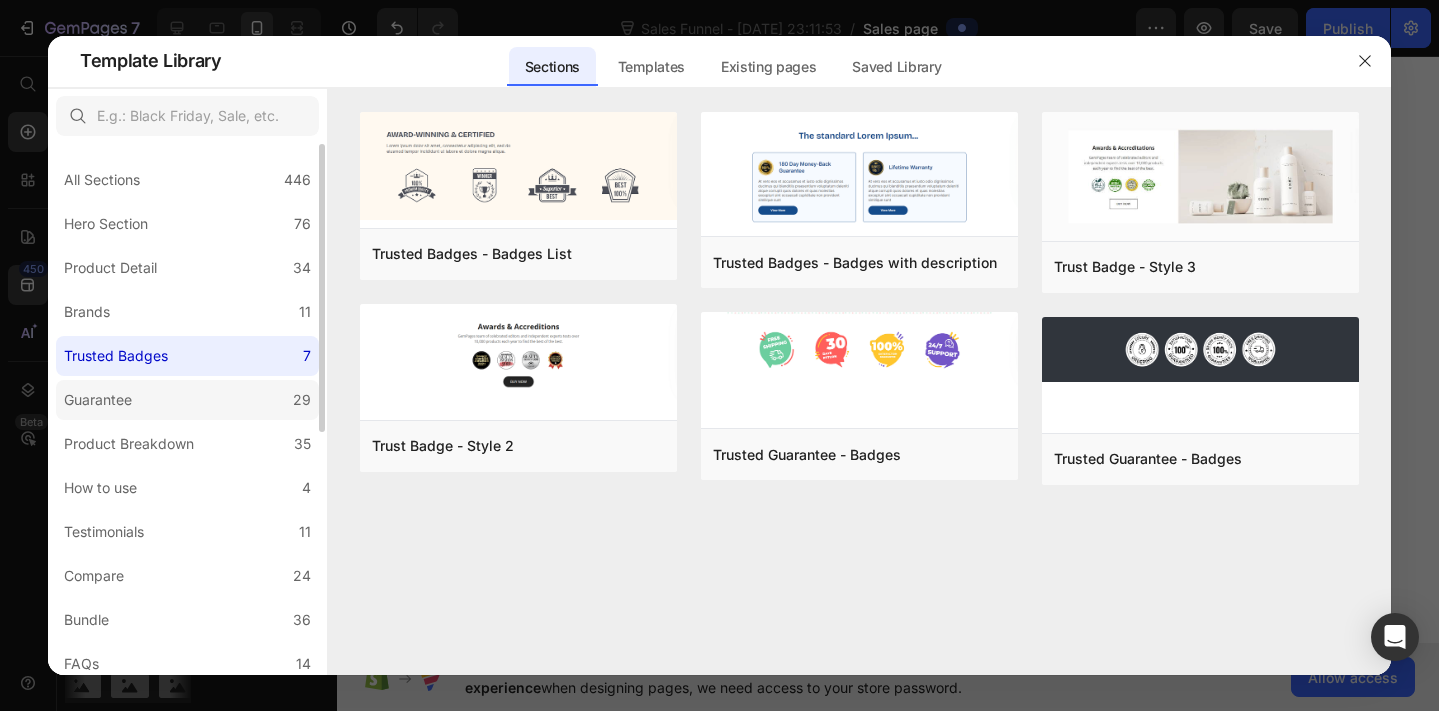 click on "Guarantee 29" 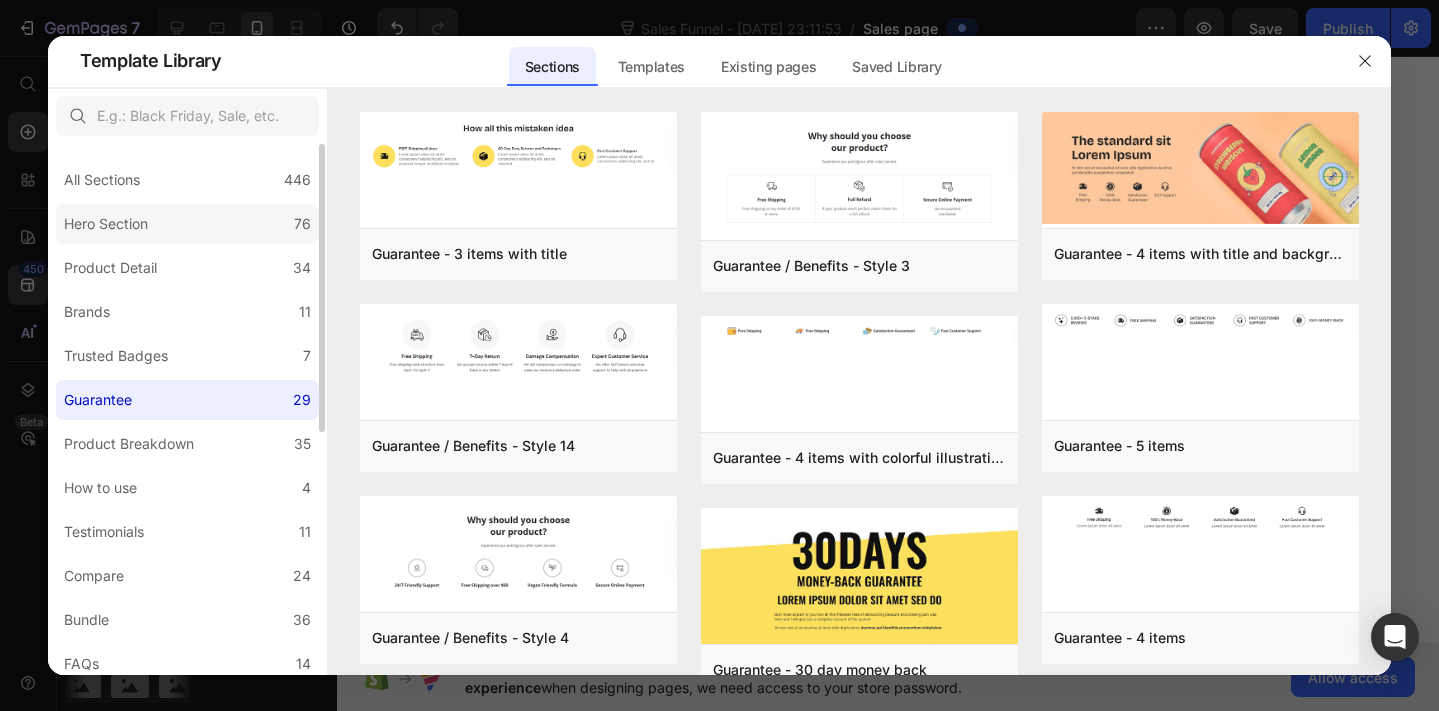 click on "Hero Section 76" 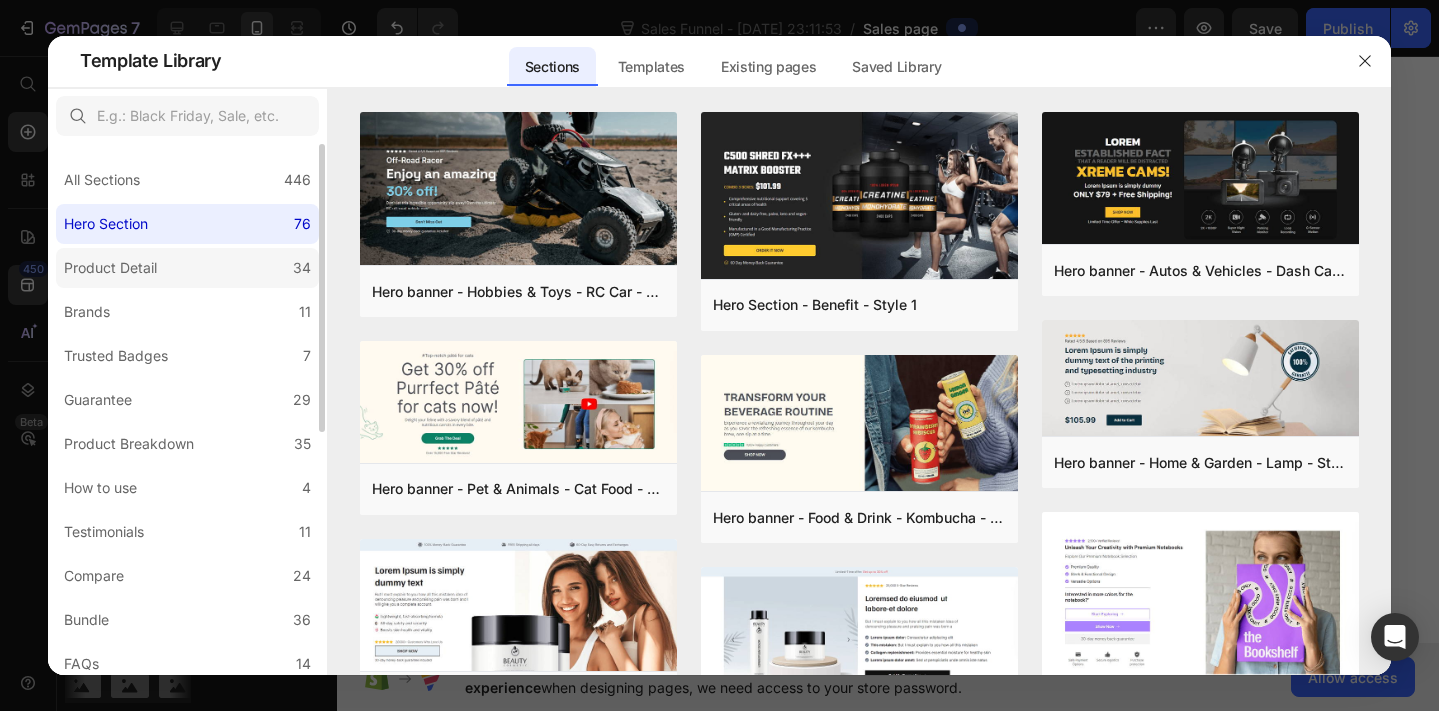 click on "Product Detail 34" 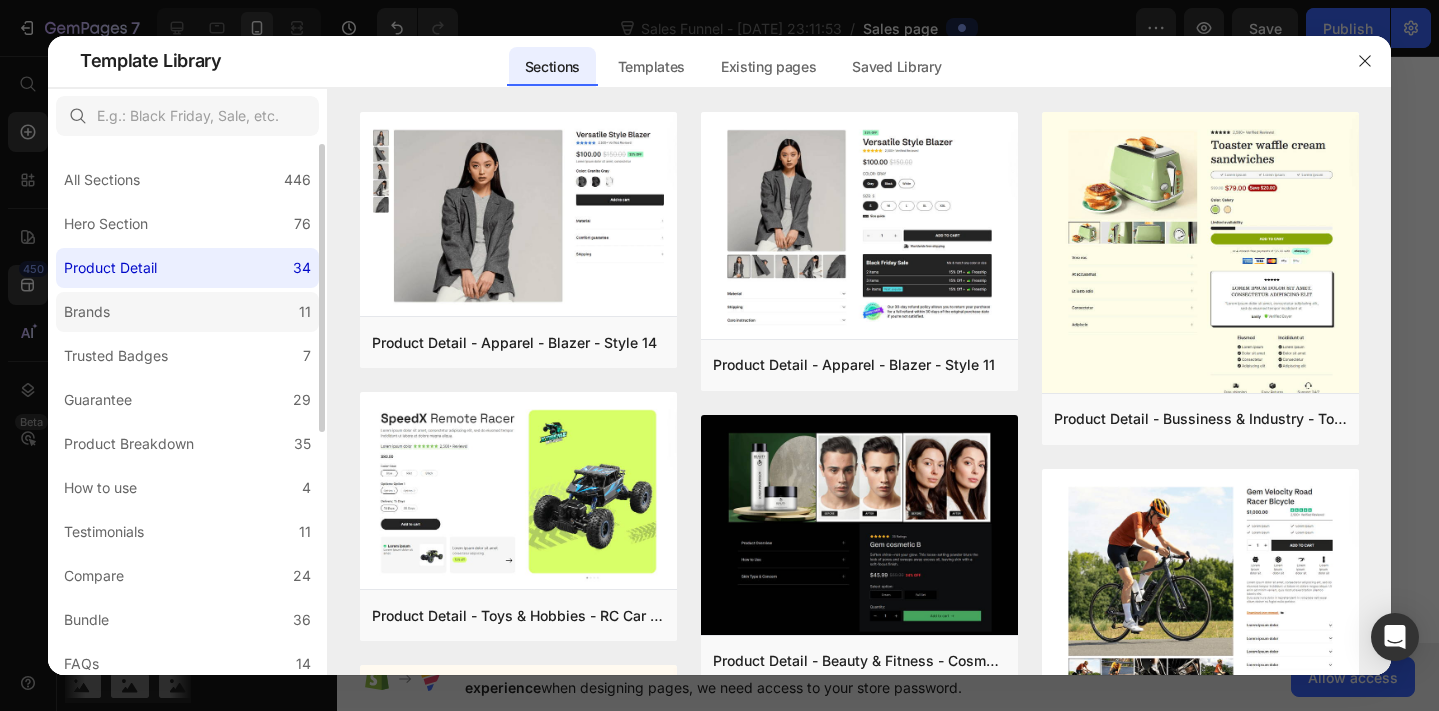click on "Brands 11" 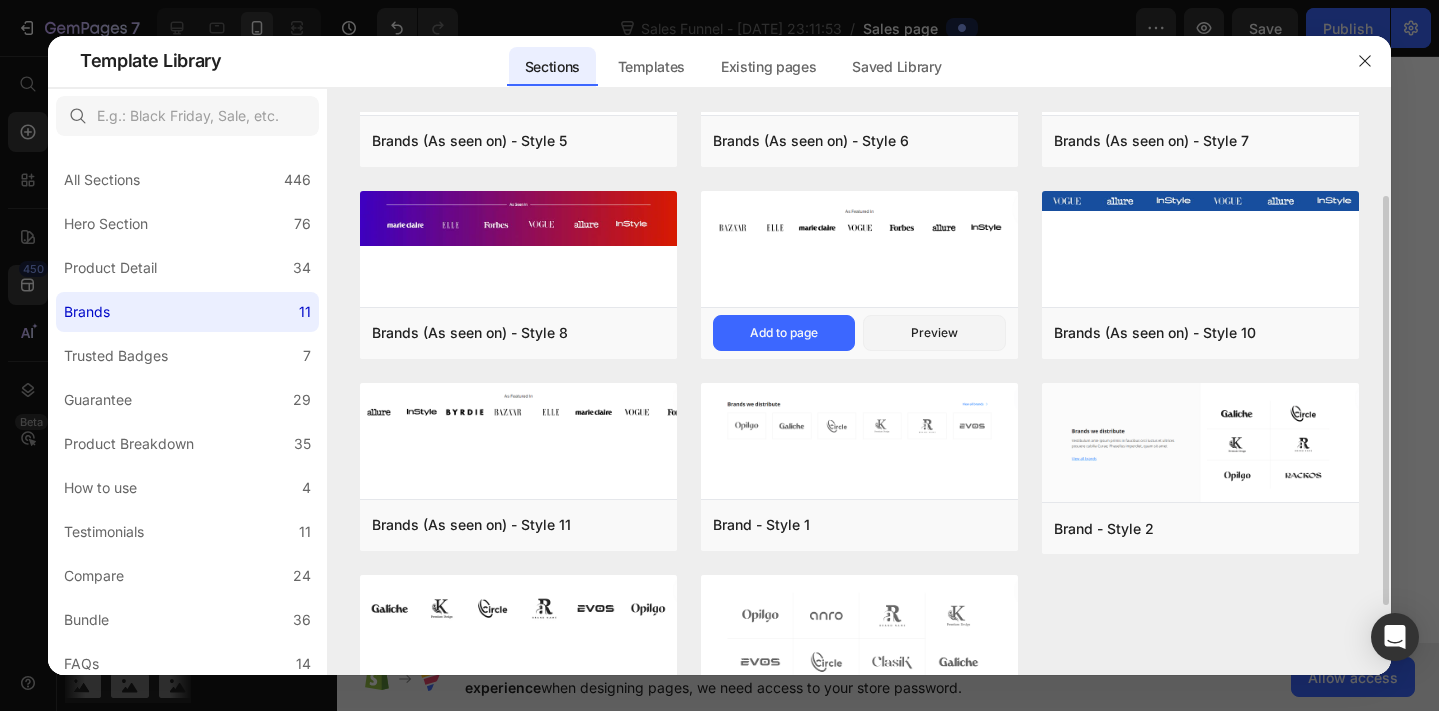 scroll, scrollTop: 212, scrollLeft: 0, axis: vertical 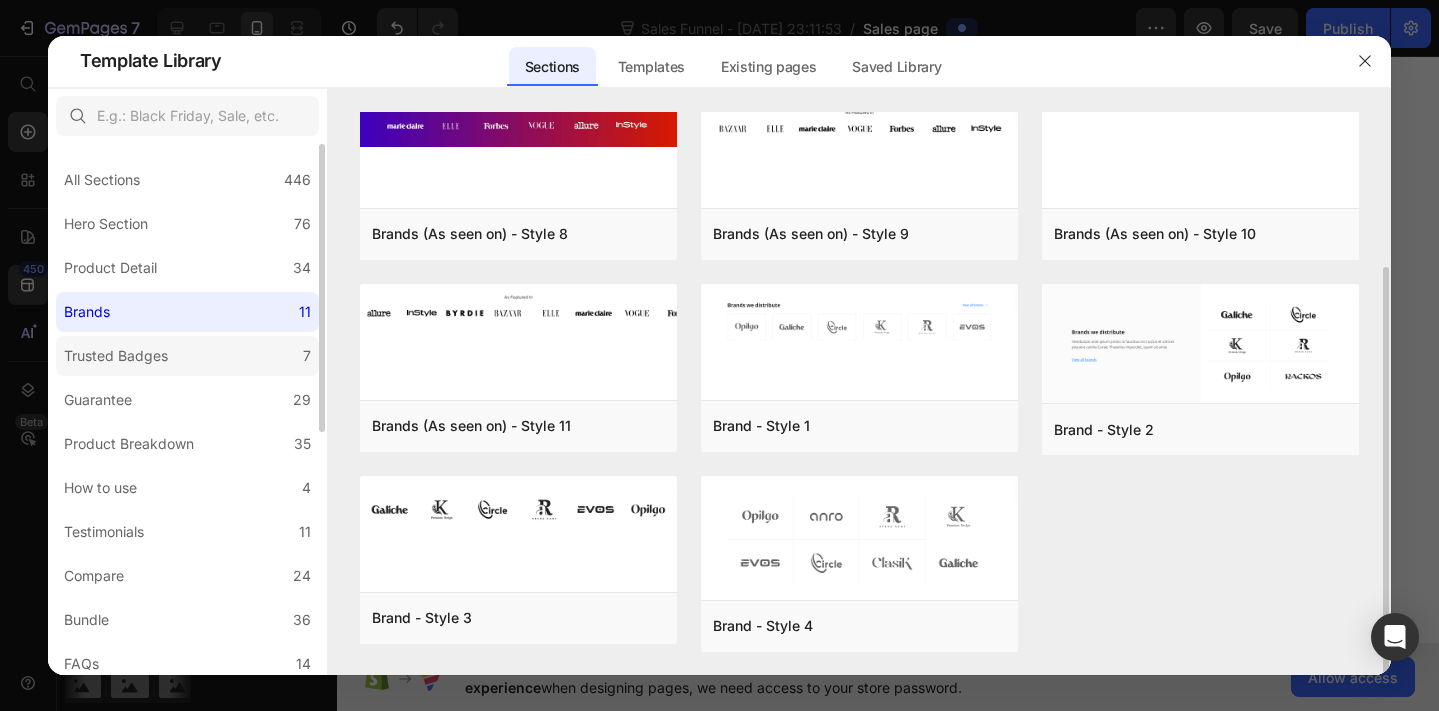click on "Trusted Badges 7" 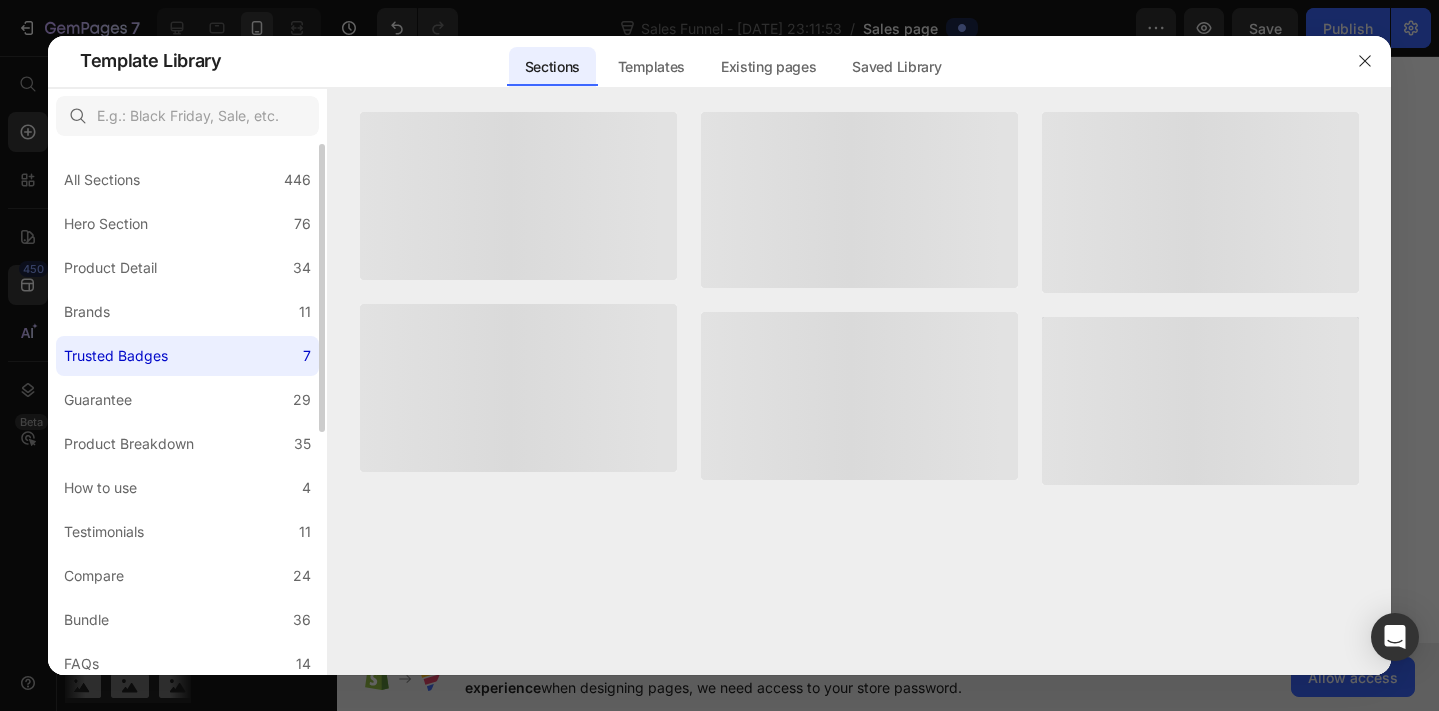 scroll, scrollTop: 0, scrollLeft: 0, axis: both 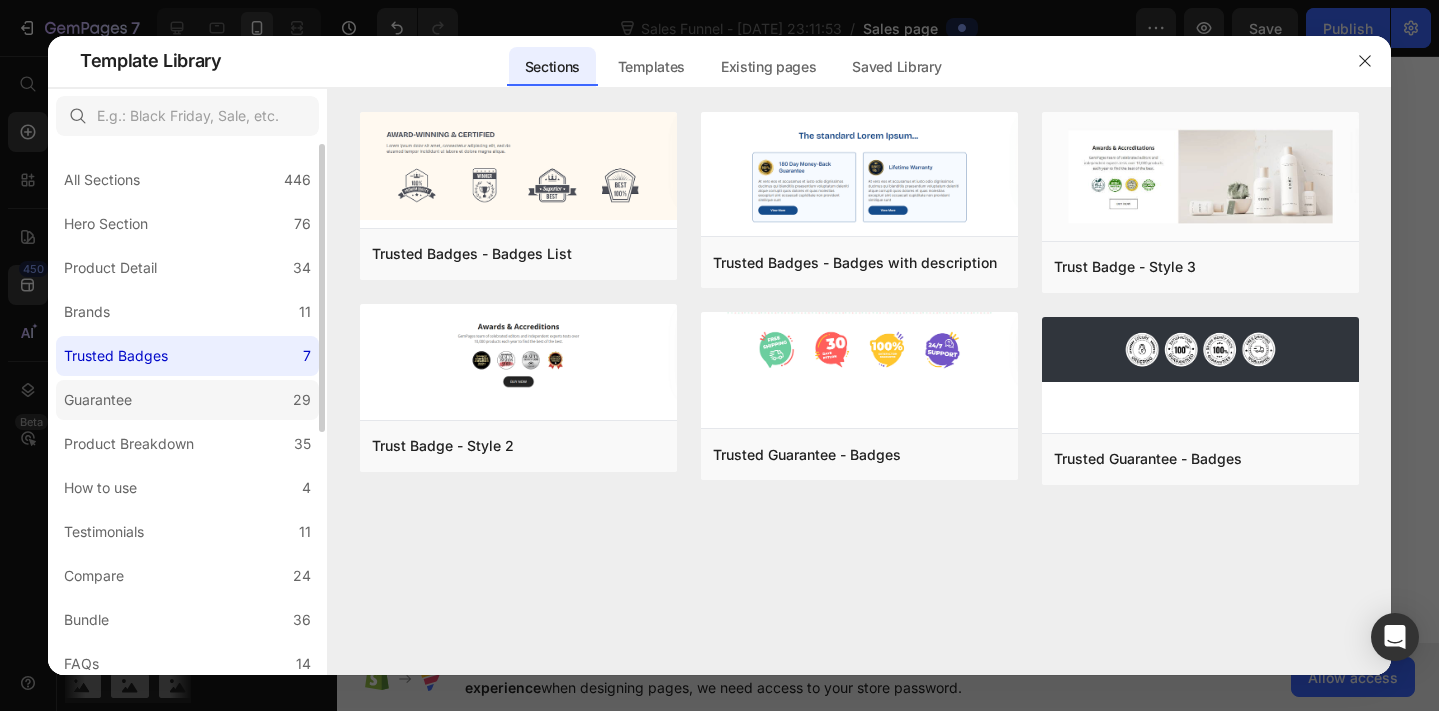 click on "Guarantee 29" 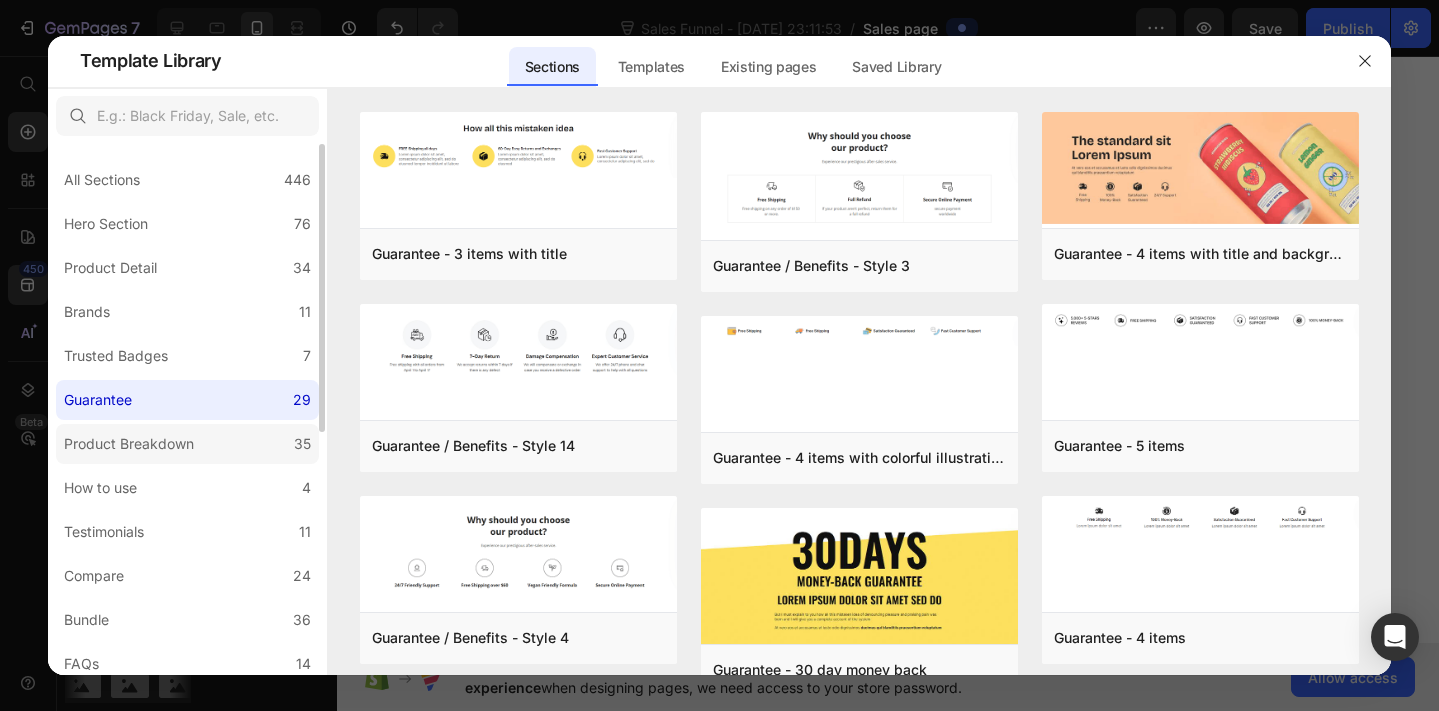click on "Product Breakdown" at bounding box center [129, 444] 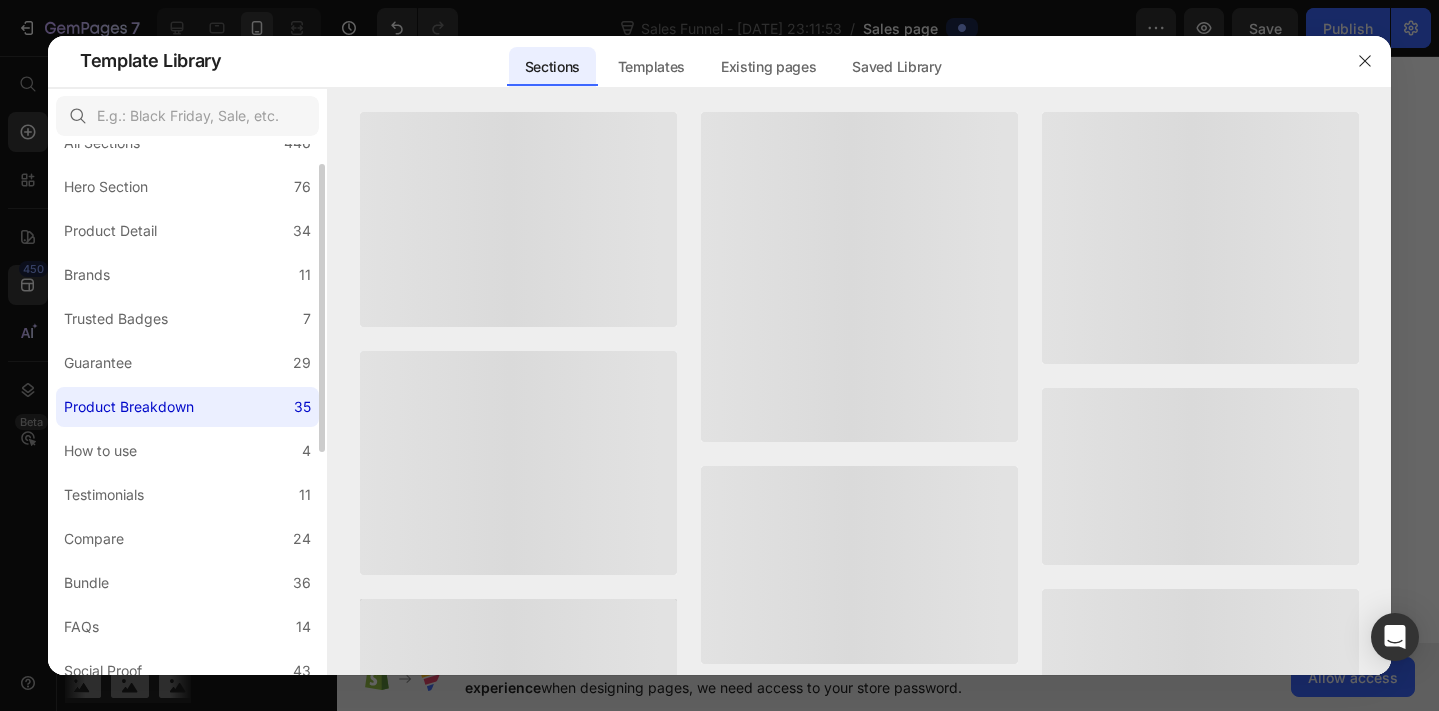 scroll, scrollTop: 45, scrollLeft: 0, axis: vertical 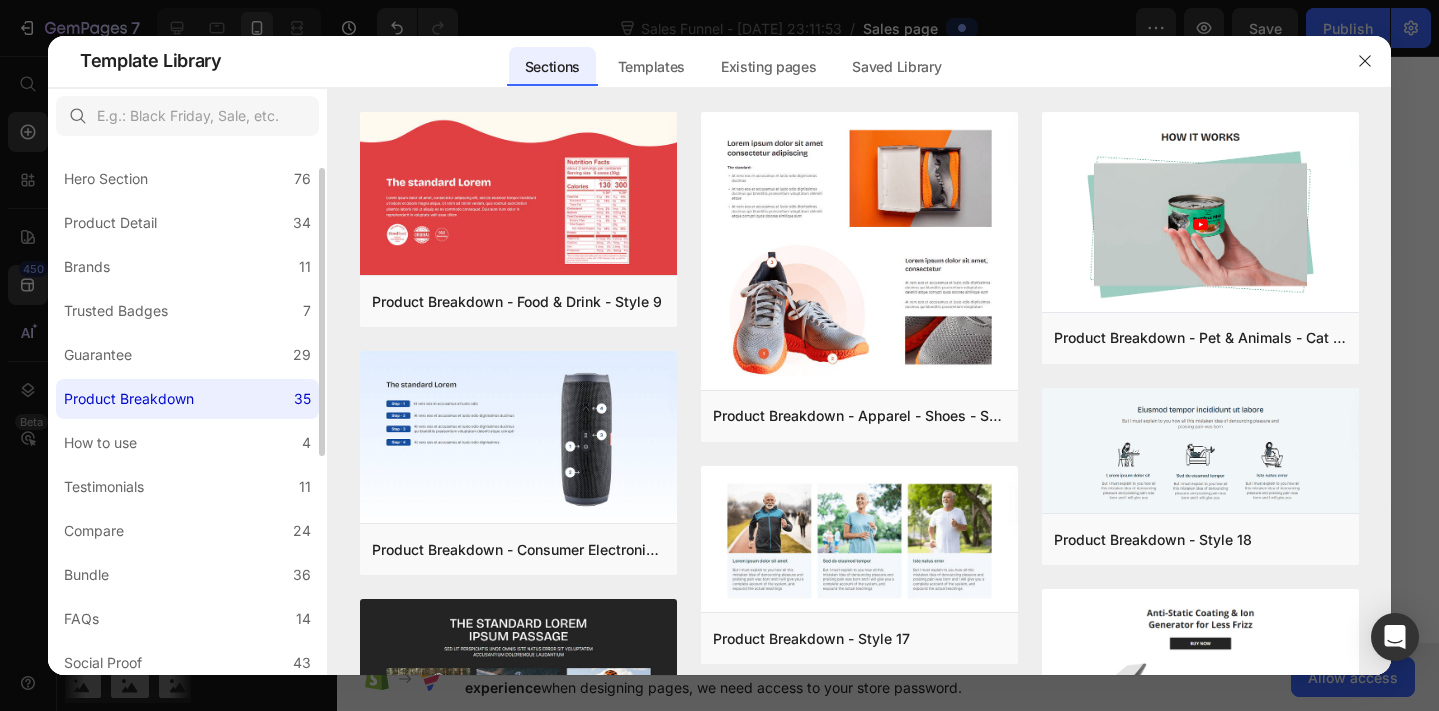 click on "How to use 4" 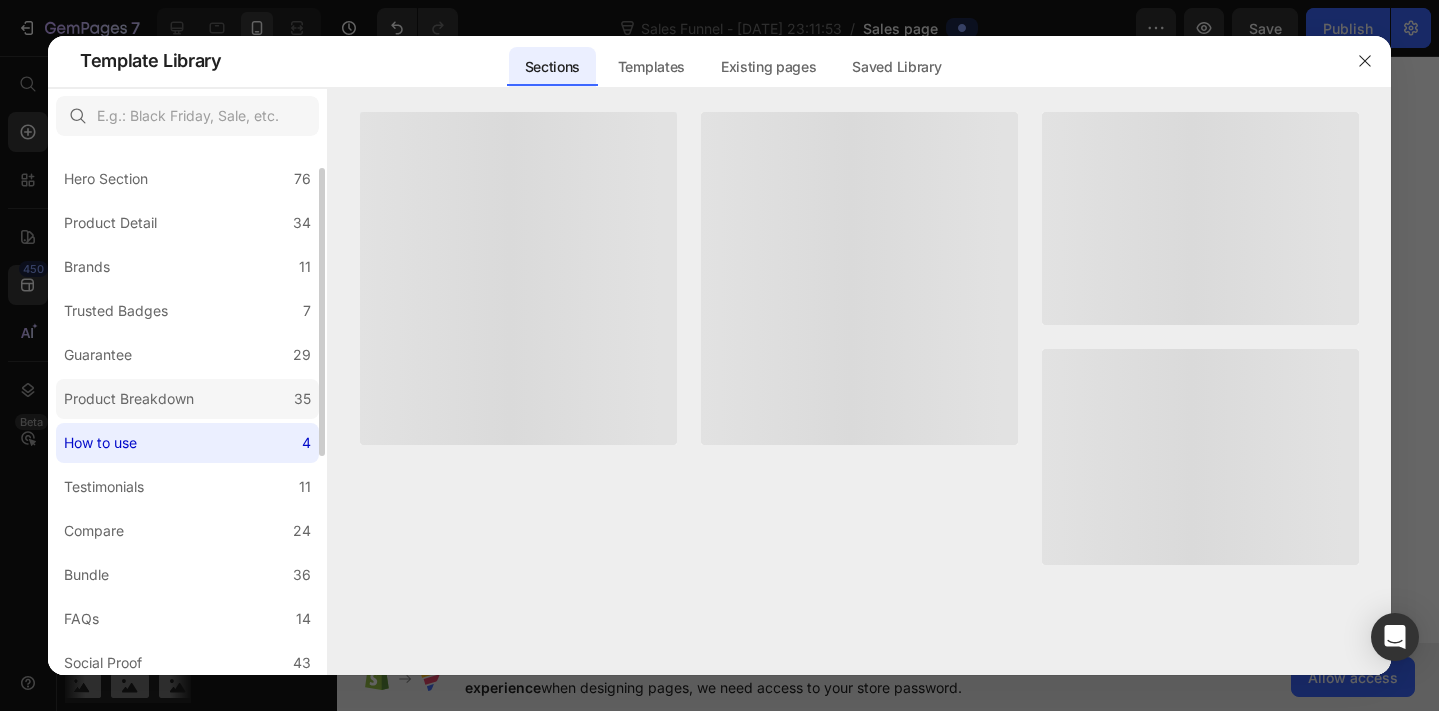 click on "Product Breakdown 35" 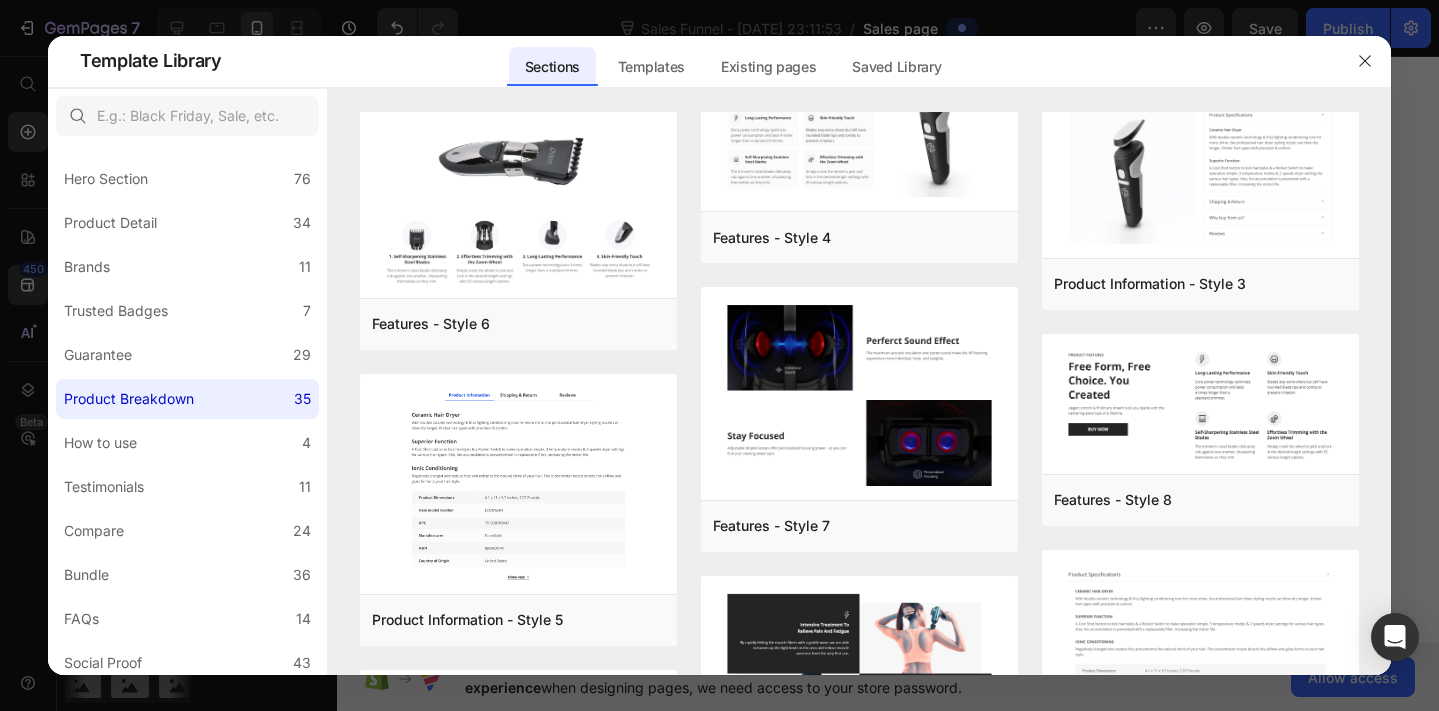 scroll, scrollTop: 0, scrollLeft: 0, axis: both 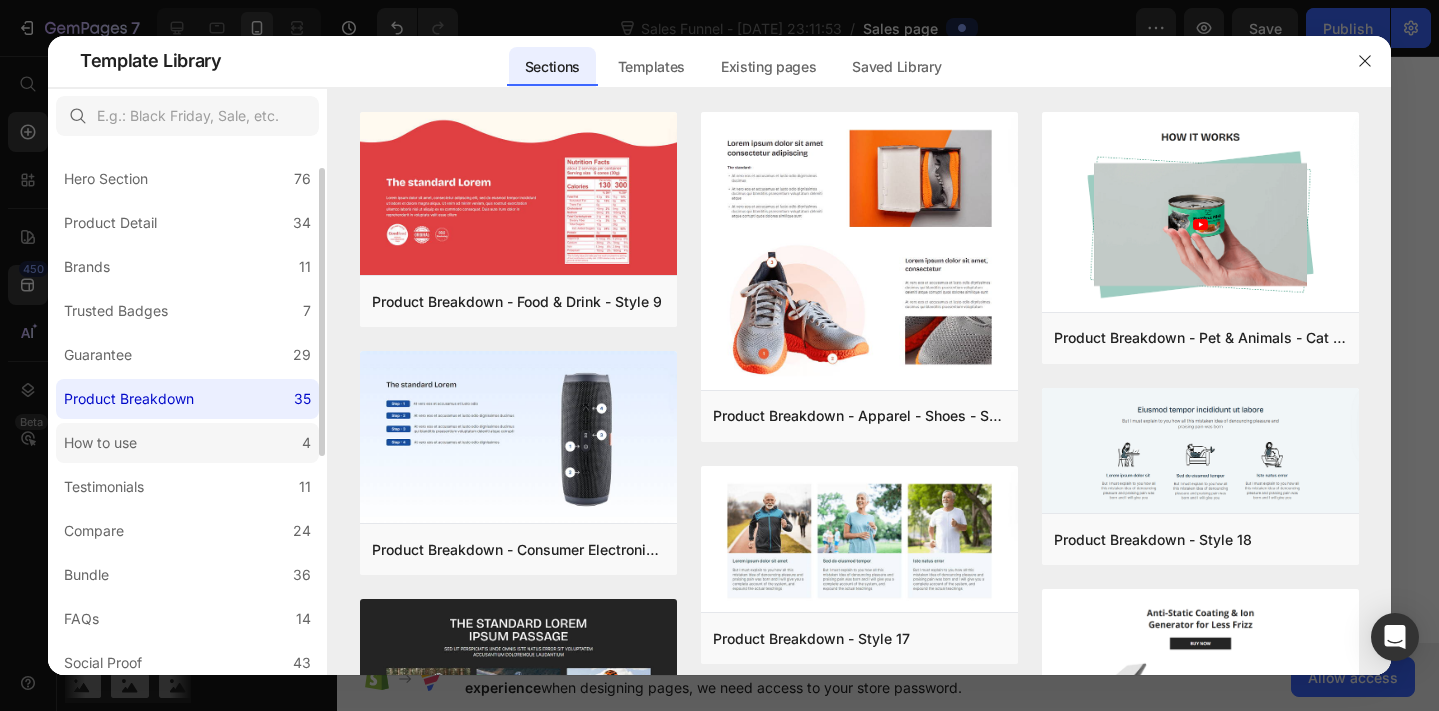 click on "How to use" at bounding box center [100, 443] 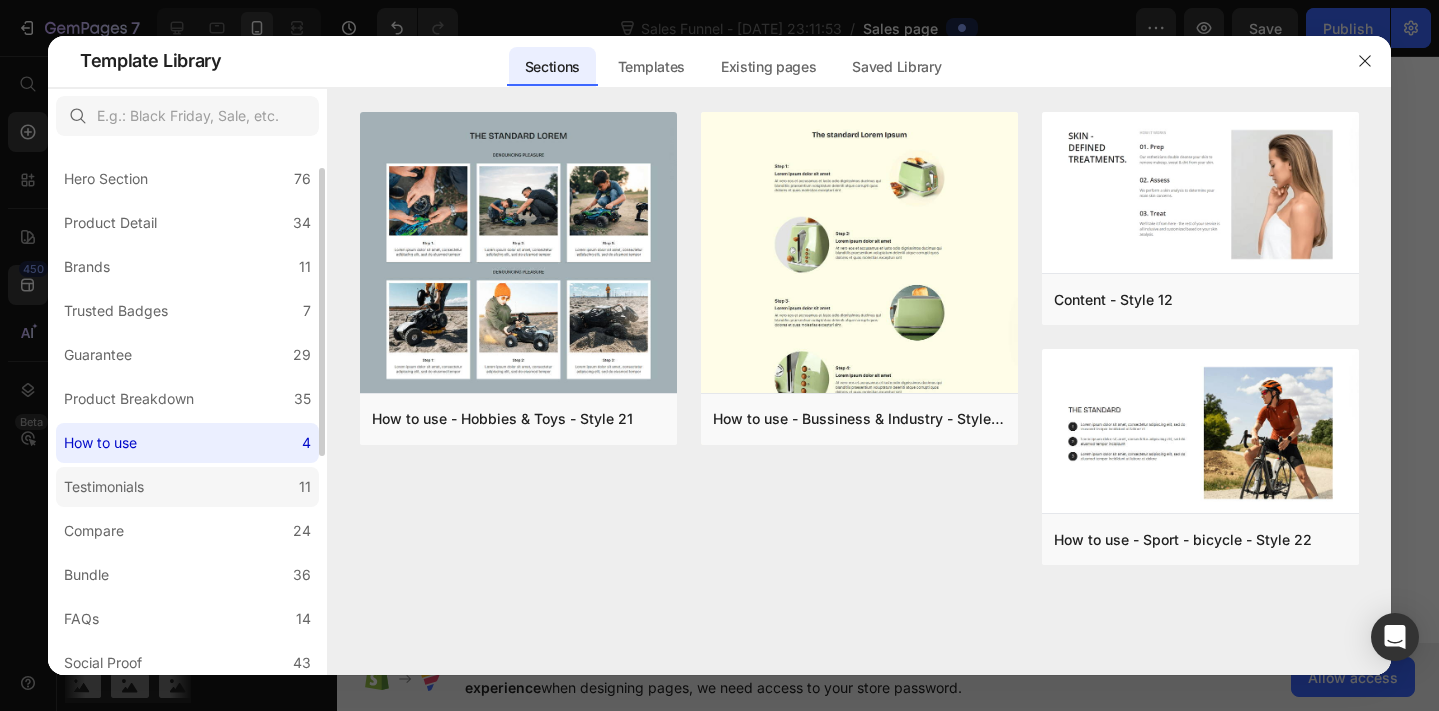 click on "Testimonials" at bounding box center [104, 487] 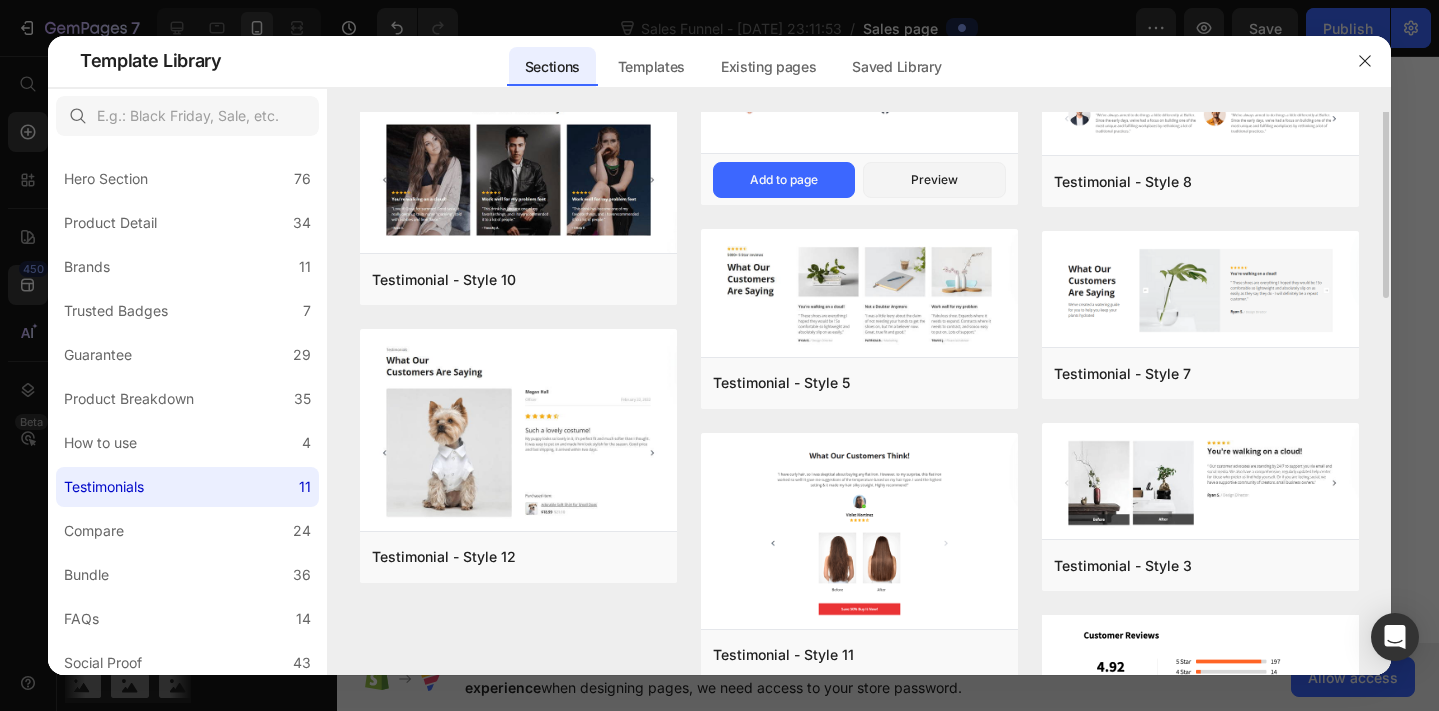 scroll, scrollTop: 0, scrollLeft: 0, axis: both 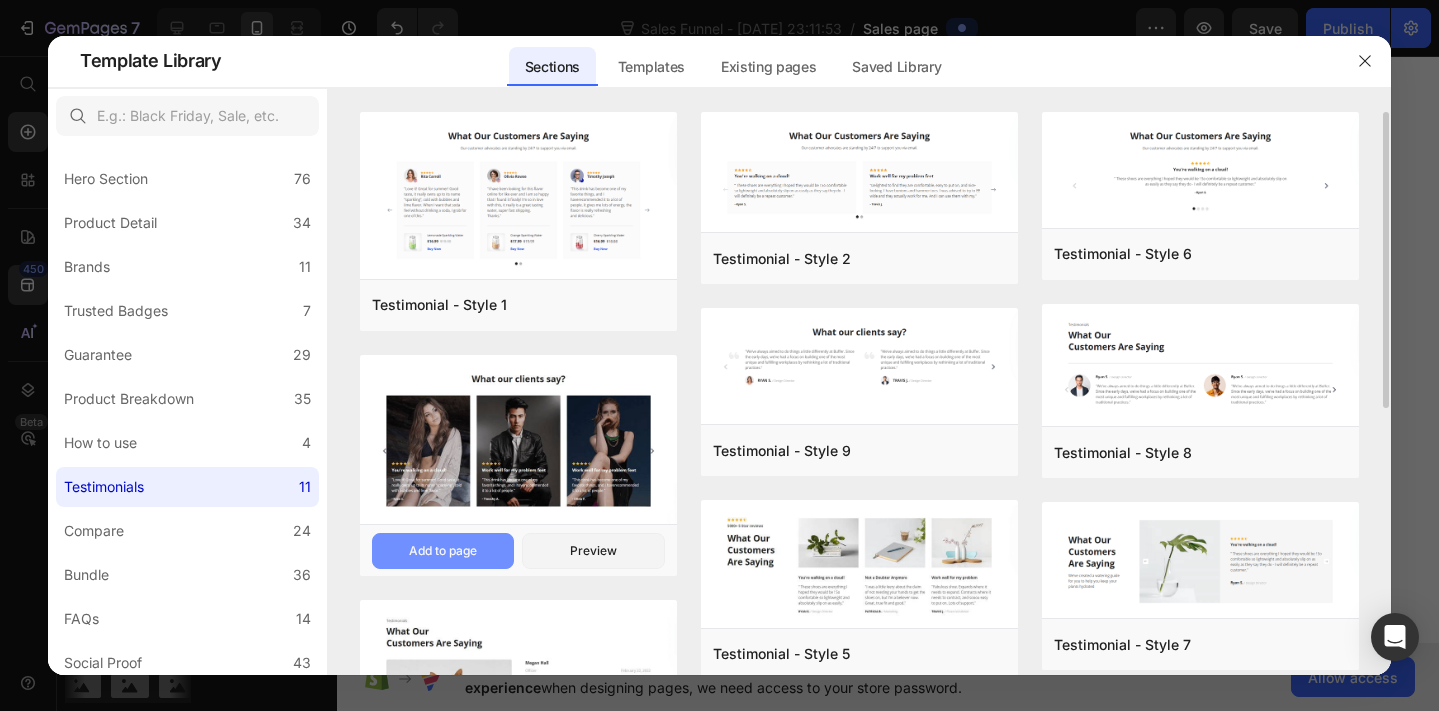 click on "Add to page" at bounding box center (443, 551) 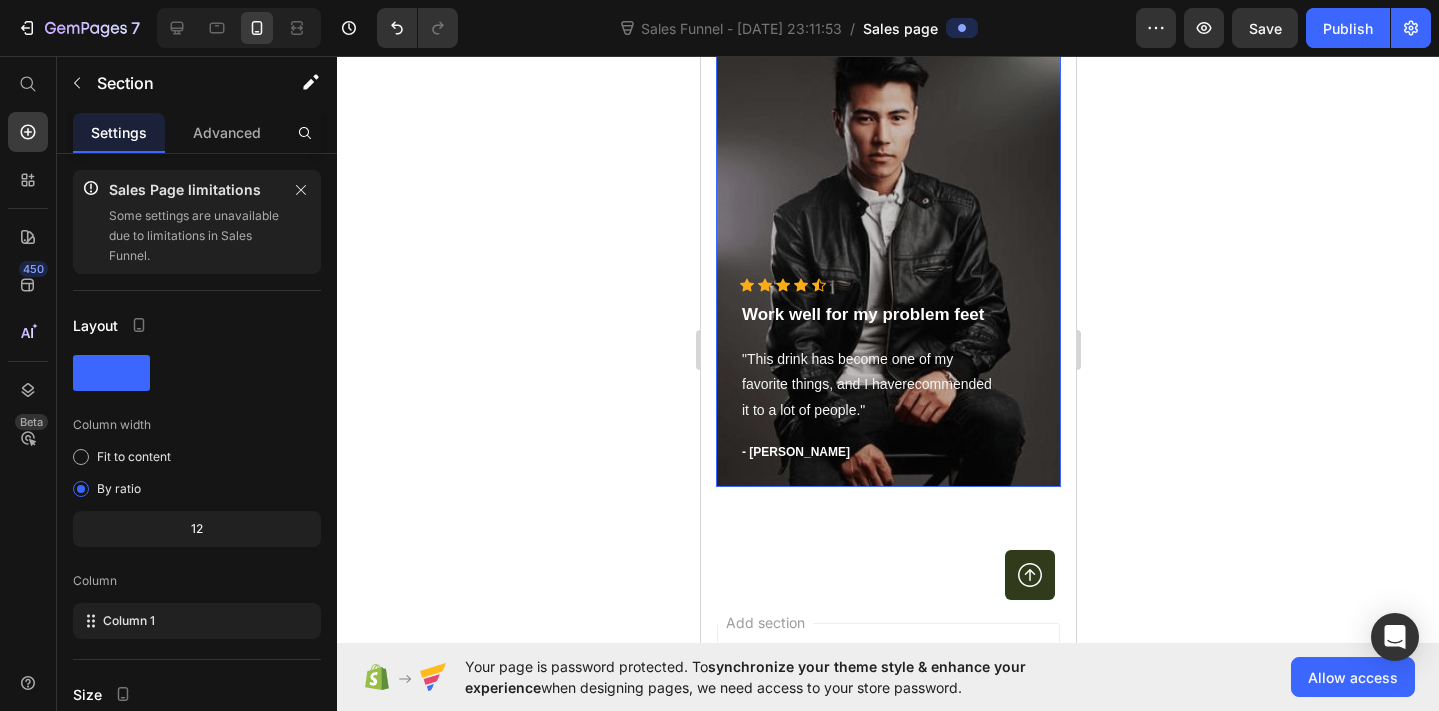 scroll, scrollTop: 7962, scrollLeft: 0, axis: vertical 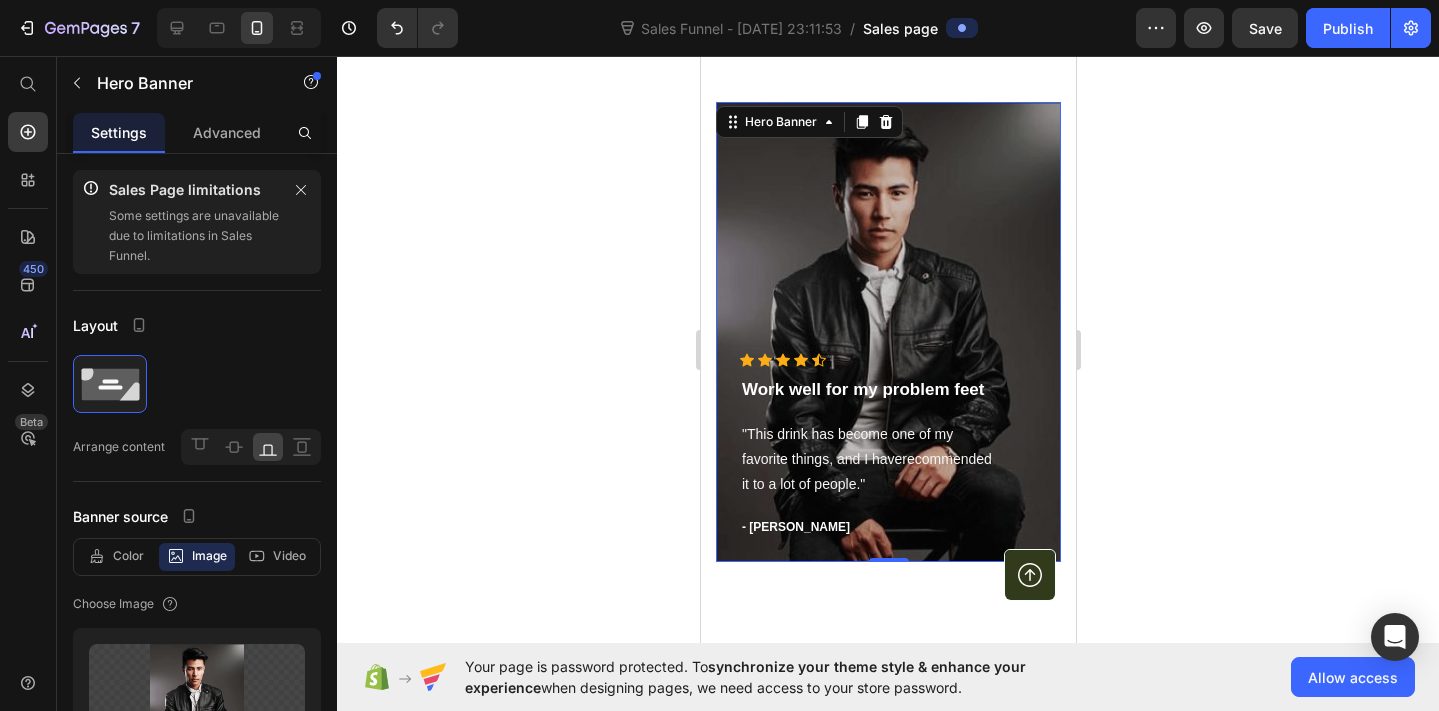 click 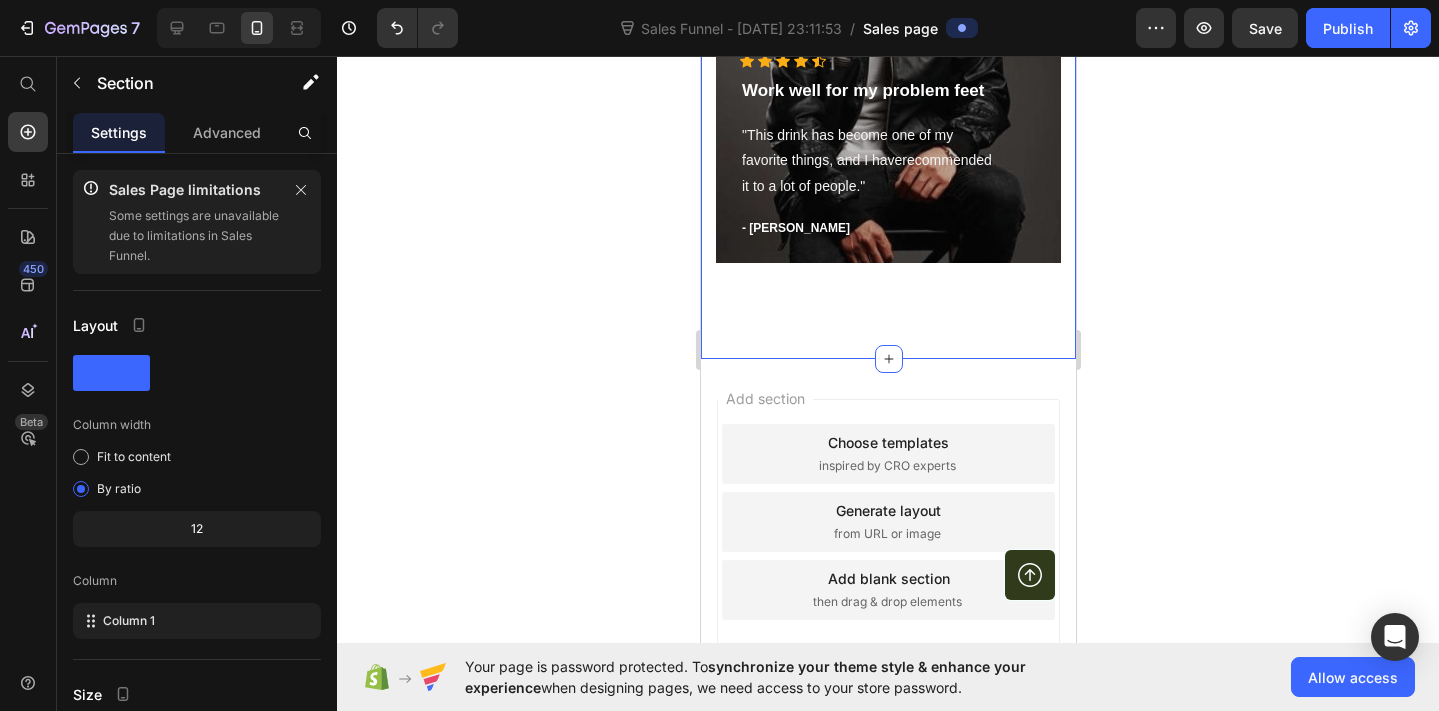 click on "What our clients say? Heading                Icon                Icon                Icon                Icon
Icon Icon List Hoz Work well for my problem feet Text block "This drink has become one of my  favorite things, and I haverecommended it to a lot of people." Text block - [PERSON_NAME] Text block Row Hero Banner                Icon                Icon                Icon                Icon
Icon Icon List Hoz Work well for my problem feet Text block "This drink has become one of my  favorite things, and I haverecommended it to a lot of people." Text block - [PERSON_NAME] Text block Row Hero Banner                Icon                Icon                Icon                Icon
Icon Icon List Hoz You're walking on a cloud! Text block "Love it! Great for summer! Good taste, it really owns up to its name “sparkling”, cold with bubbles and lime flavor." Text block - [PERSON_NAME] Text block Row Hero Banner Carousel Row" at bounding box center (887, -31) 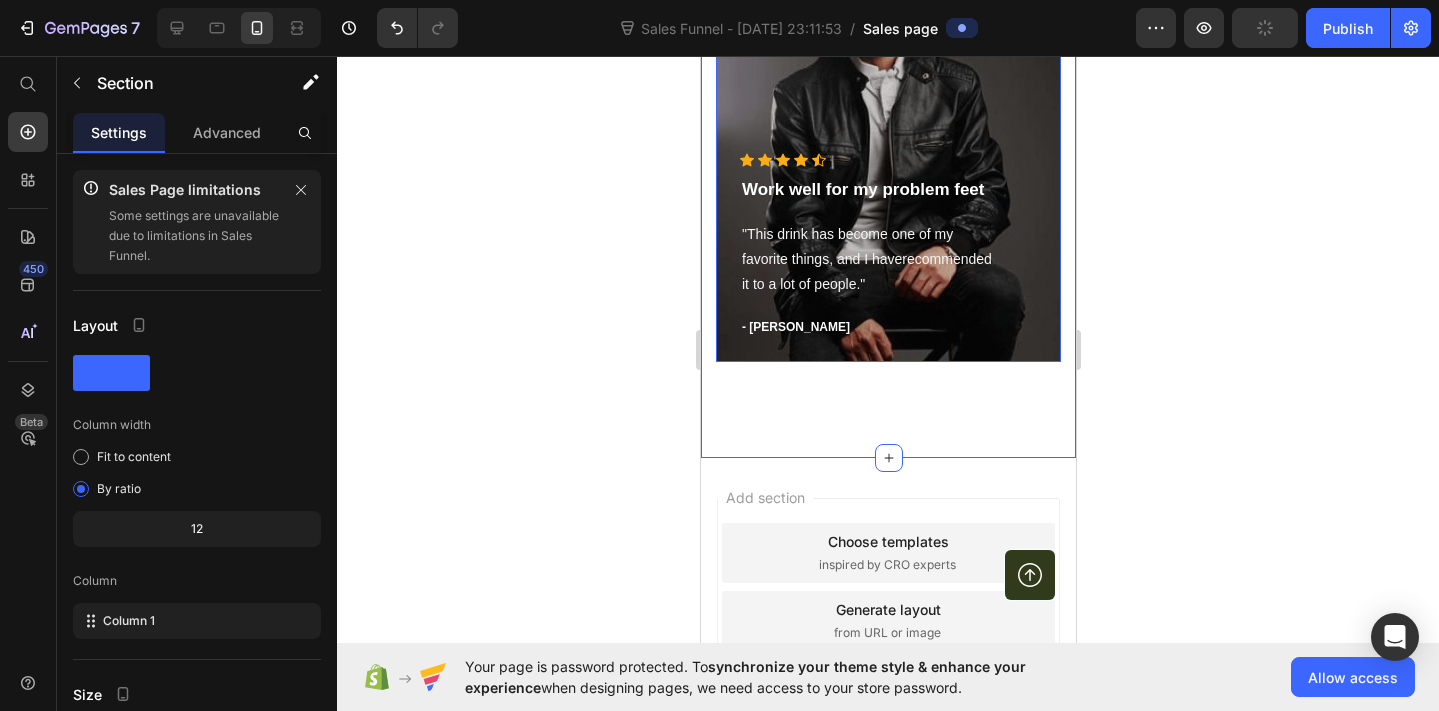 scroll, scrollTop: 7680, scrollLeft: 0, axis: vertical 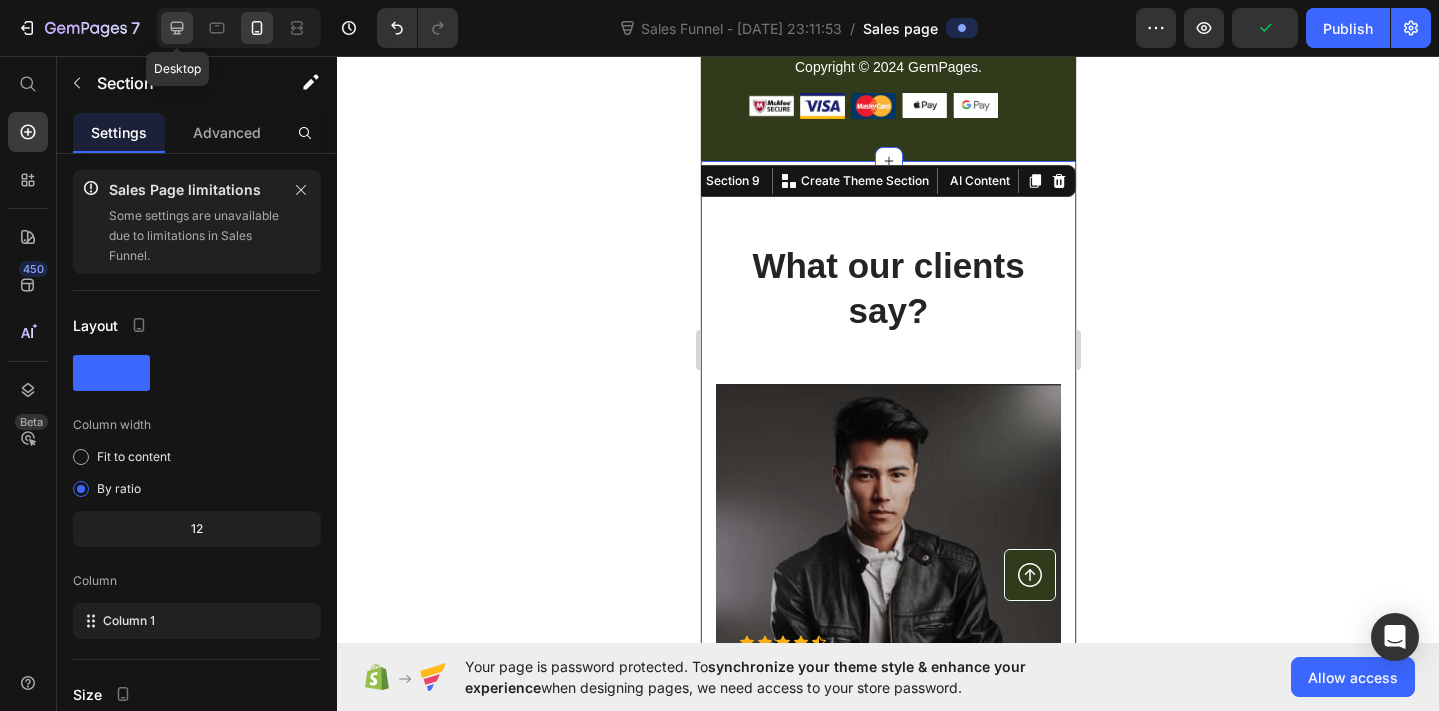 click 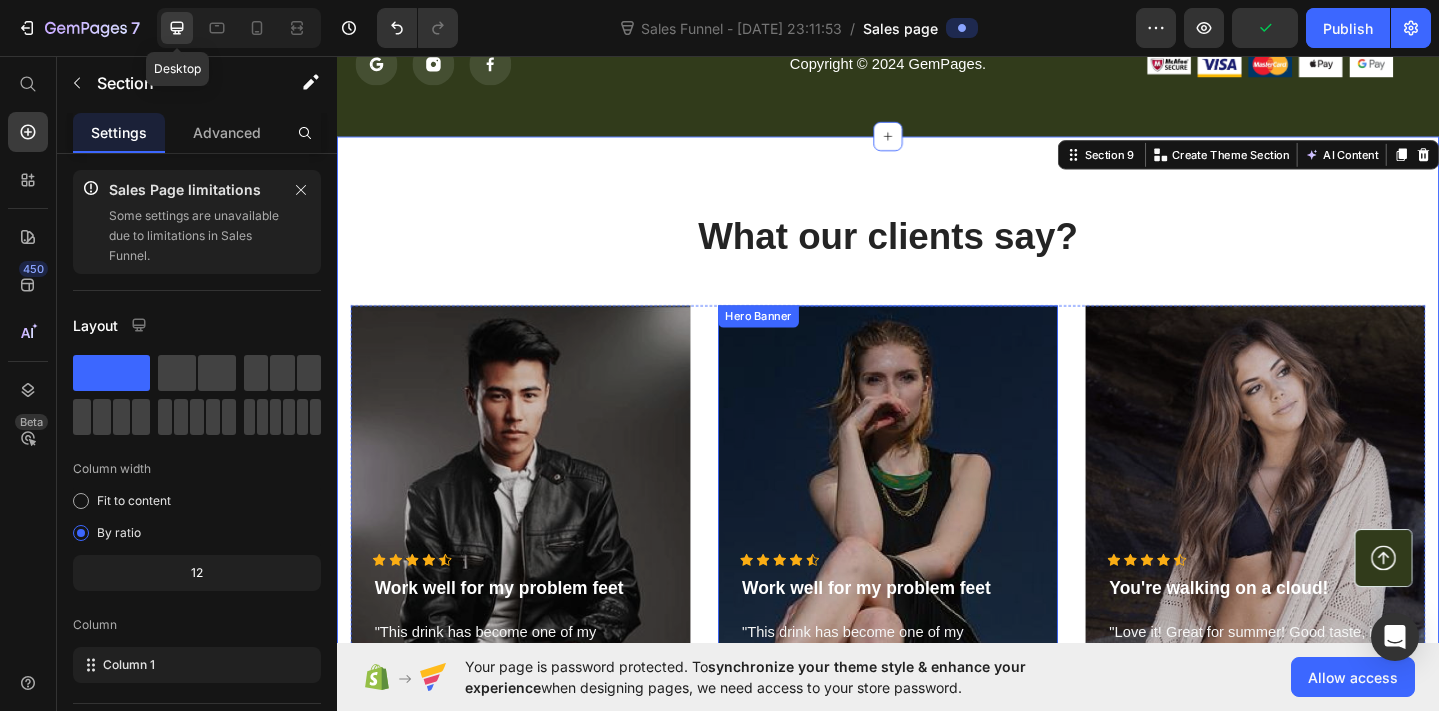 scroll, scrollTop: 7418, scrollLeft: 0, axis: vertical 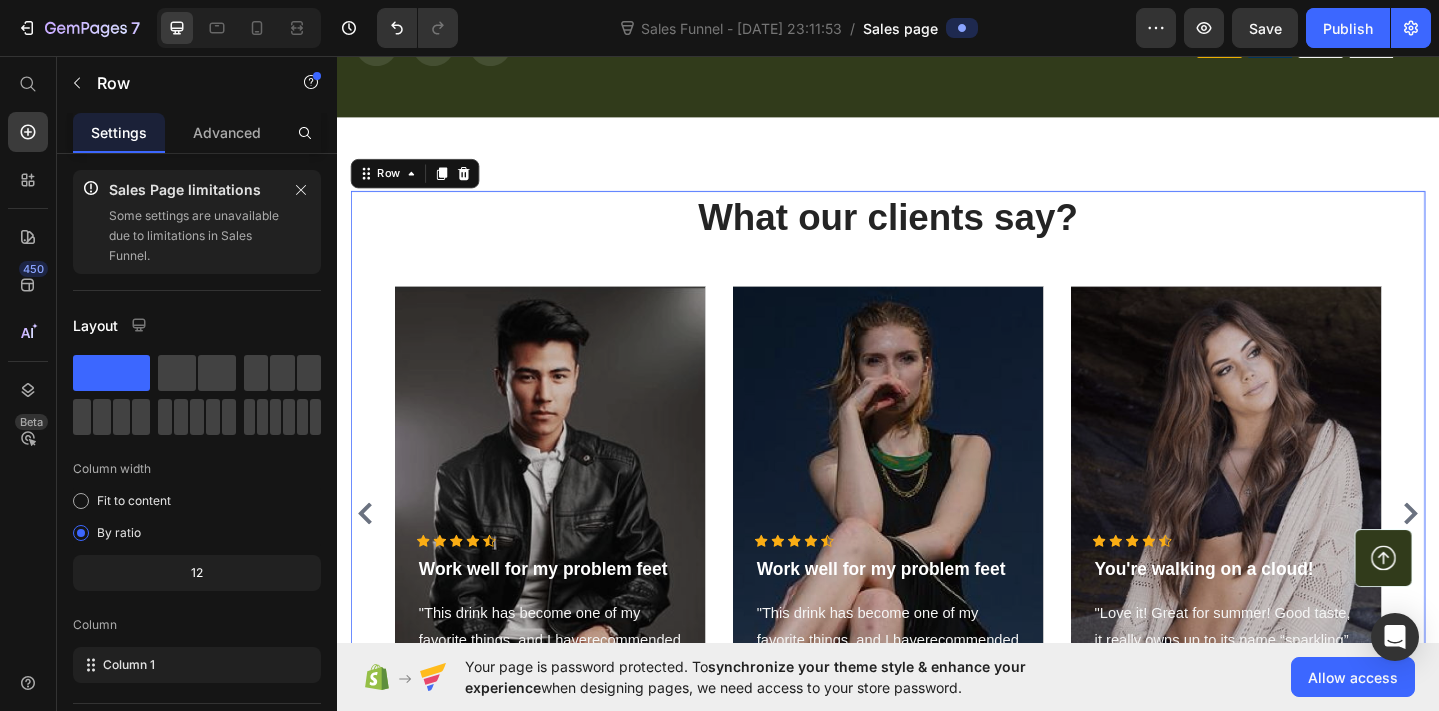 click on "What our clients say? Heading                Icon                Icon                Icon                Icon
Icon Icon List Hoz Work well for my problem feet Text block "This drink has become one of my  favorite things, and I haverecommended it to a lot of people." Text block - [PERSON_NAME] Text block Row Hero Banner                Icon                Icon                Icon                Icon
Icon Icon List Hoz Work well for my problem feet Text block "This drink has become one of my  favorite things, and I haverecommended it to a lot of people." Text block - [PERSON_NAME] Text block Row Hero Banner                Icon                Icon                Icon                Icon
Icon Icon List Hoz You're walking on a cloud! Text block "Love it! Great for summer! Good taste, it really owns up to its name “sparkling”, cold with bubbles and lime flavor." Text block - [PERSON_NAME] Text block Row Hero Banner Carousel" at bounding box center [937, 502] 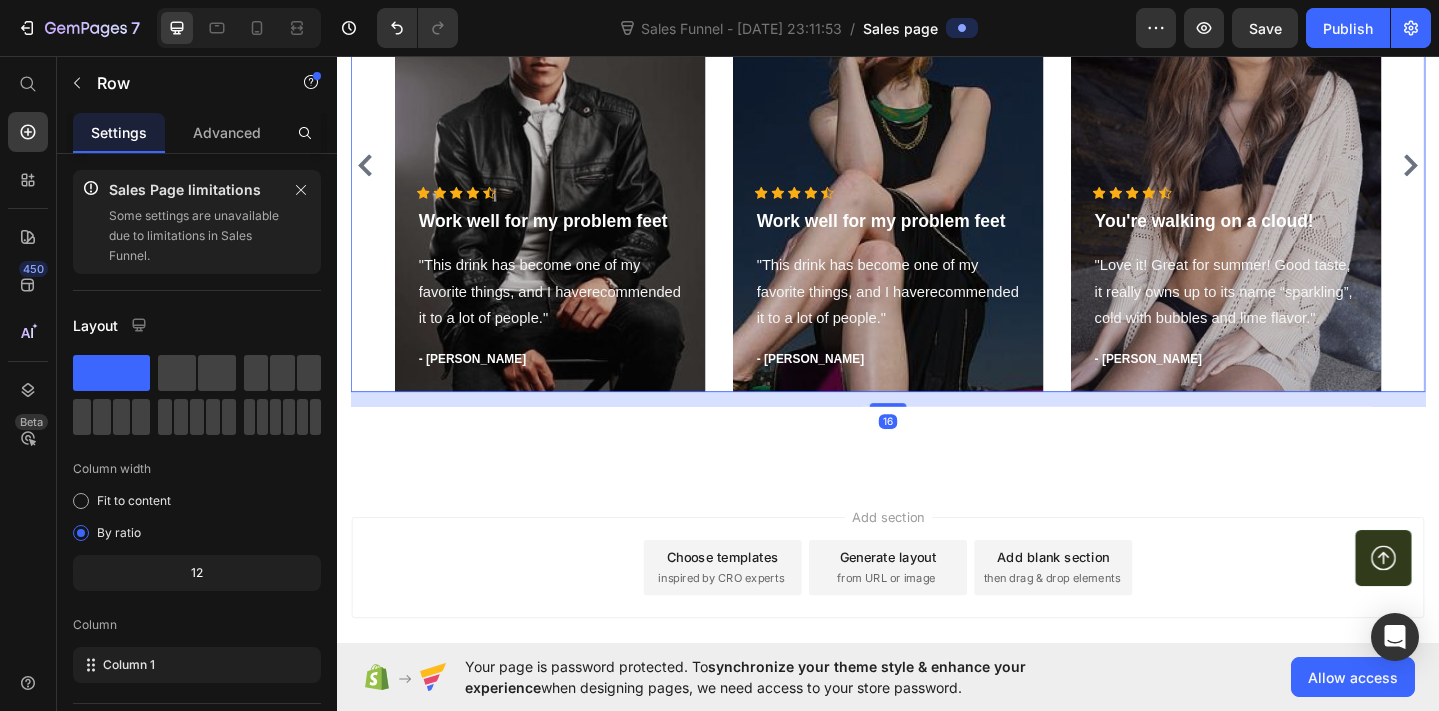 scroll, scrollTop: 7801, scrollLeft: 0, axis: vertical 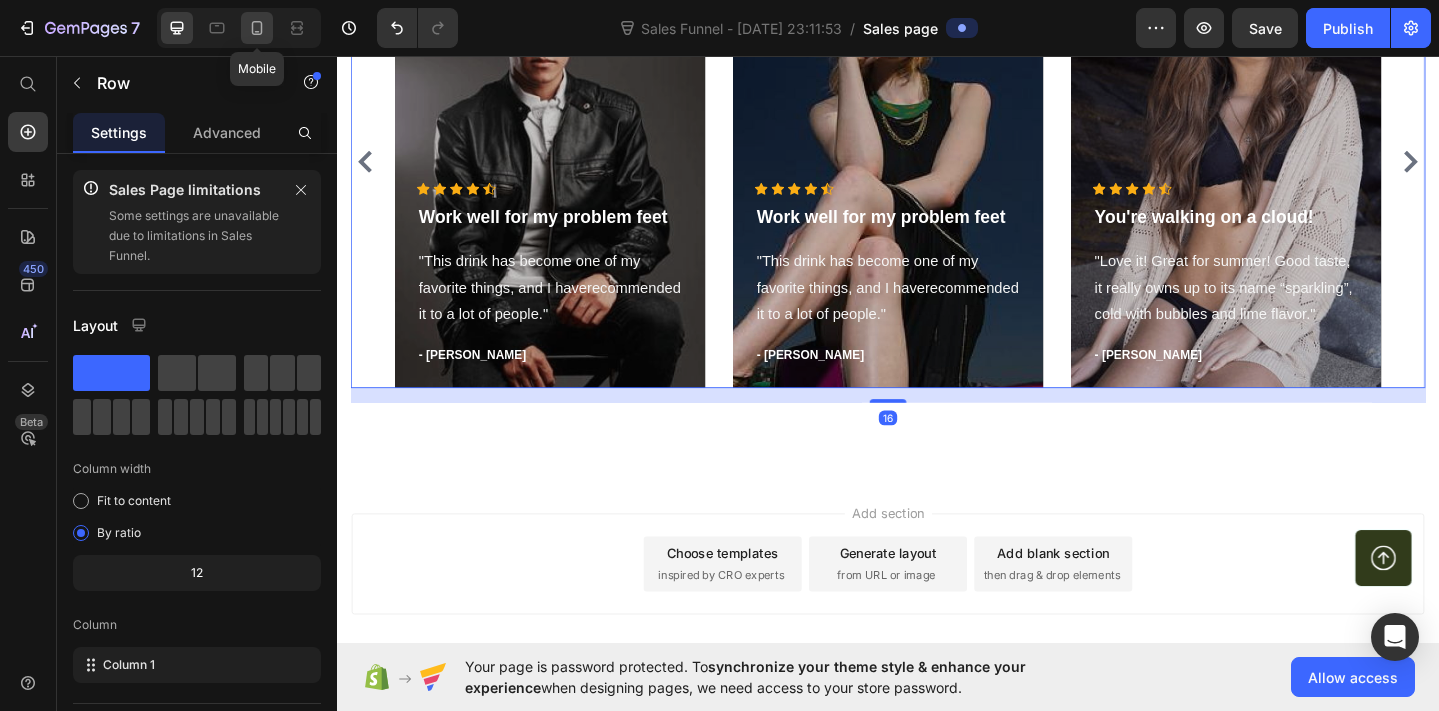 click 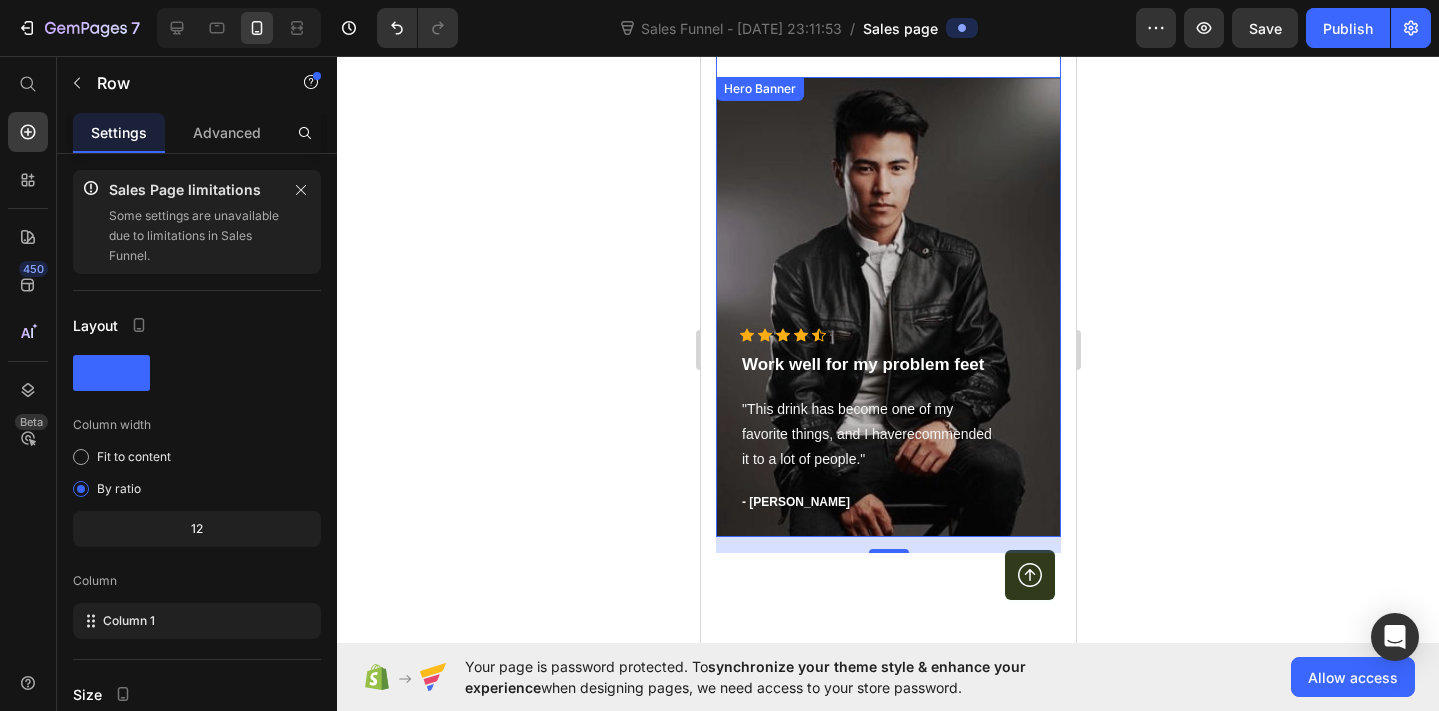 scroll, scrollTop: 7837, scrollLeft: 0, axis: vertical 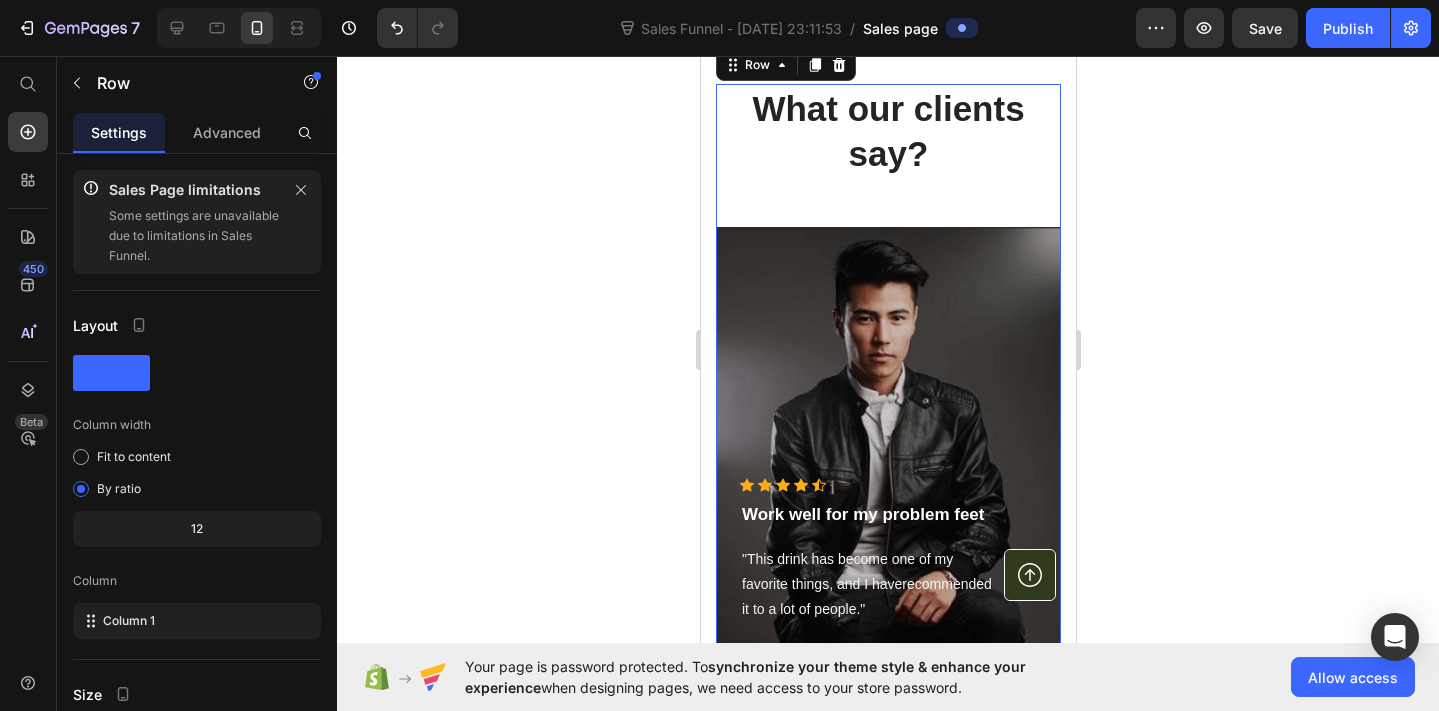 click on "What our clients say? Heading                Icon                Icon                Icon                Icon
Icon Icon List Hoz Work well for my problem feet Text block "This drink has become one of my  favorite things, and I haverecommended it to a lot of people." Text block - [PERSON_NAME] Text block Row Hero Banner                Icon                Icon                Icon                Icon
Icon Icon List Hoz Work well for my problem feet Text block "This drink has become one of my  favorite things, and I haverecommended it to a lot of people." Text block - [PERSON_NAME] Text block Row Hero Banner                Icon                Icon                Icon                Icon
Icon Icon List Hoz You're walking on a cloud! Text block "Love it! Great for summer! Good taste, it really owns up to its name “sparkling”, cold with bubbles and lime flavor." Text block - [PERSON_NAME] Text block Row Hero Banner Carousel" at bounding box center [887, 385] 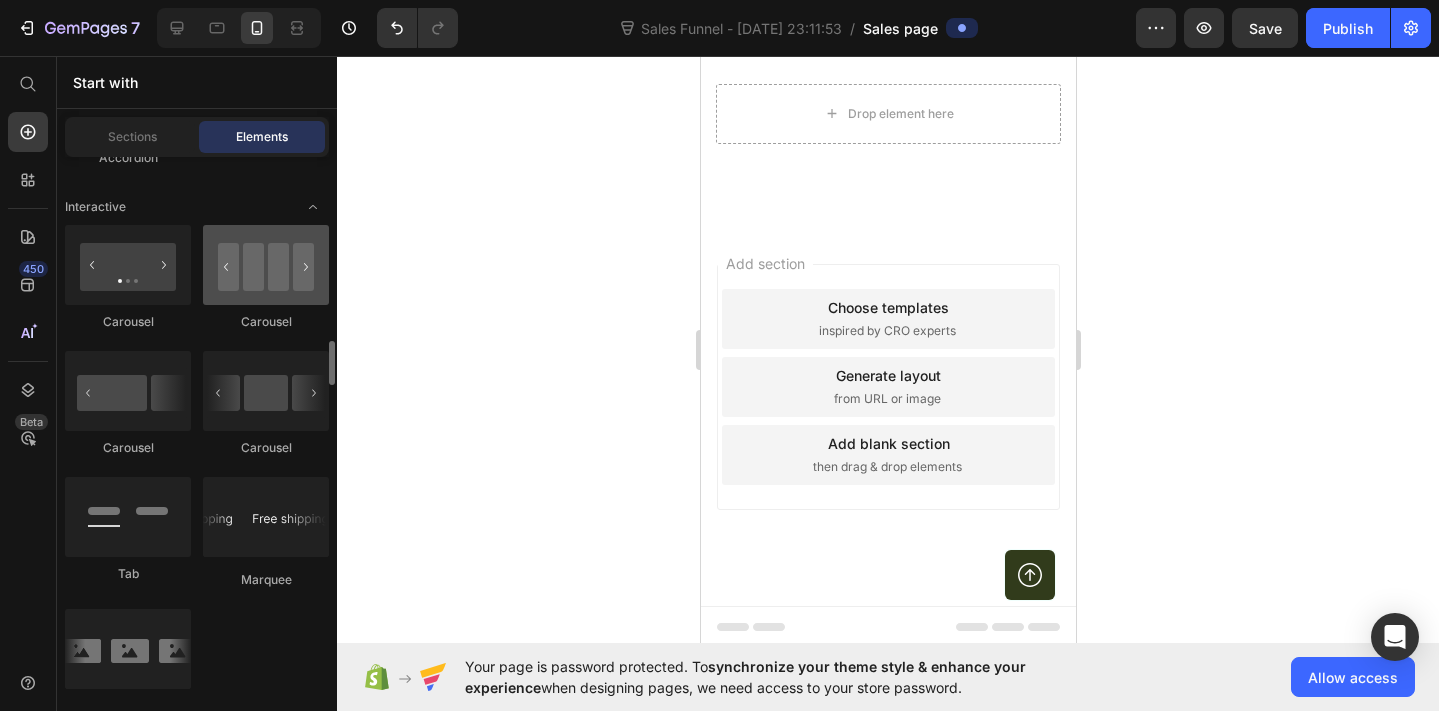 scroll, scrollTop: 2113, scrollLeft: 0, axis: vertical 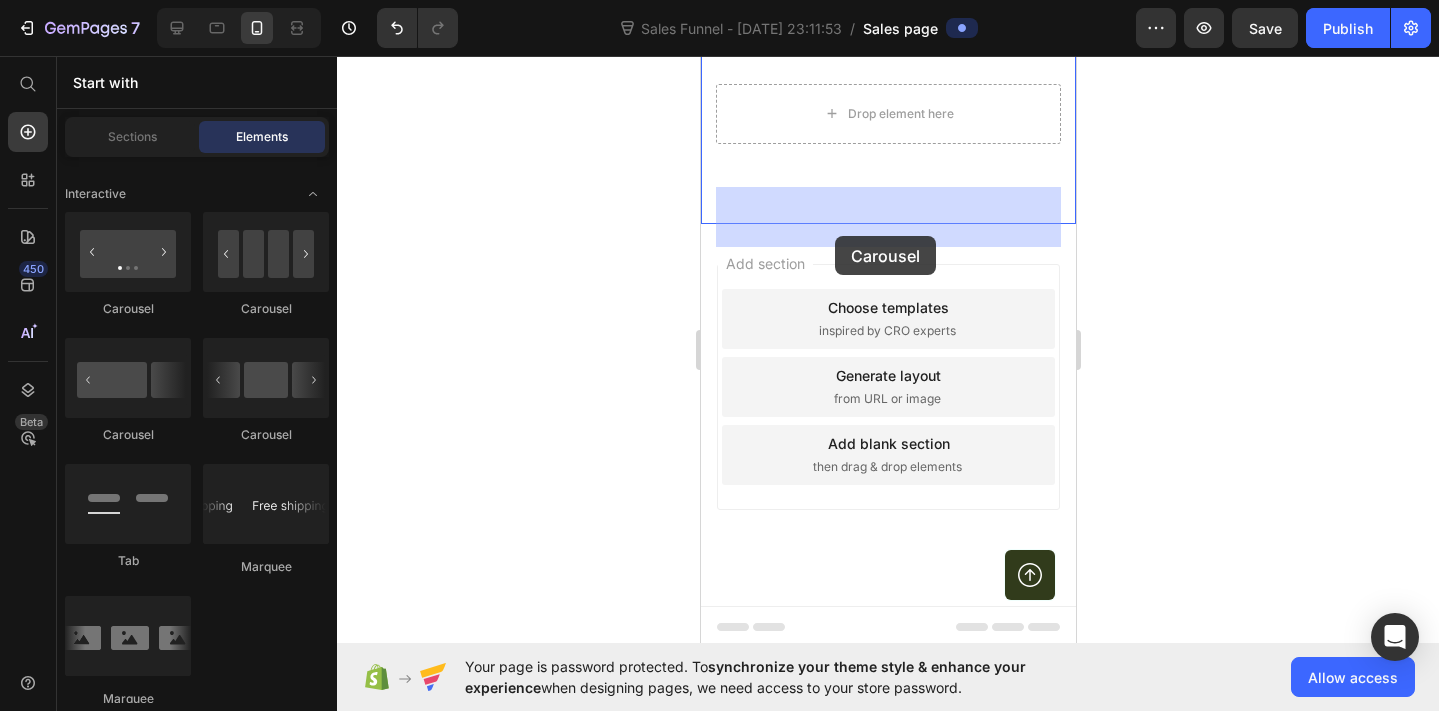 drag, startPoint x: 945, startPoint y: 432, endPoint x: 833, endPoint y: 233, distance: 228.3528 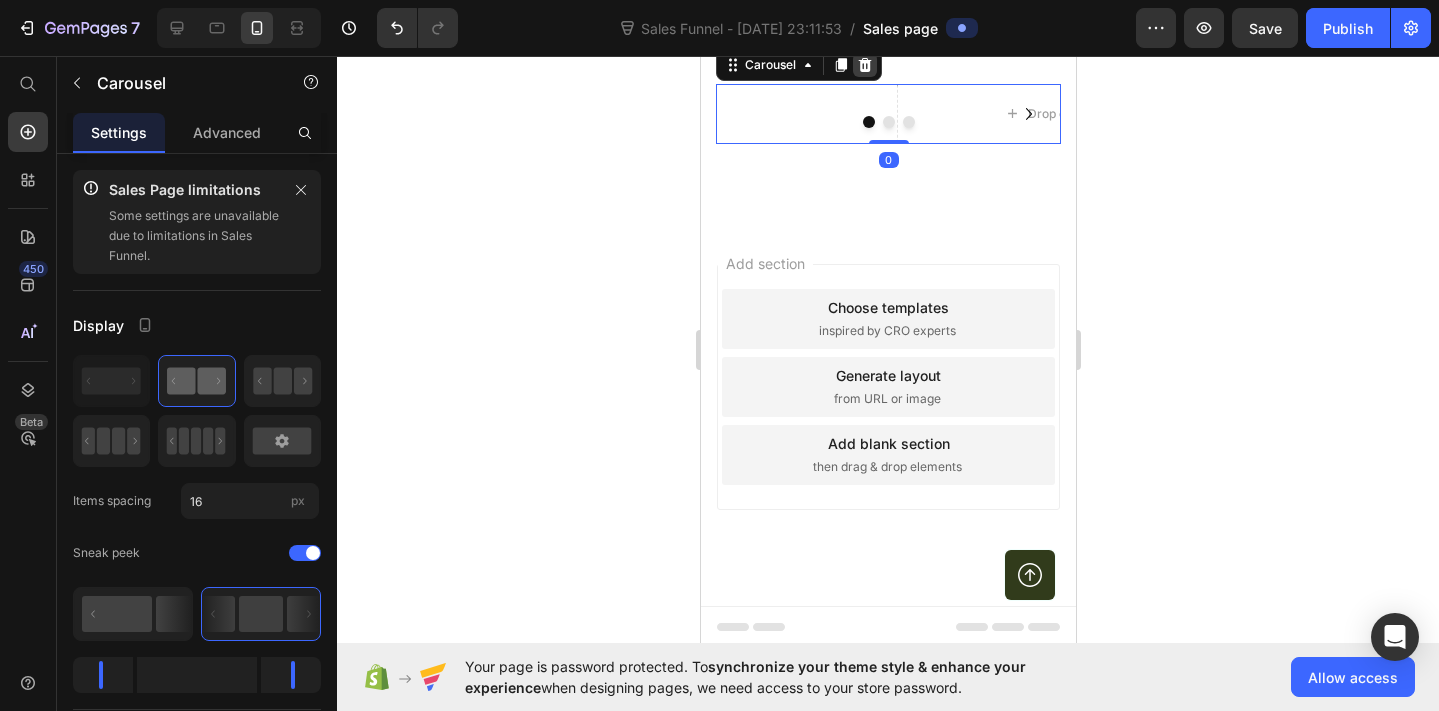 click 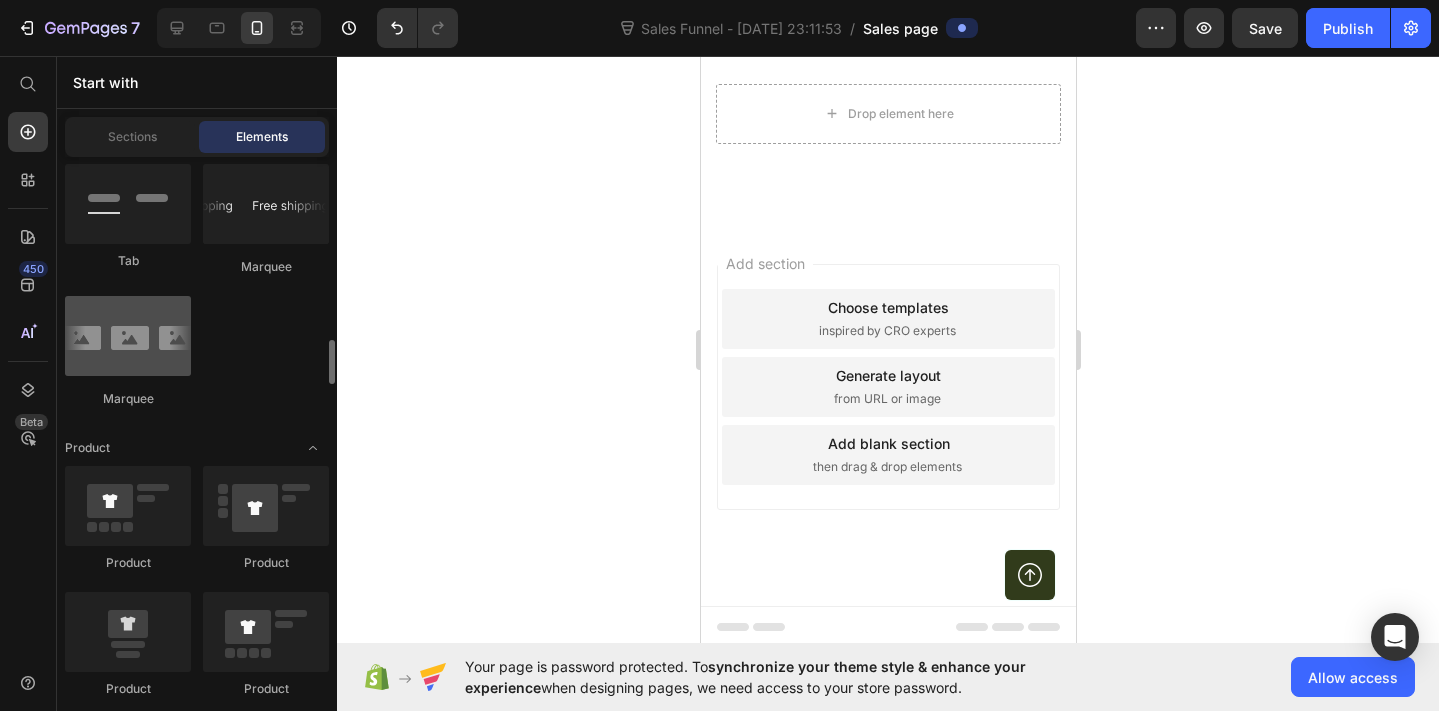 scroll, scrollTop: 2414, scrollLeft: 0, axis: vertical 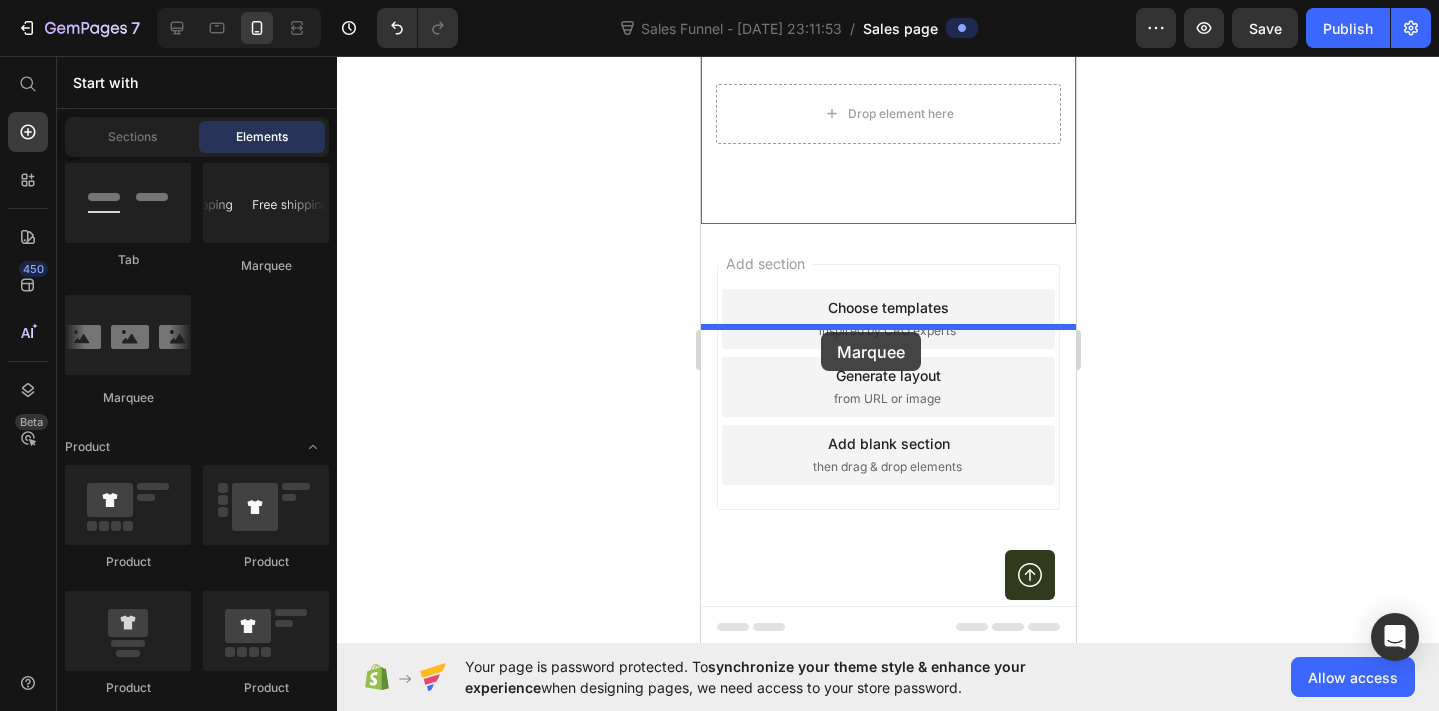 drag, startPoint x: 896, startPoint y: 362, endPoint x: 820, endPoint y: 331, distance: 82.07923 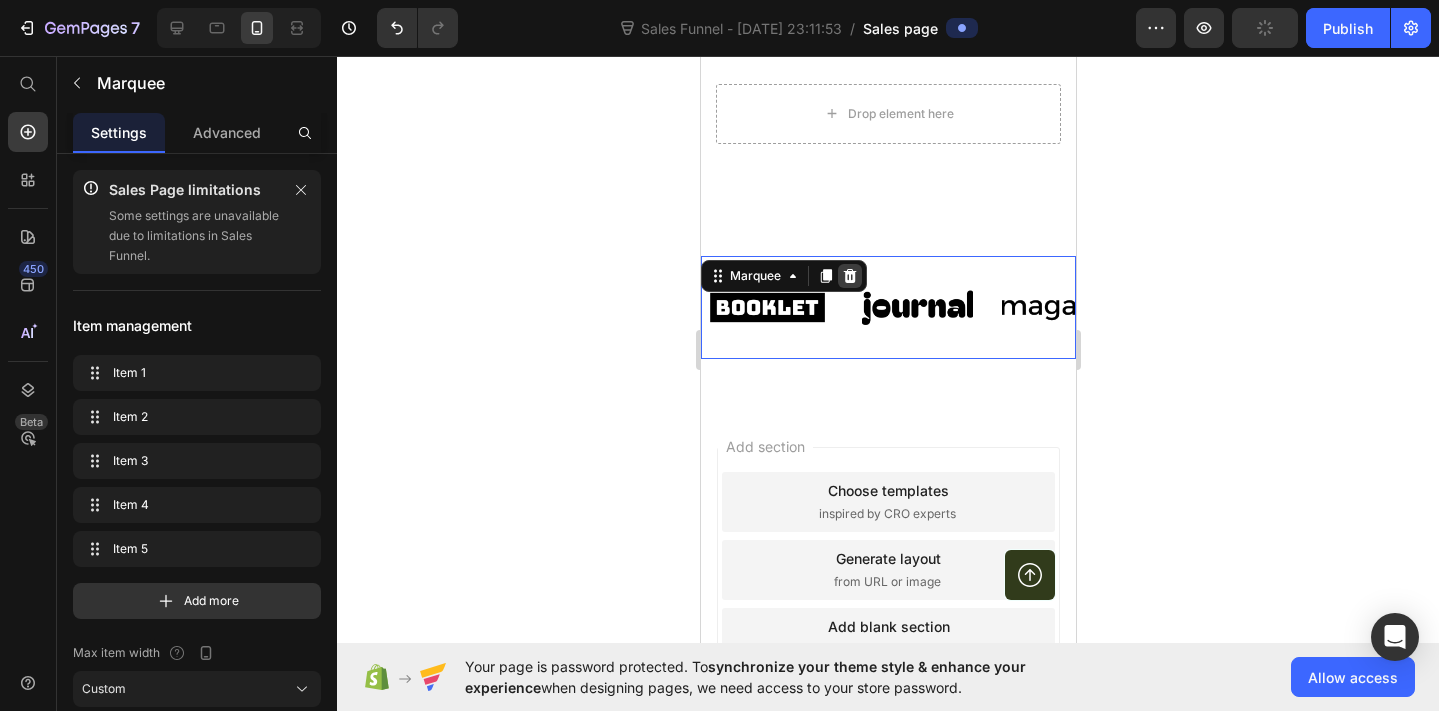 click 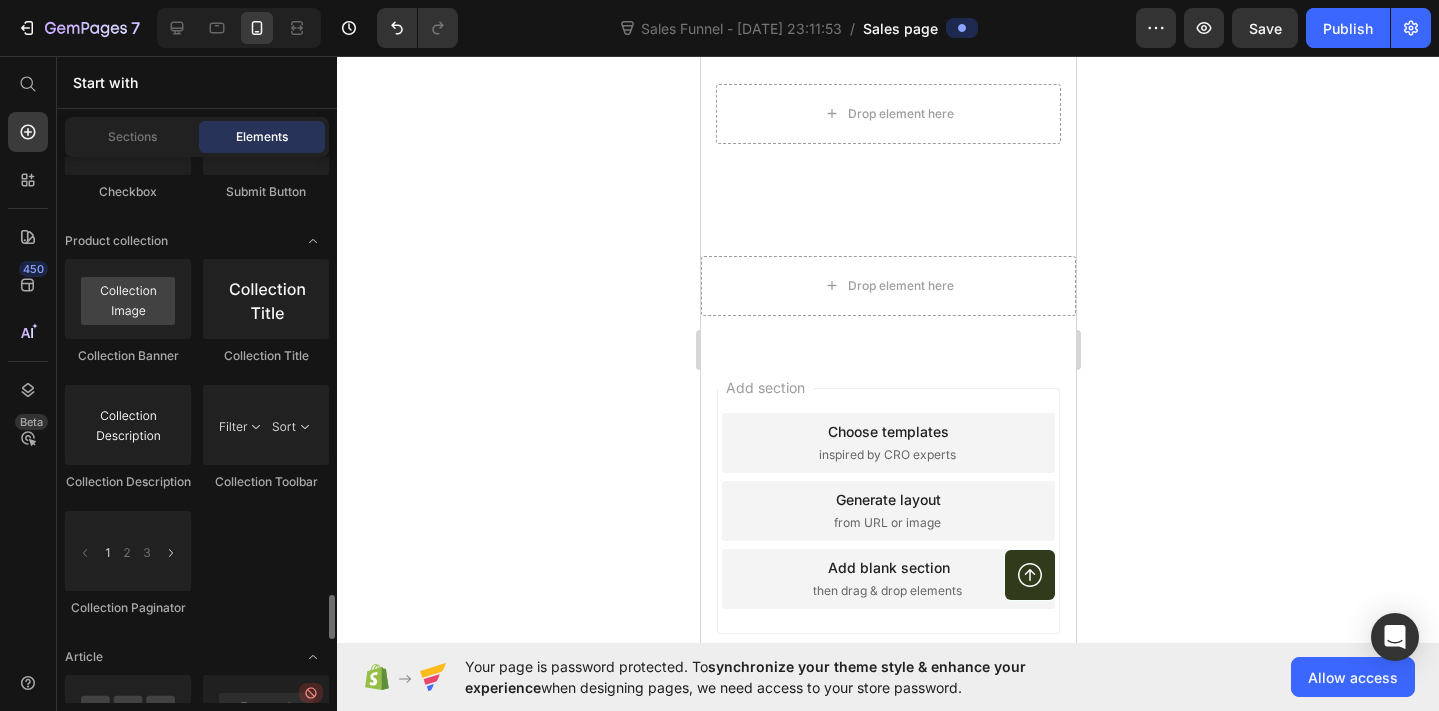 scroll, scrollTop: 5601, scrollLeft: 0, axis: vertical 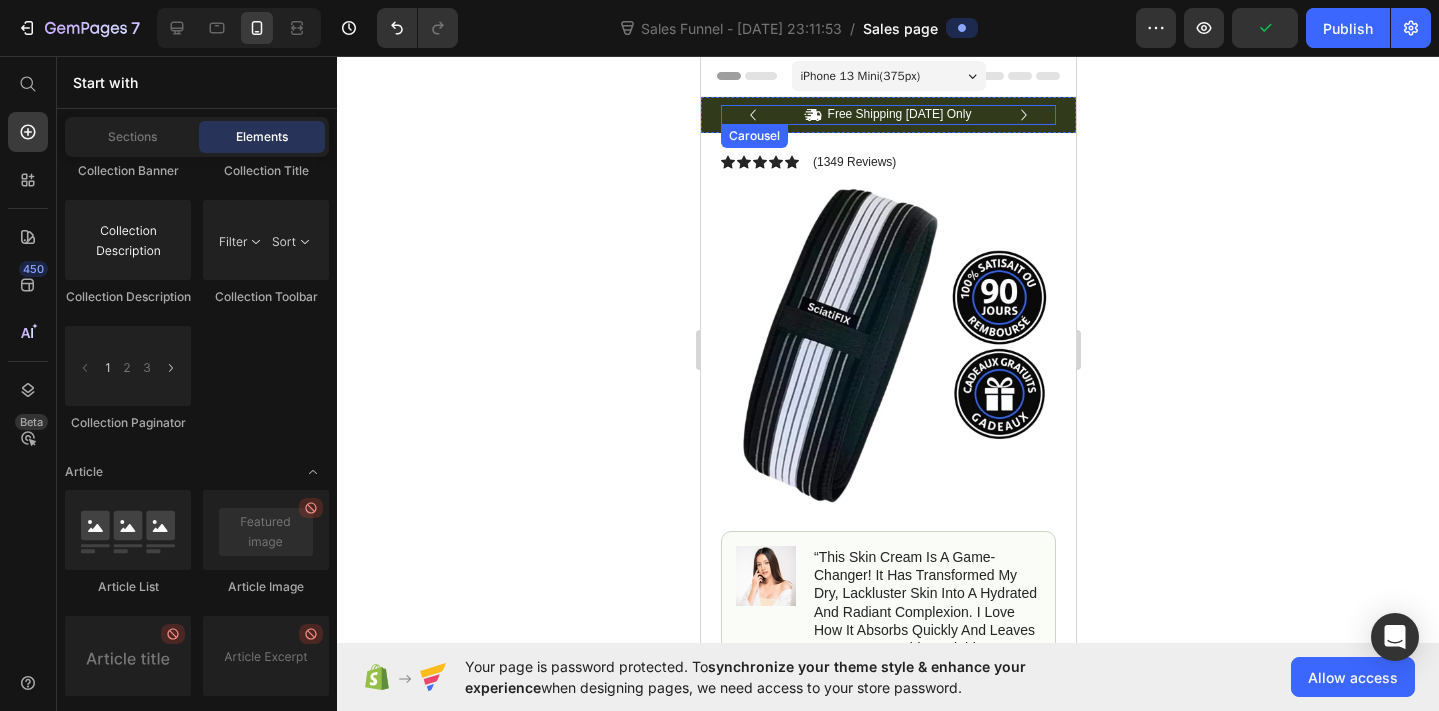 click 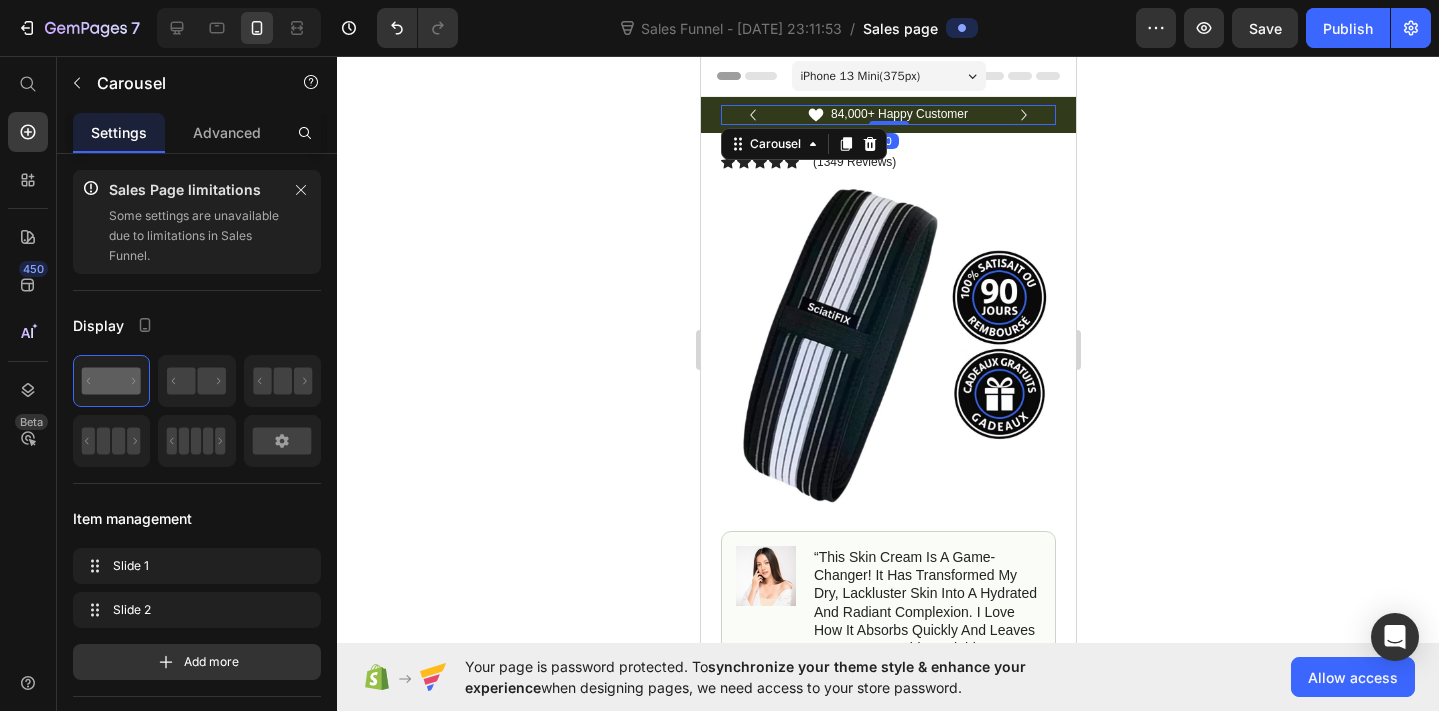 click 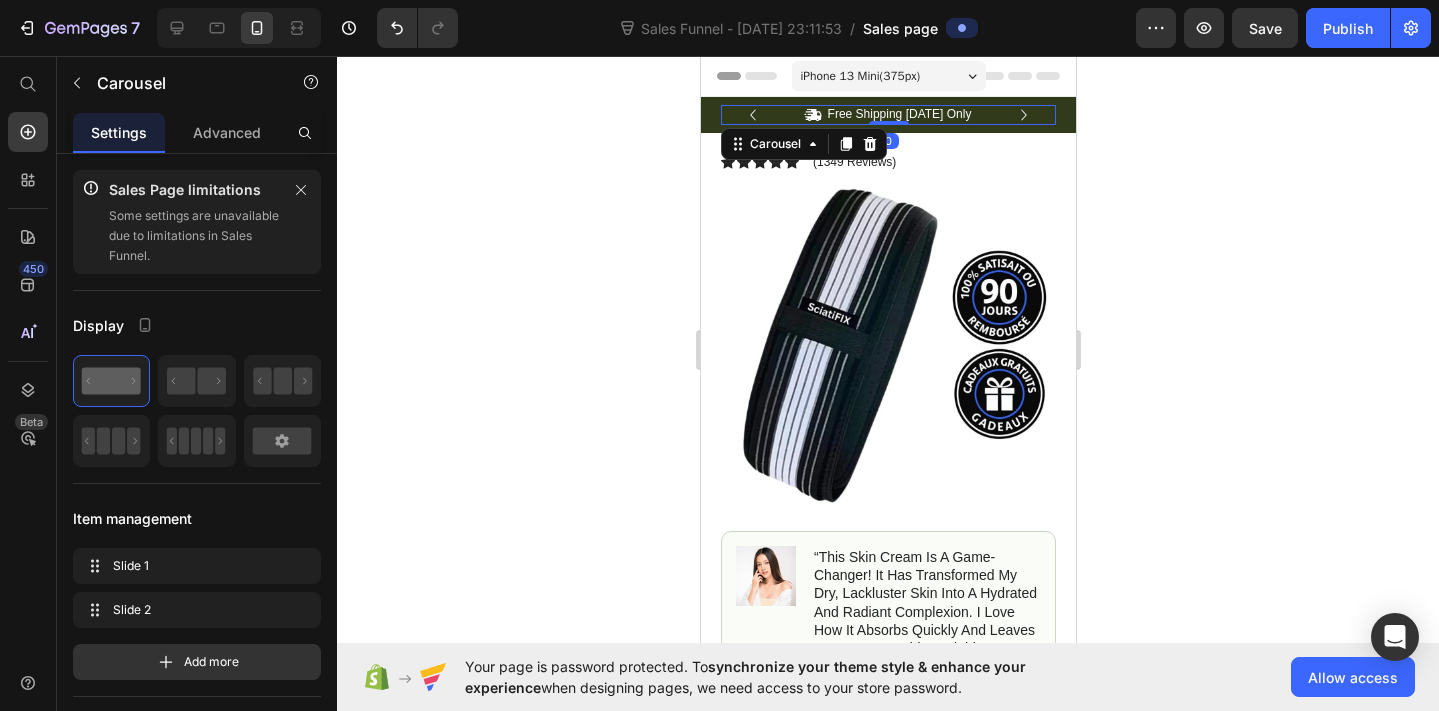 click 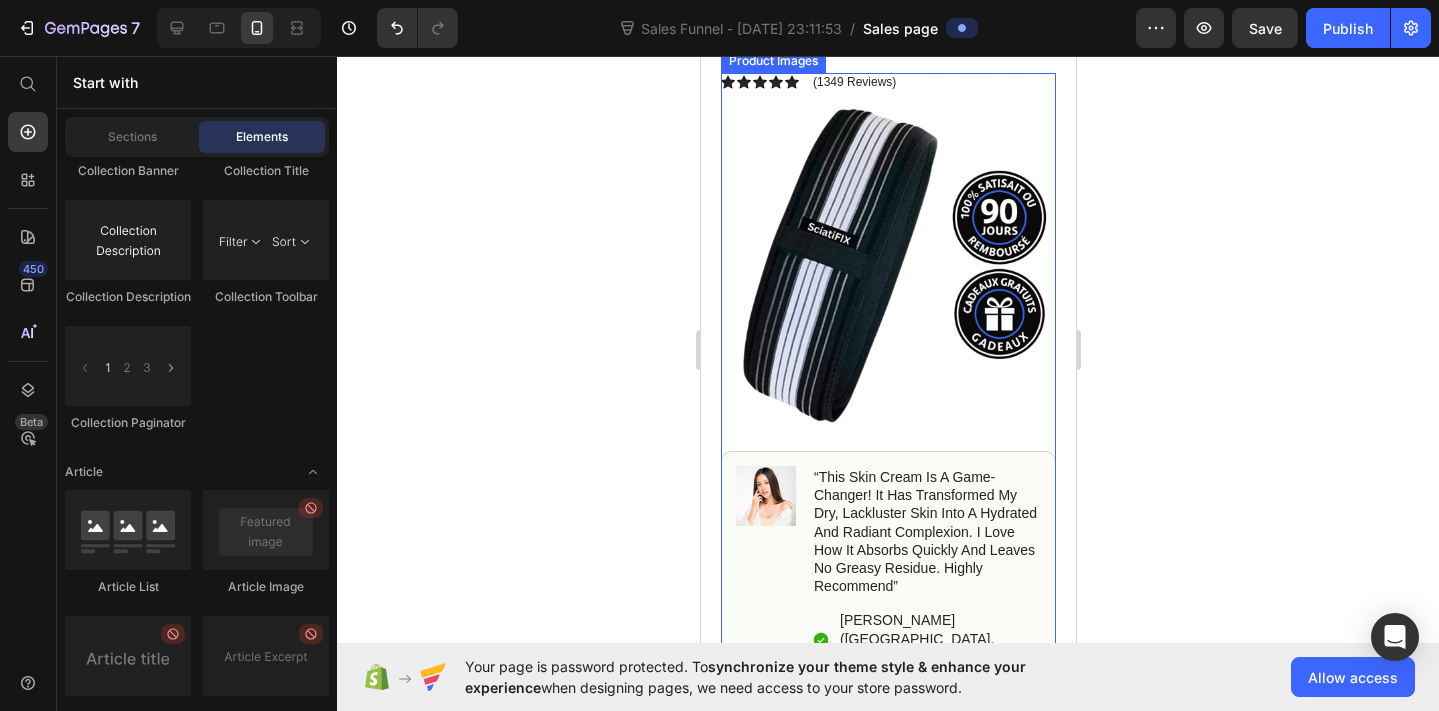 scroll, scrollTop: 0, scrollLeft: 0, axis: both 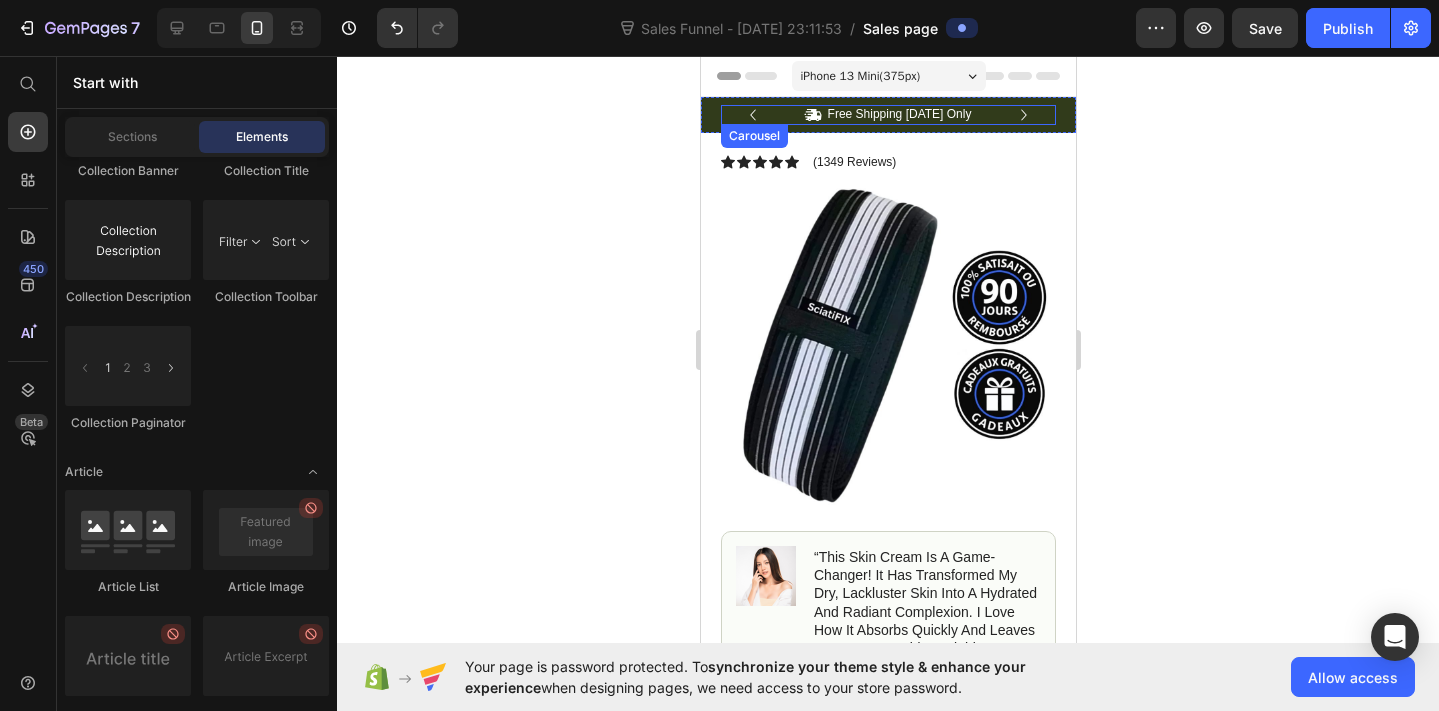 click 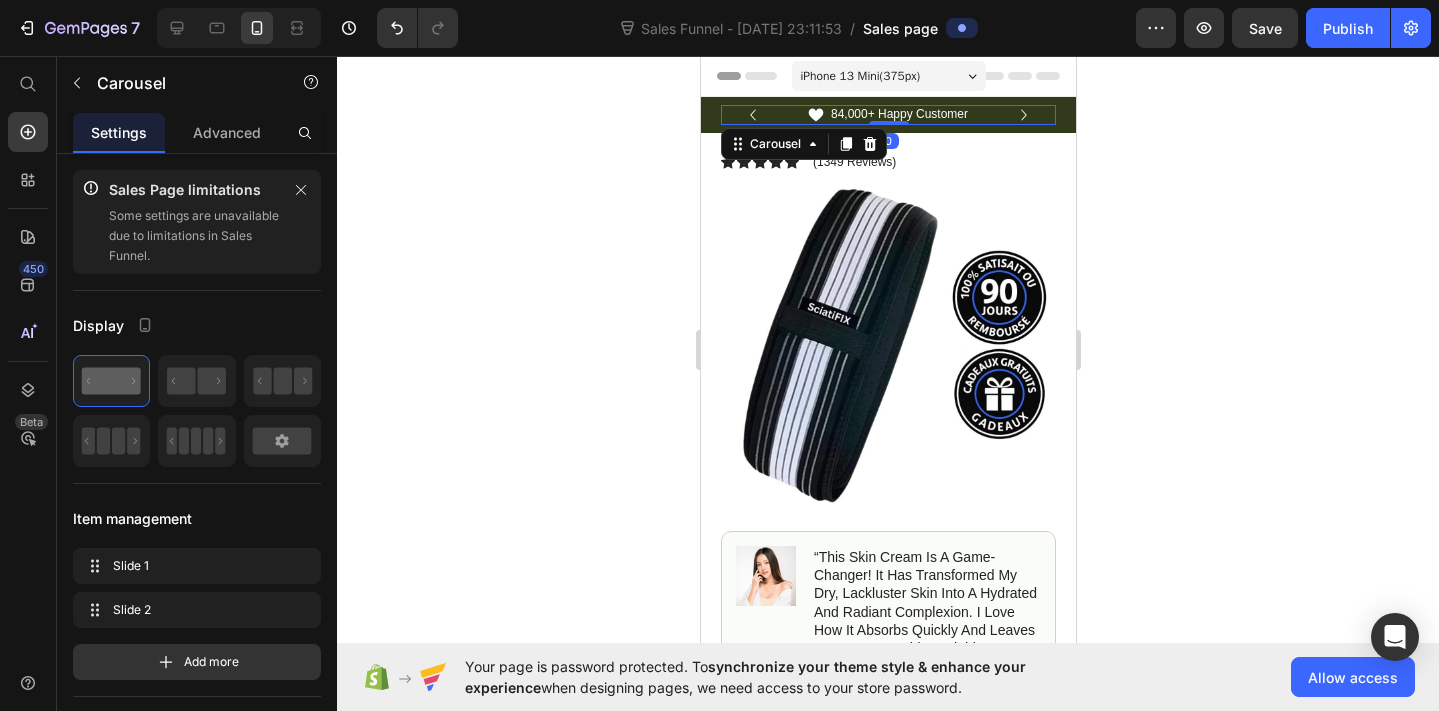 click 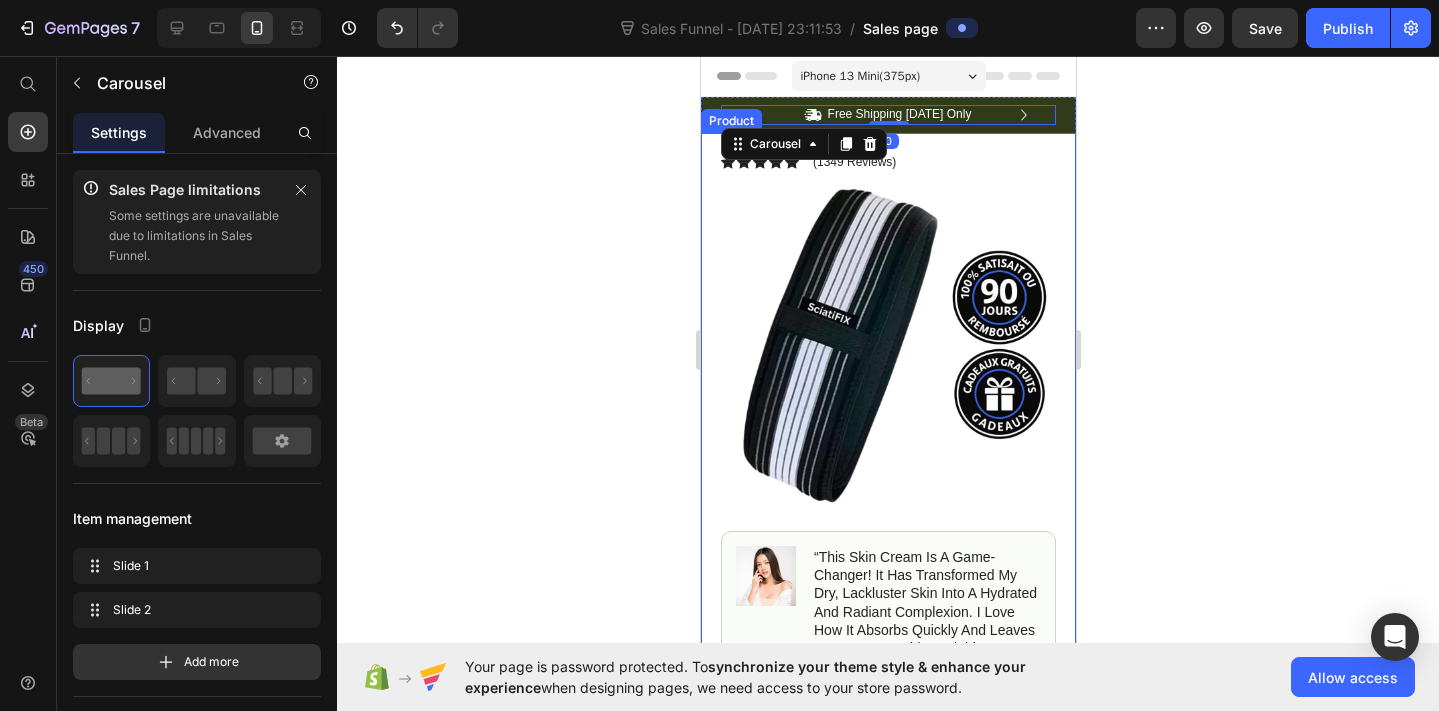 click 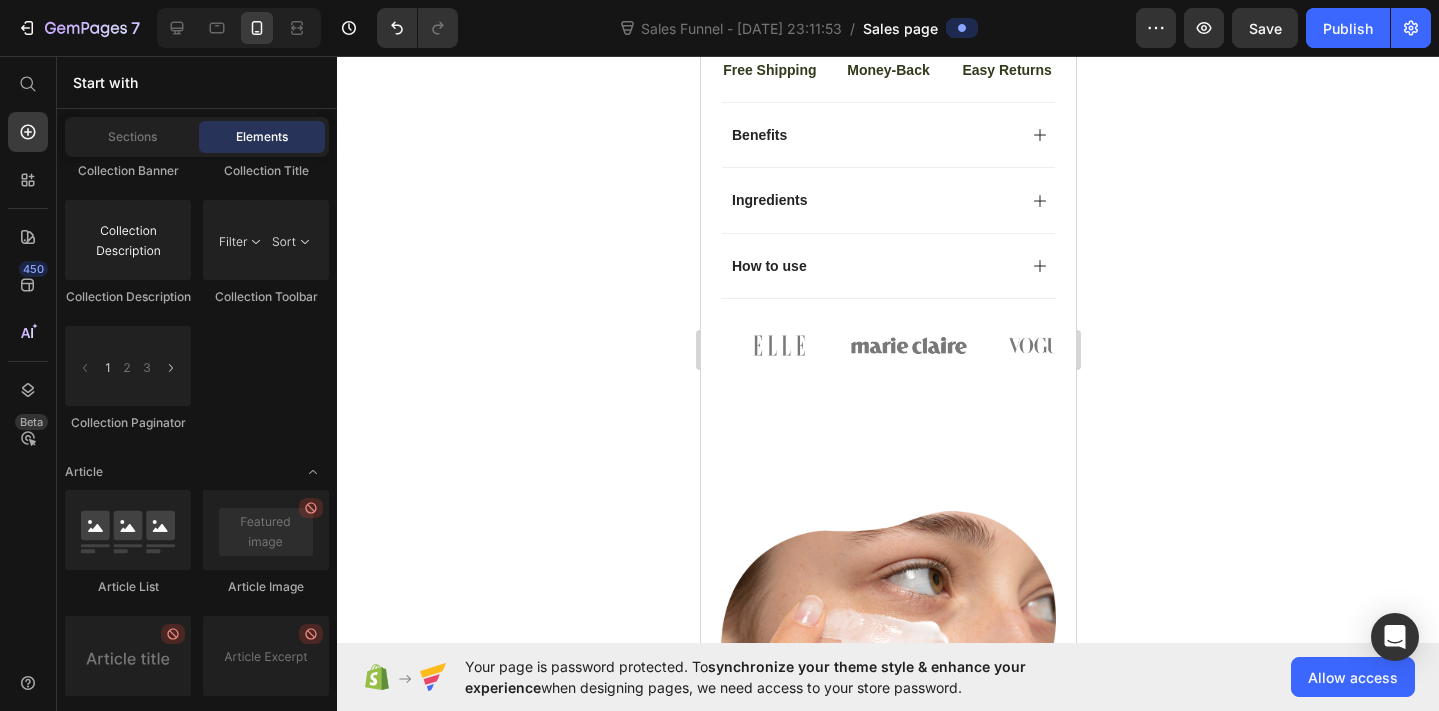 scroll, scrollTop: 1251, scrollLeft: 0, axis: vertical 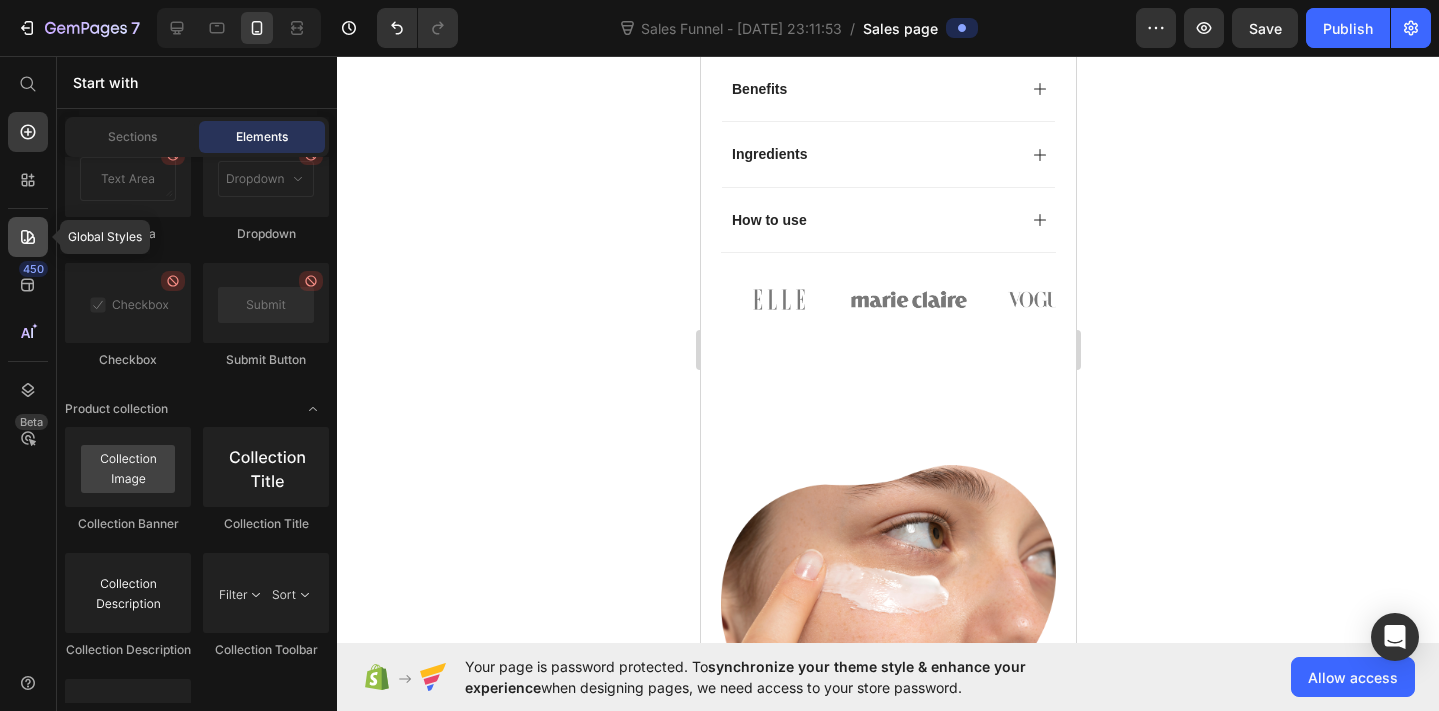click 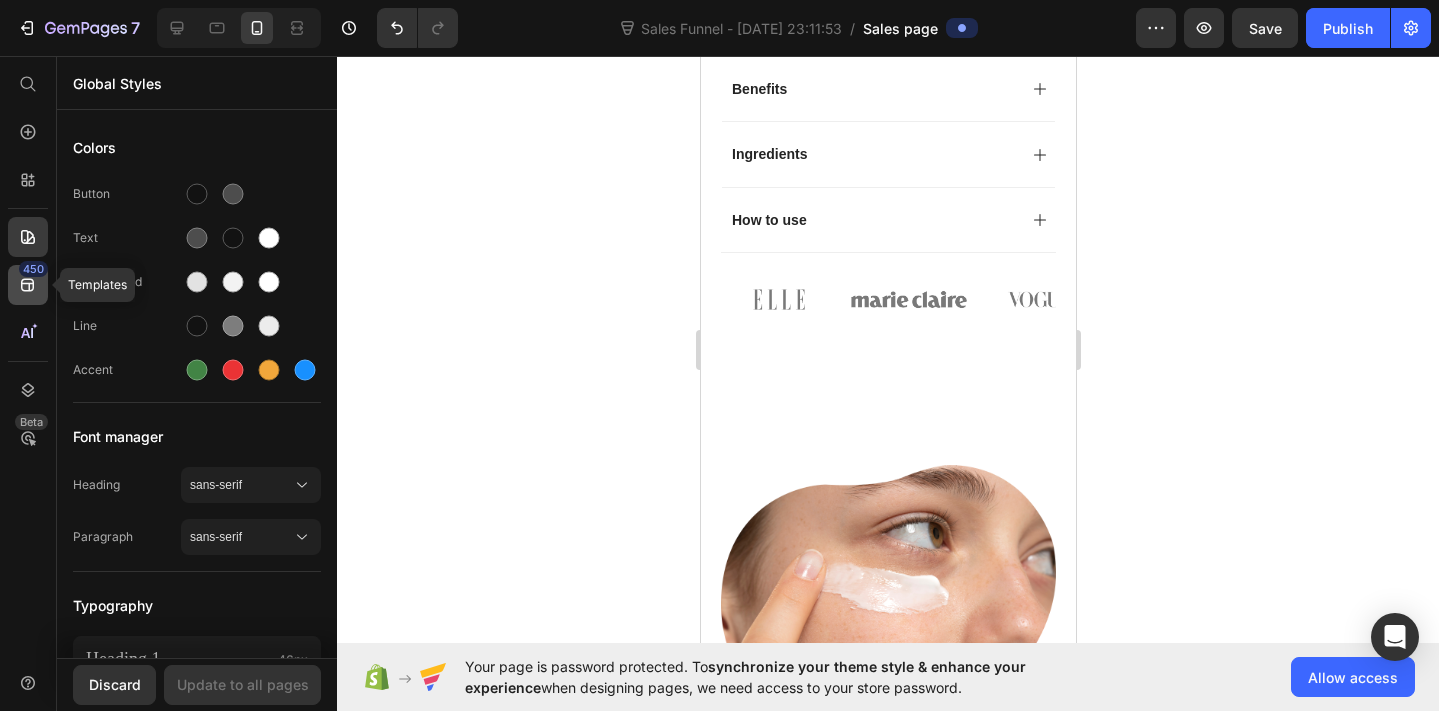 click 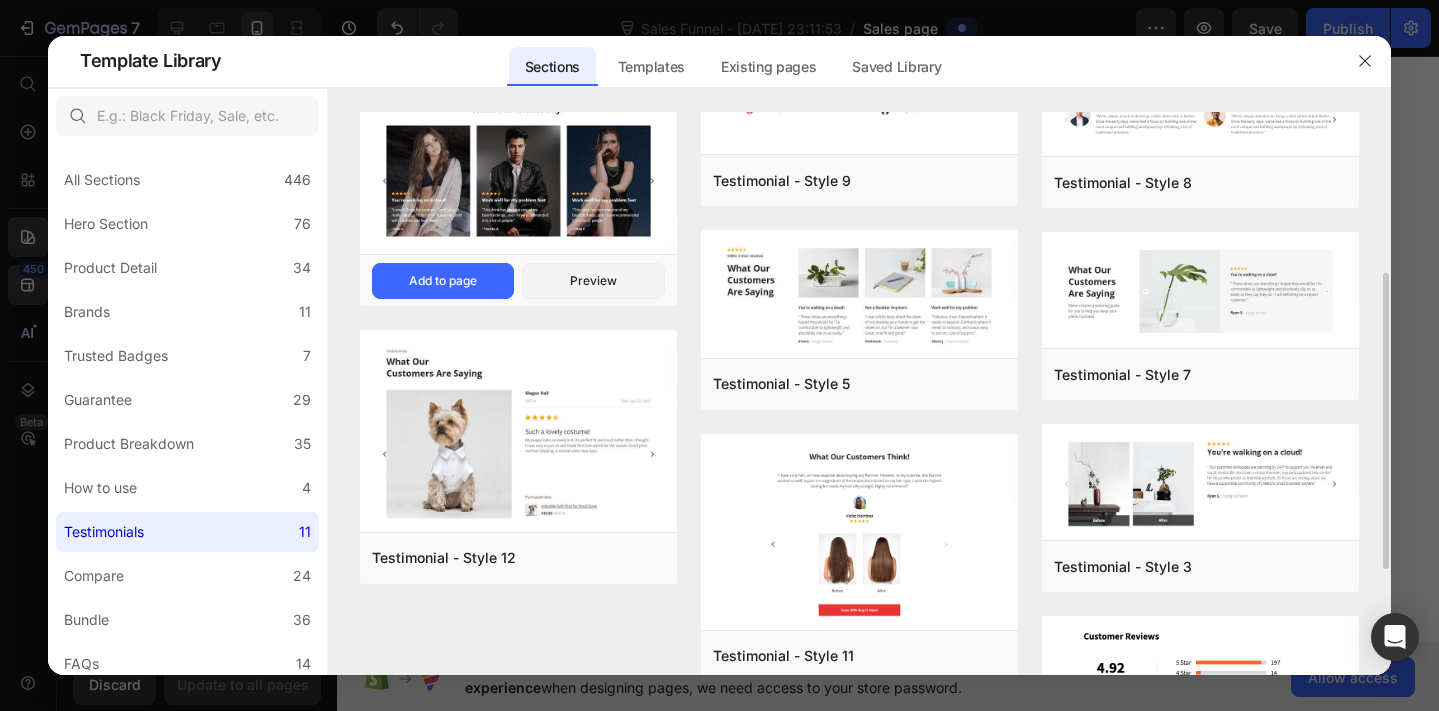 scroll, scrollTop: 310, scrollLeft: 0, axis: vertical 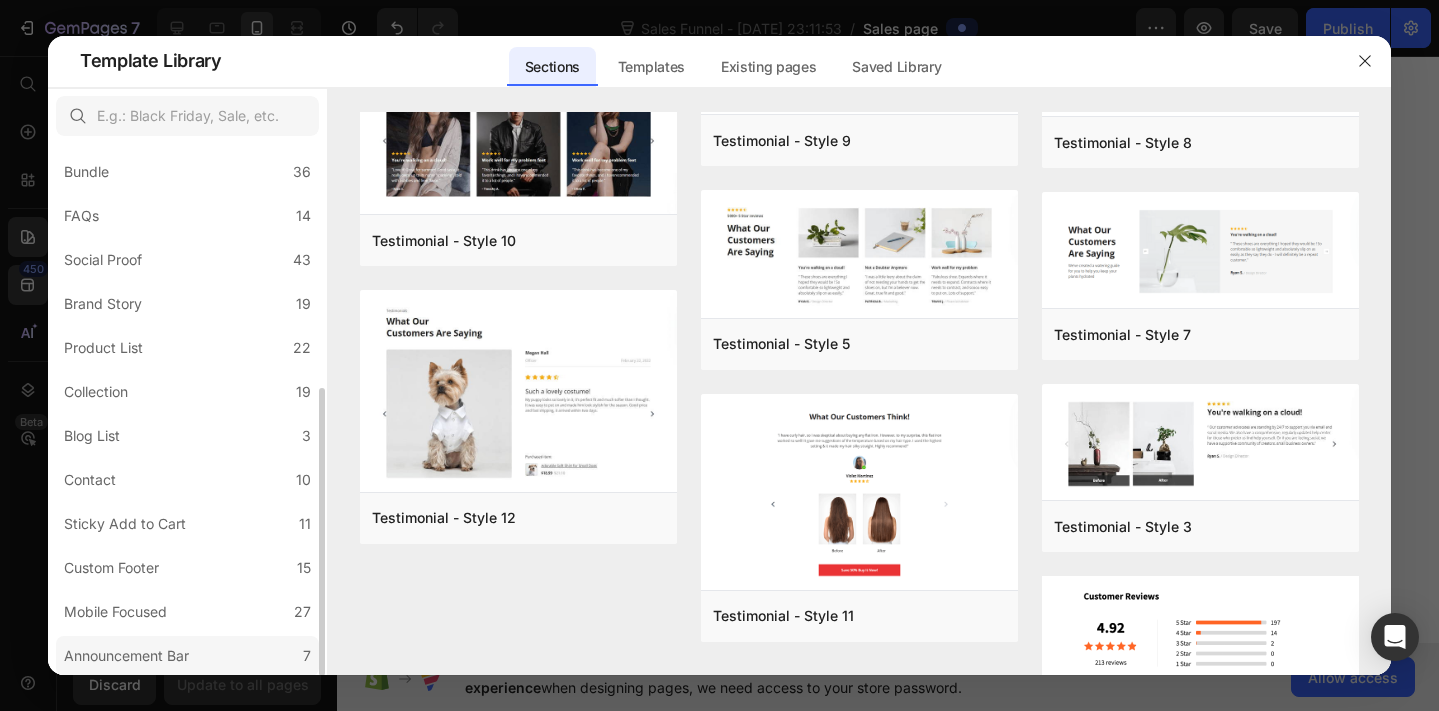 click on "Announcement Bar" at bounding box center [126, 656] 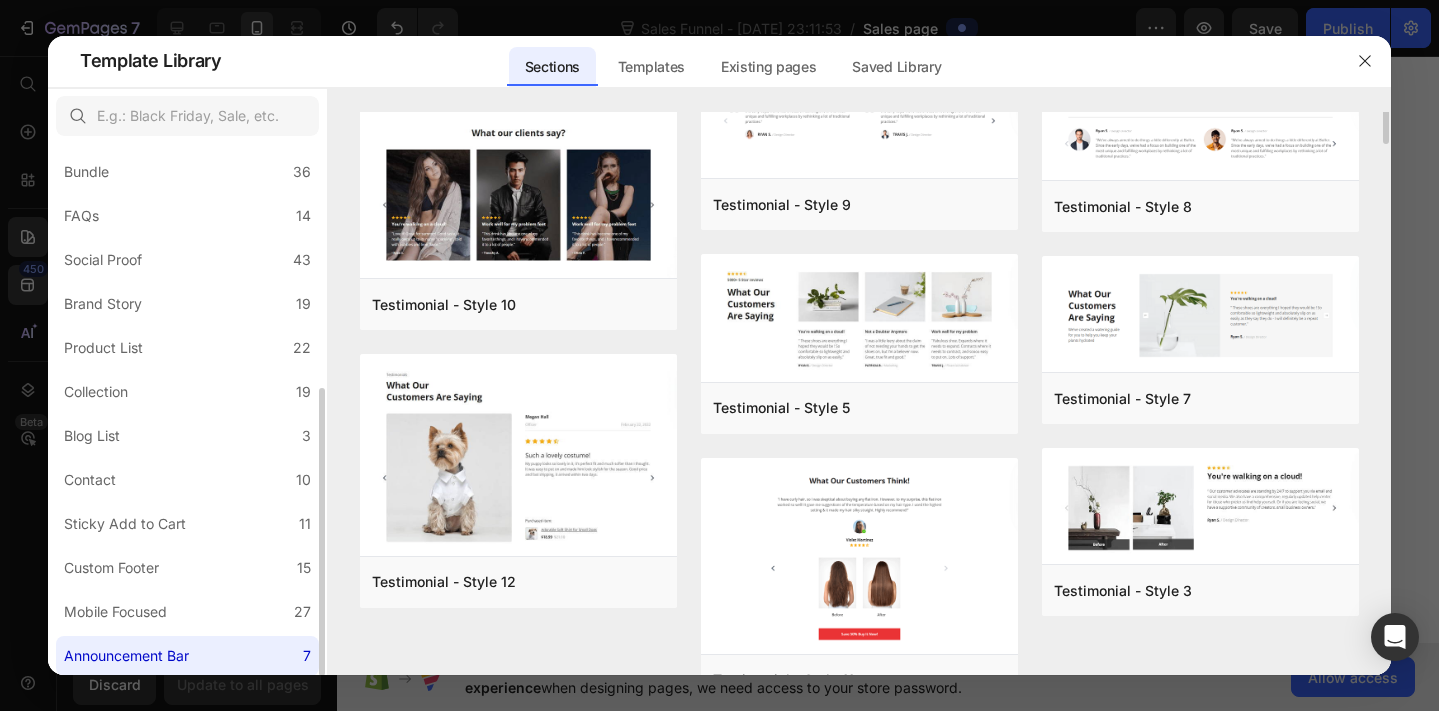 scroll, scrollTop: 0, scrollLeft: 0, axis: both 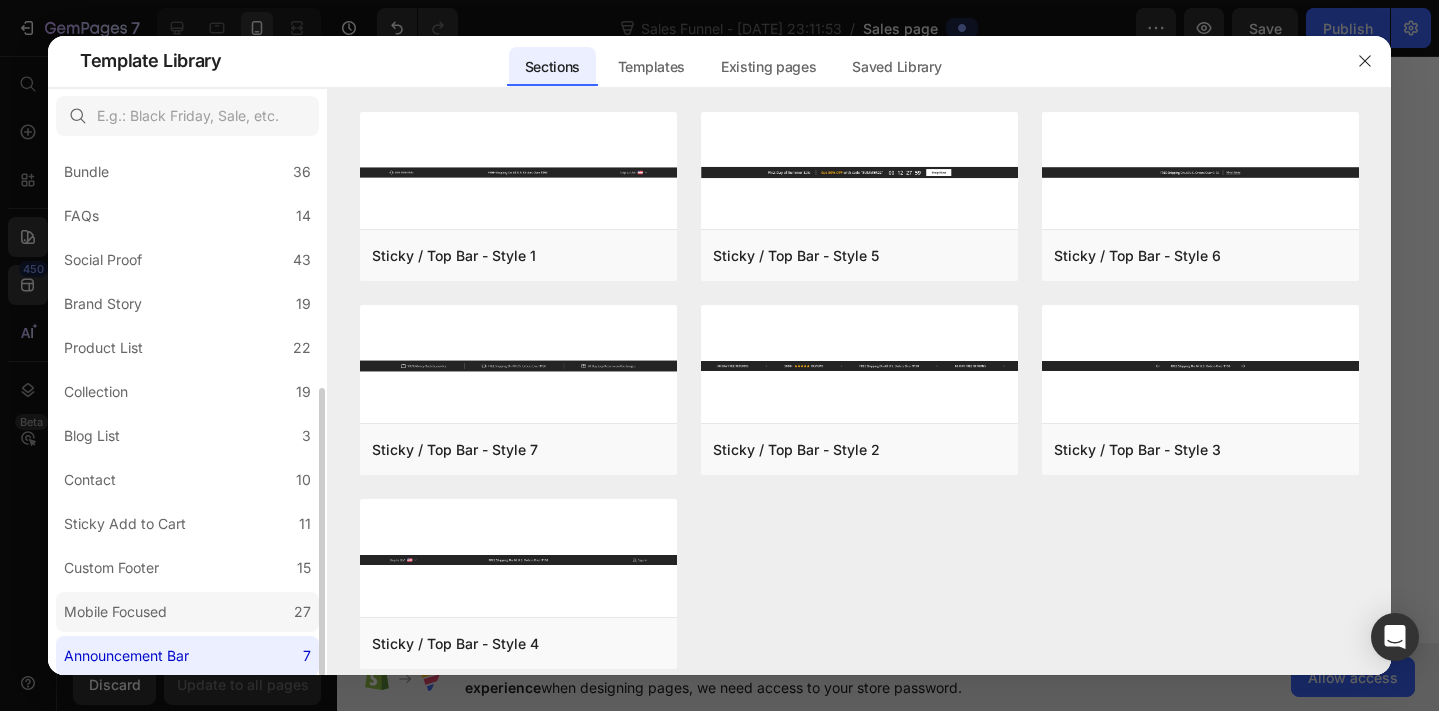 click on "Mobile Focused 27" 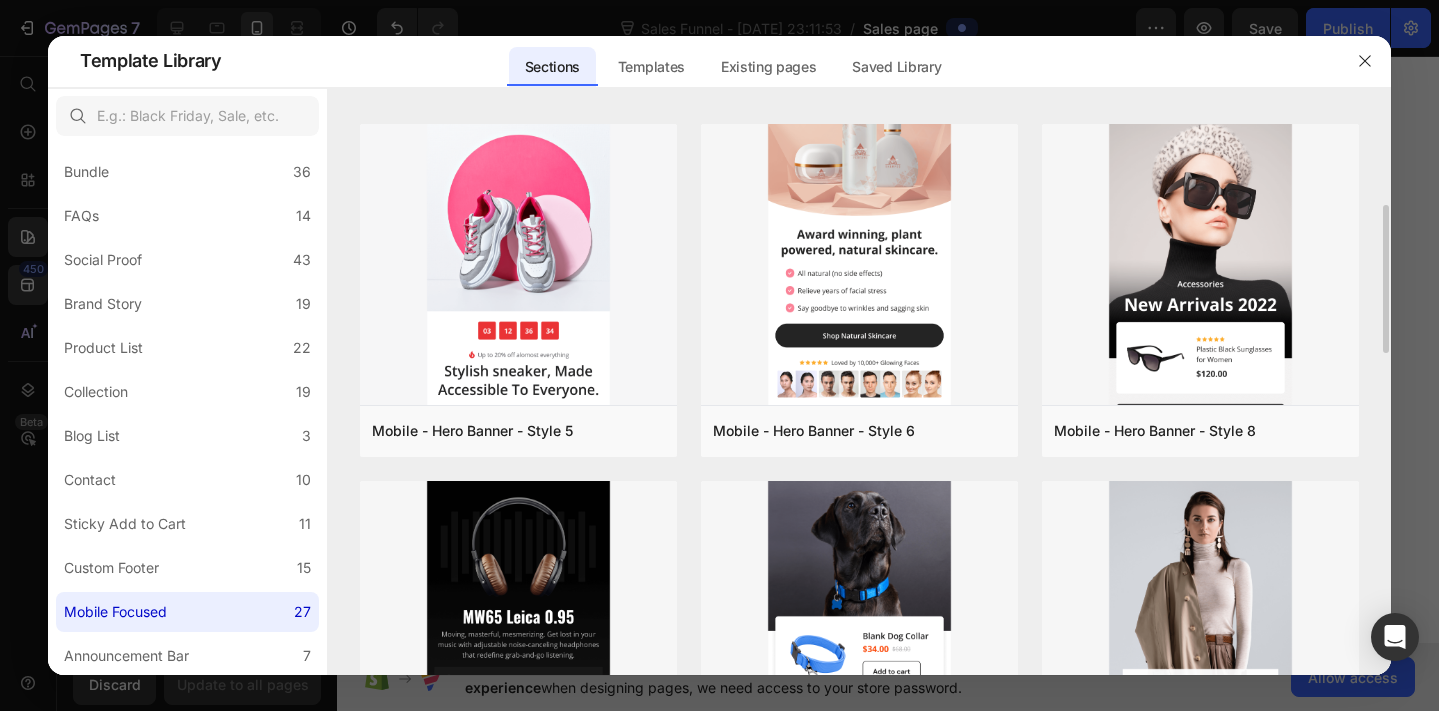 scroll, scrollTop: 347, scrollLeft: 0, axis: vertical 